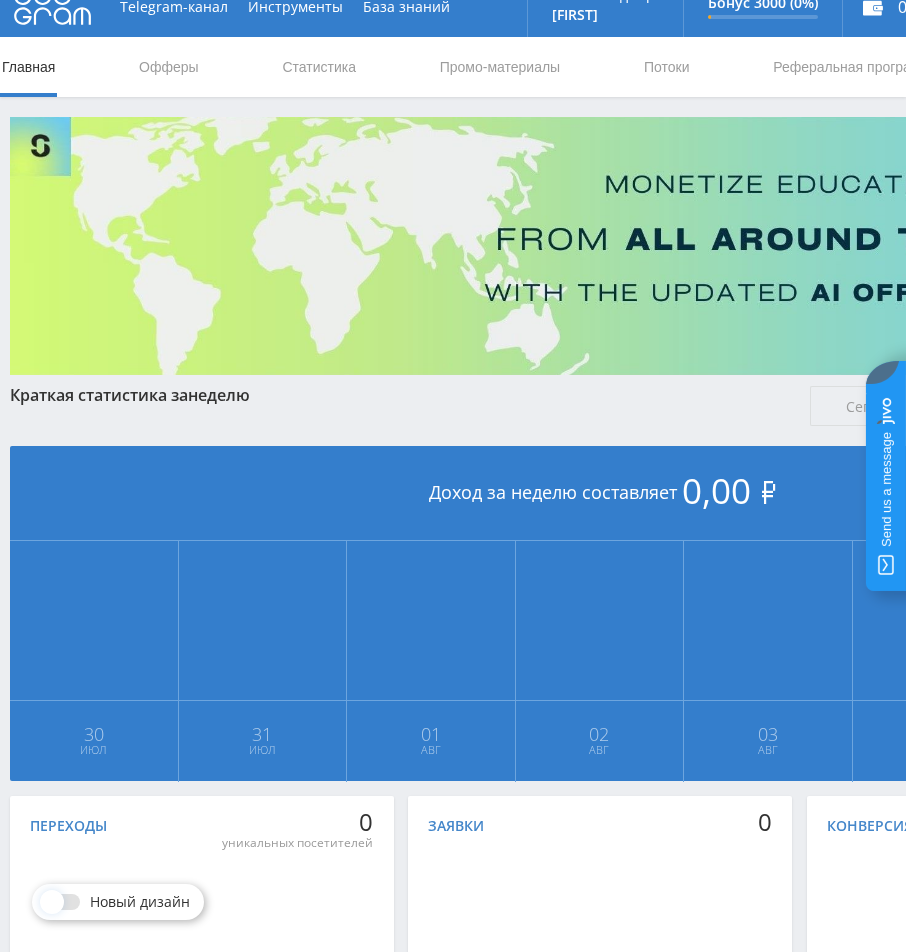 scroll, scrollTop: 0, scrollLeft: 0, axis: both 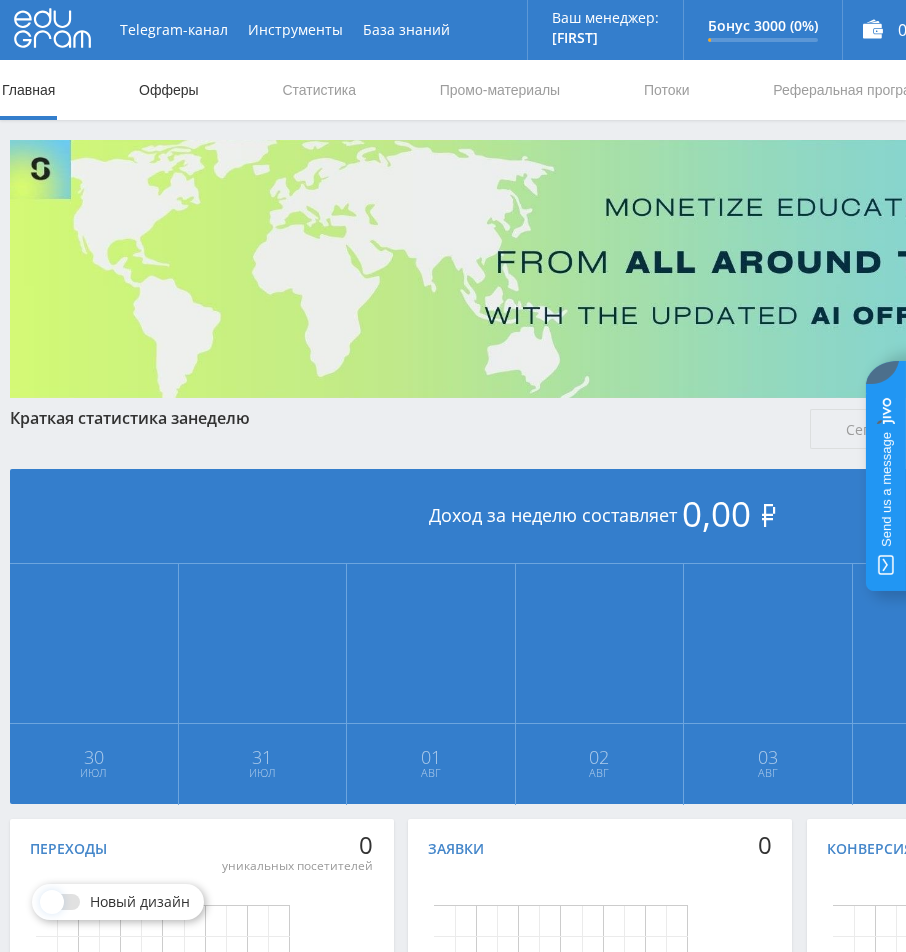 click on "Офферы" at bounding box center [169, 90] 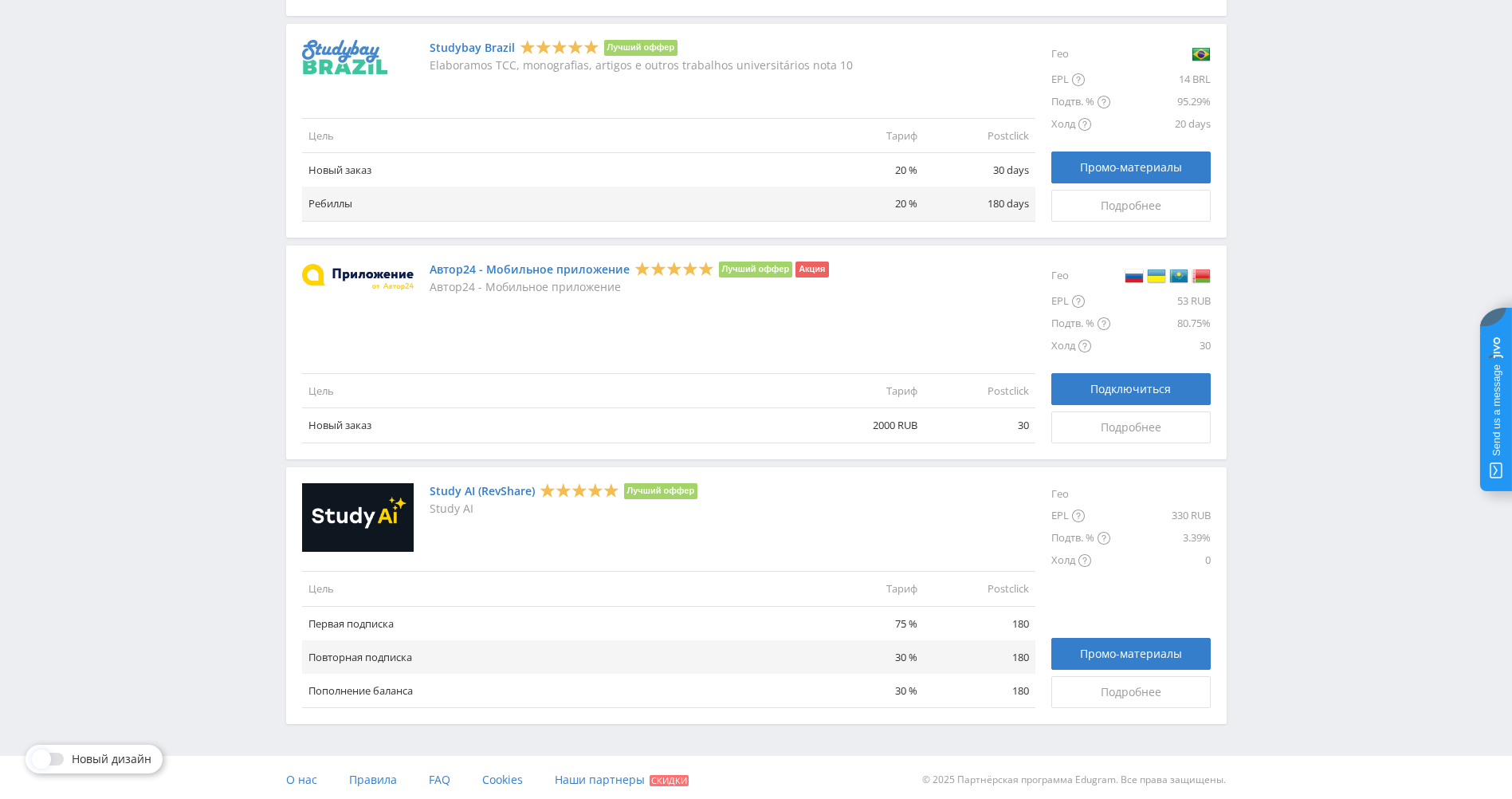 scroll, scrollTop: 1673, scrollLeft: 0, axis: vertical 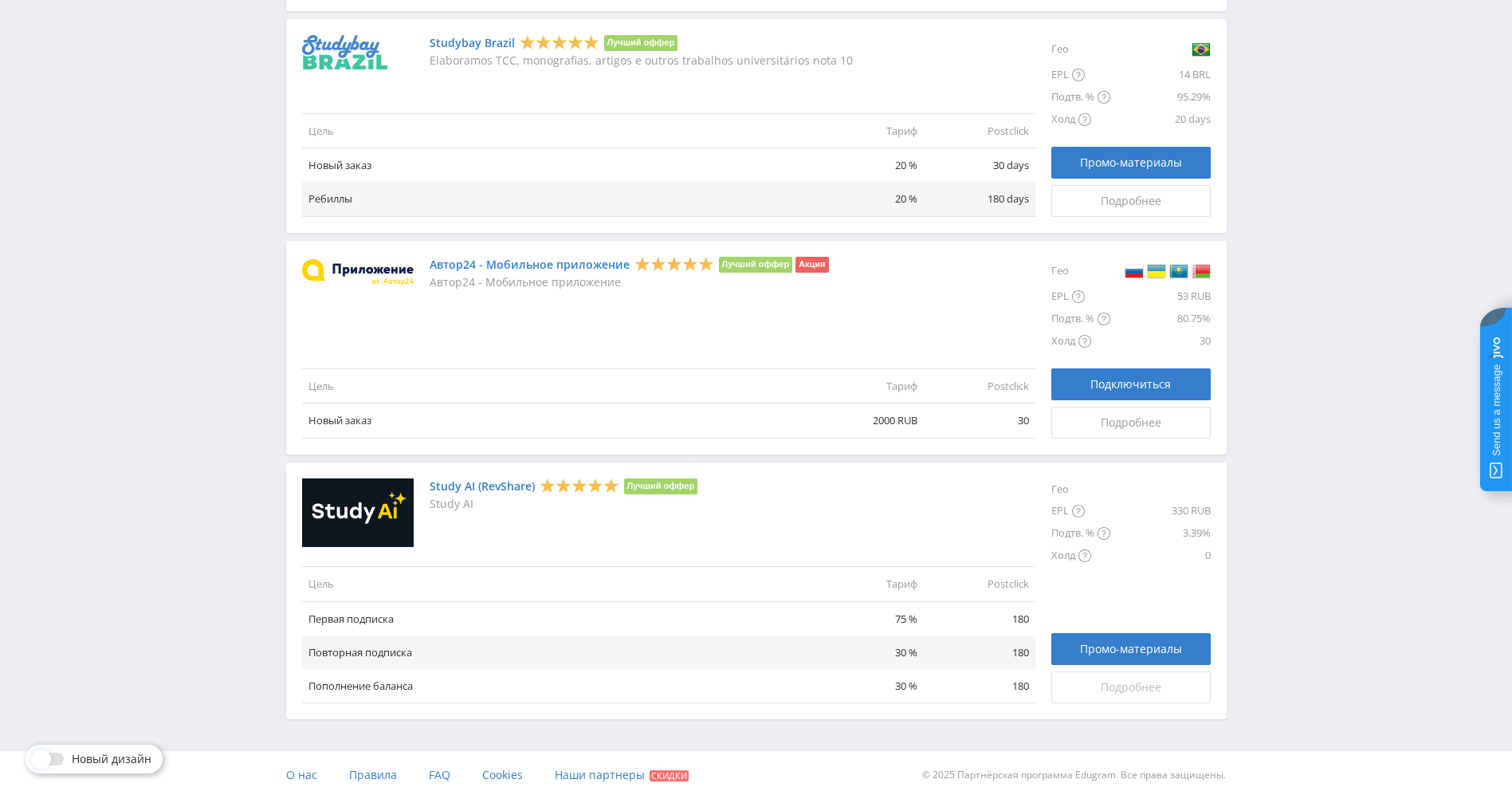 click on "Подробнее" at bounding box center (1131, 687) 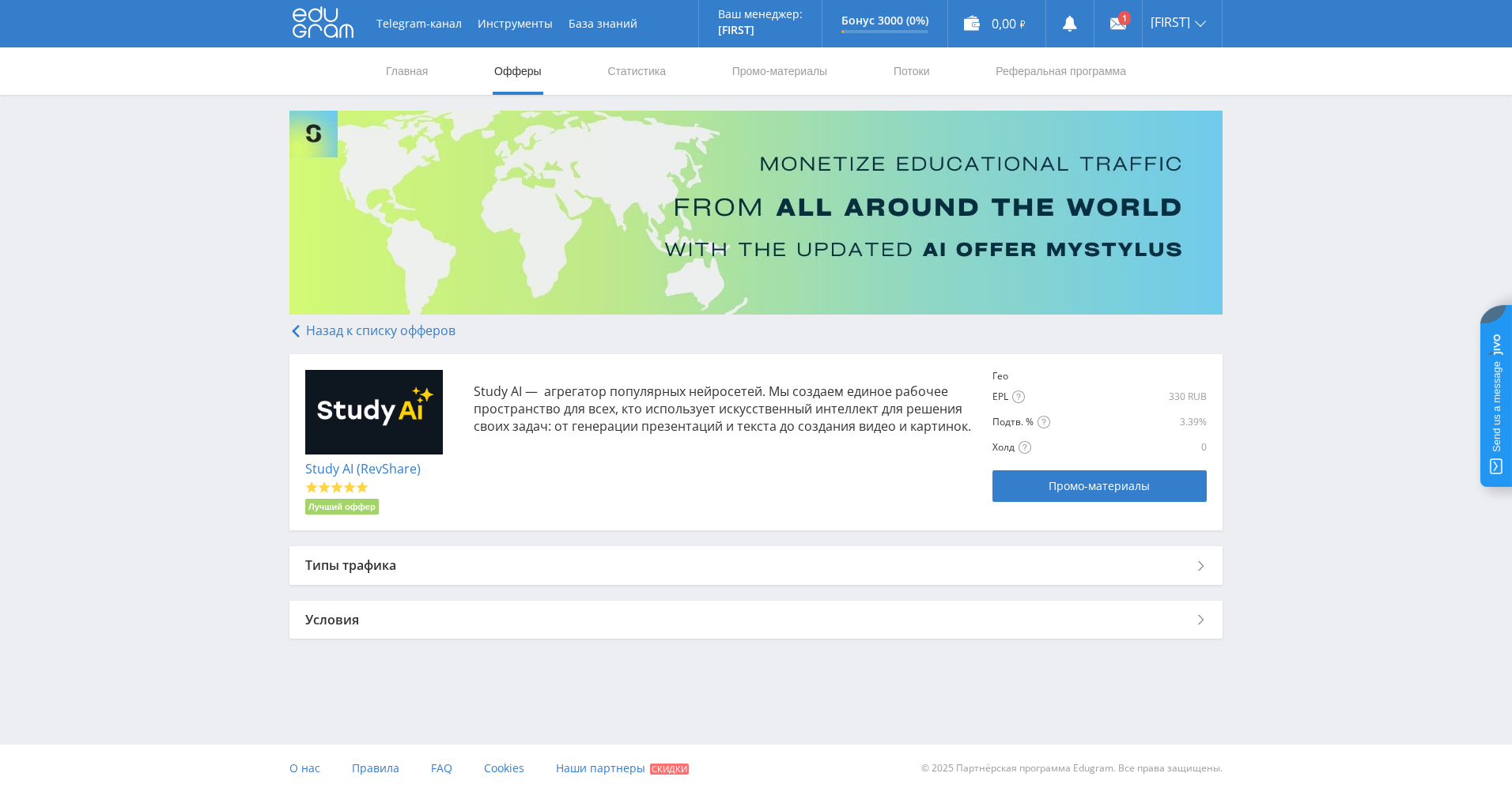 scroll, scrollTop: 0, scrollLeft: 0, axis: both 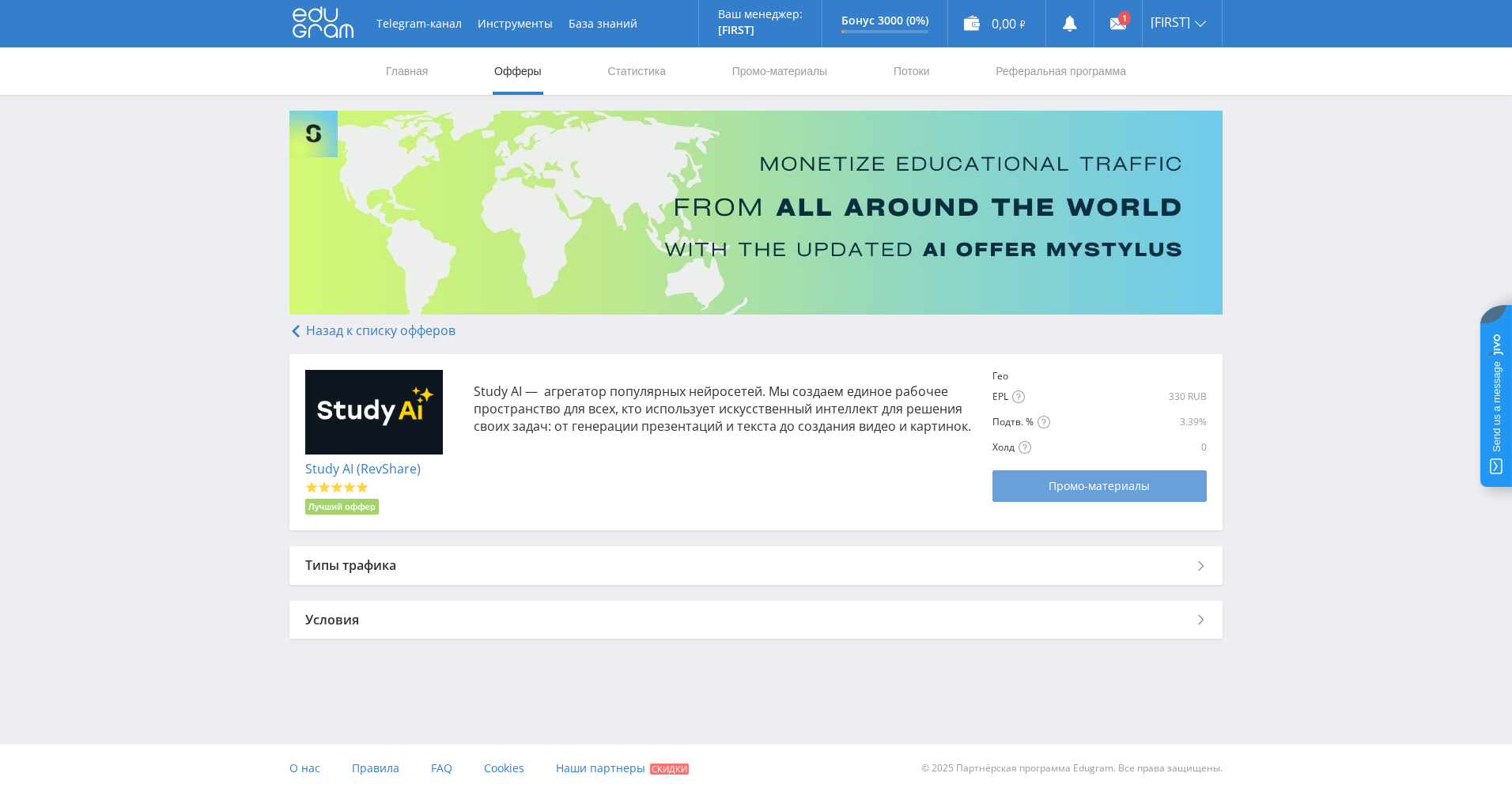 click on "Промо-материалы" at bounding box center (1099, 486) 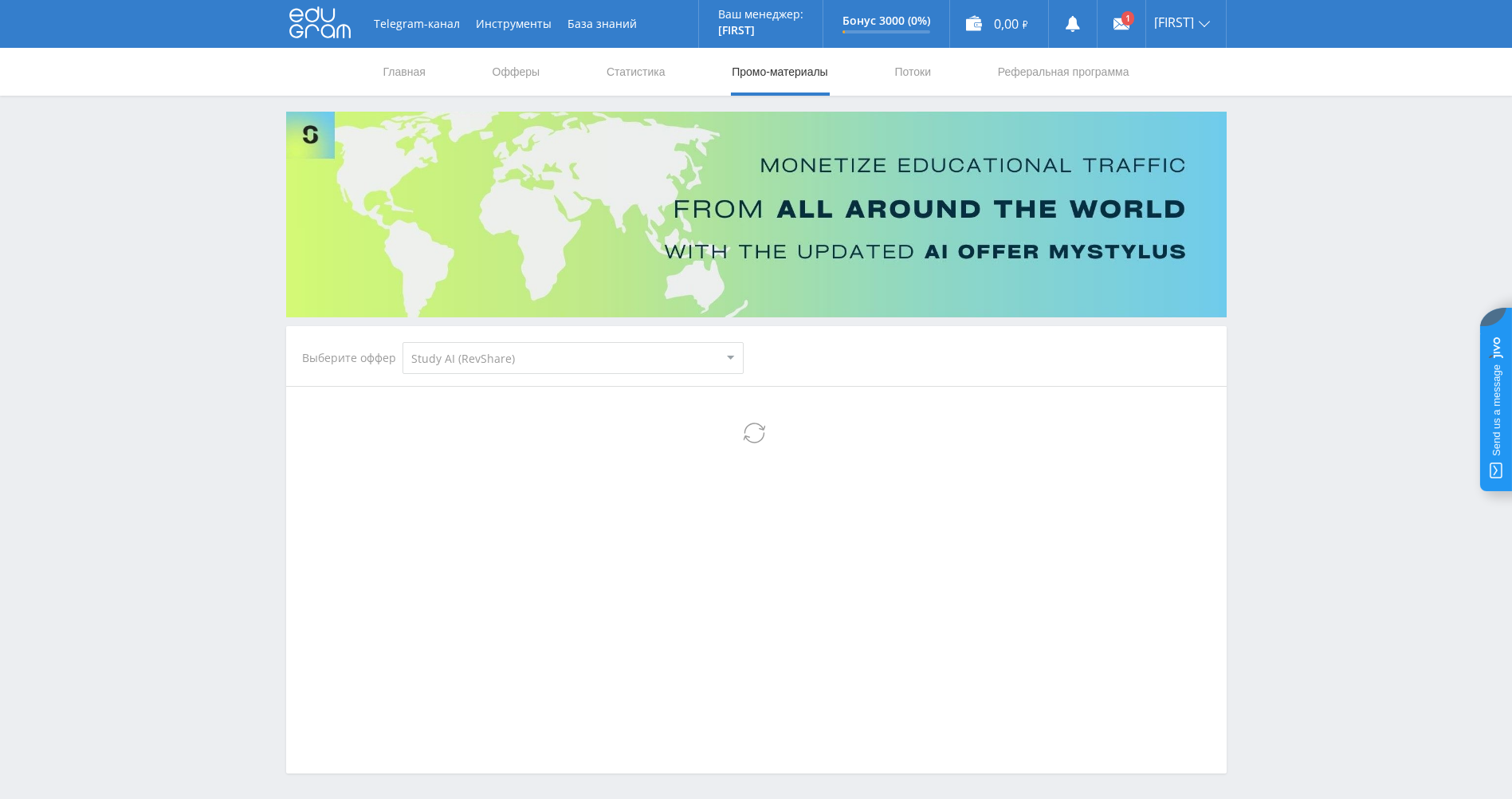 select on "376" 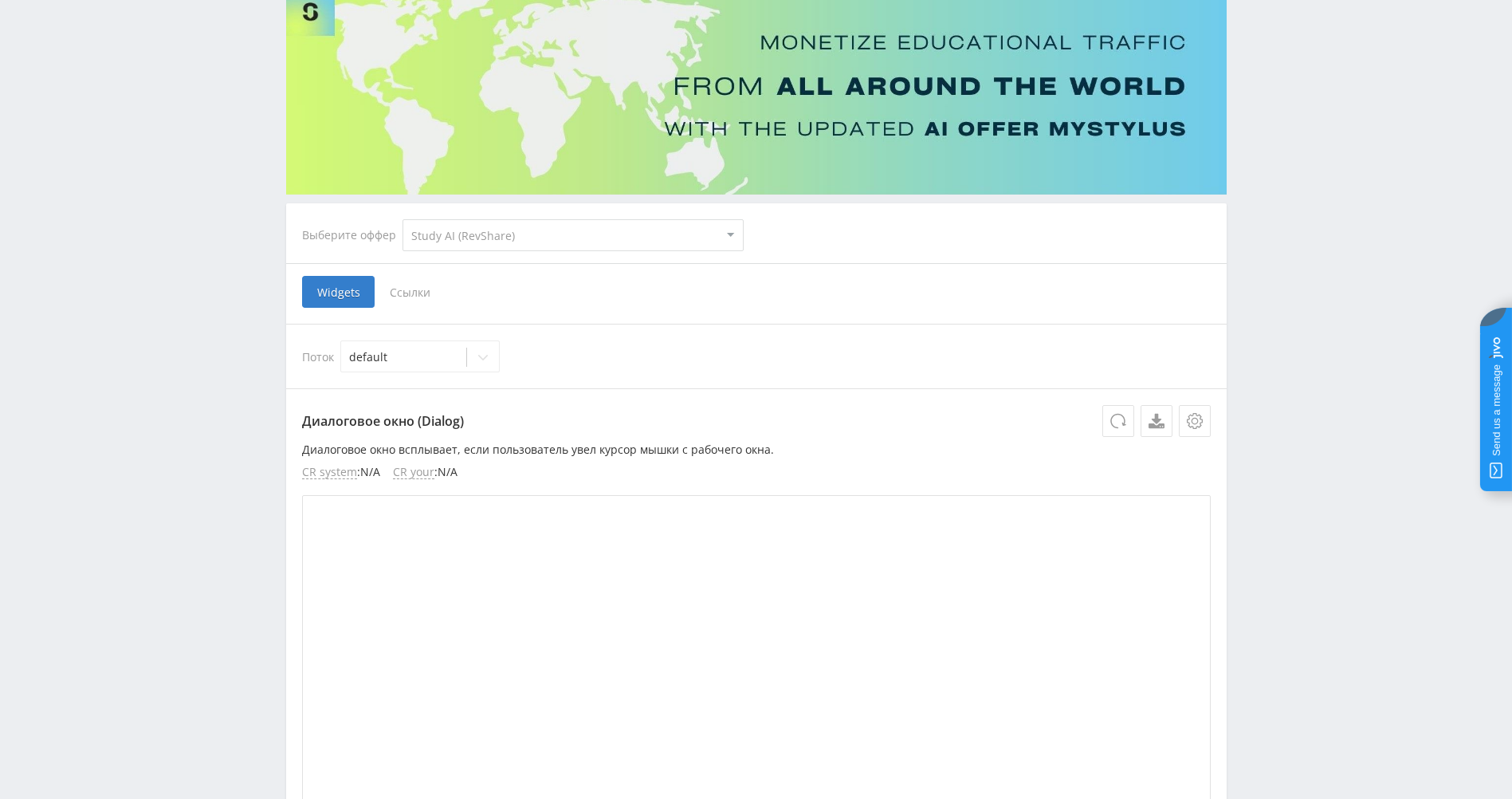 scroll, scrollTop: 159, scrollLeft: 0, axis: vertical 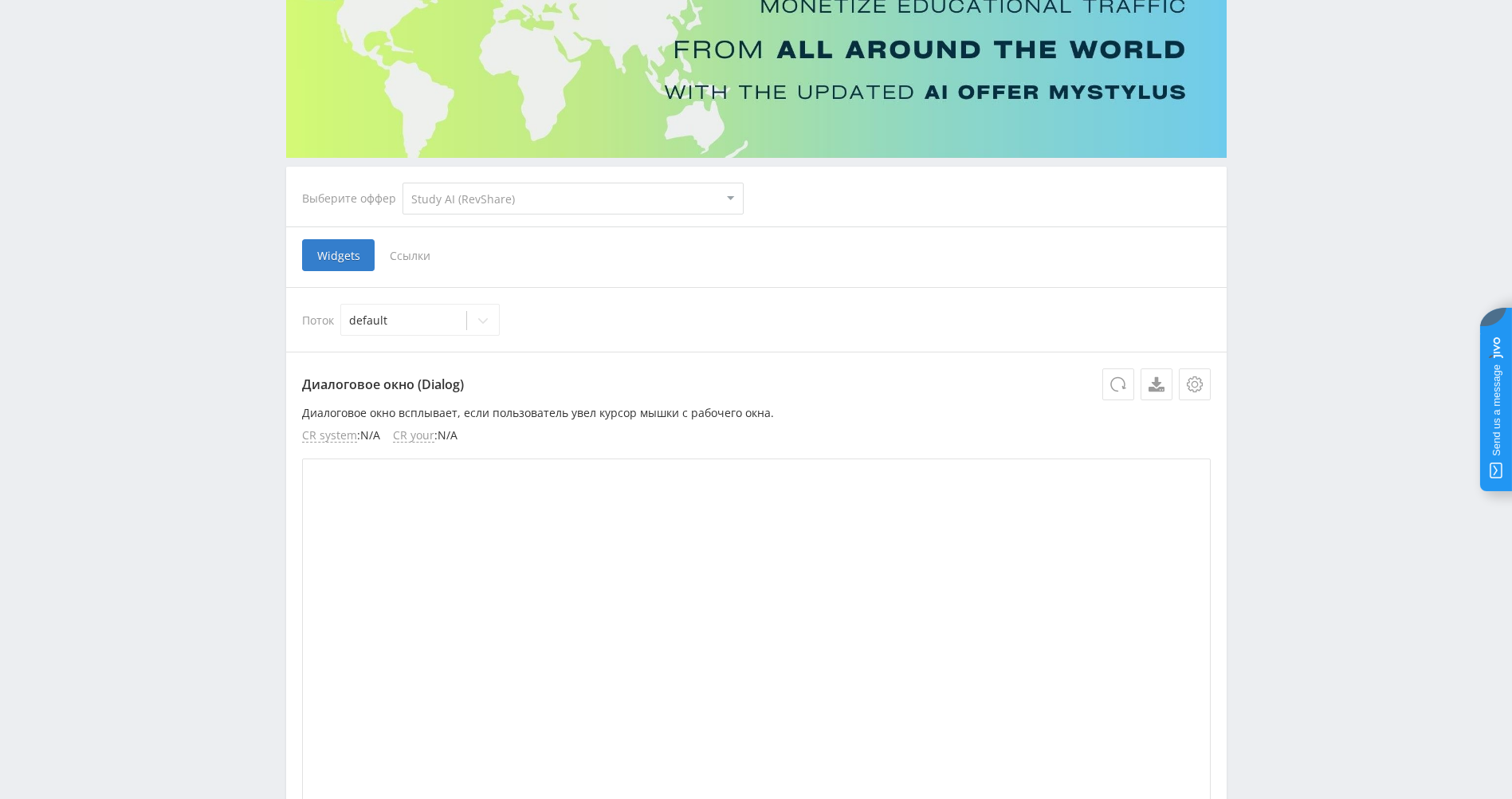click on "Ссылки" at bounding box center [410, 255] 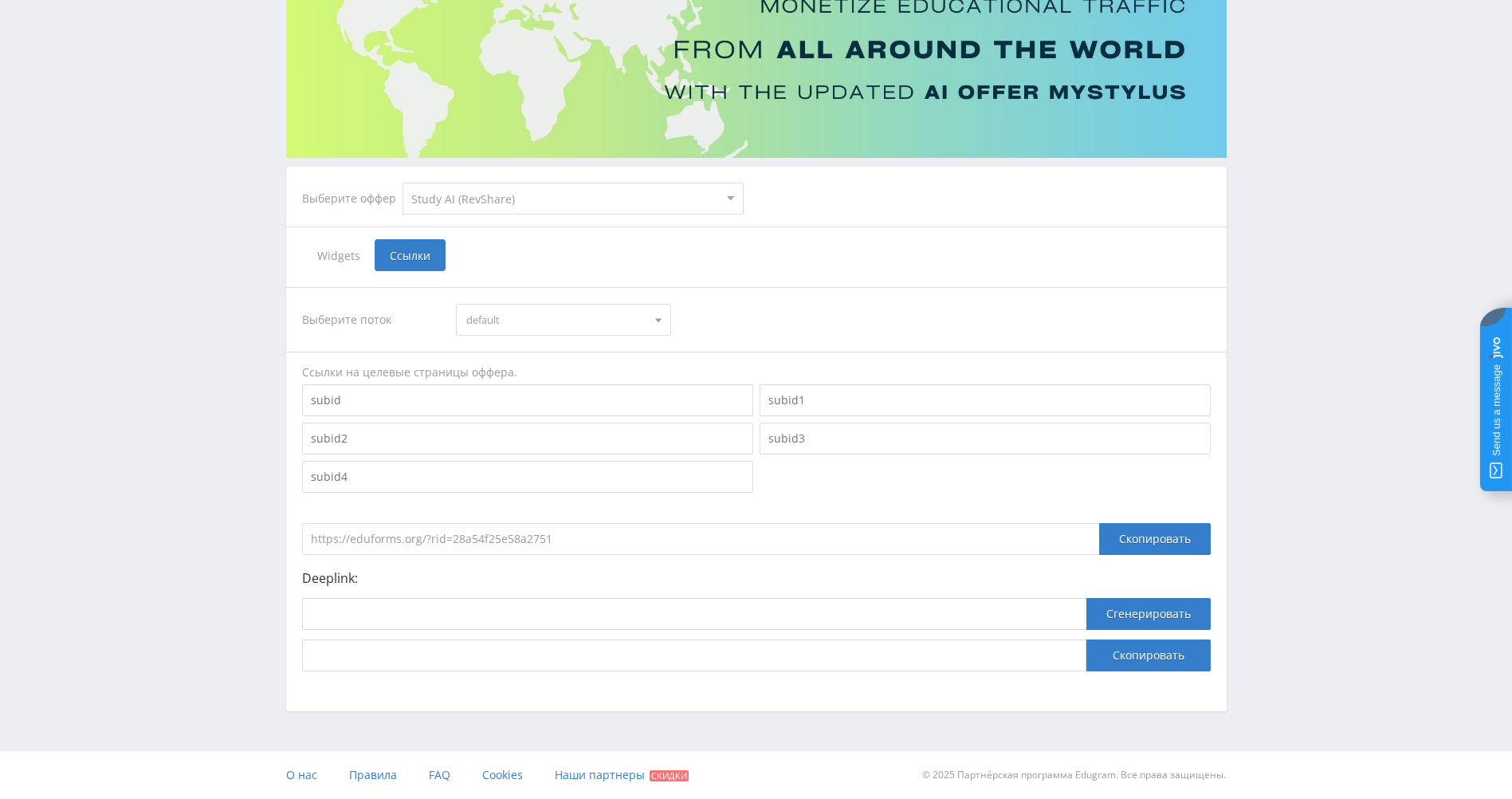 click on "Widgets" at bounding box center (338, 255) 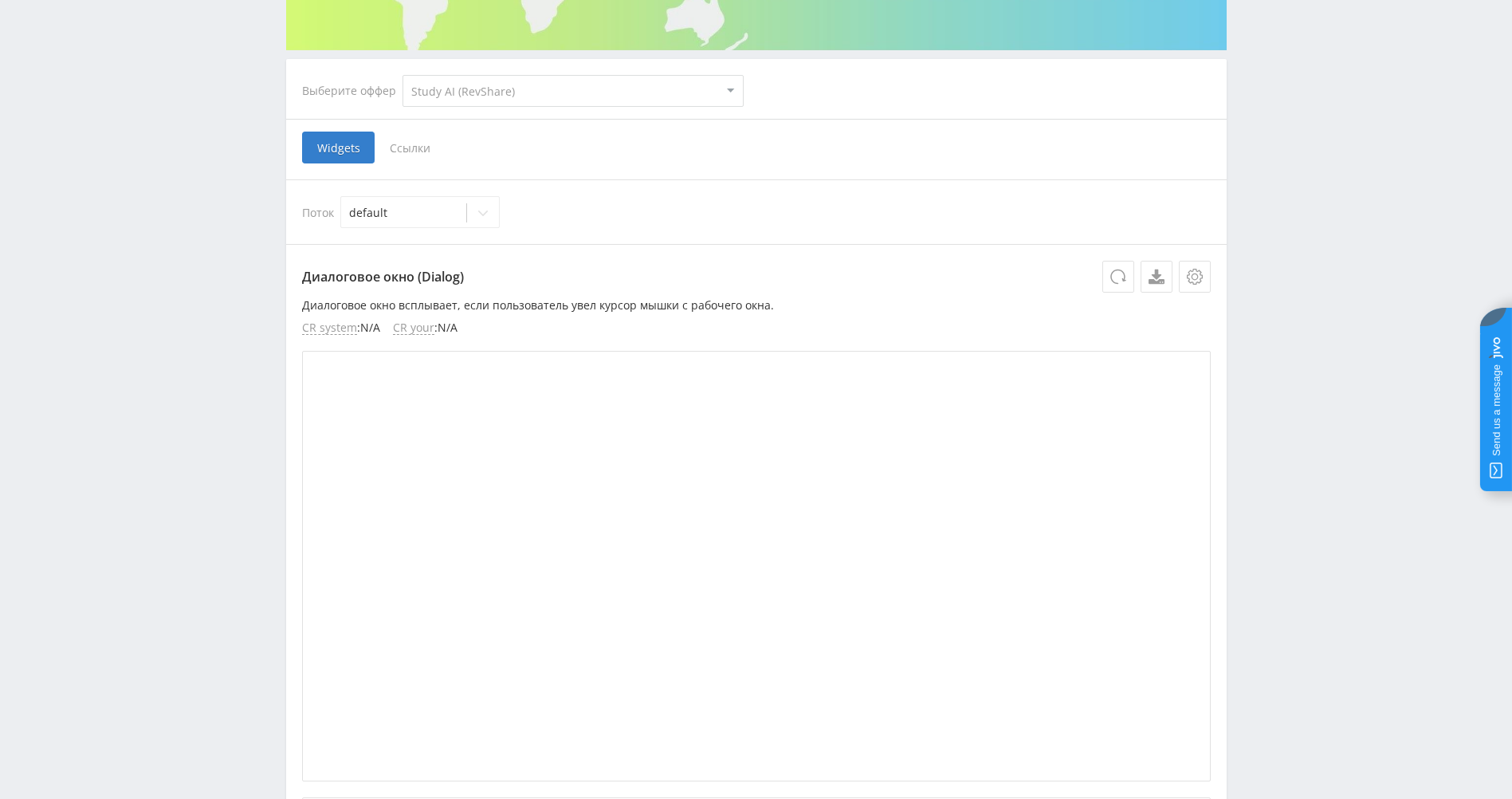 scroll, scrollTop: 0, scrollLeft: 0, axis: both 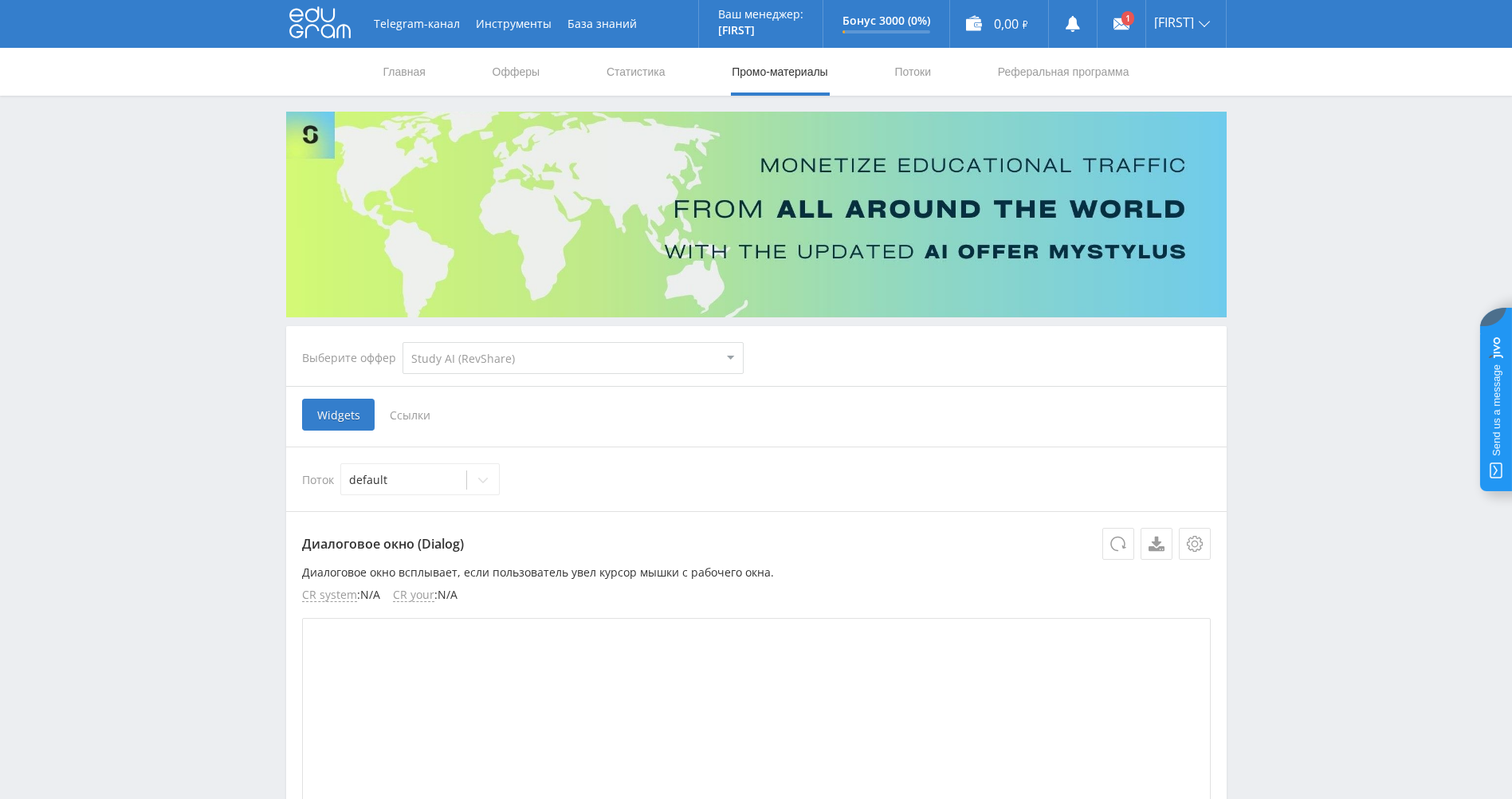 click on "Ссылки" at bounding box center [410, 415] 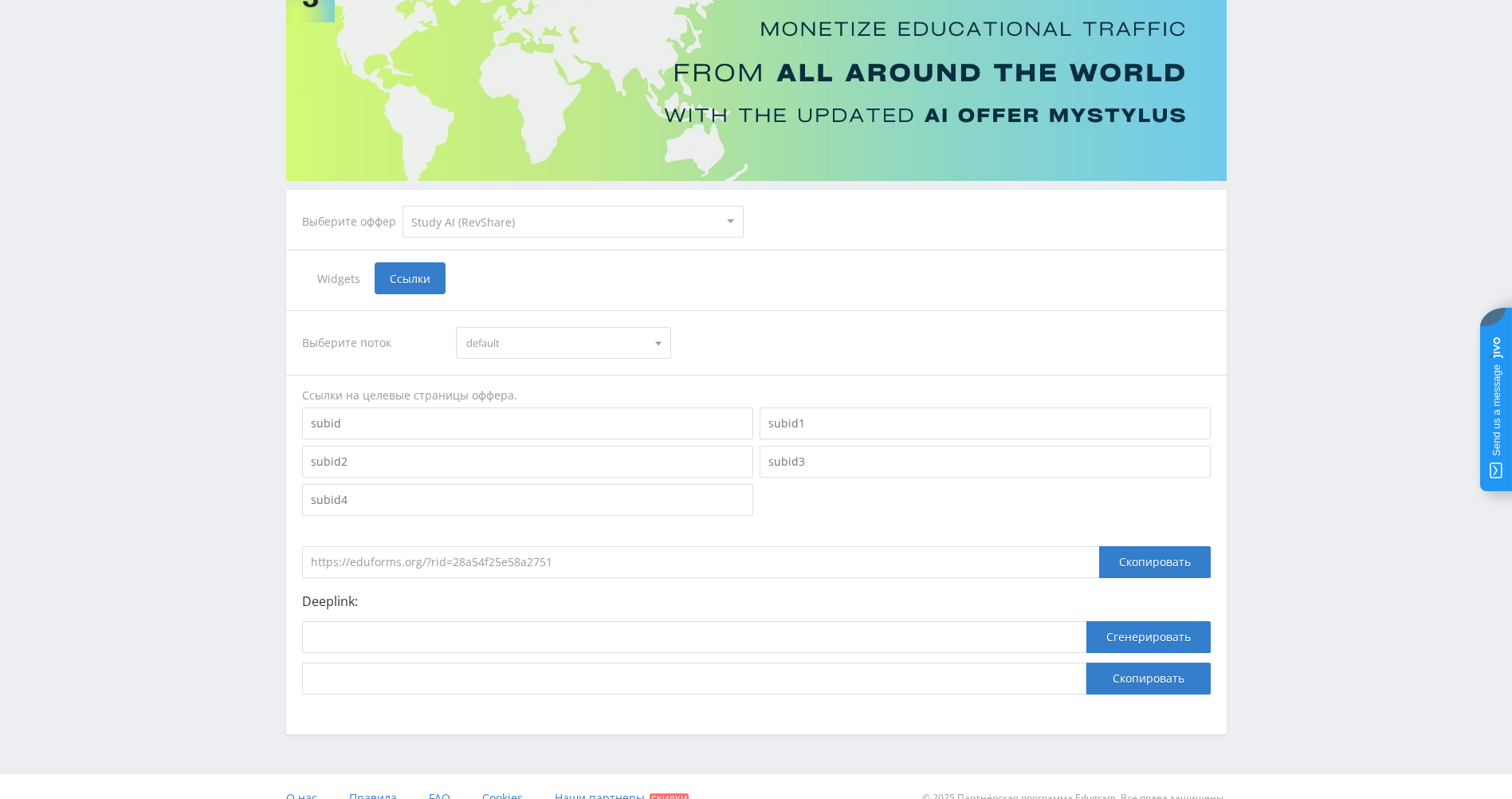 scroll, scrollTop: 159, scrollLeft: 0, axis: vertical 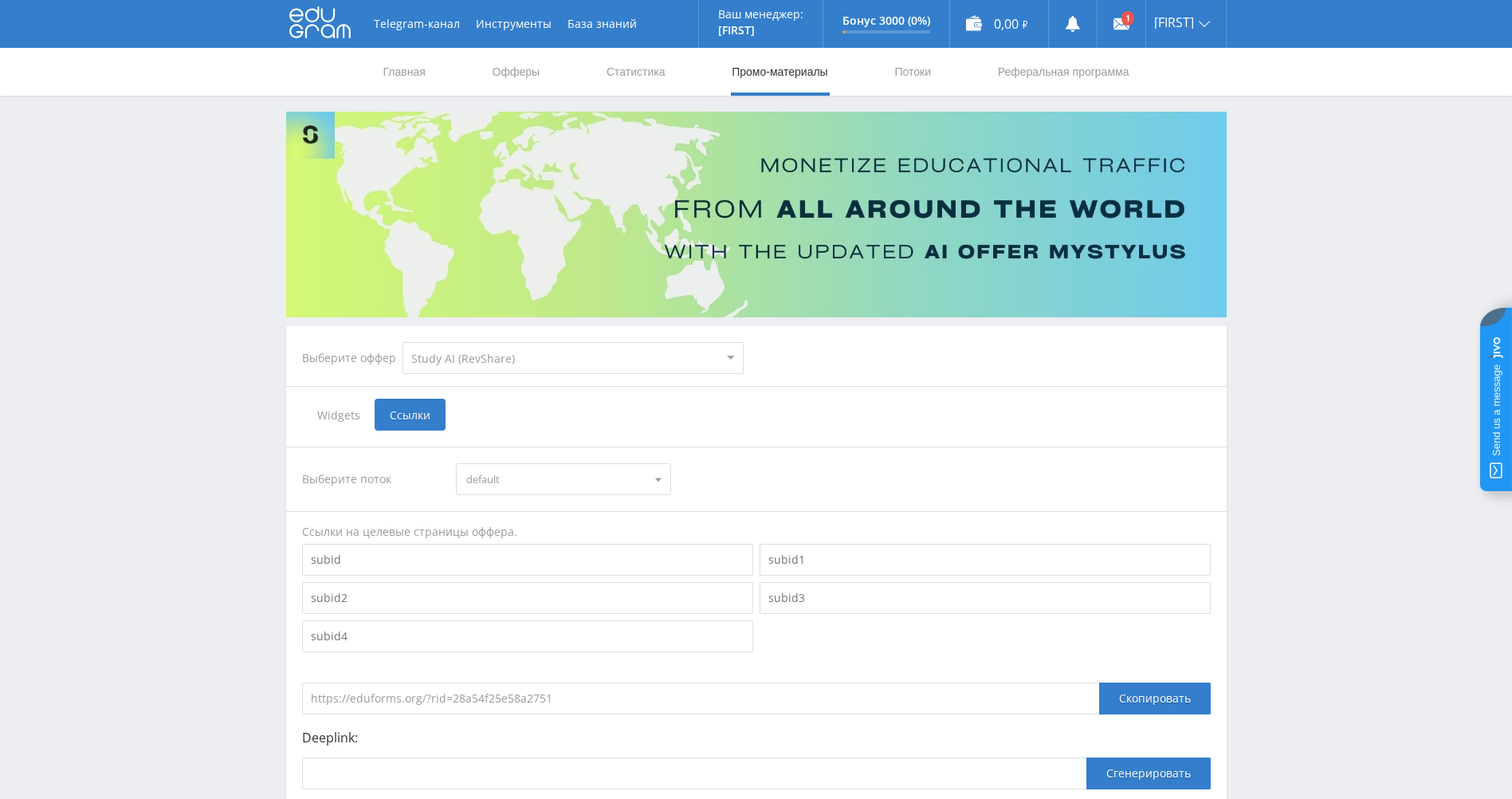 click on "Главная Офферы Статистика Промо-материалы Потоки Реферальная программа" at bounding box center [756, 72] 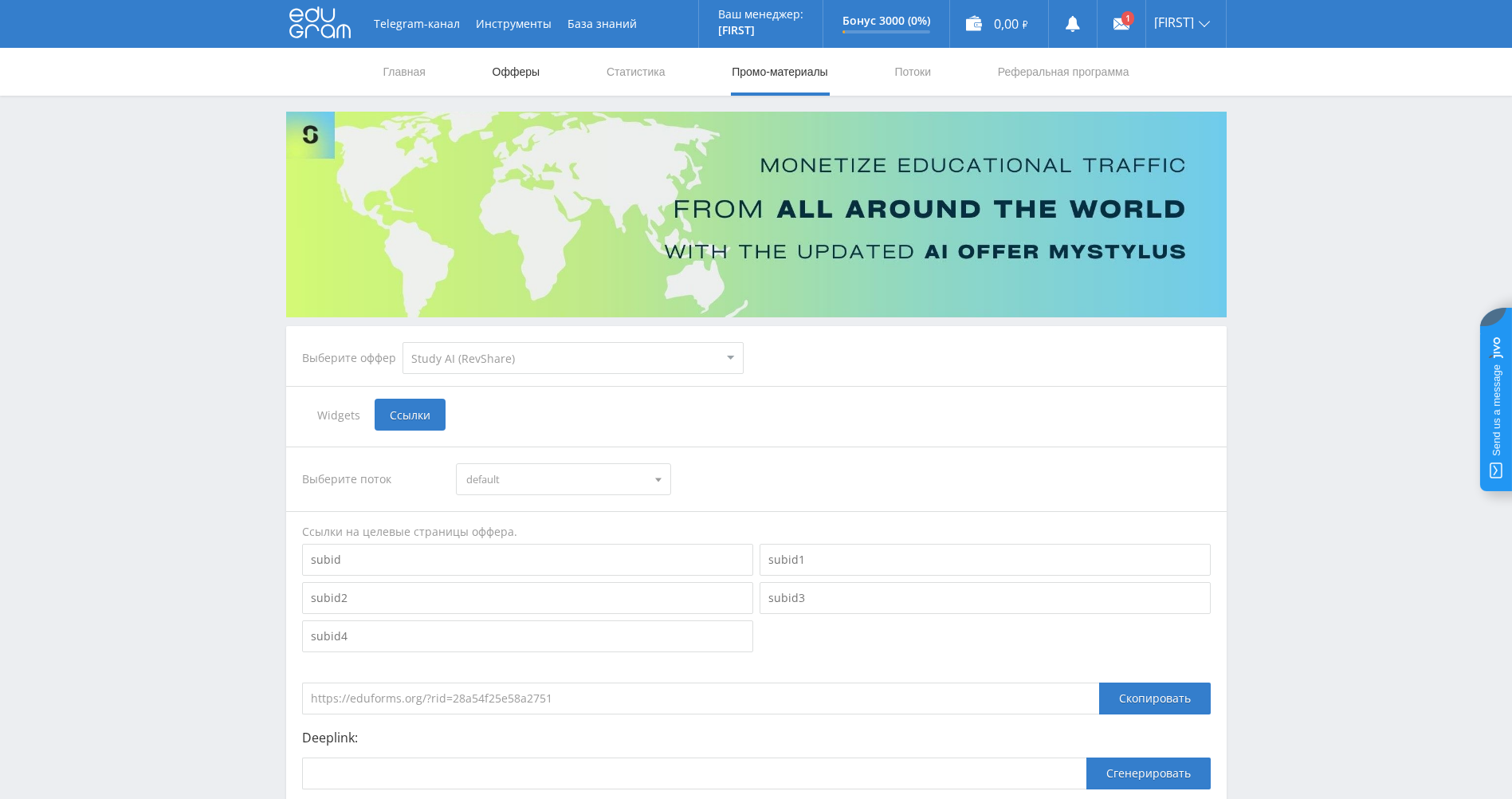 click on "Офферы" at bounding box center (516, 72) 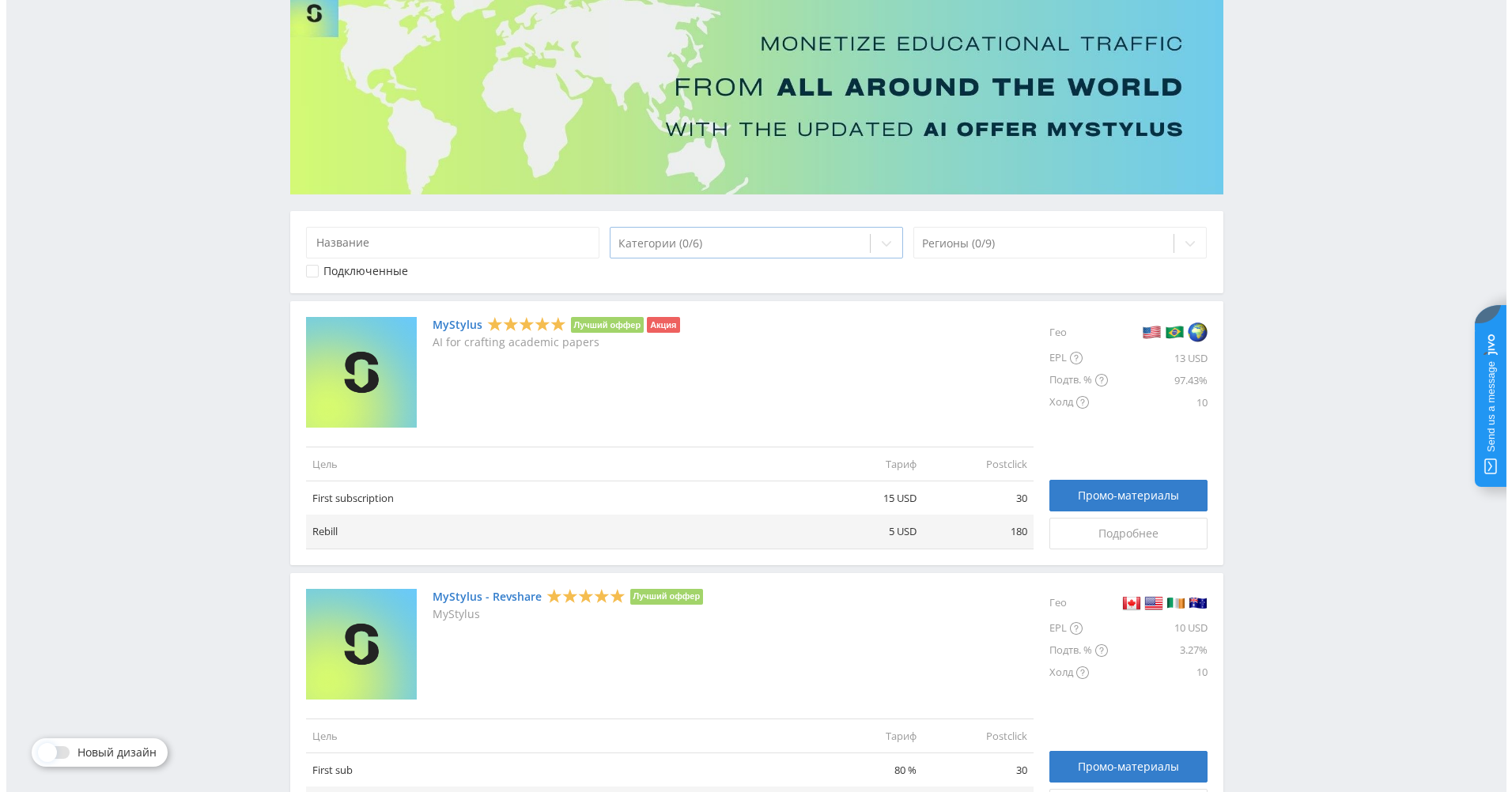 scroll, scrollTop: 0, scrollLeft: 0, axis: both 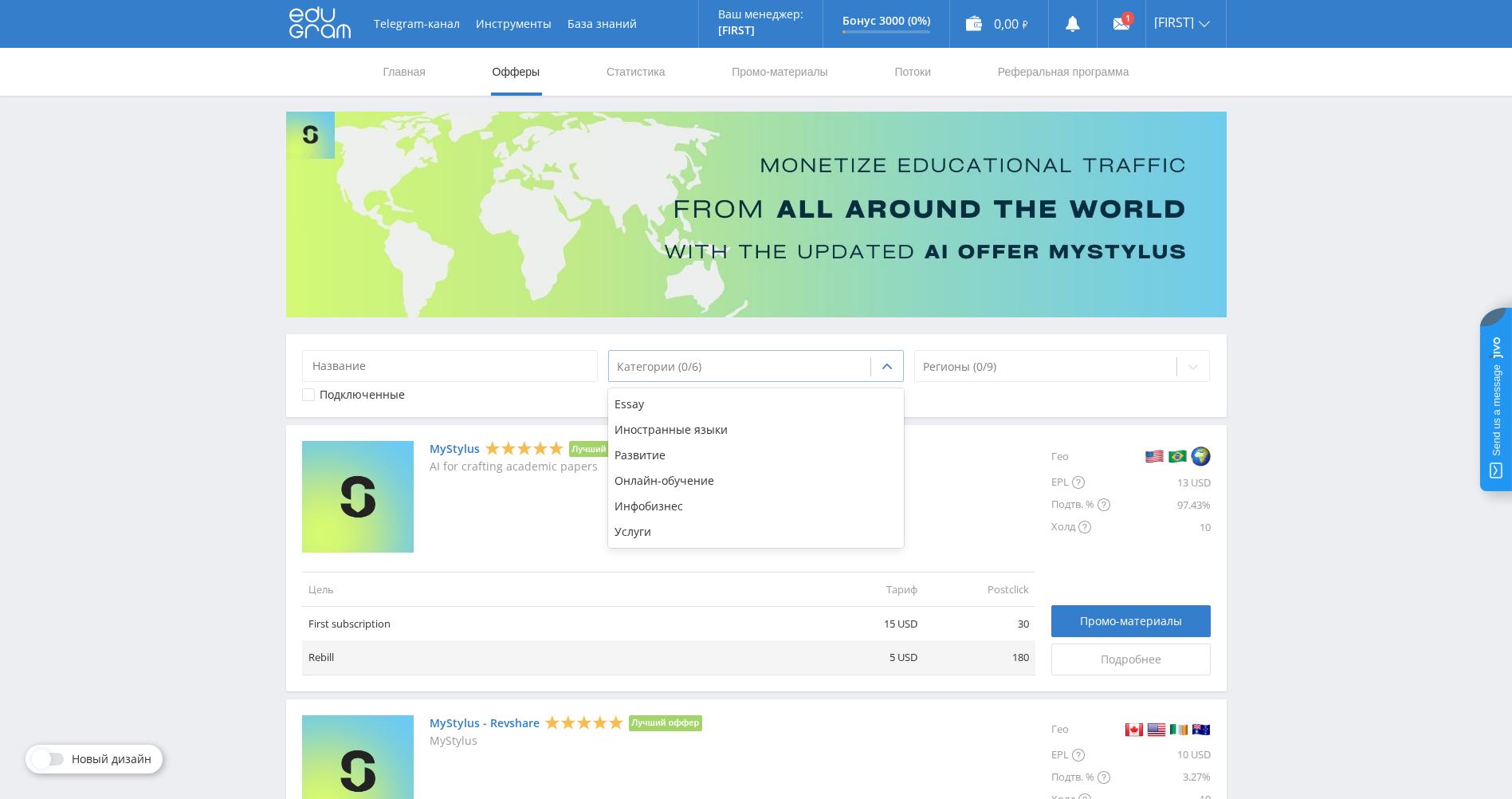 click at bounding box center (740, 367) 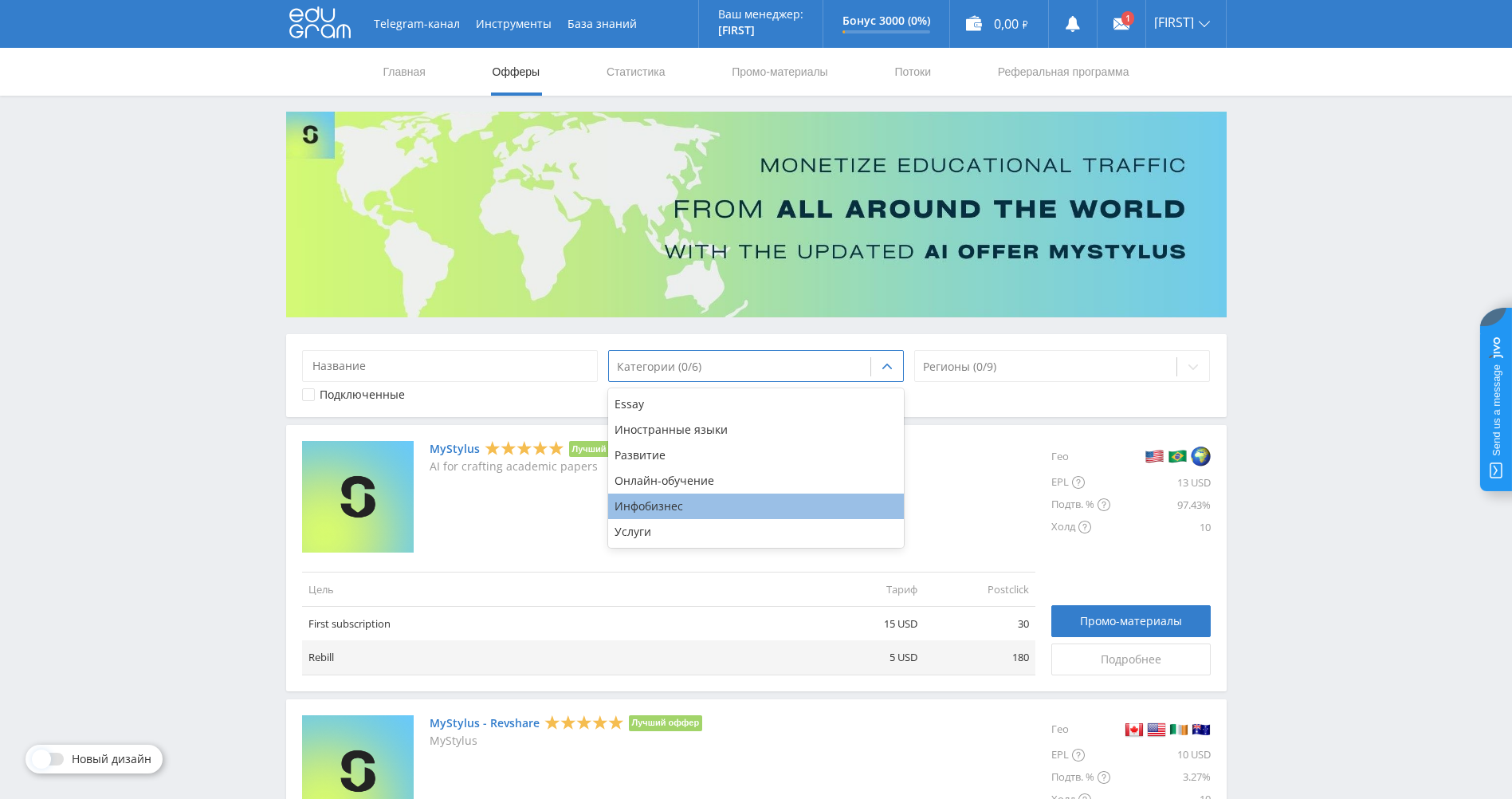 click on "Инфобизнес" at bounding box center [756, 506] 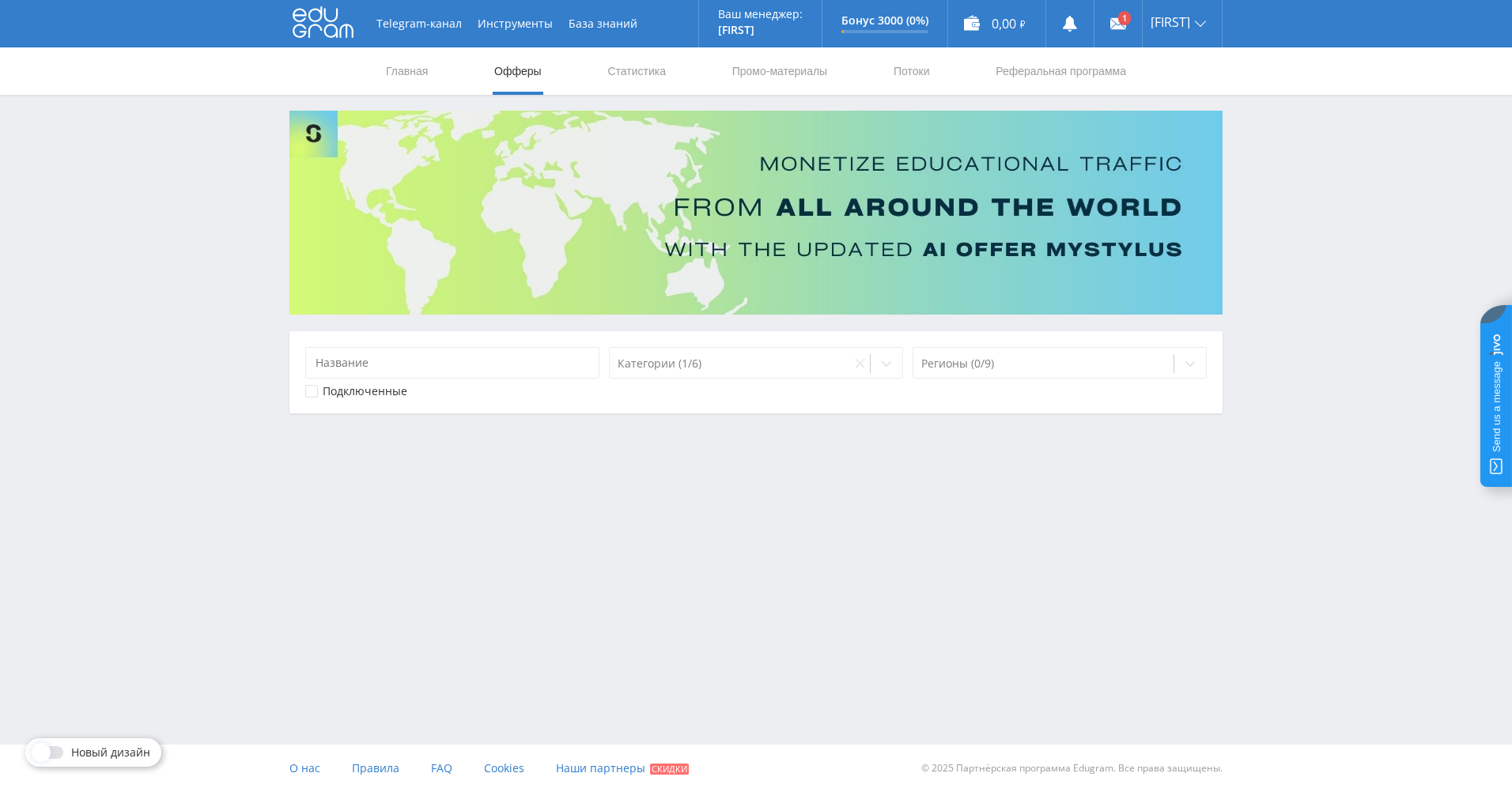 click on "Telegram-канал Инструменты База знаний
Ваш менеджер:
Alex
Alex
Online
@edugram_support
Задать вопрос менеджеру
Бонус 3000 (0%)
Заработано 0 из 5 000 ₽" at bounding box center (756, 246) 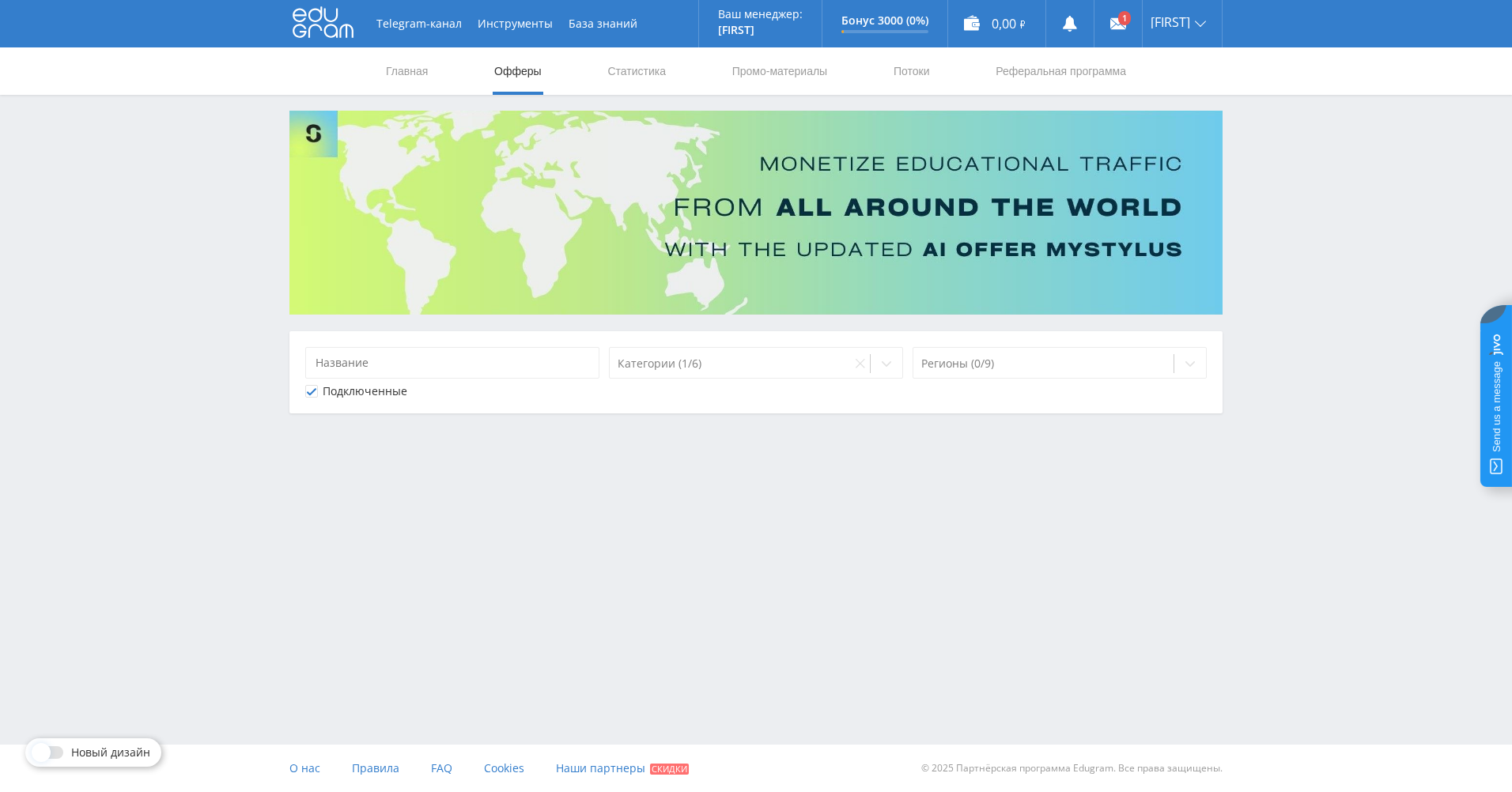 click on "Подключенные" at bounding box center (365, 391) 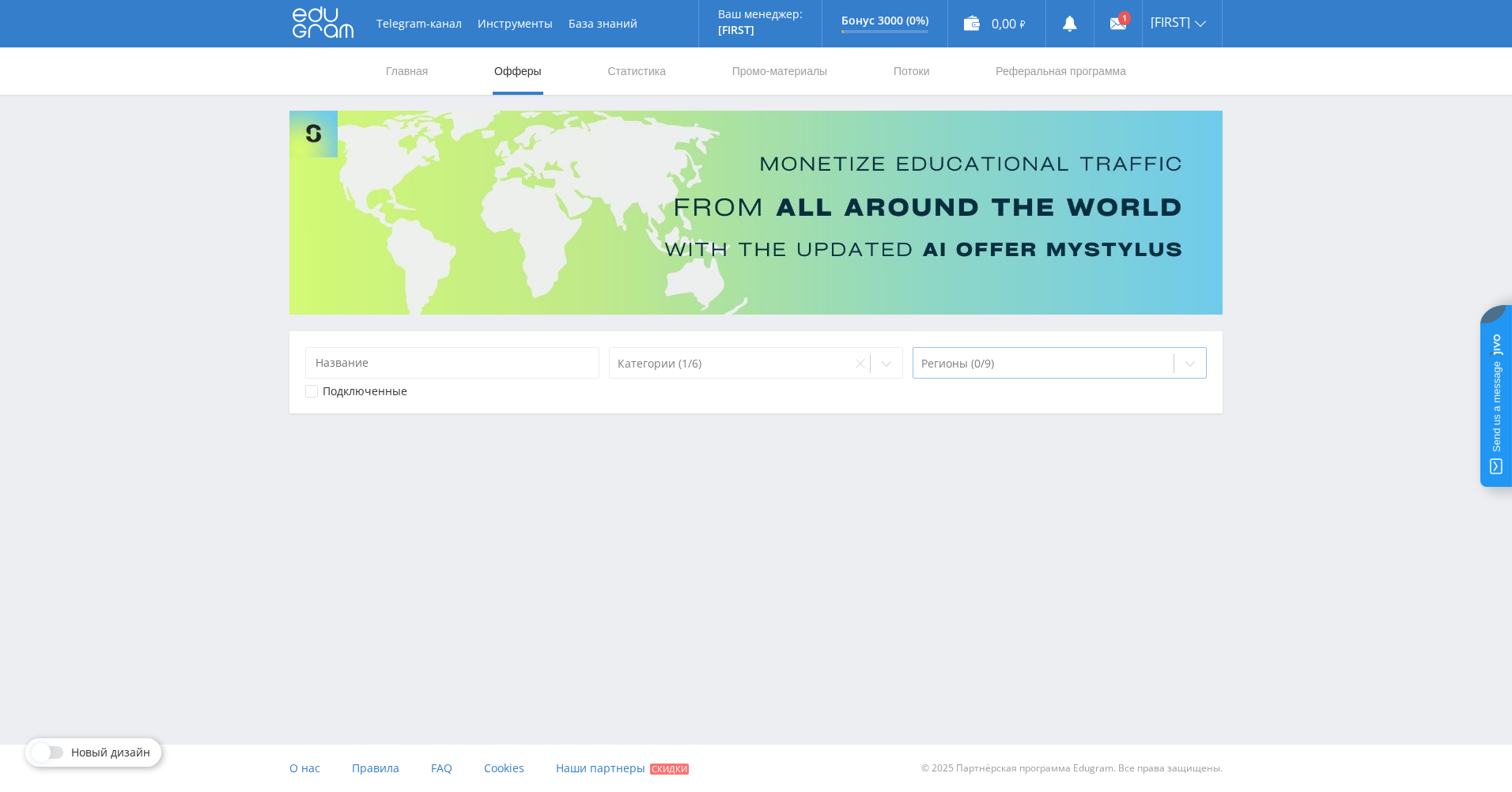 drag, startPoint x: 973, startPoint y: 368, endPoint x: 892, endPoint y: 393, distance: 84.77028 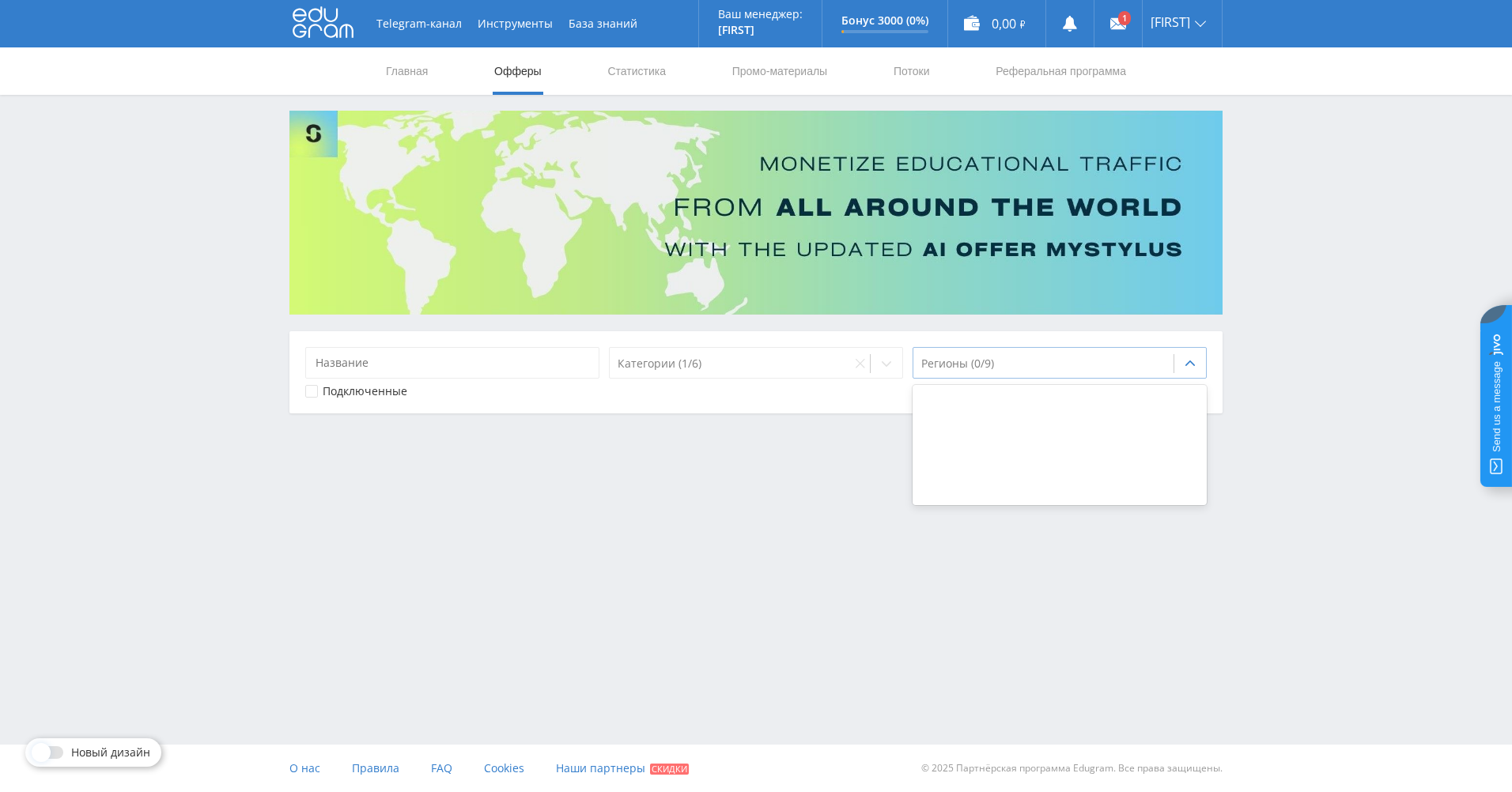 click on "Регионы (0/9)" at bounding box center (1043, 364) 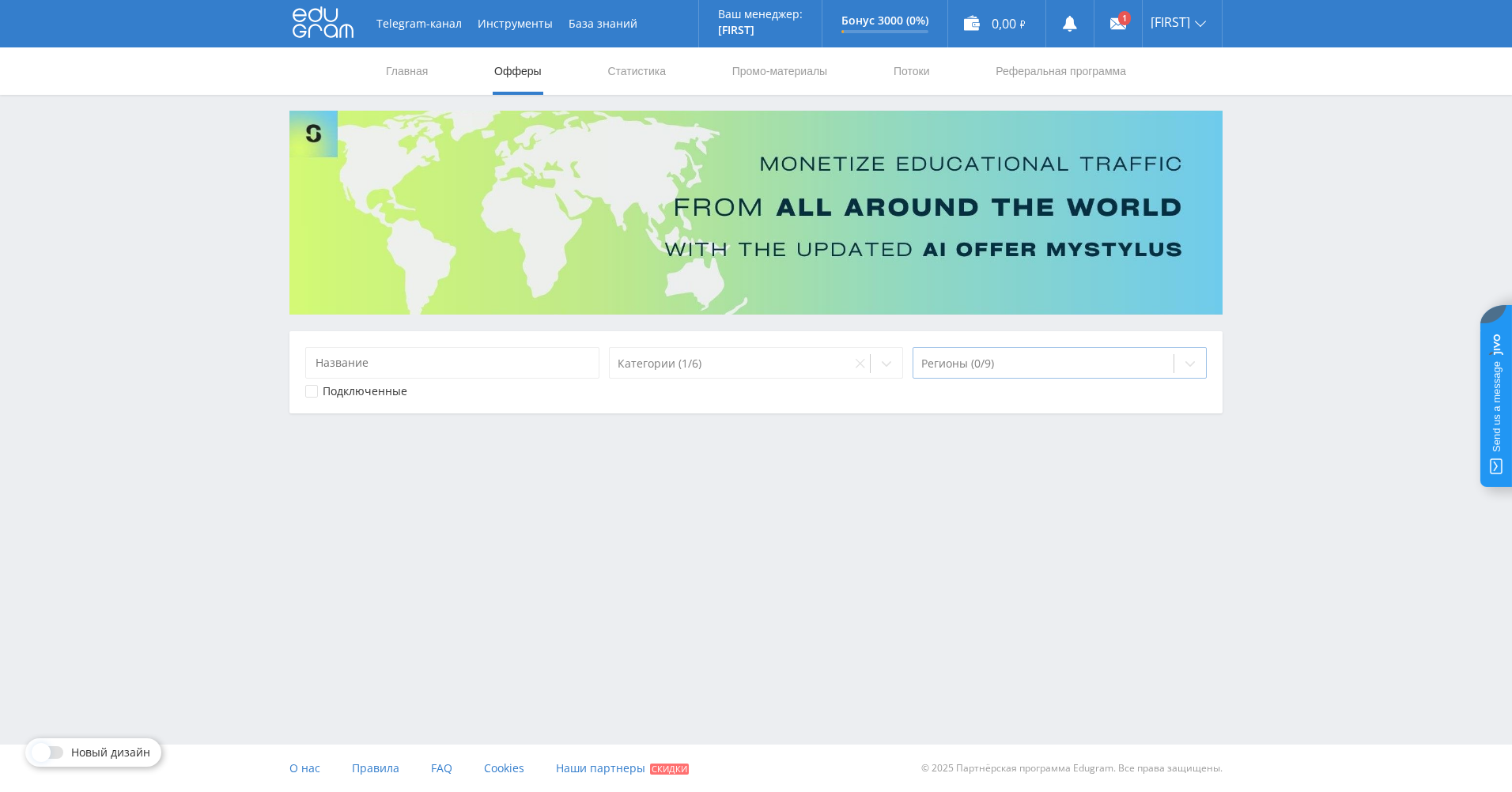click at bounding box center [1043, 364] 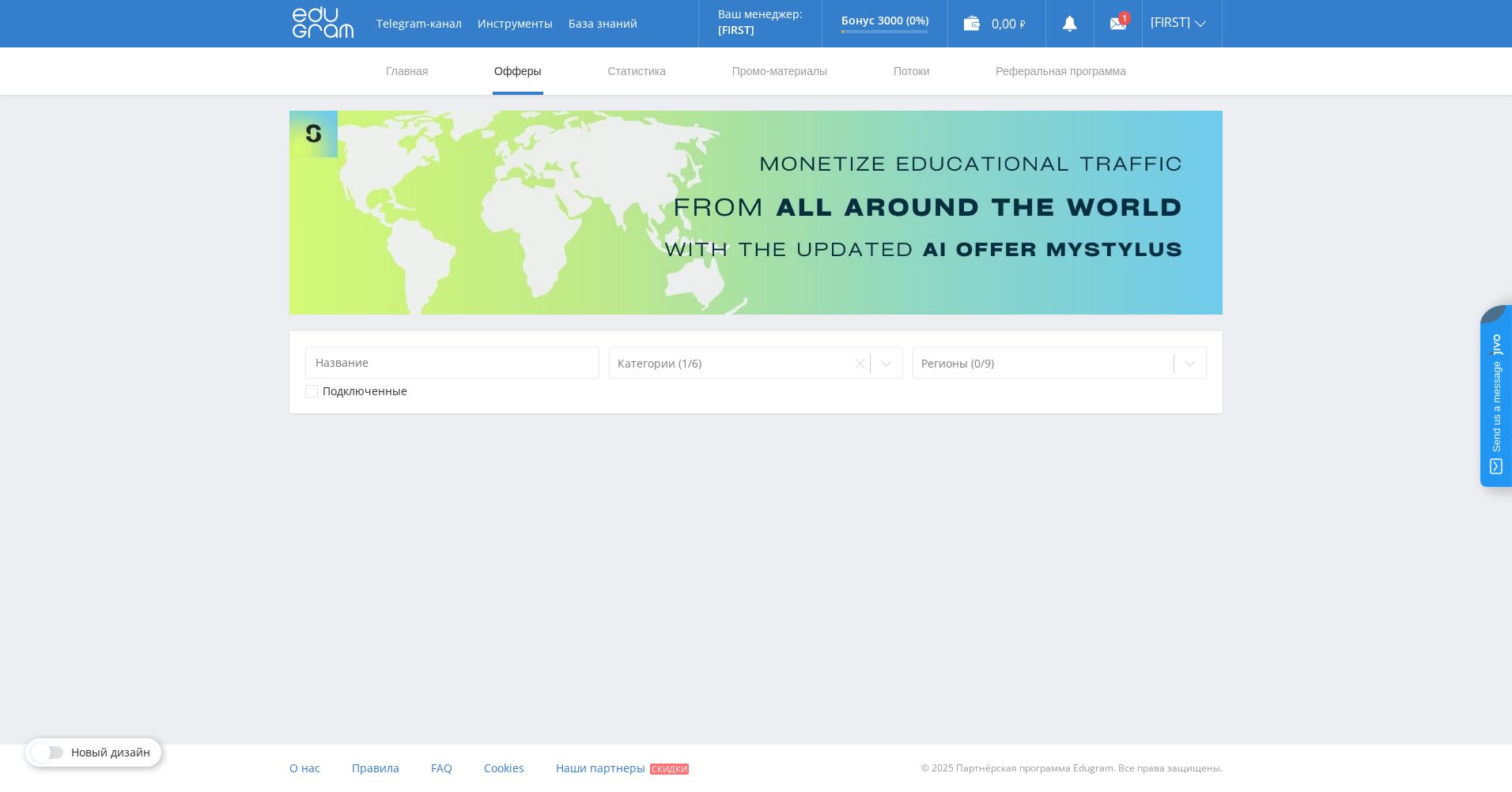 click on "Категории (1/6) Регионы (0/9) Подключенные" at bounding box center (756, 372) 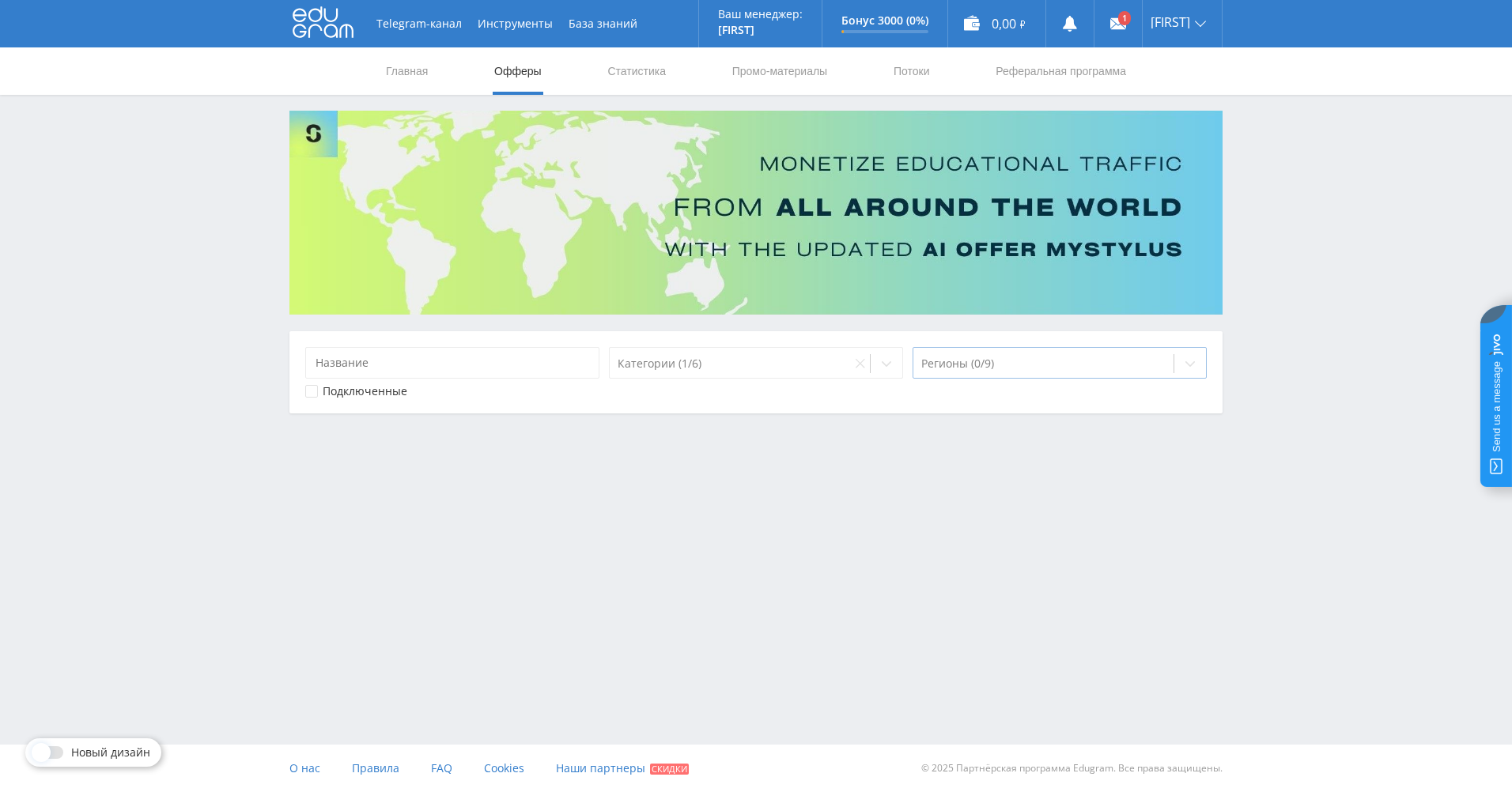 click at bounding box center [1043, 364] 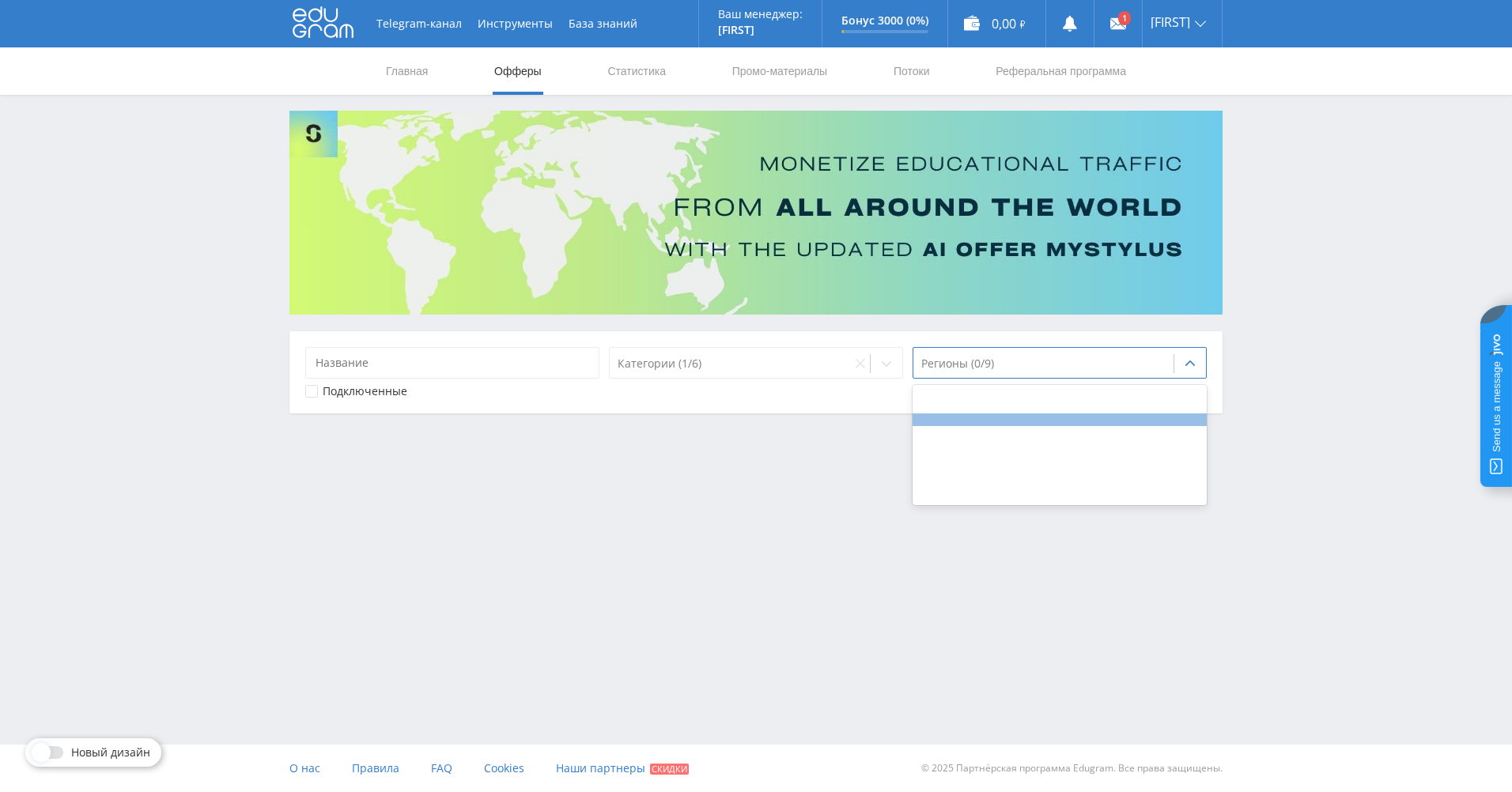 click at bounding box center (1060, 420) 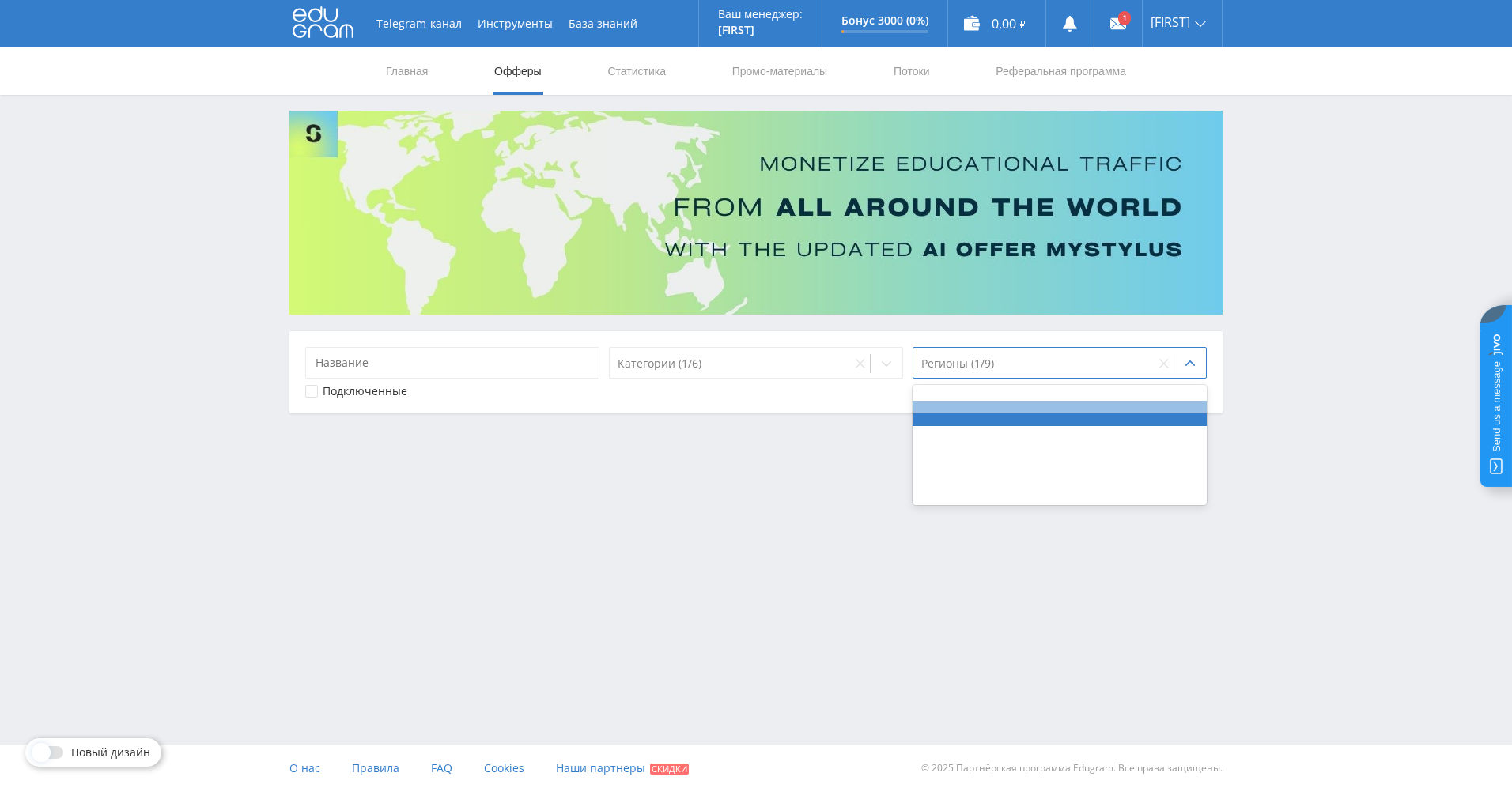 click at bounding box center (1060, 407) 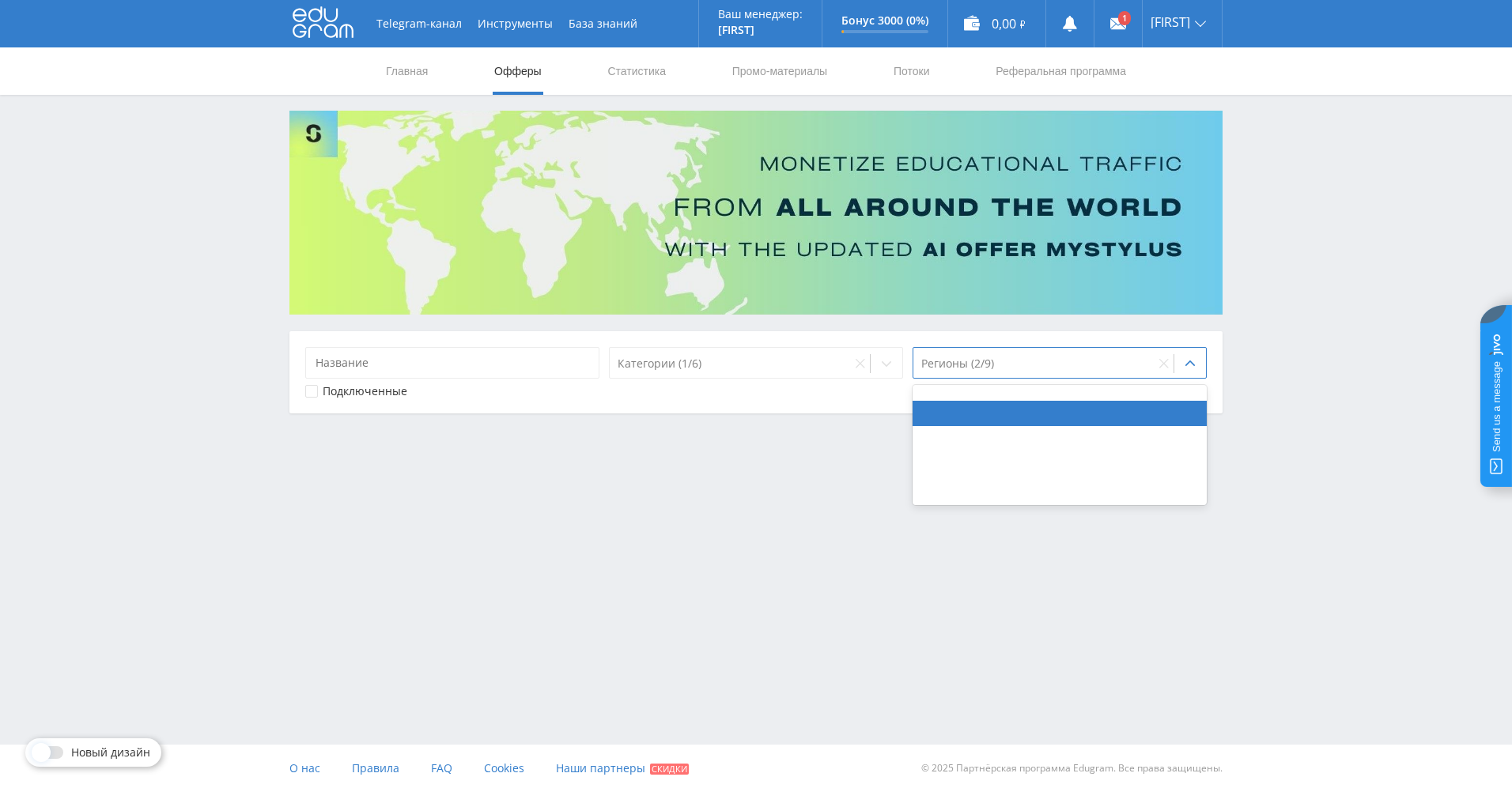 click at bounding box center [1060, 445] 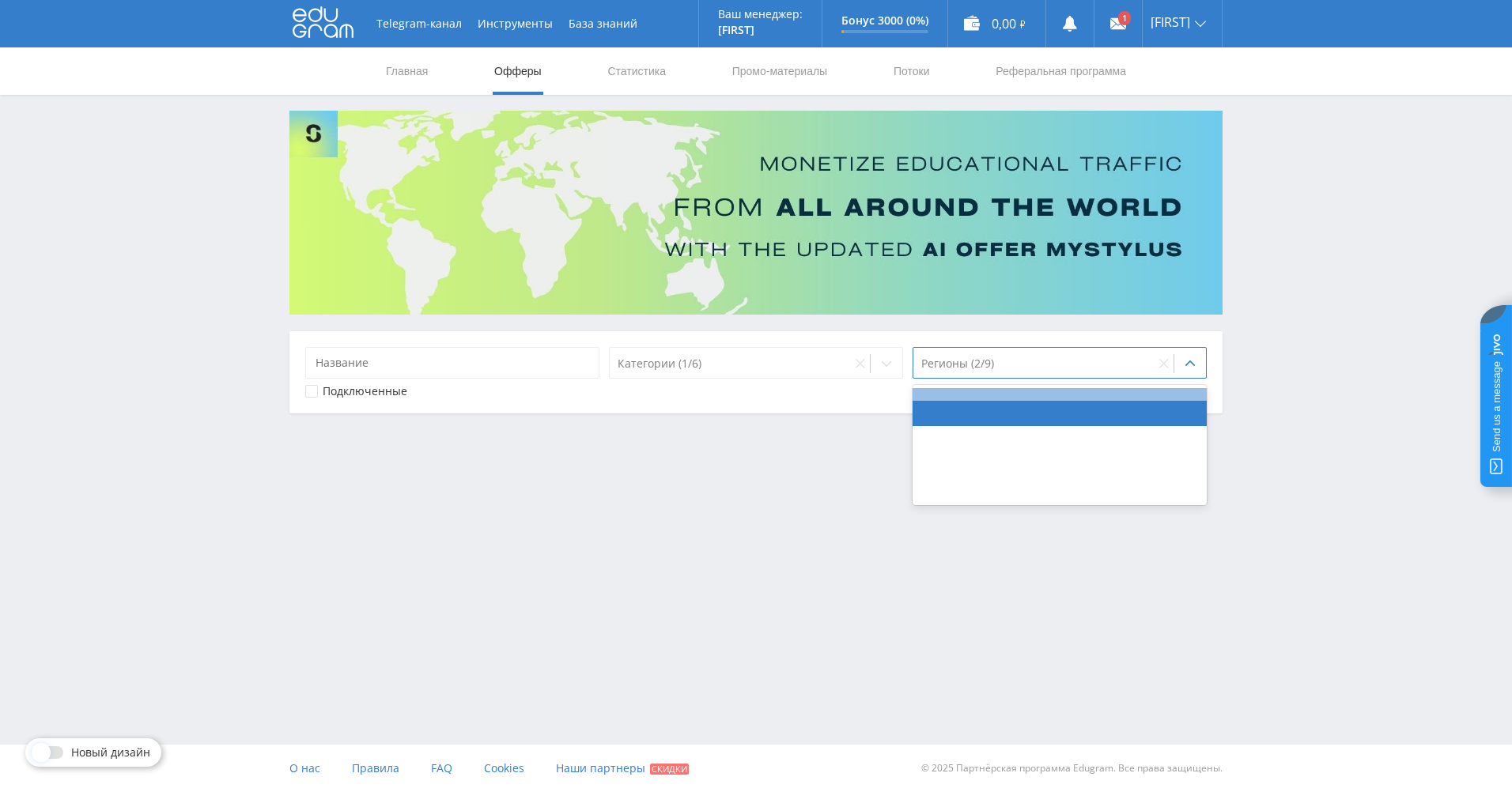 click at bounding box center [1060, 394] 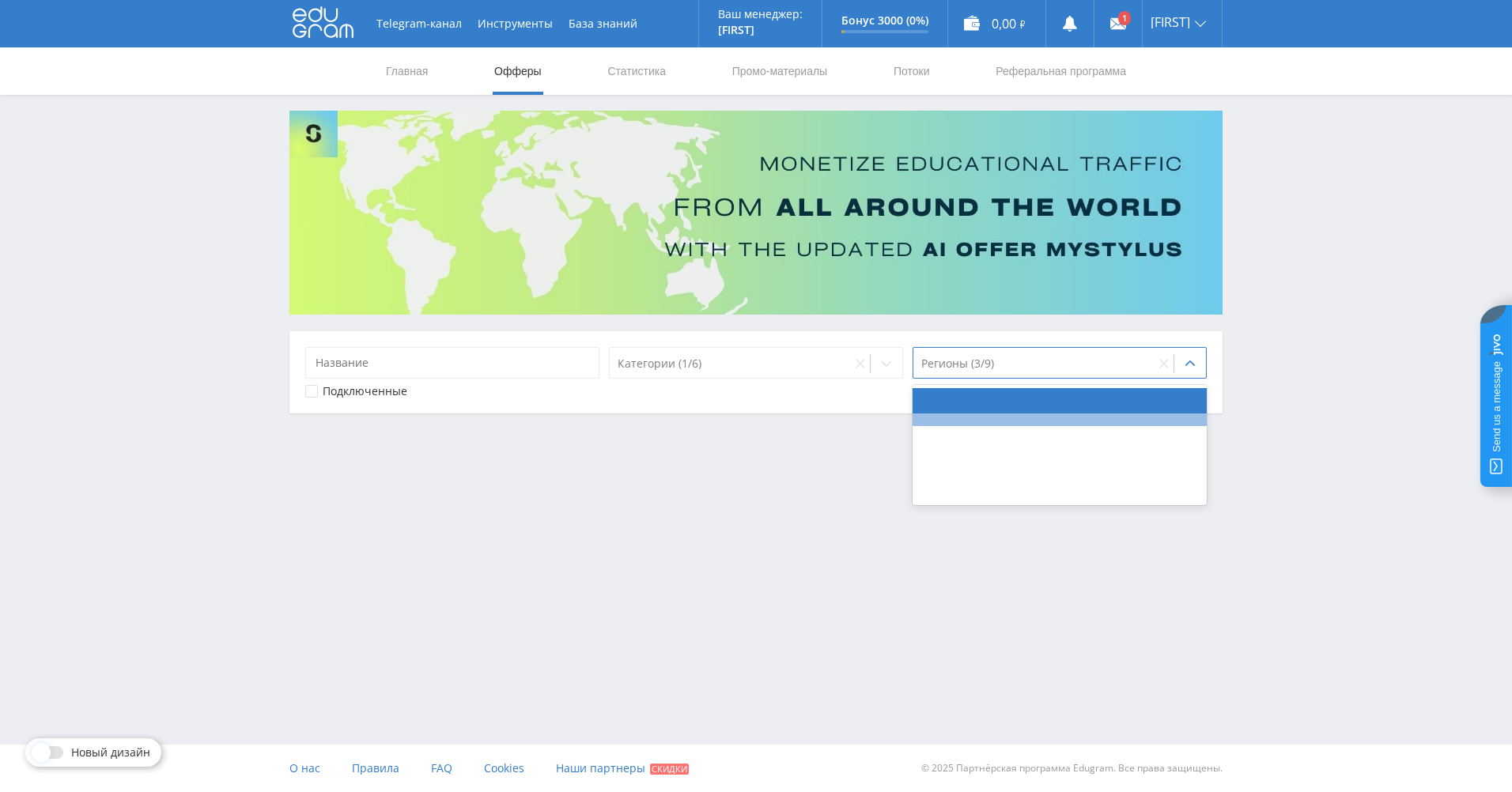 click at bounding box center (1060, 420) 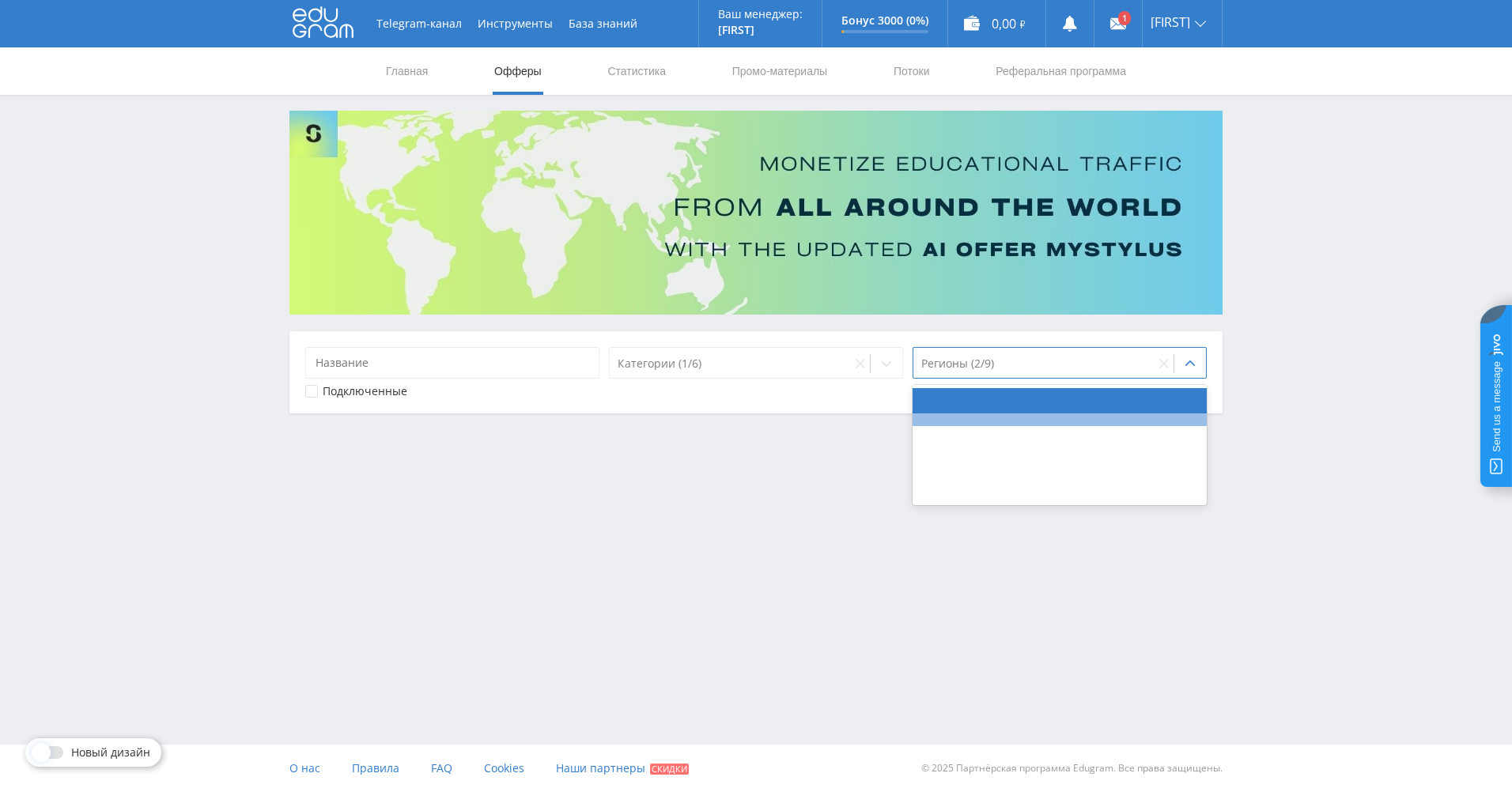 drag, startPoint x: 1029, startPoint y: 432, endPoint x: 1026, endPoint y: 417, distance: 15.297059 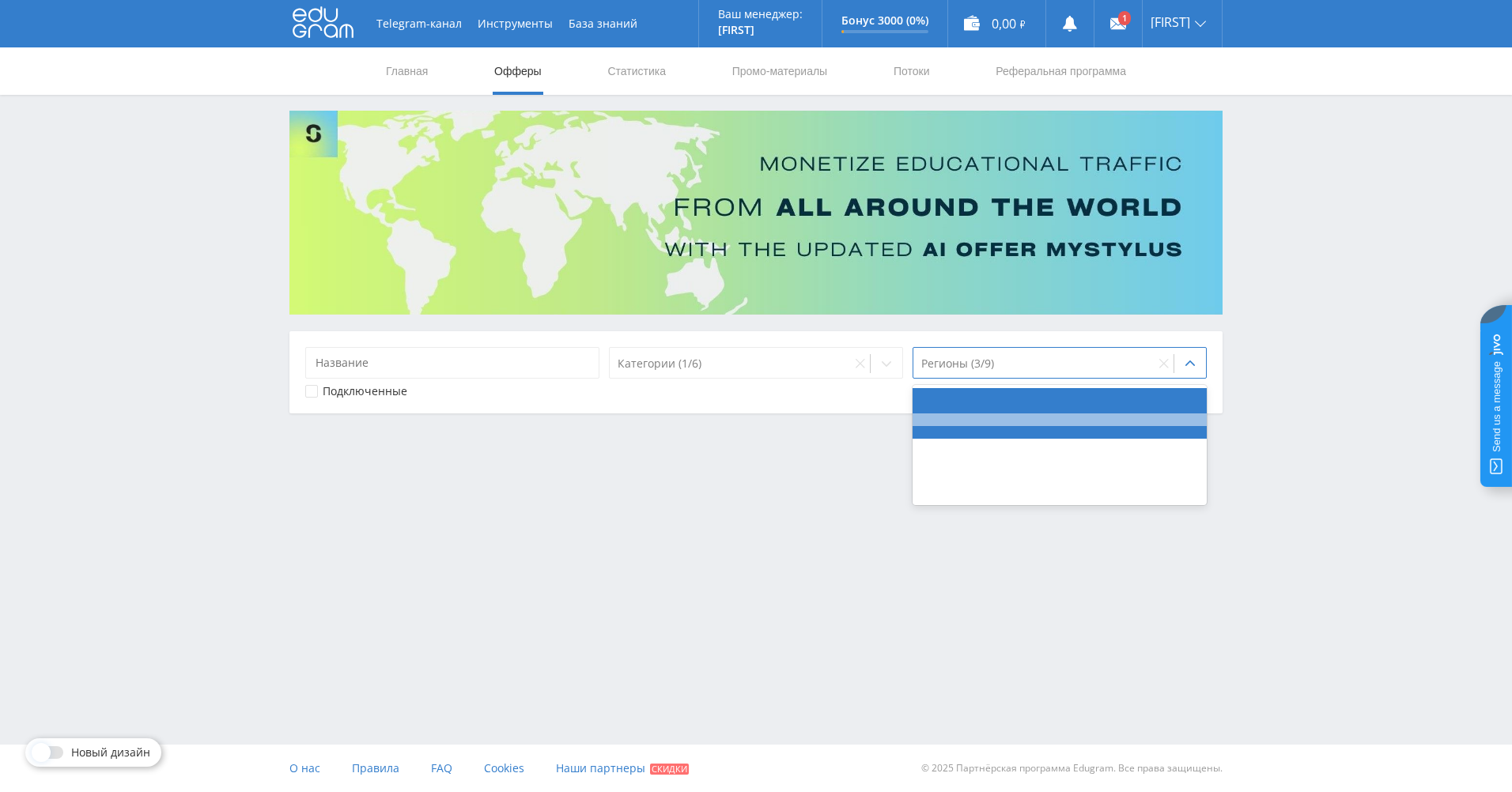 click at bounding box center (1060, 420) 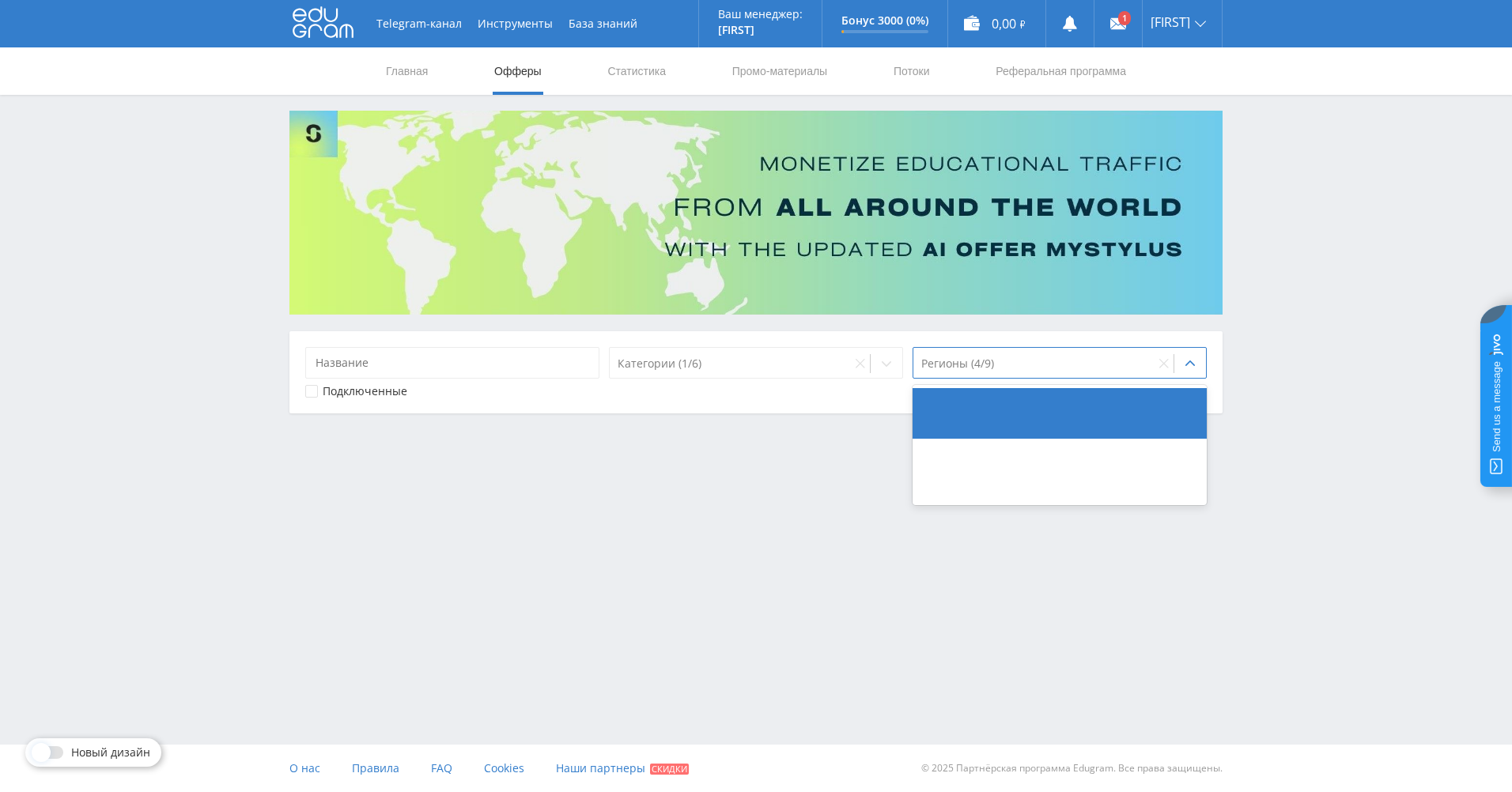 click on "Категории (1/6) option function(){return o.createElement(d,{text:e.country,src:e.flag})}, selected. 9 results available. Use Up and Down to choose options, press Enter to select the currently focused option, press Escape to exit the menu, press Tab to select the option and exit the menu. Регионы (4/9) Подключенные" at bounding box center (756, 372) 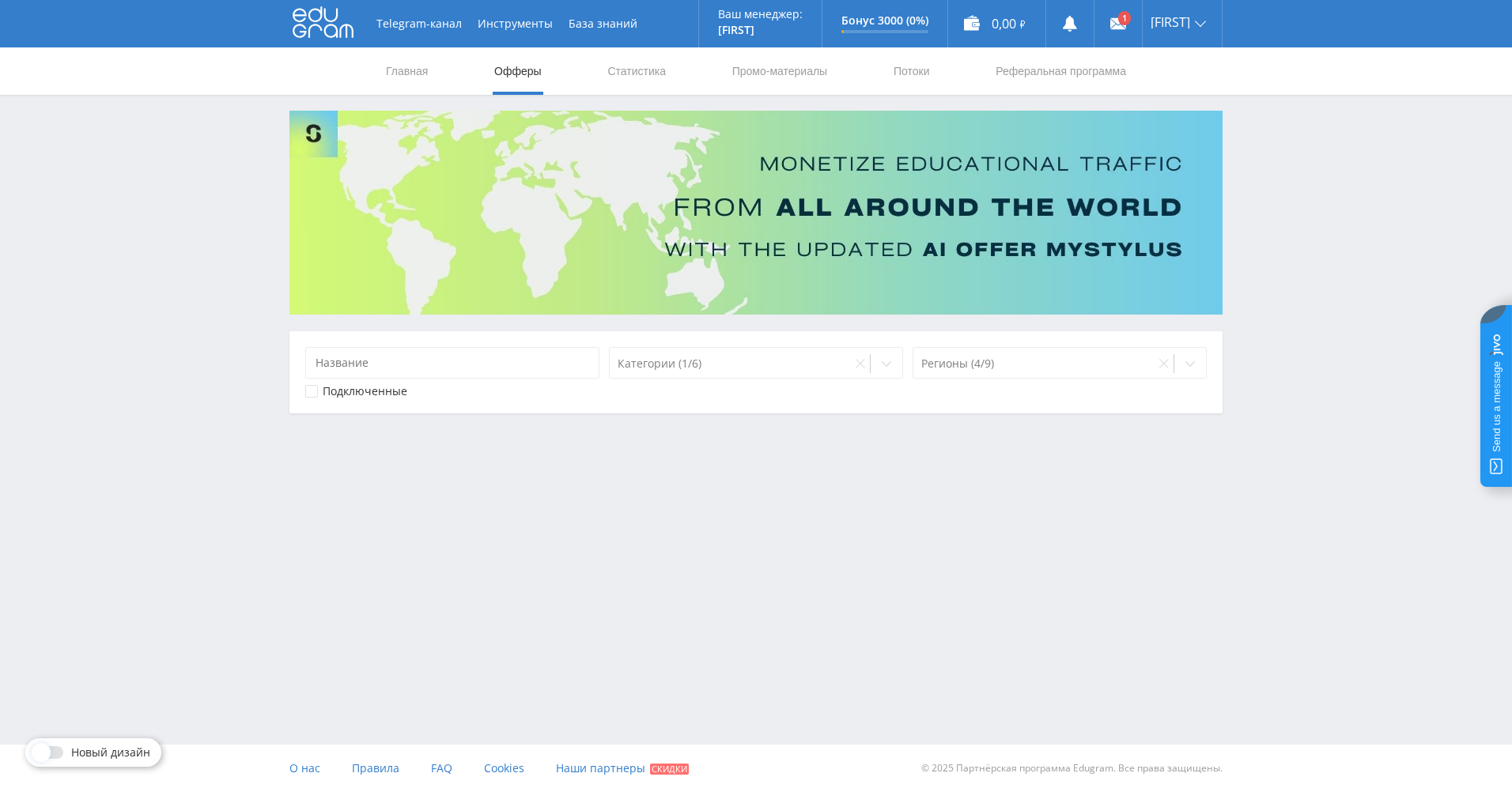 click on "Категории (1/6) Регионы (4/9) Подключенные" at bounding box center (756, 372) 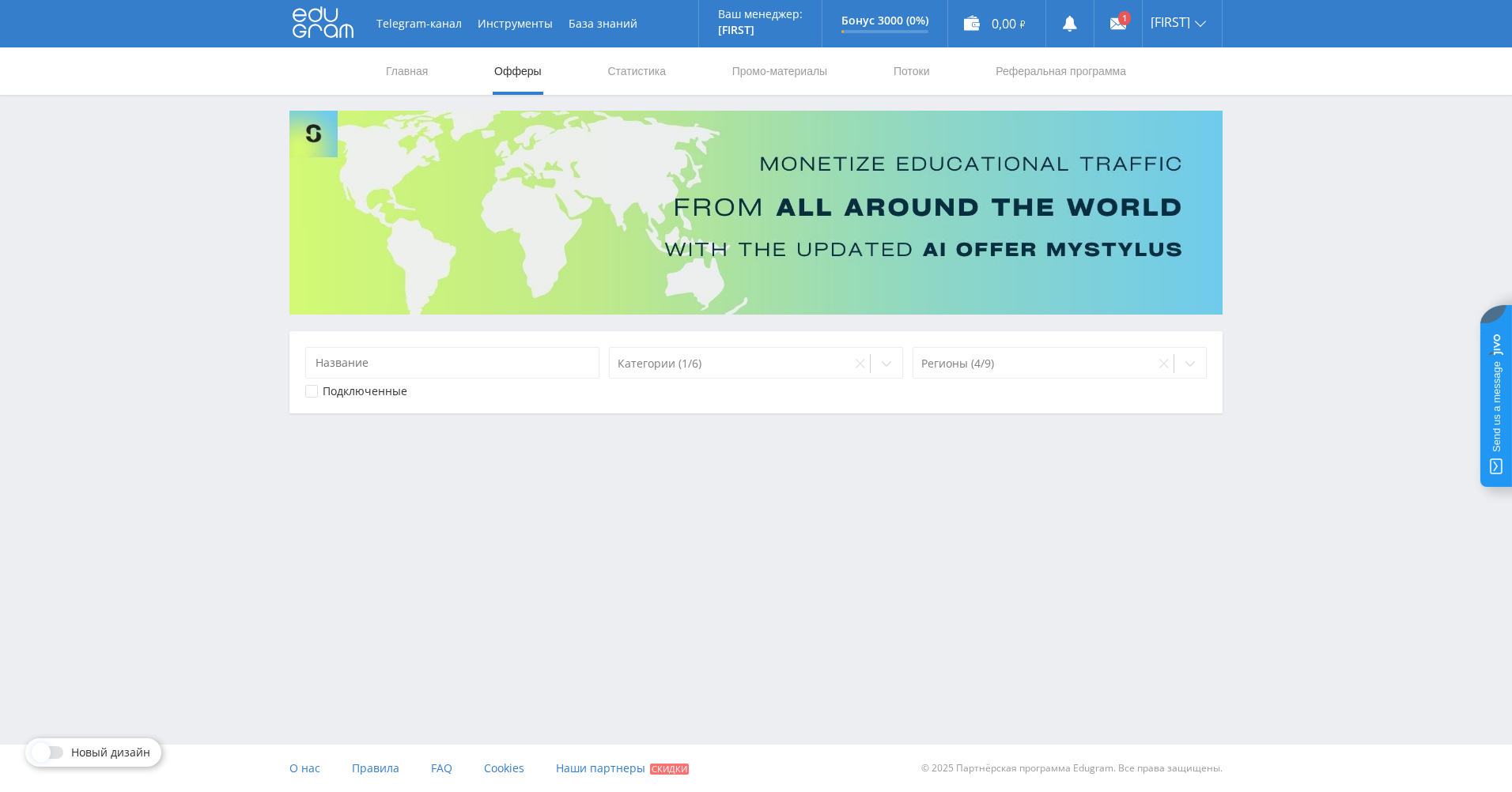 click on "Telegram-канал Инструменты База знаний
Ваш менеджер:
Alex
Alex
Online
@edugram_support
Задать вопрос менеджеру
Бонус 3000 (0%)
Заработано 0 из 5 000 ₽" at bounding box center (756, 246) 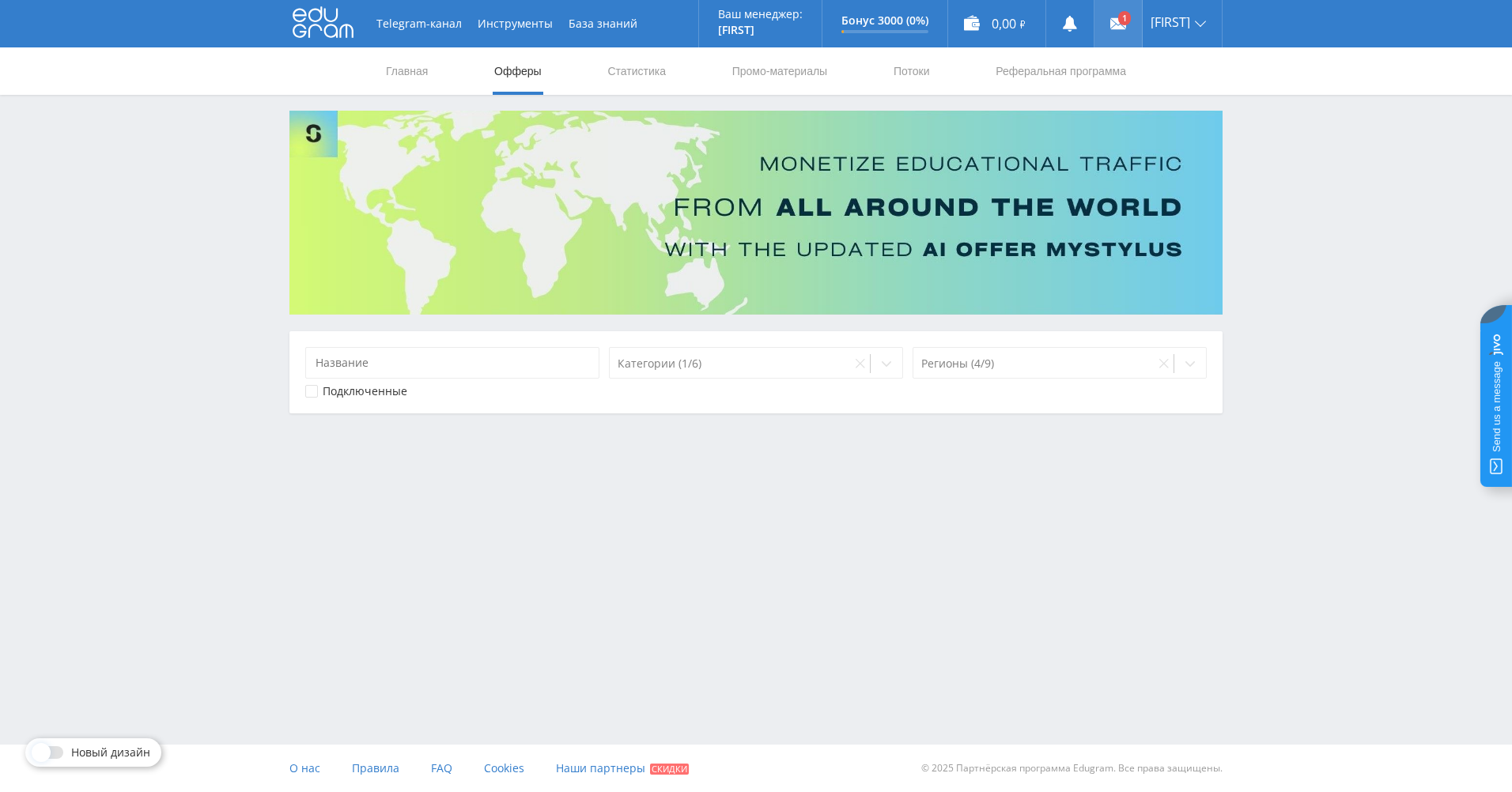 click at bounding box center (1118, 24) 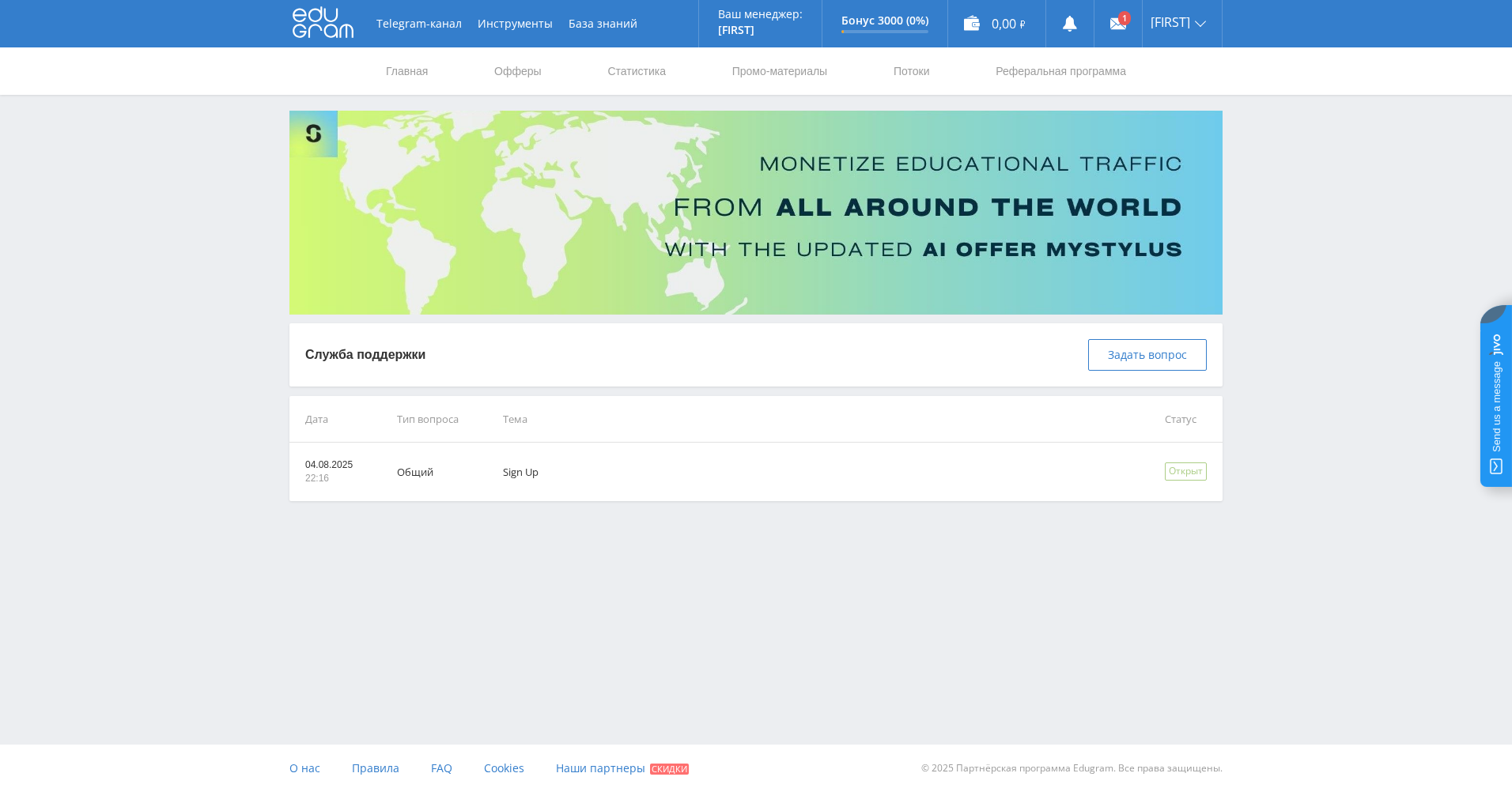 scroll, scrollTop: 0, scrollLeft: 0, axis: both 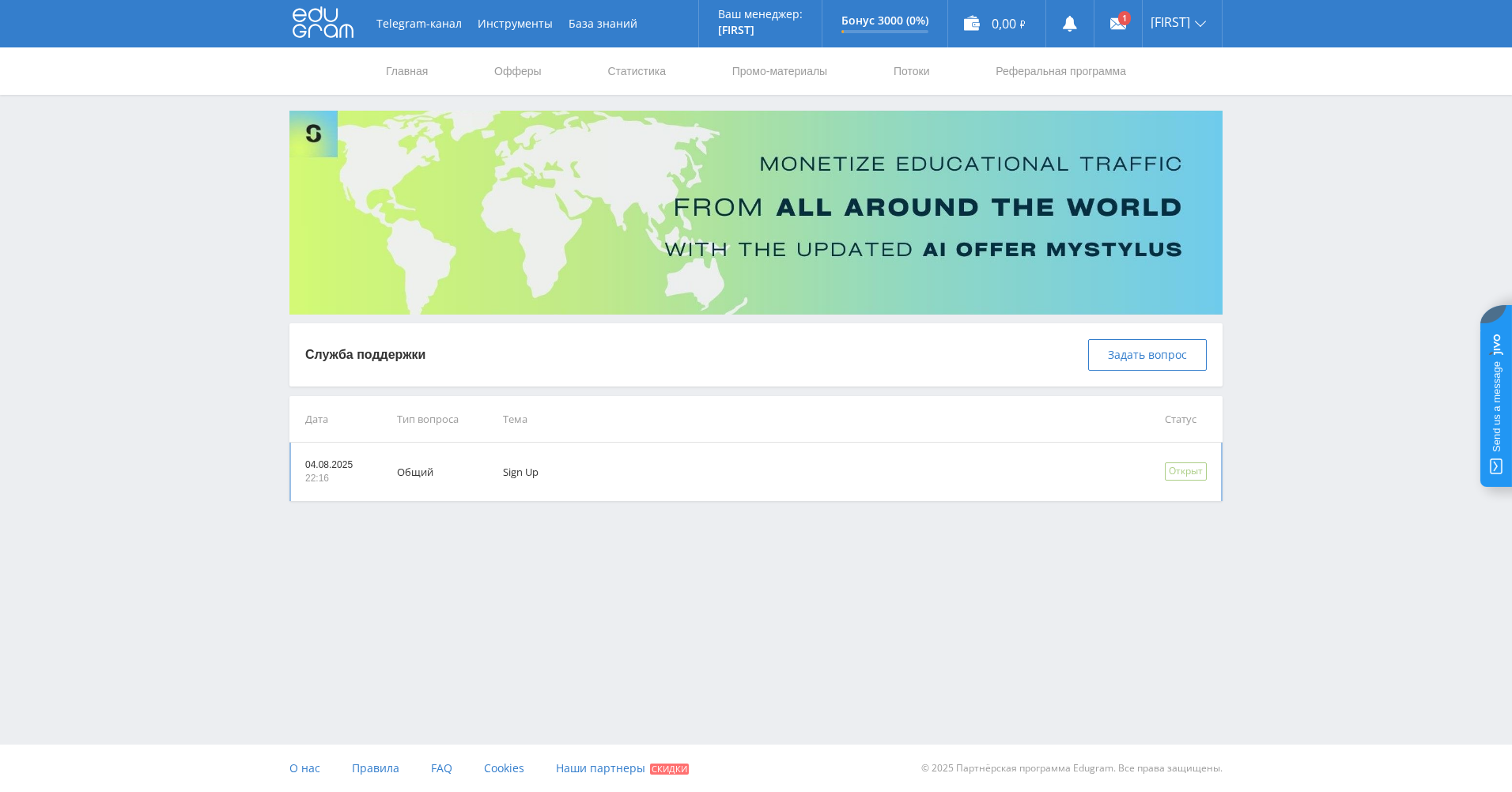 click on "Sign Up" at bounding box center [811, 472] 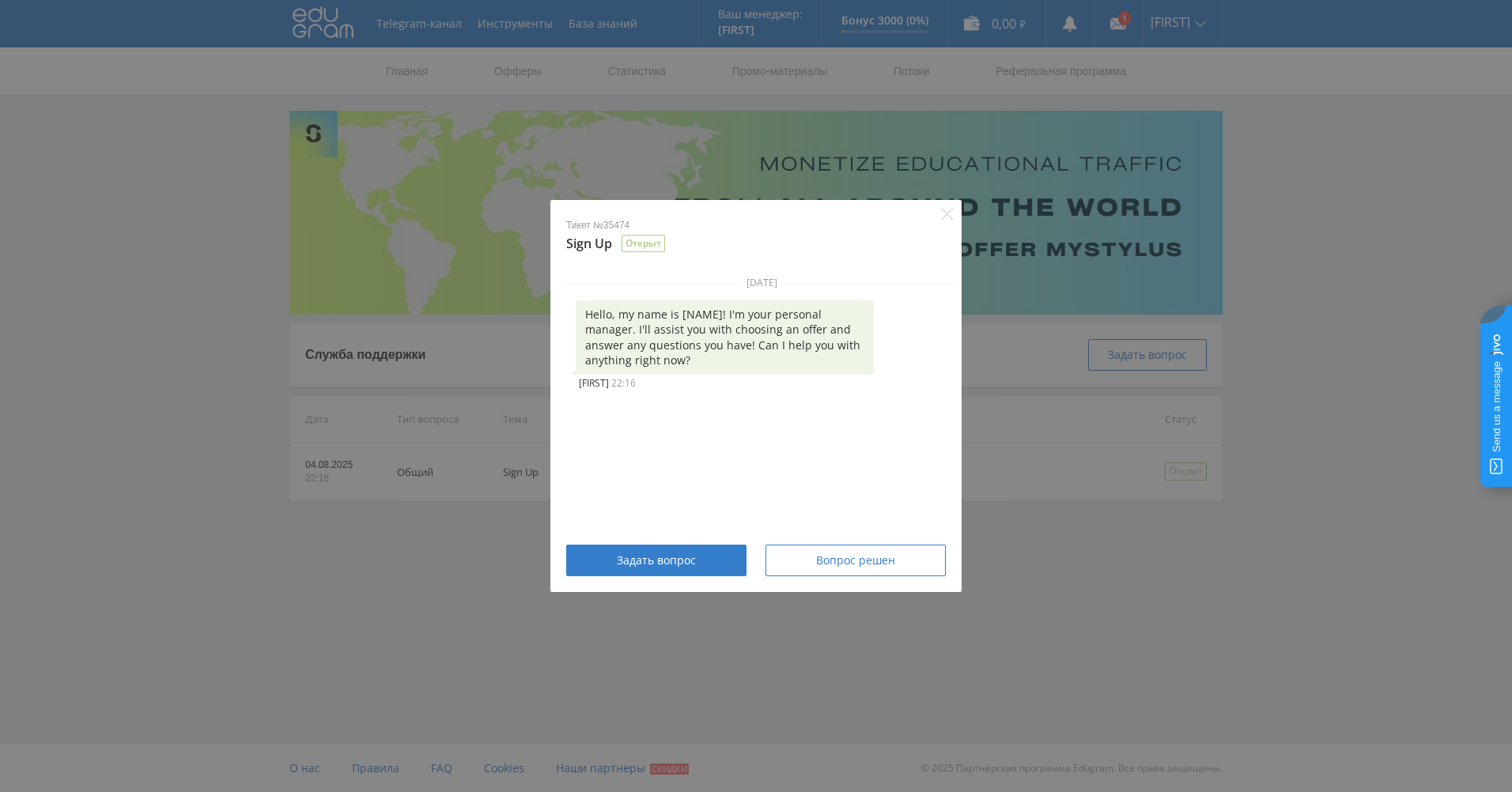 click on "Тикет №35474 Sign Up Открыт 4 августа 2025 г. Hello, my name is Alex! I'm your personal manager. I'll assist you with choosing an offer and answer any questions you have! Can I help you with anything right now? Alex   22:16 Задать вопрос Вопрос решен" at bounding box center (756, 396) 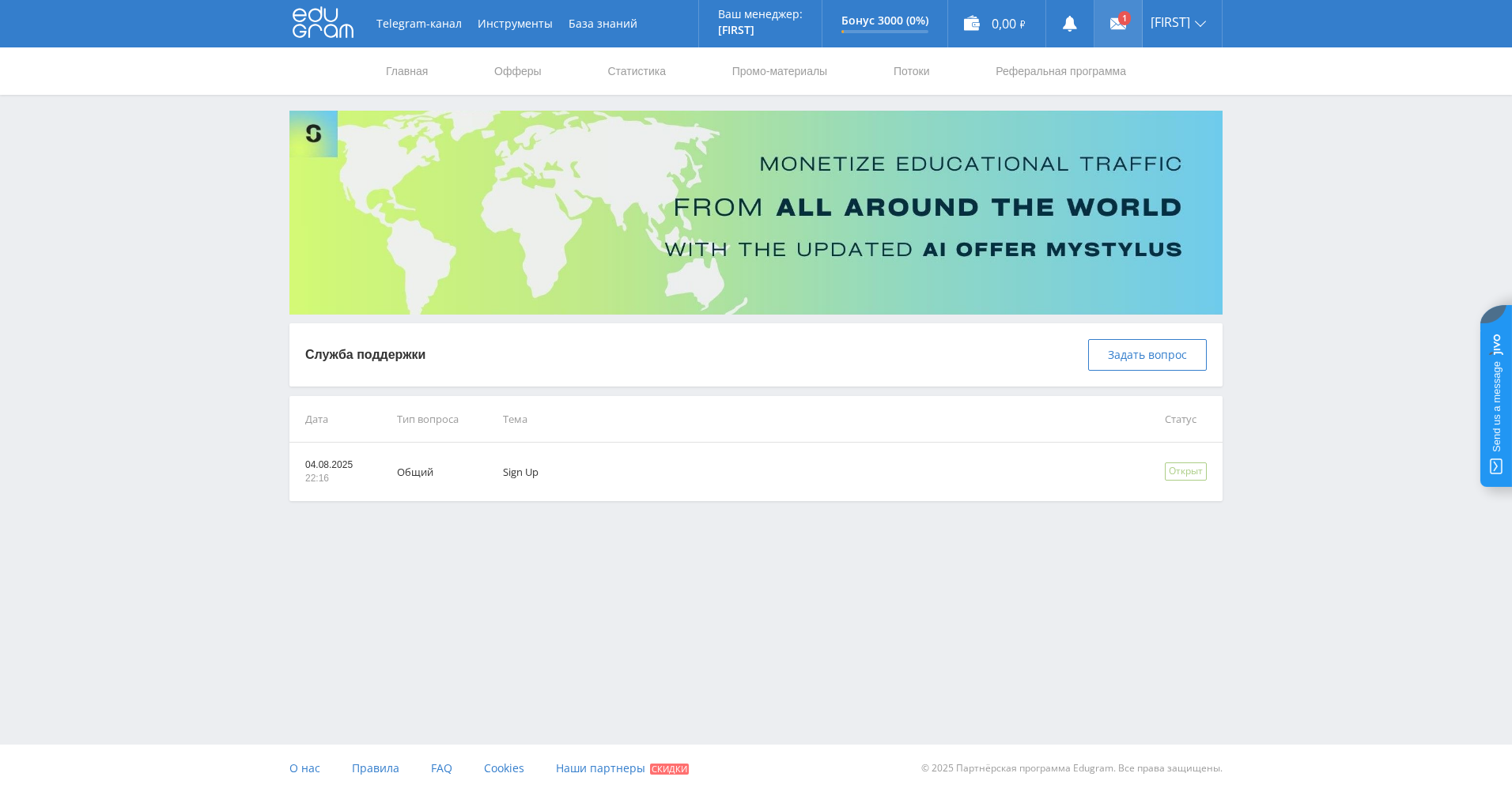 click at bounding box center (1118, 24) 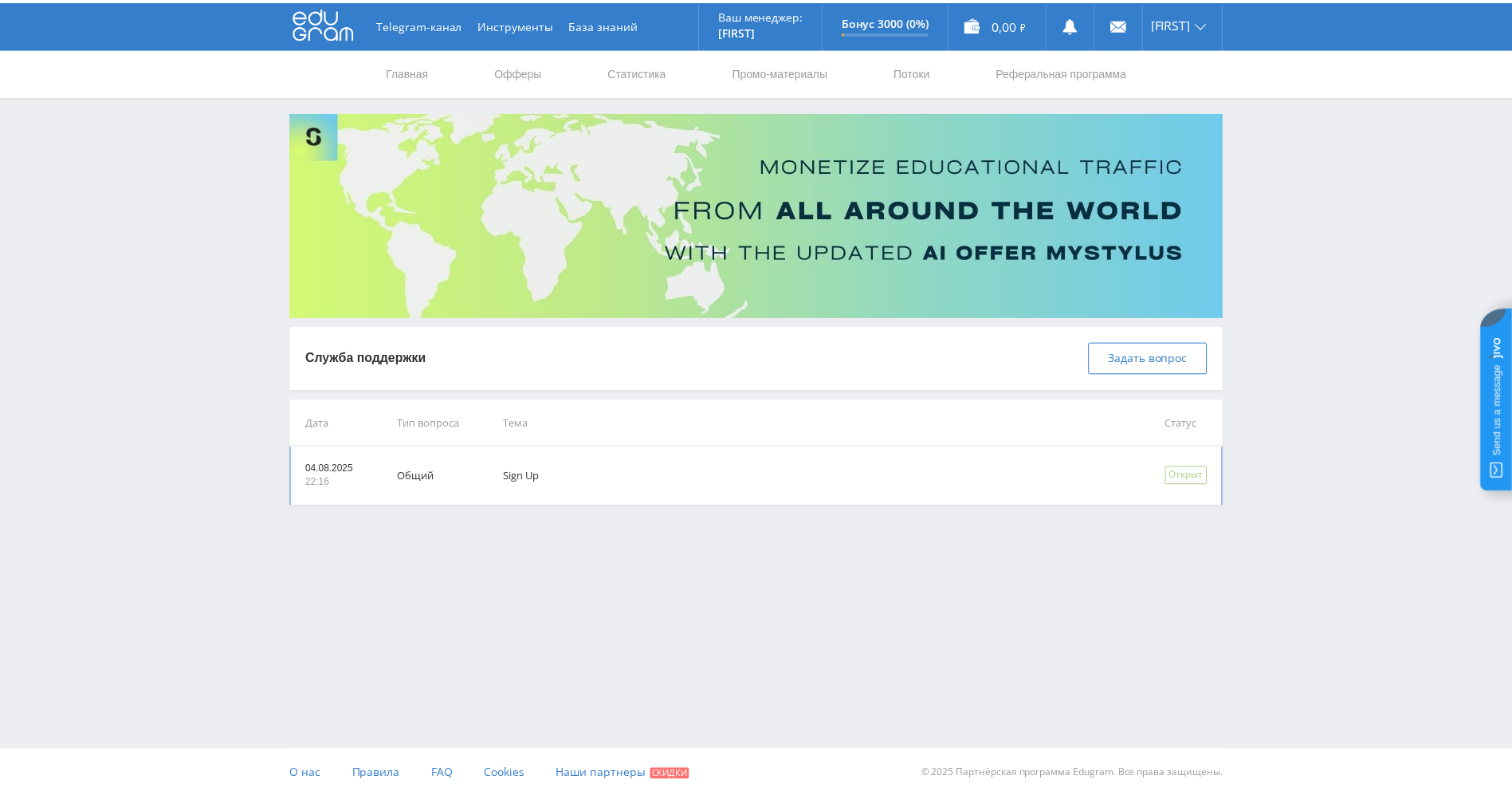 scroll, scrollTop: 0, scrollLeft: 0, axis: both 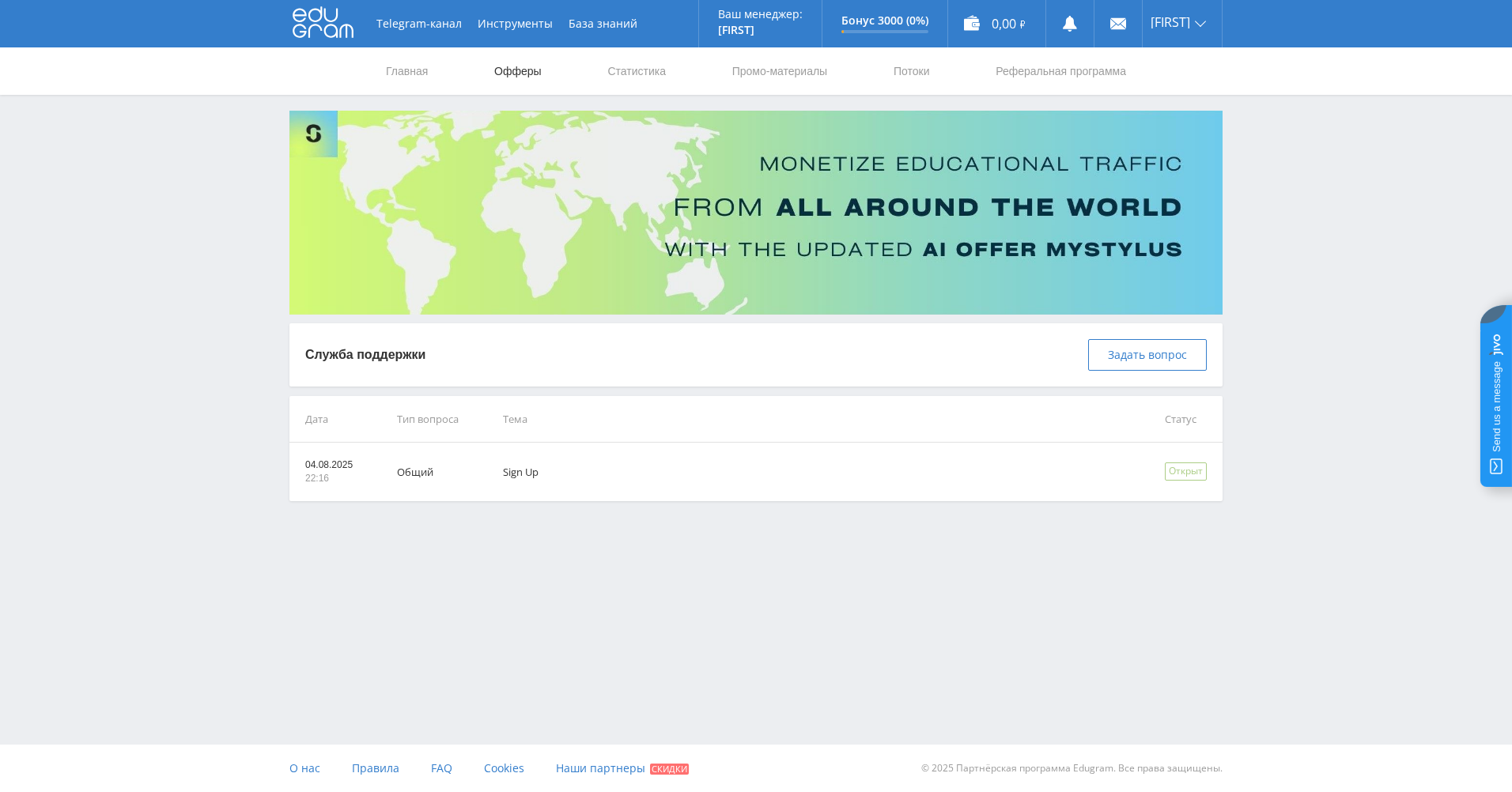 click on "Офферы" at bounding box center [518, 71] 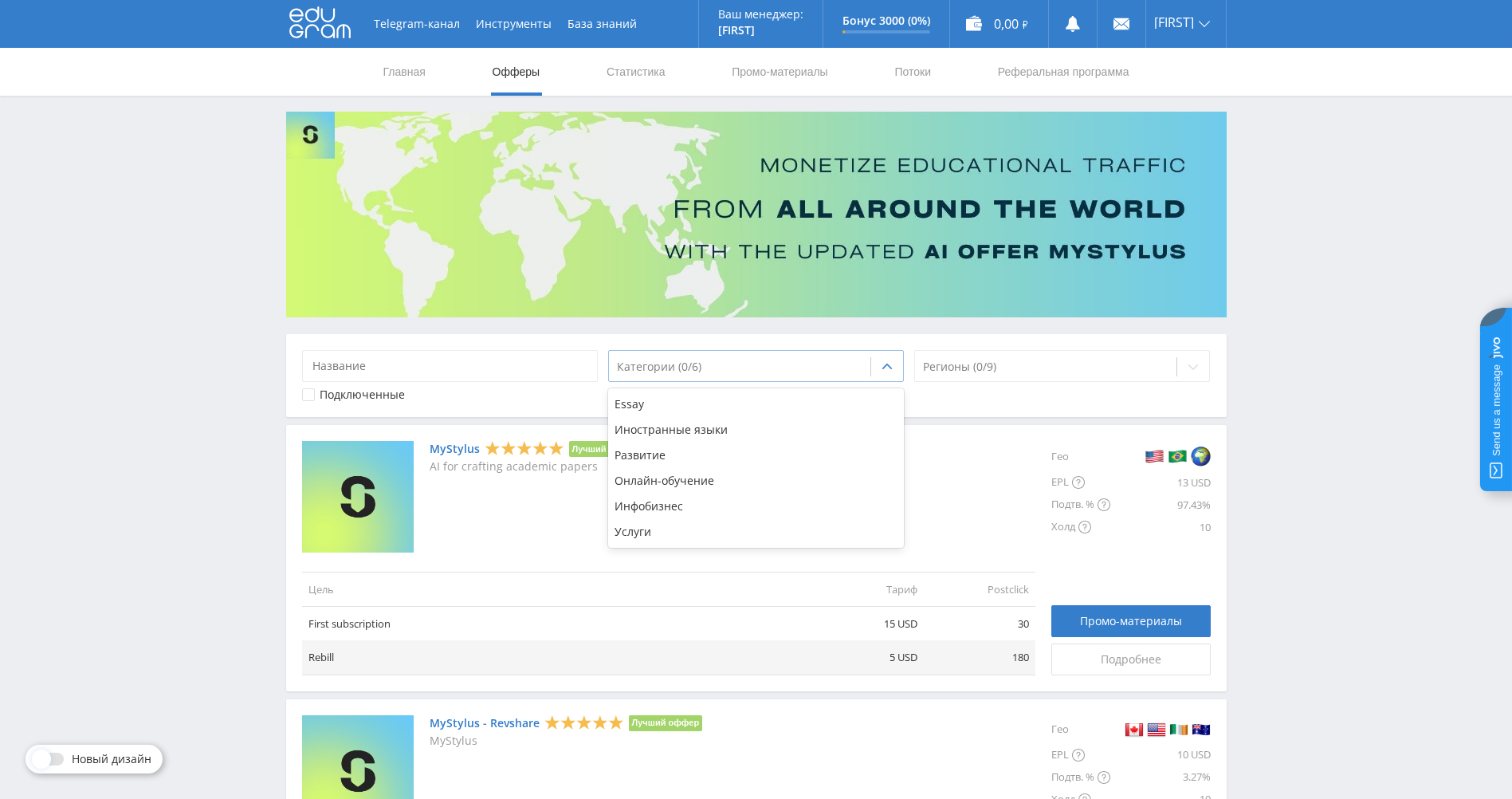 click at bounding box center (740, 367) 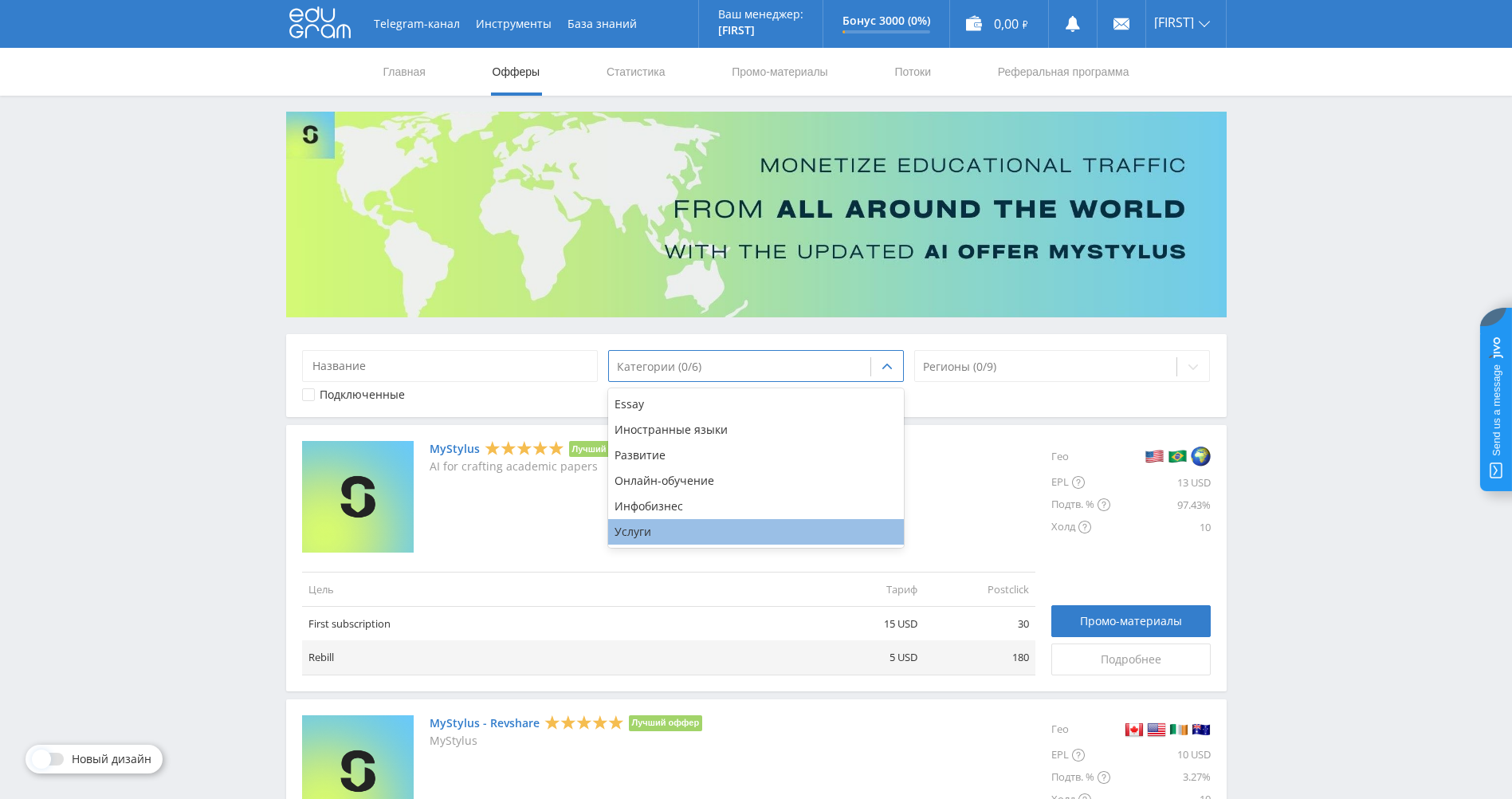 click on "Услуги" at bounding box center (756, 532) 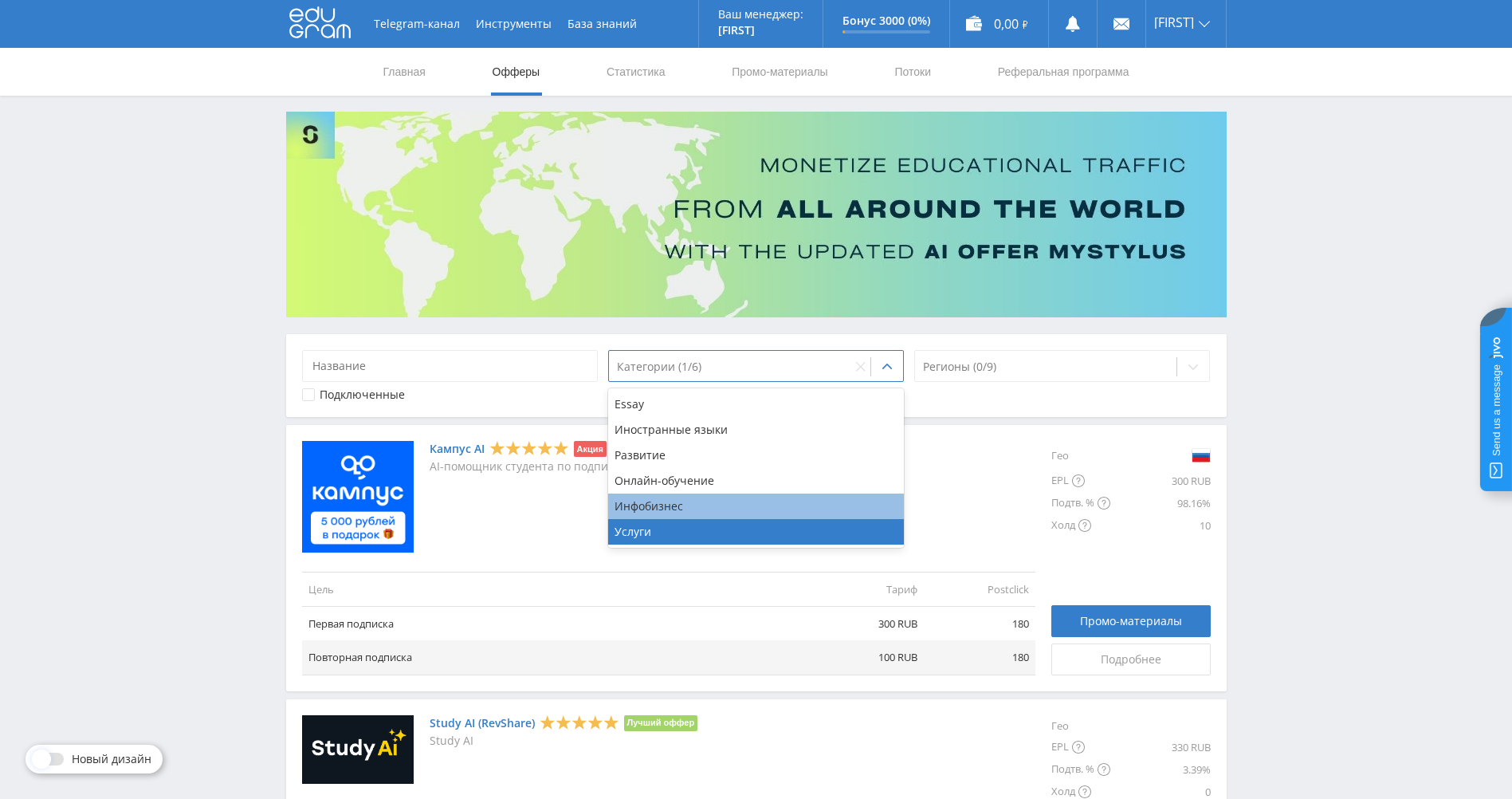 click on "Инфобизнес" at bounding box center [756, 506] 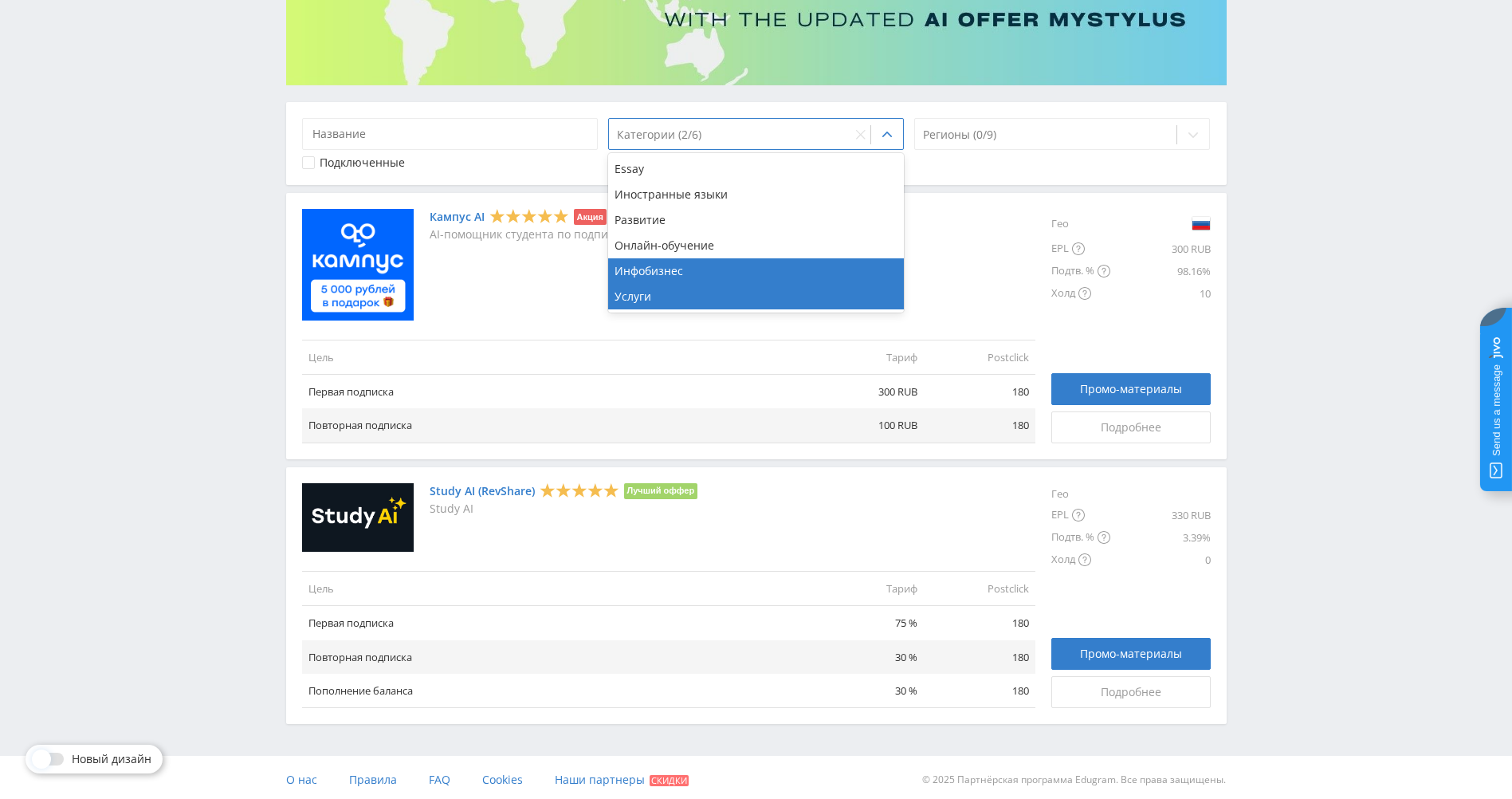 scroll, scrollTop: 0, scrollLeft: 0, axis: both 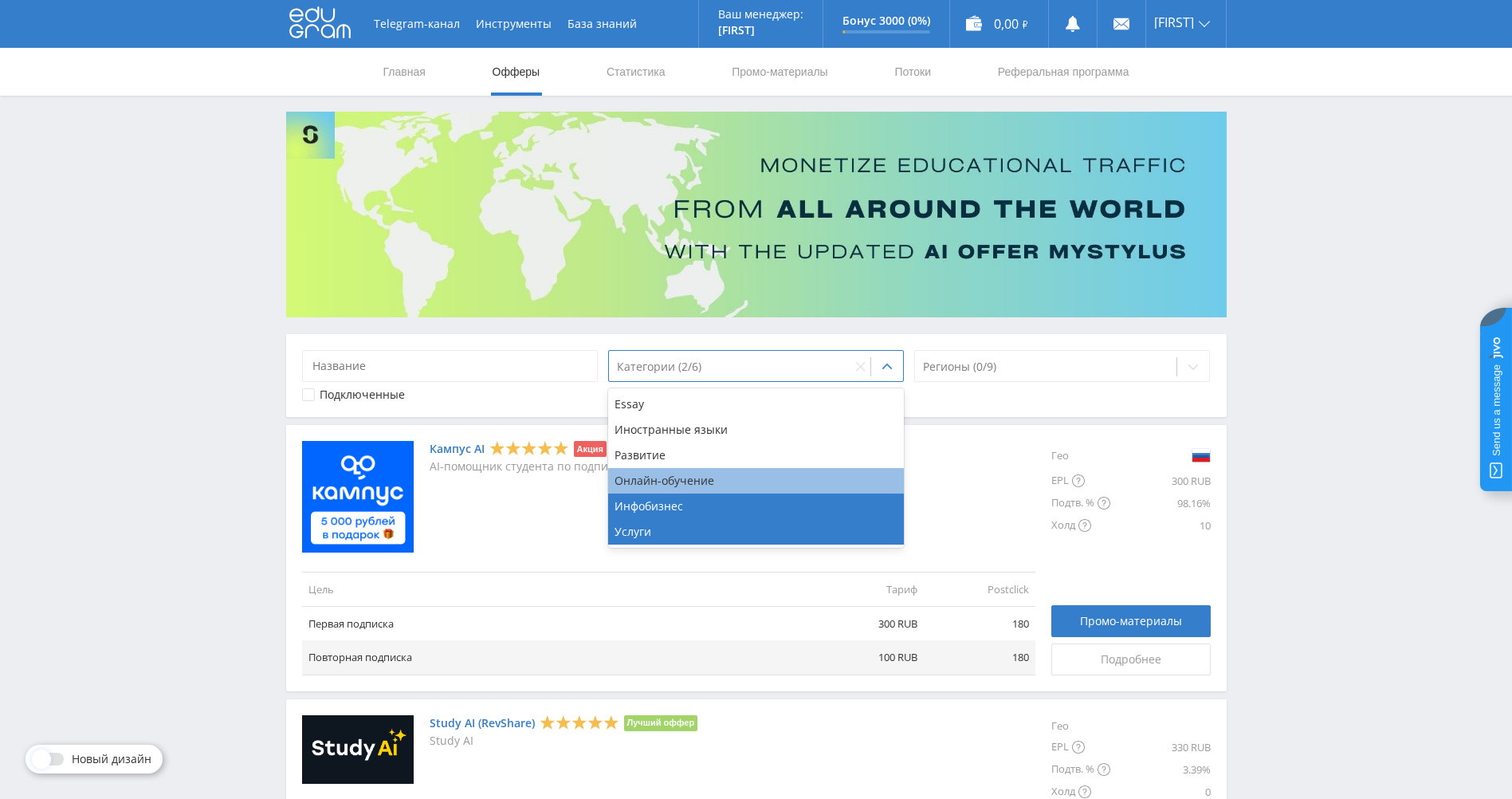 click on "Онлайн-обучение" at bounding box center (756, 481) 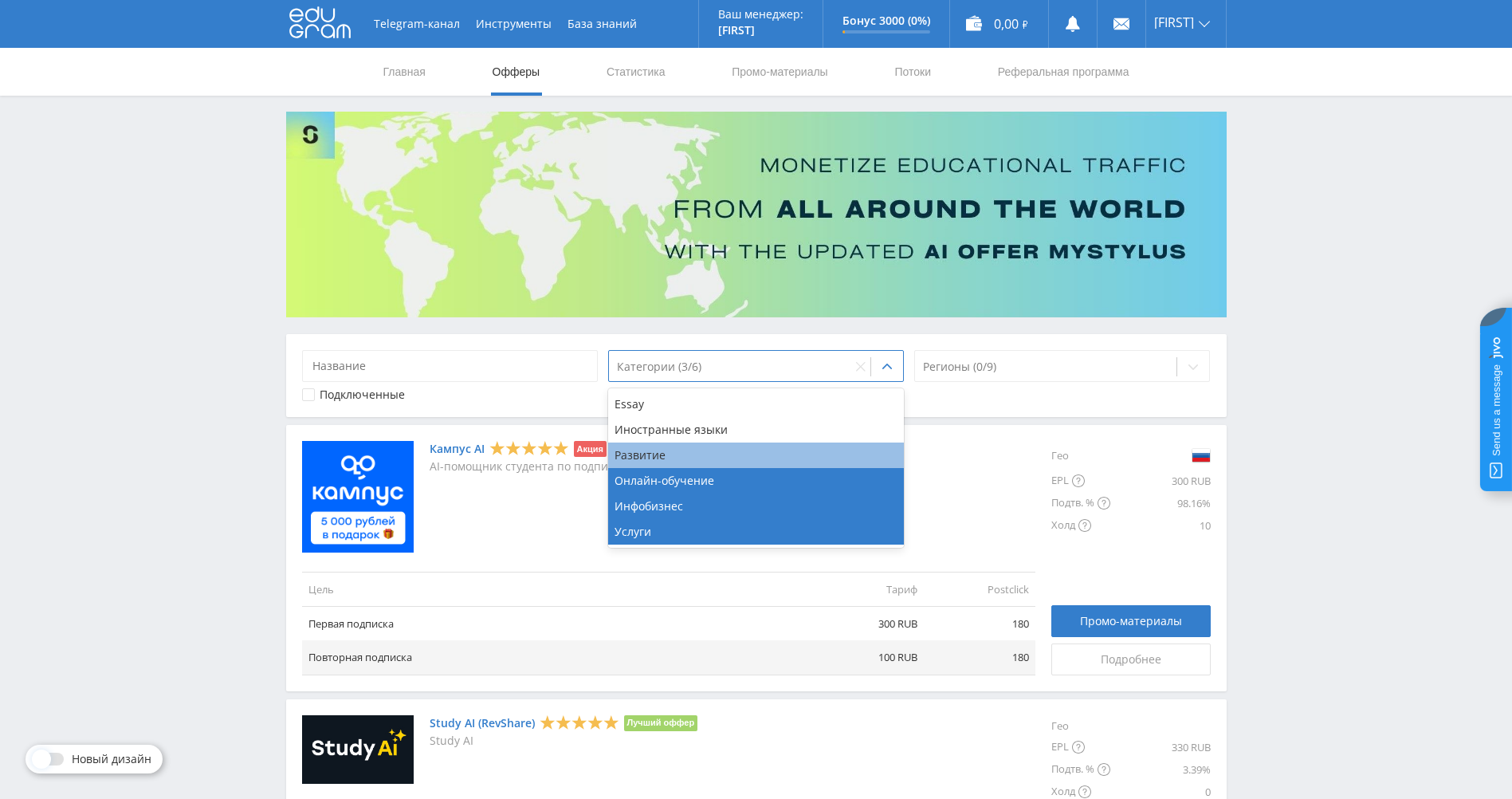 click on "Развитие" at bounding box center (756, 455) 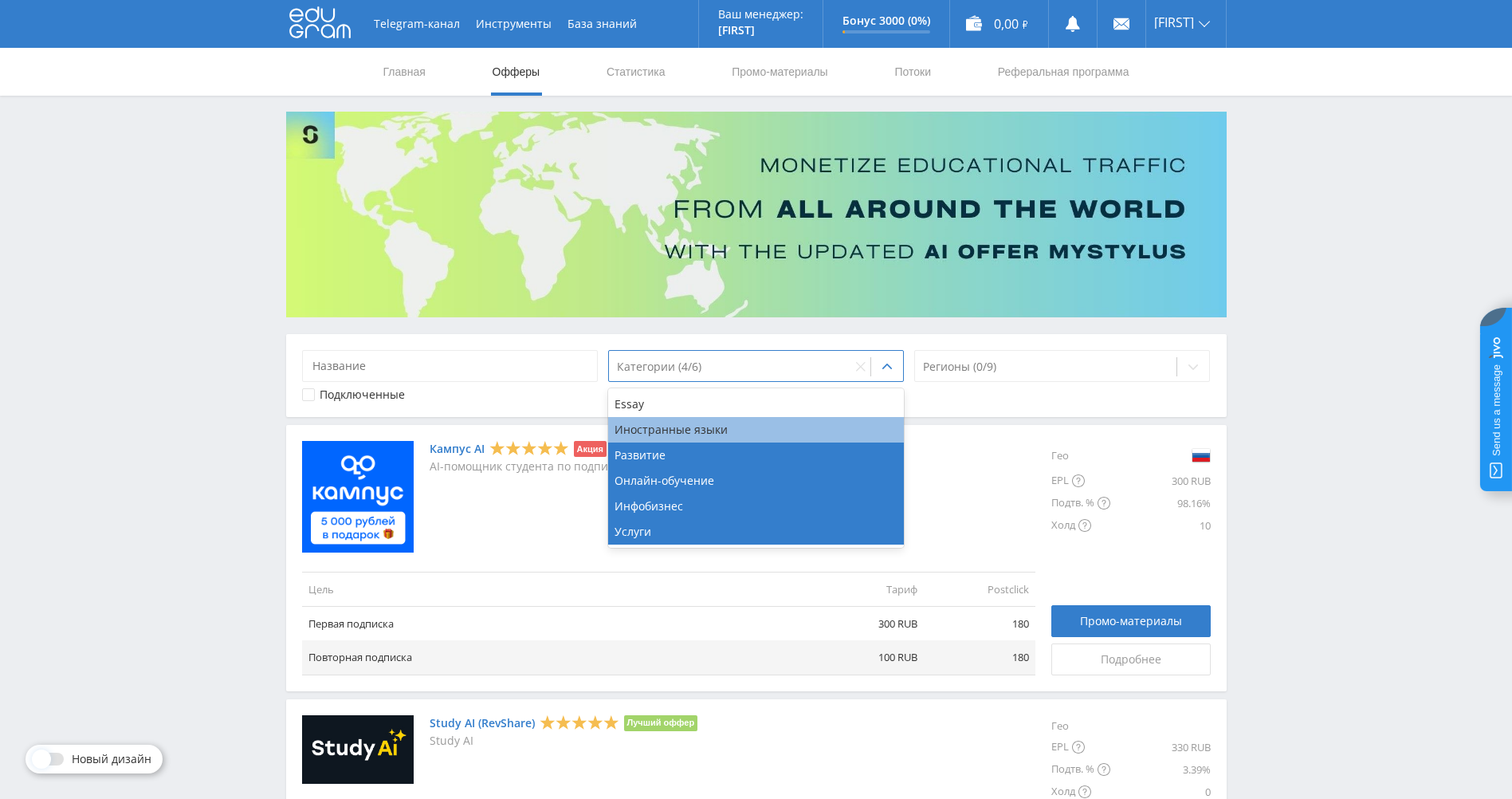click on "Иностранные языки" at bounding box center (756, 430) 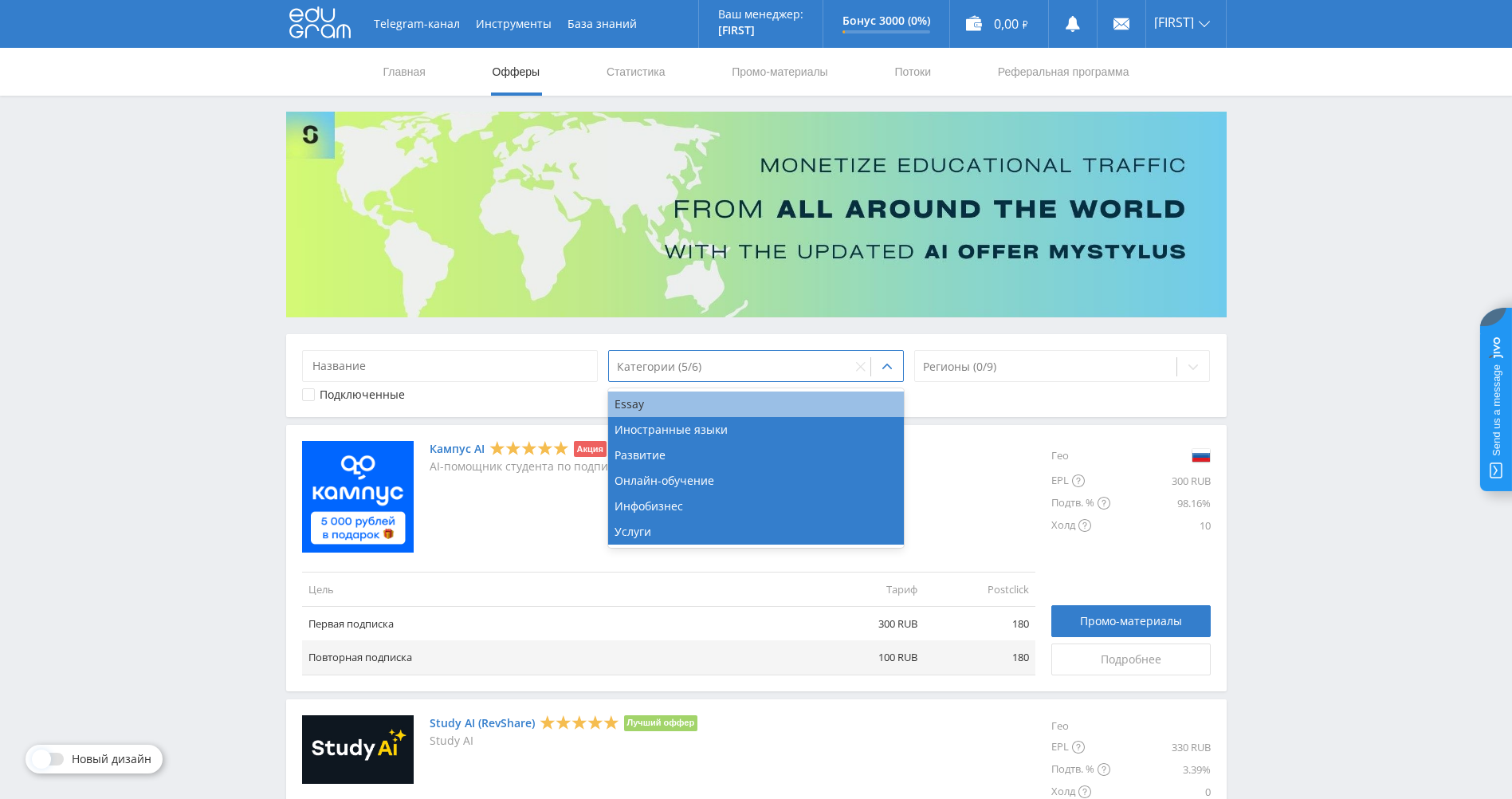 click on "Essay" at bounding box center [756, 404] 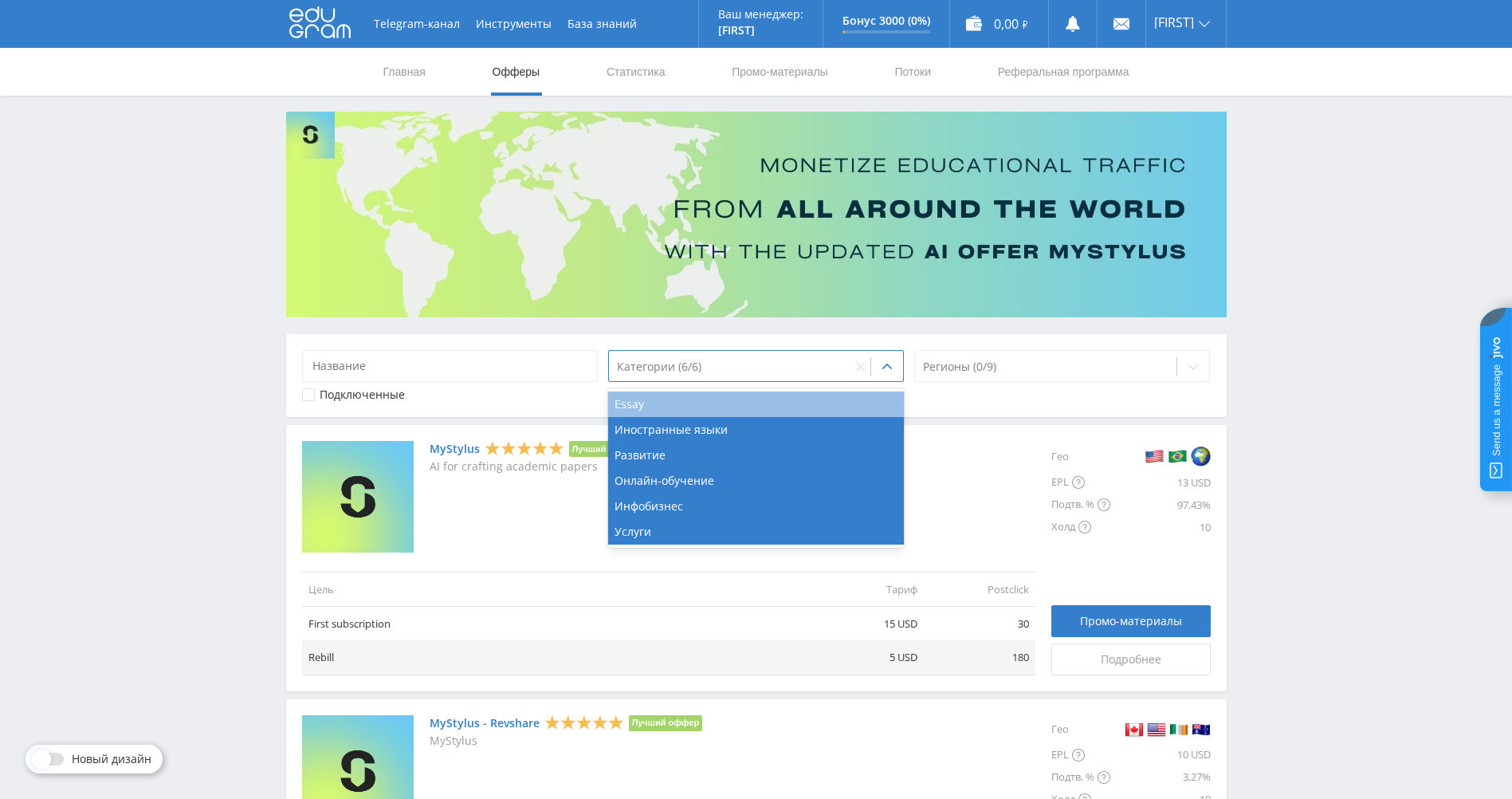 click on "Essay" at bounding box center (756, 404) 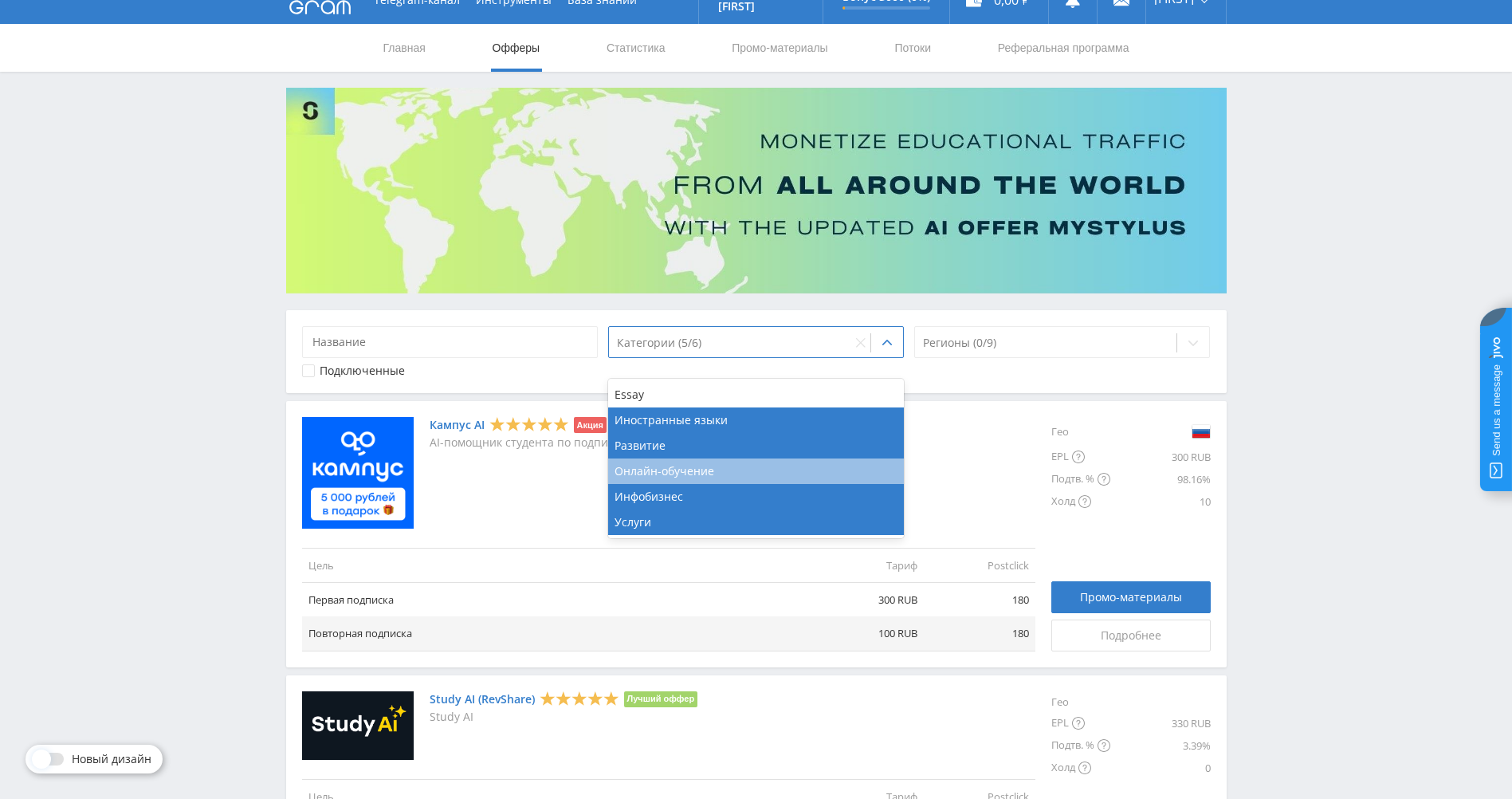 scroll, scrollTop: 0, scrollLeft: 0, axis: both 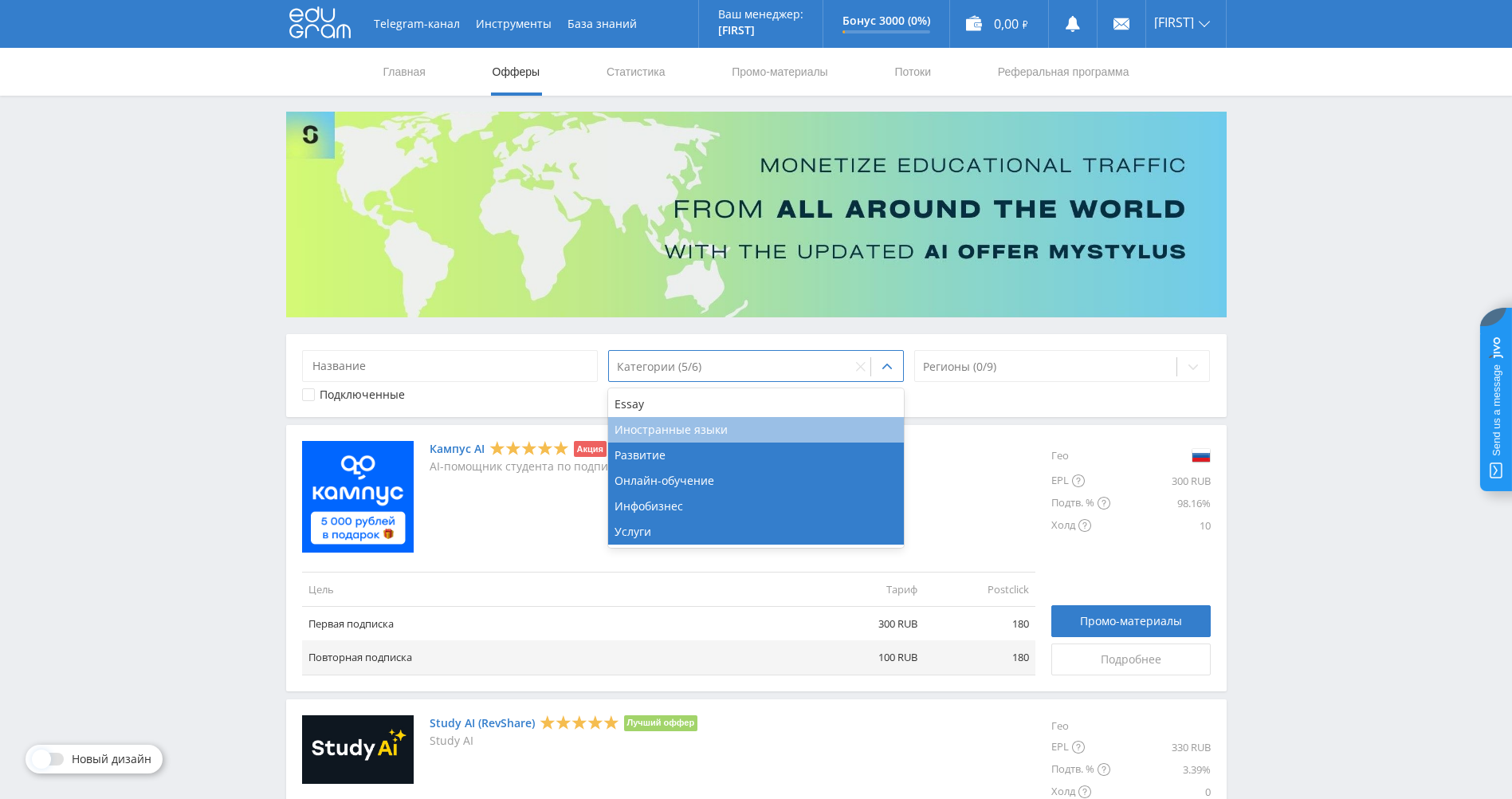click on "Иностранные языки" at bounding box center (756, 430) 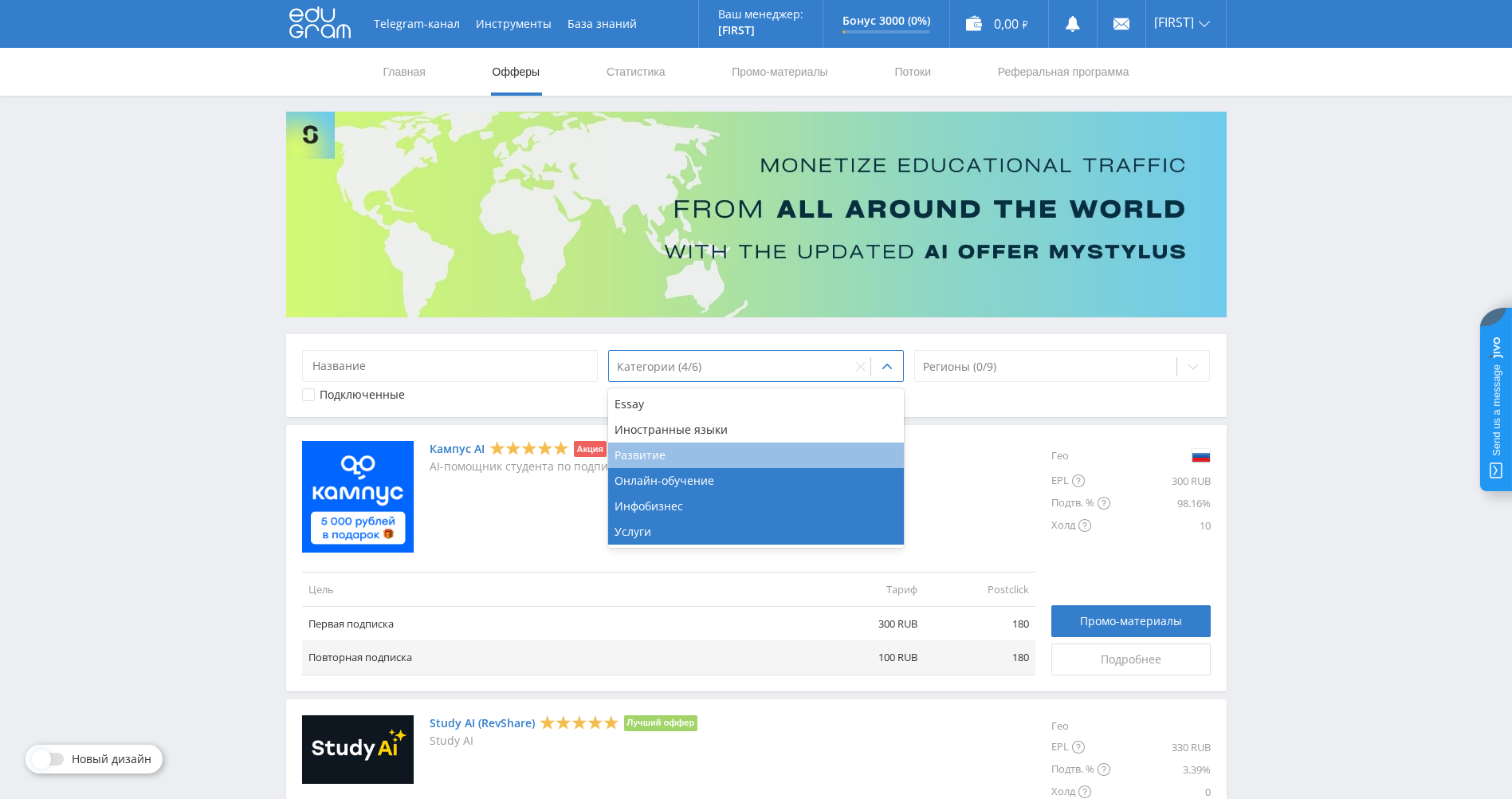 click on "Развитие" at bounding box center (756, 455) 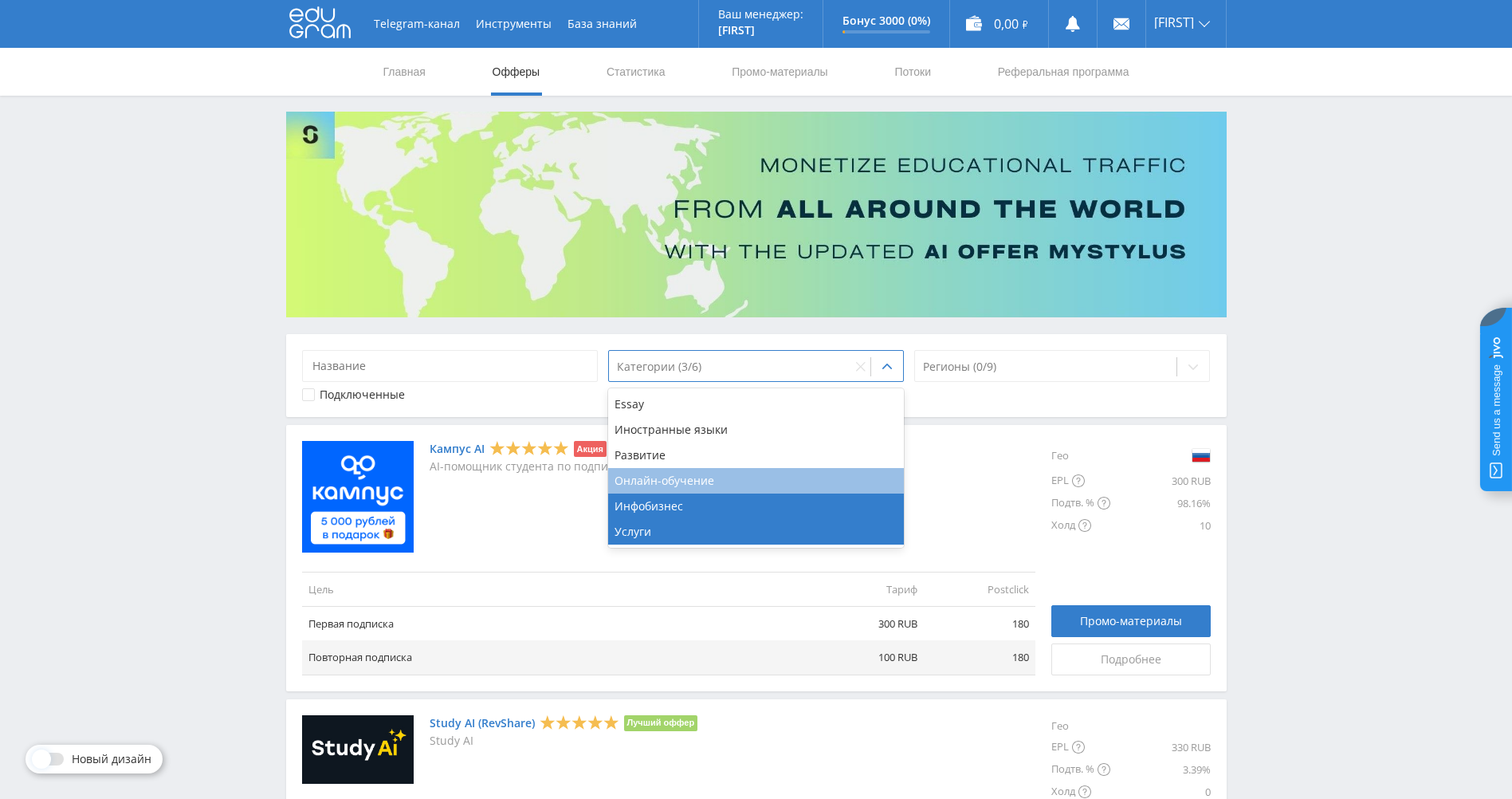 click on "Онлайн-обучение" at bounding box center [756, 481] 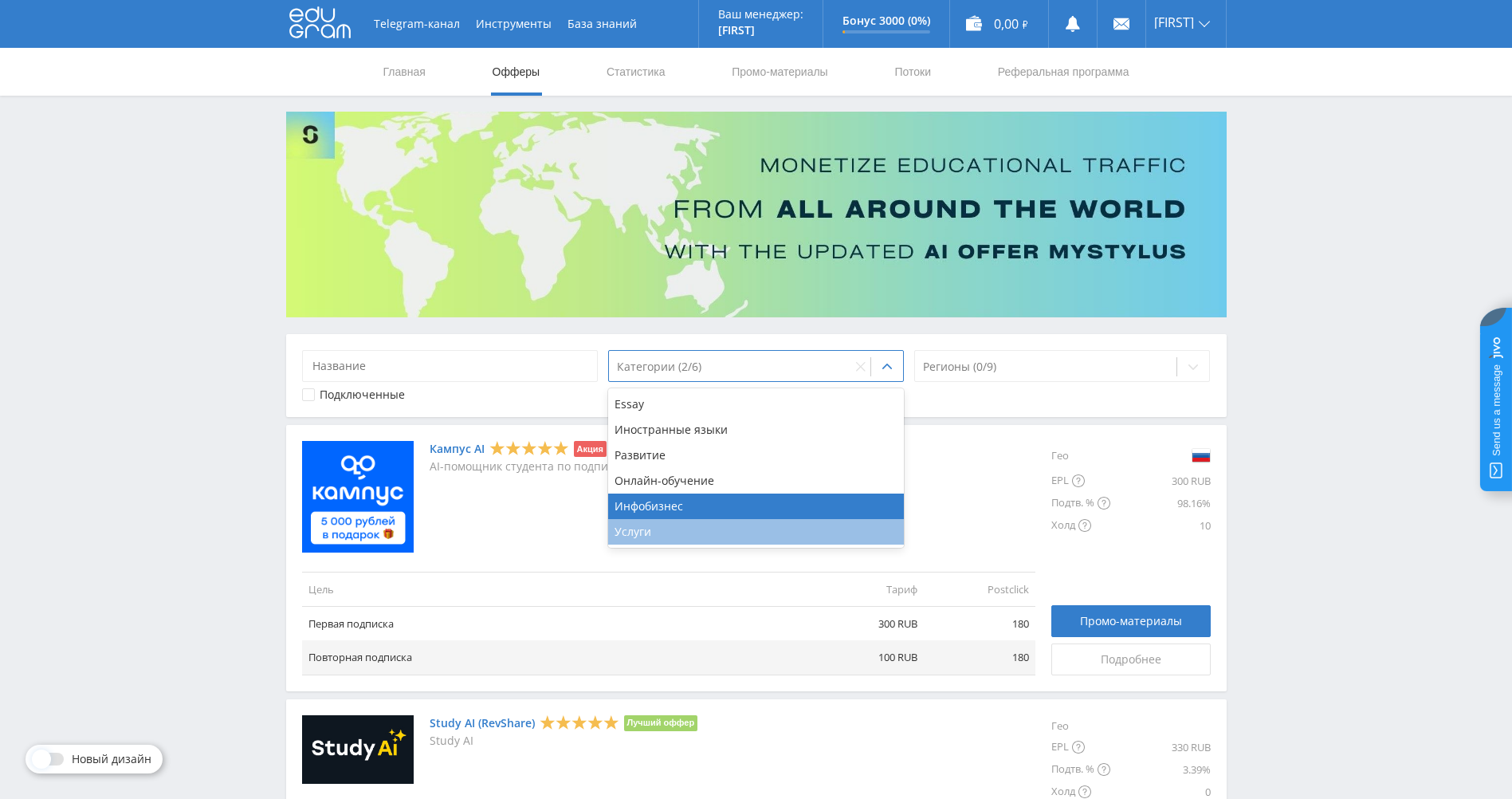 click on "Услуги" at bounding box center (756, 532) 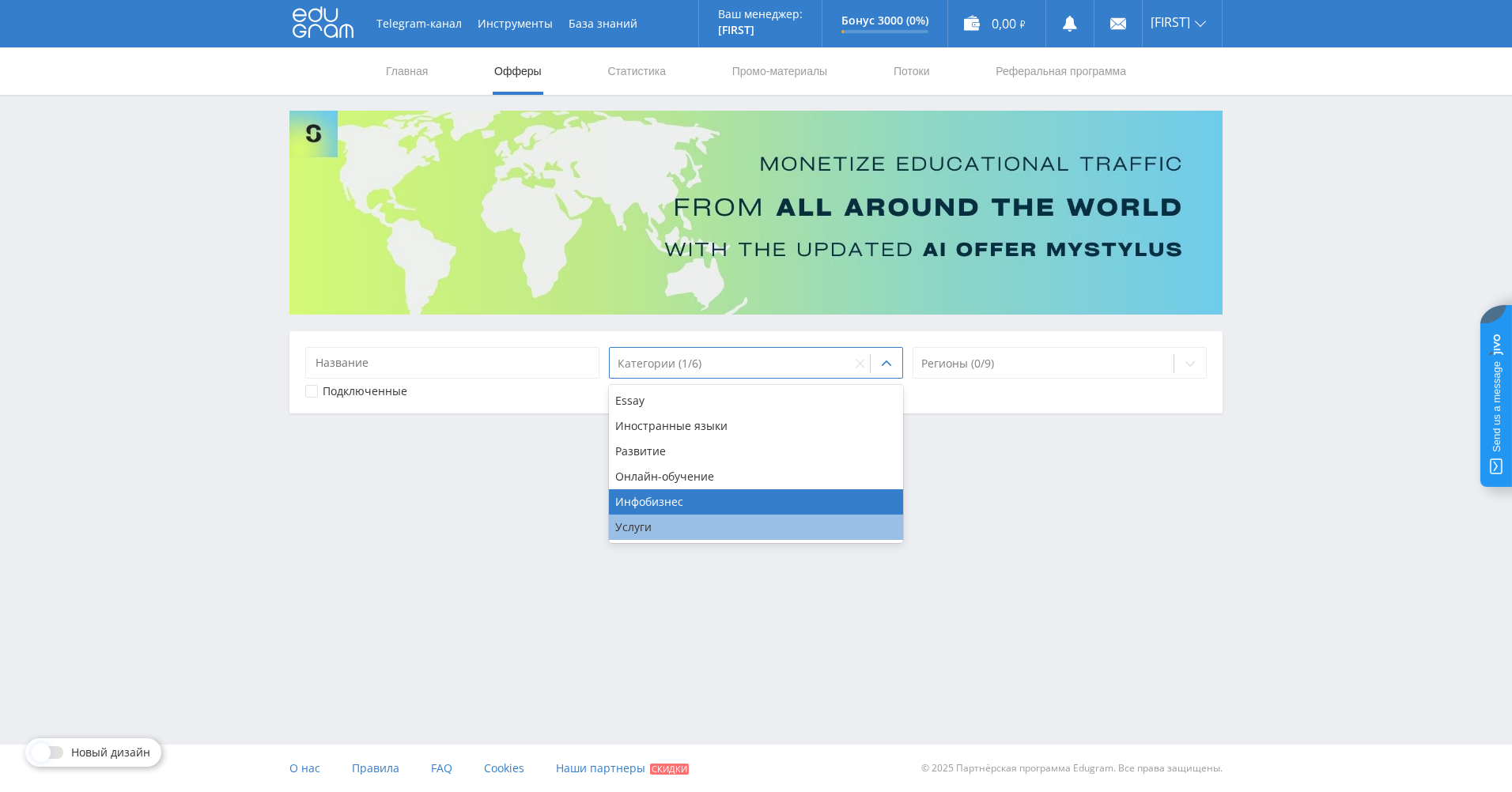 click on "Услуги" at bounding box center (756, 527) 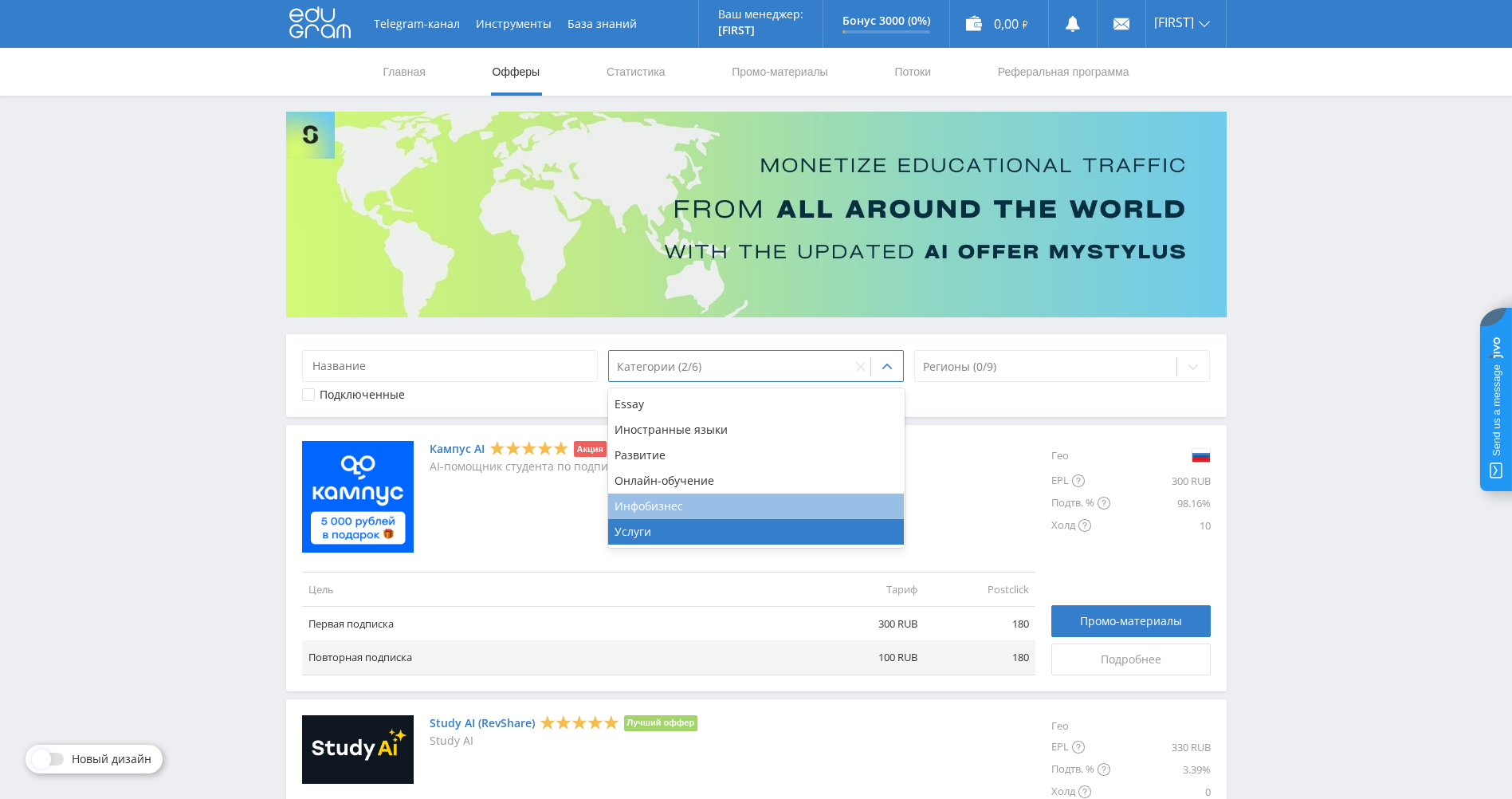 click on "Инфобизнес" at bounding box center (756, 506) 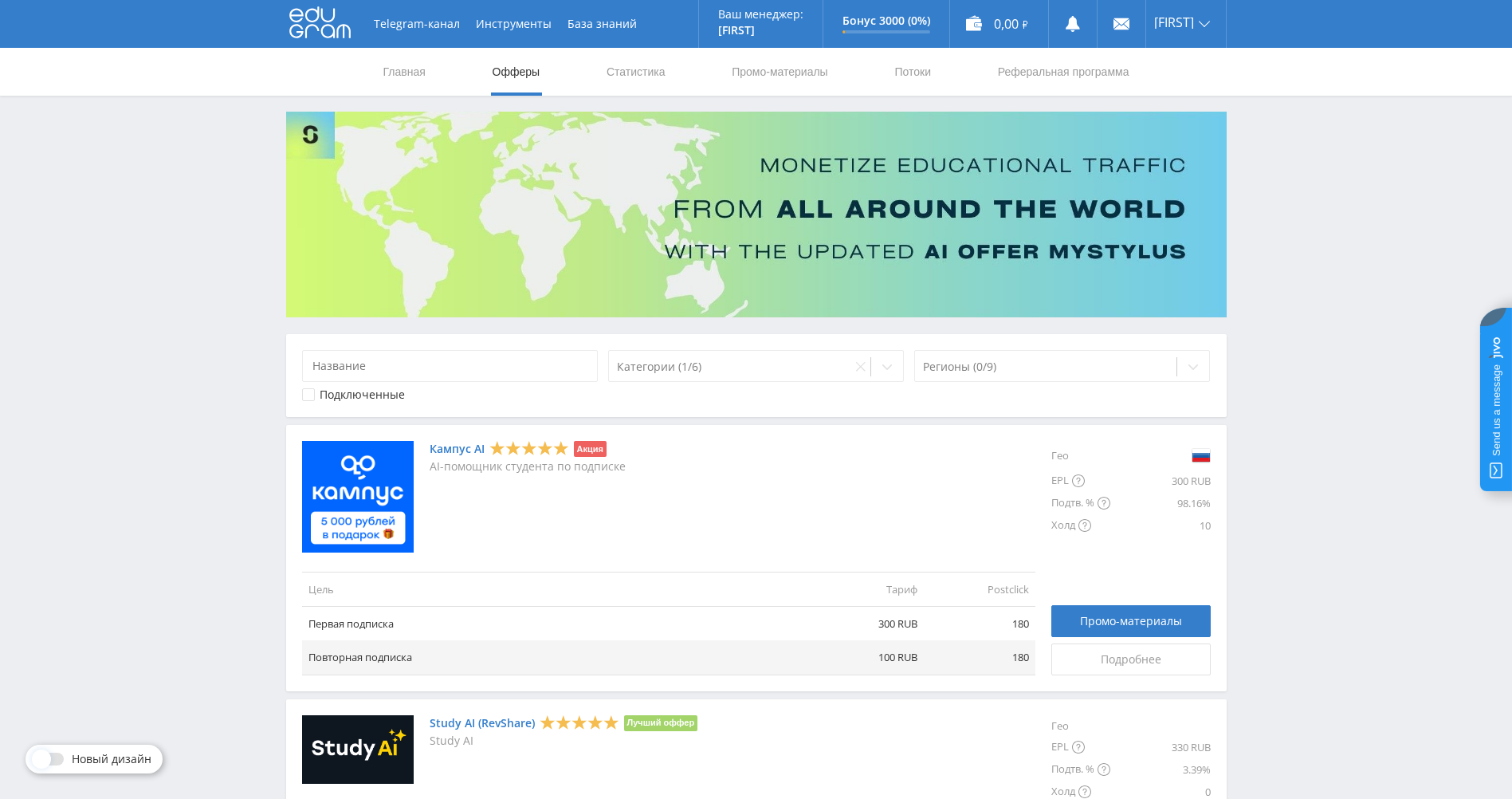 click on "Цель" at bounding box center [557, 588] 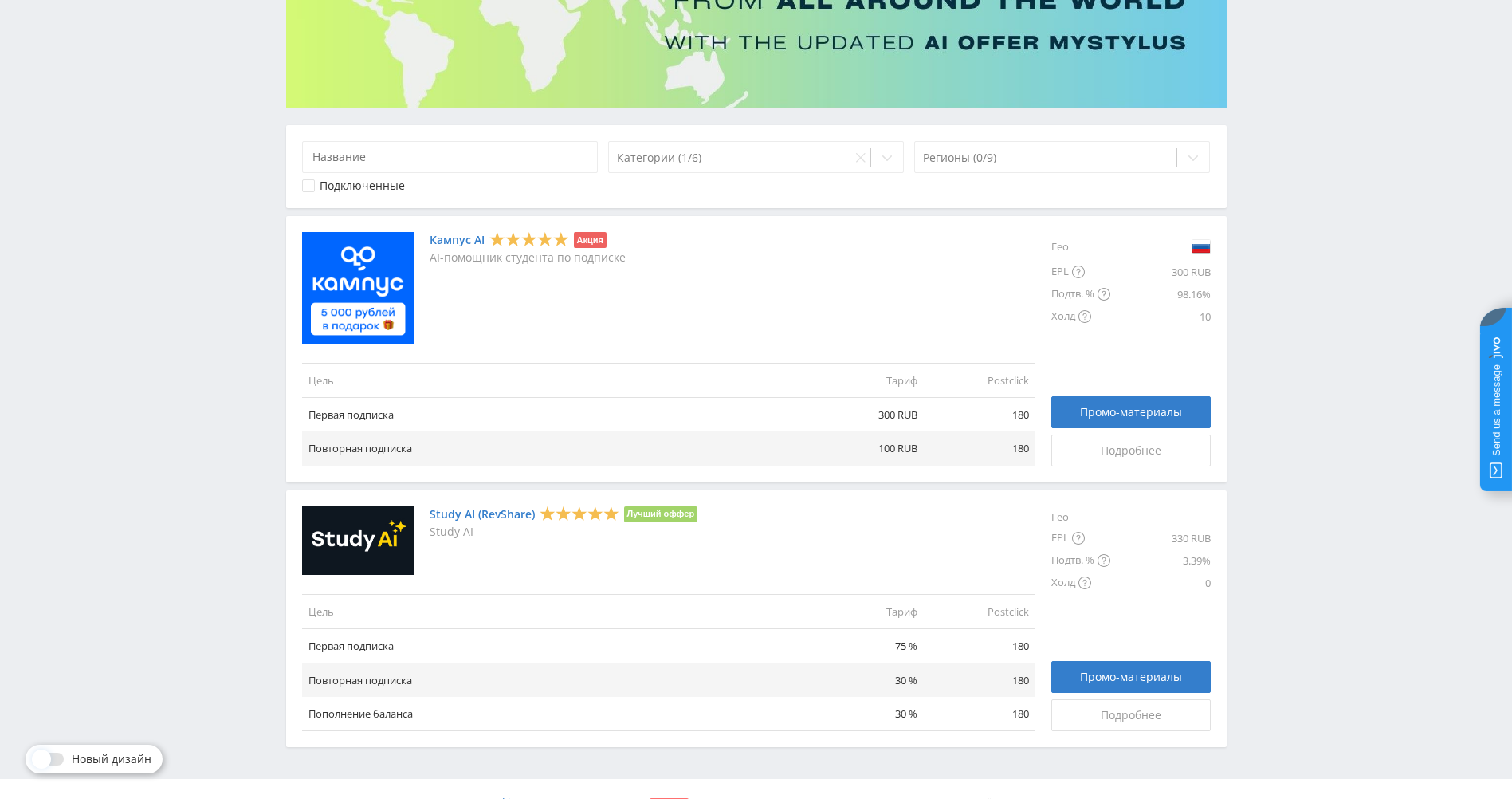 scroll, scrollTop: 237, scrollLeft: 0, axis: vertical 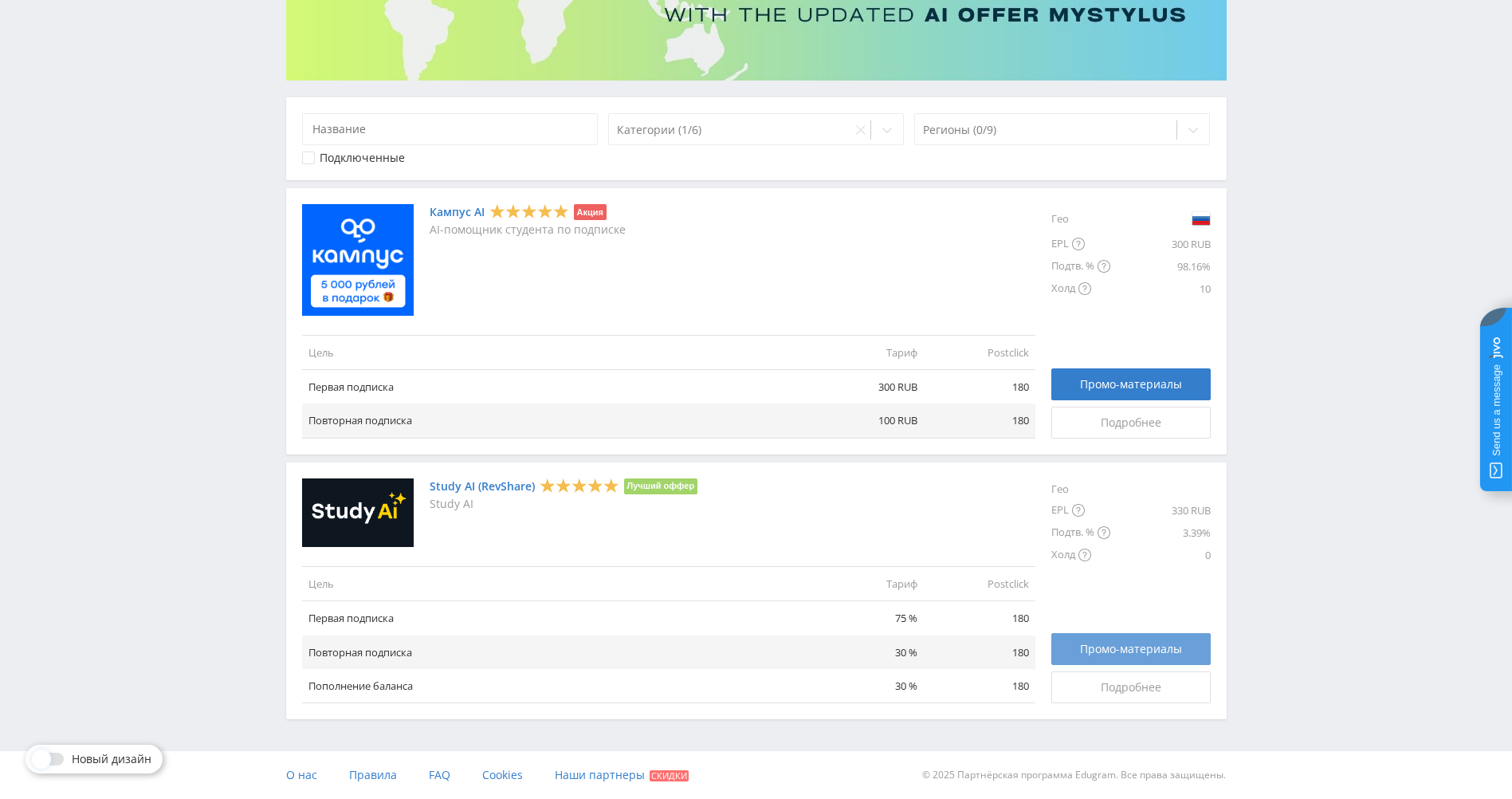 click on "Промо-материалы" at bounding box center (1131, 649) 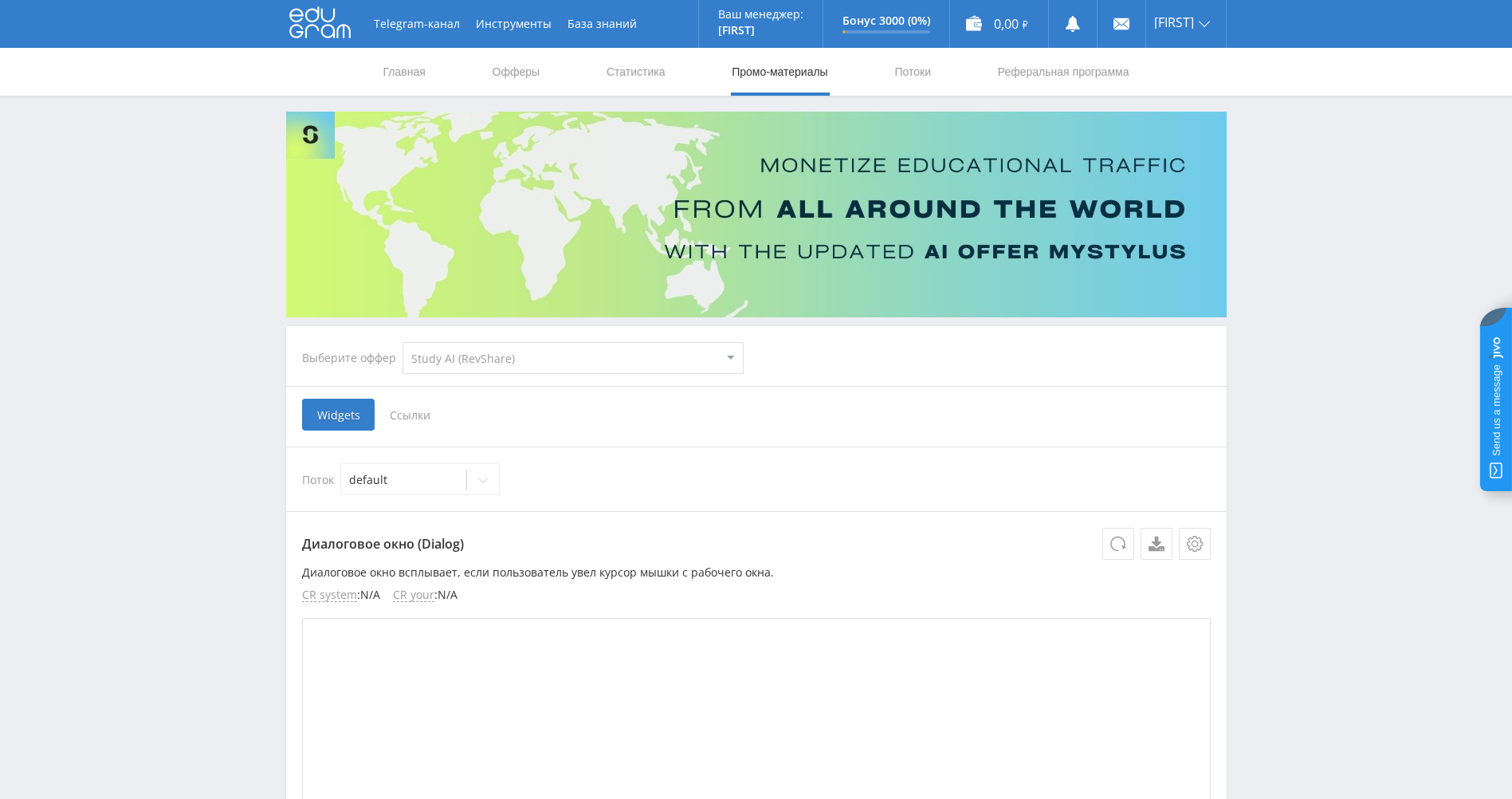 select on "376" 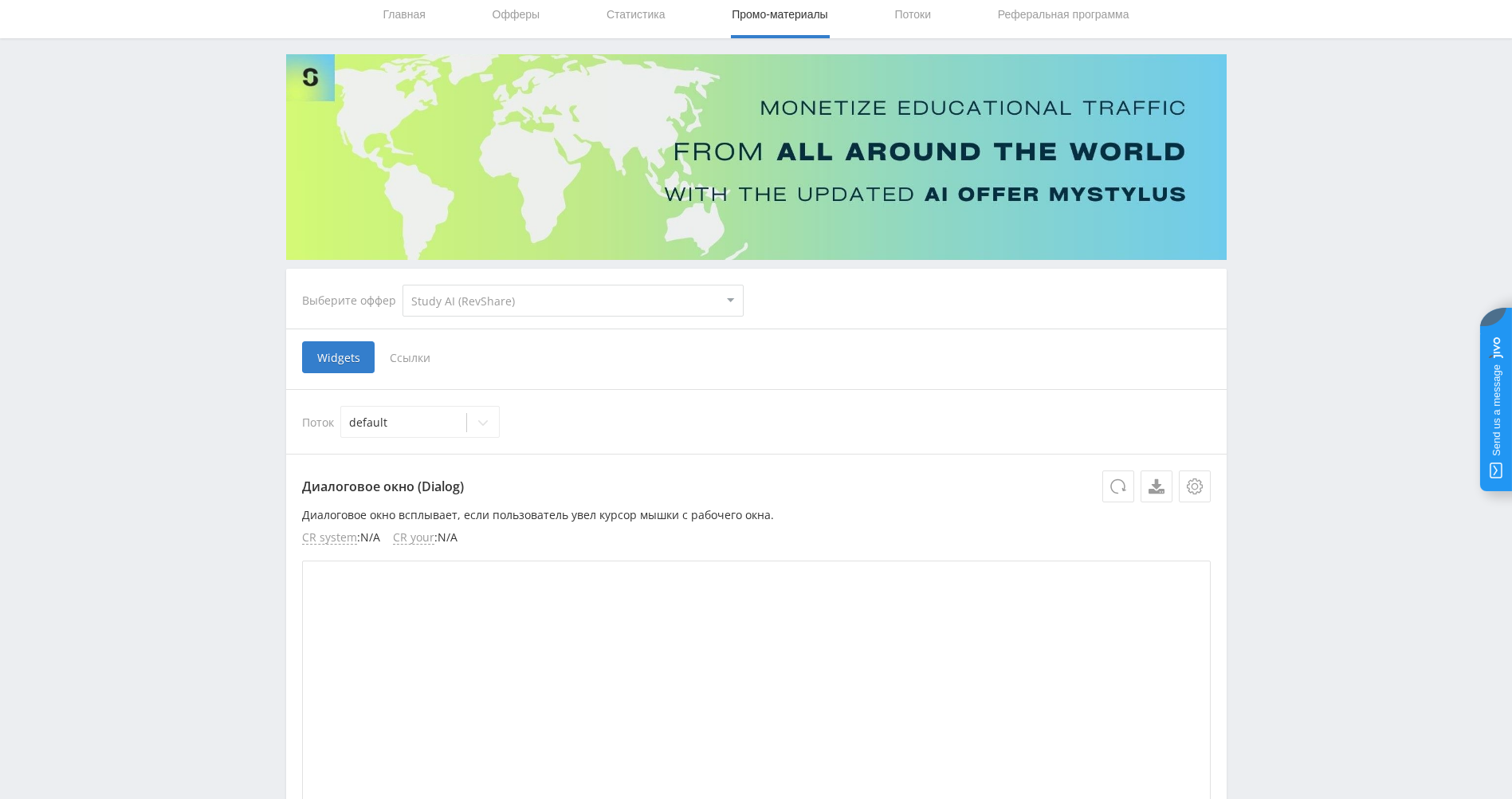 scroll, scrollTop: 0, scrollLeft: 0, axis: both 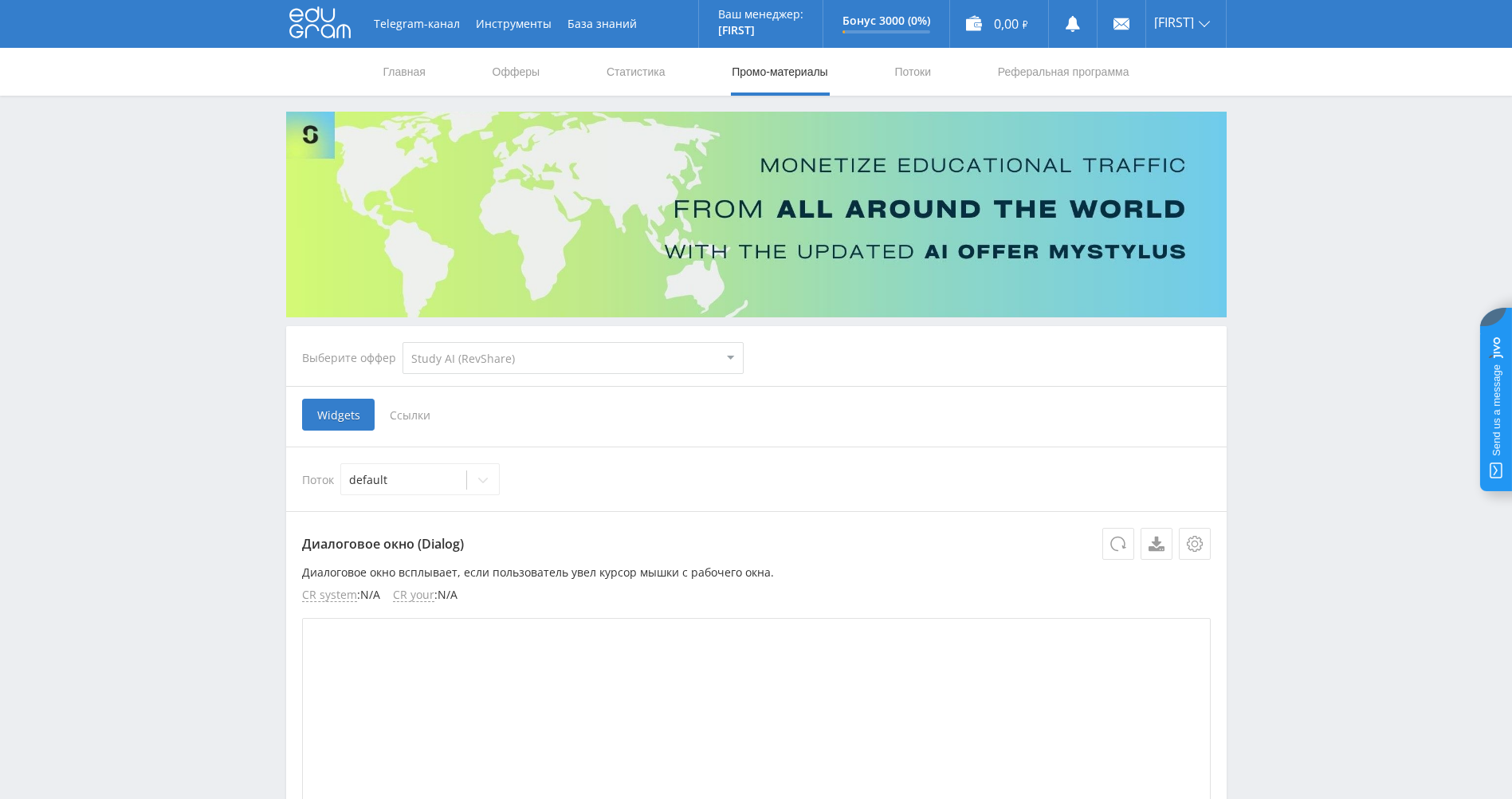 click on "Ссылки" at bounding box center [410, 415] 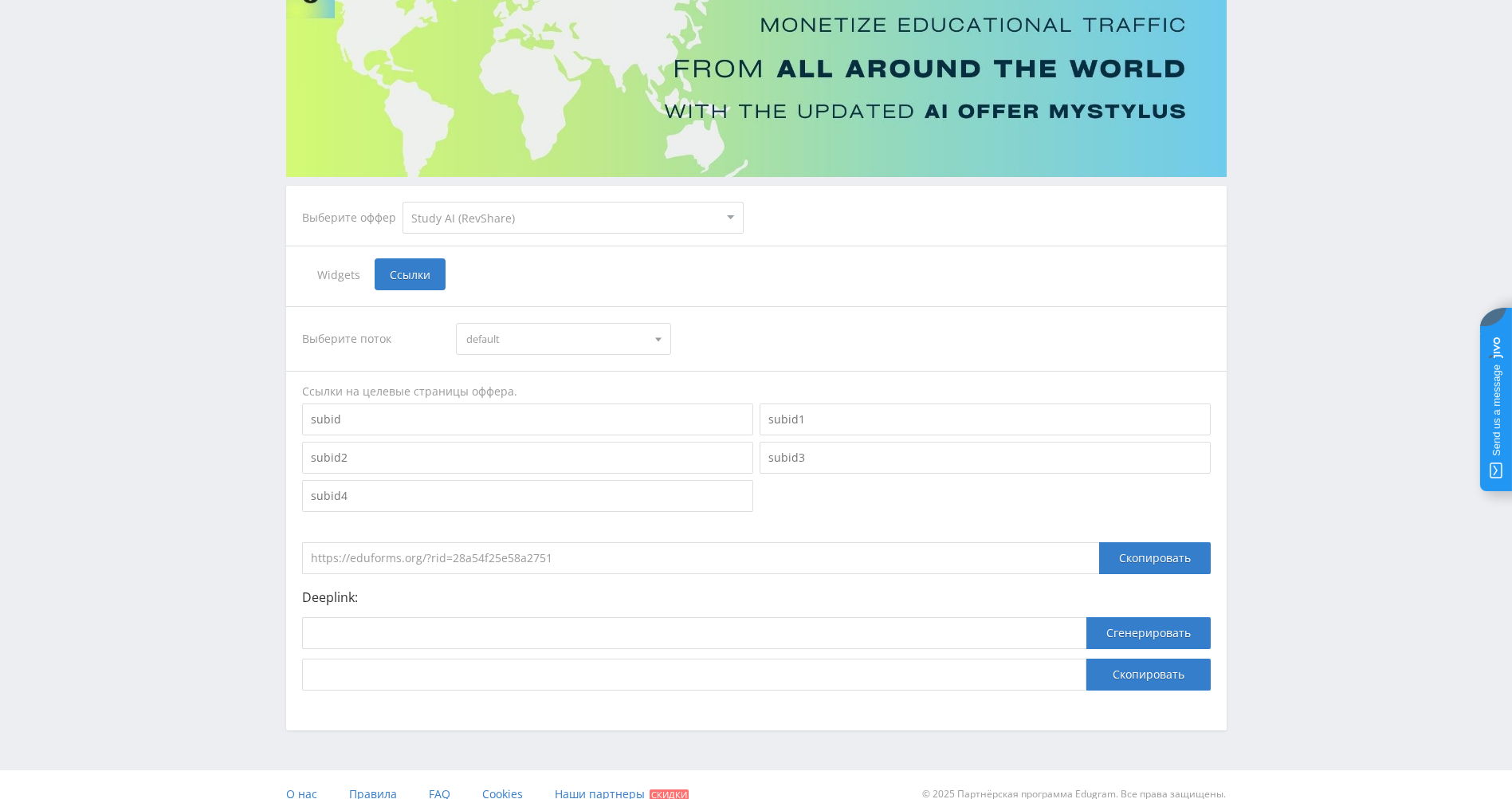 scroll, scrollTop: 159, scrollLeft: 0, axis: vertical 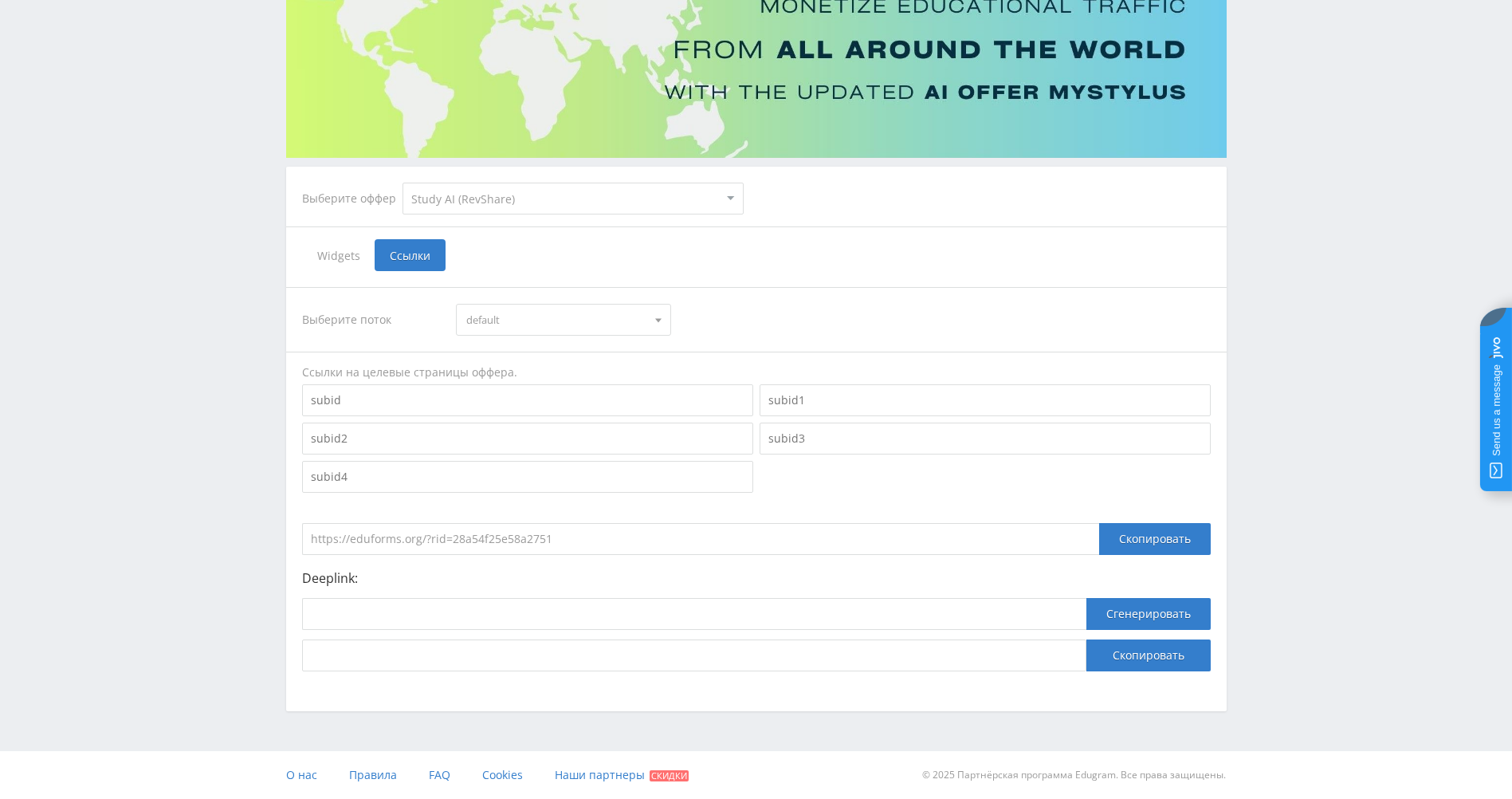 click on "Выберите поток" at bounding box center (371, 320) 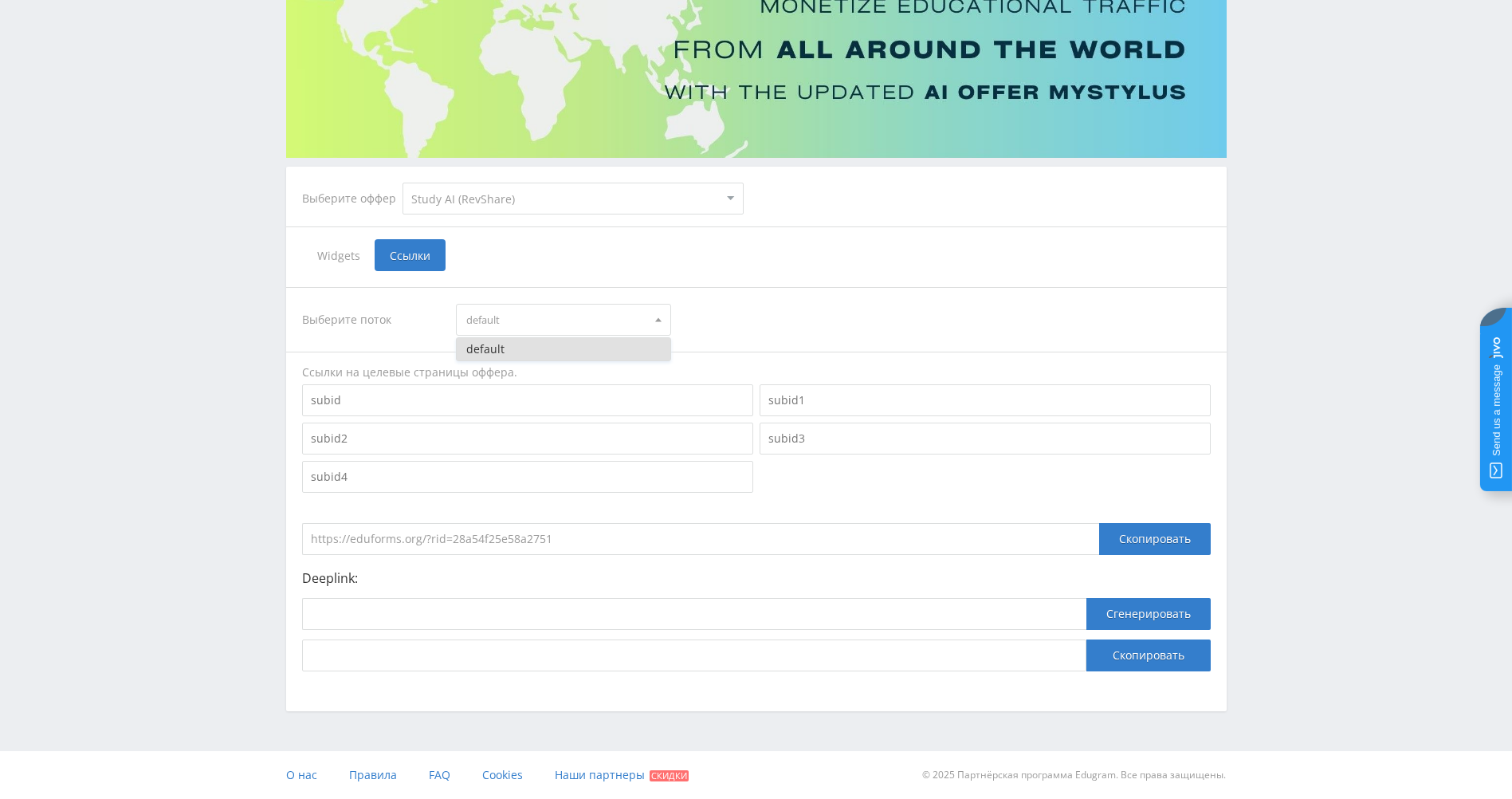 drag, startPoint x: 540, startPoint y: 330, endPoint x: 476, endPoint y: 328, distance: 64.03124 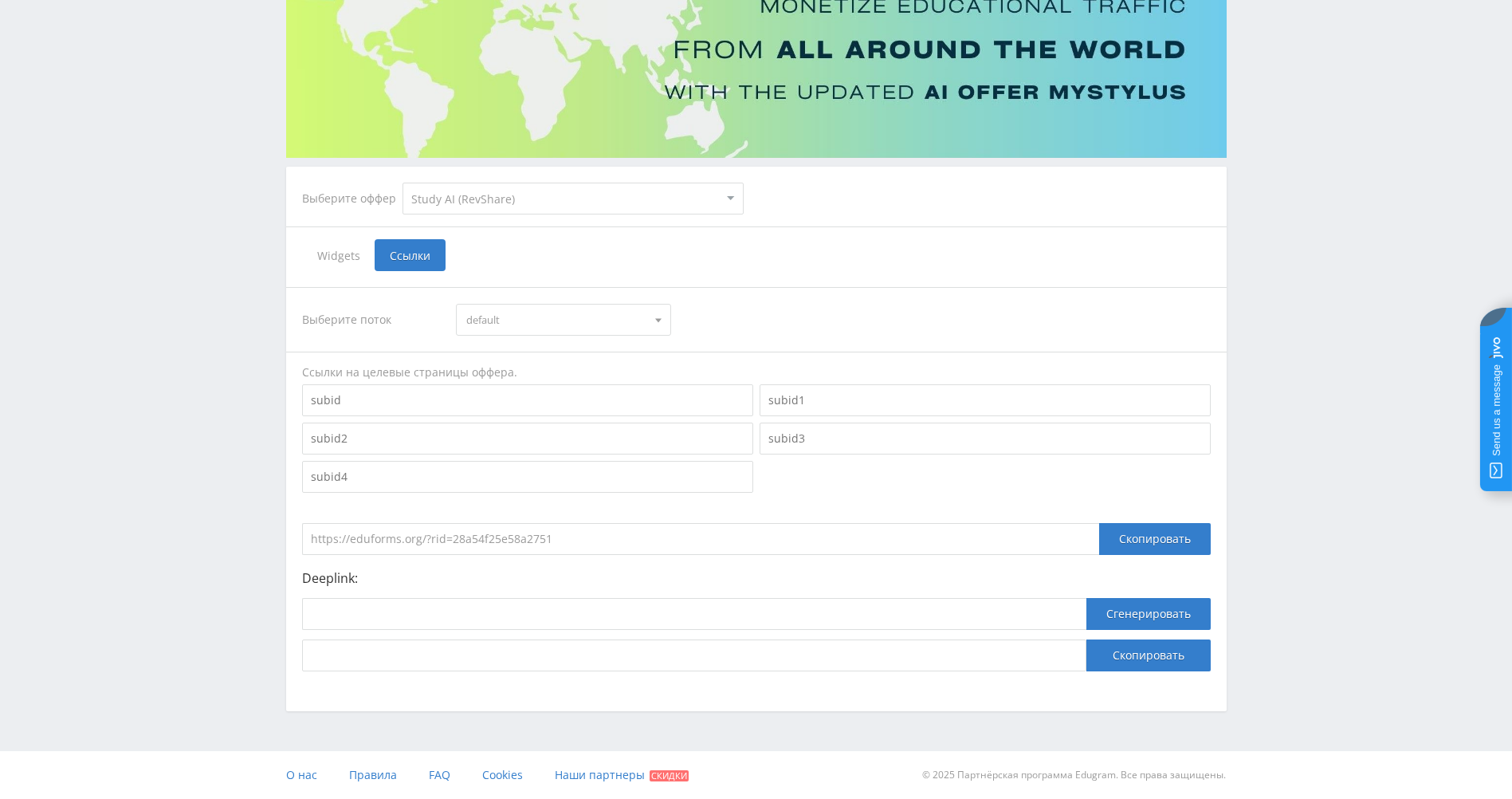 click on "Выберите поток" at bounding box center [371, 320] 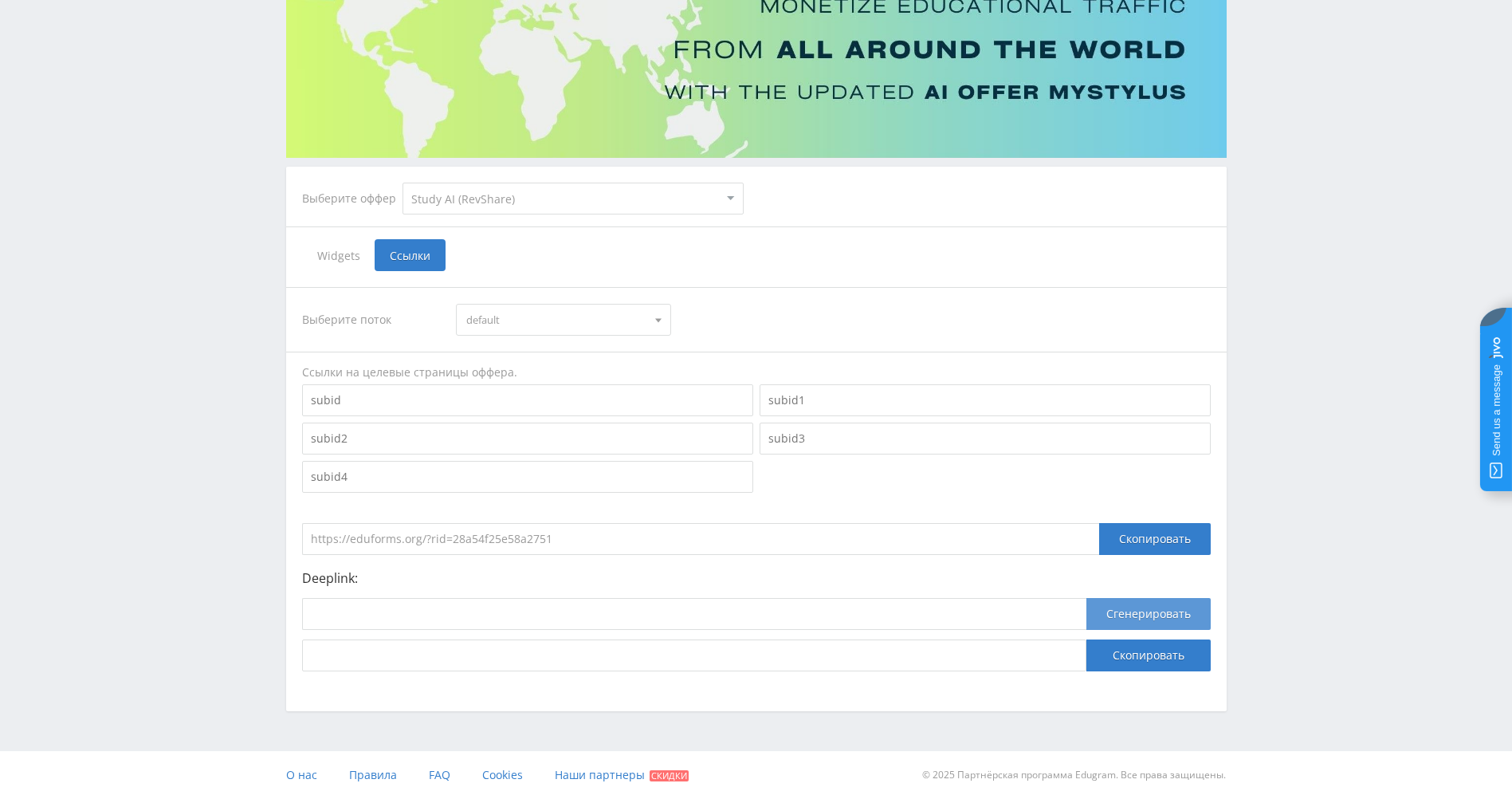 click on "Сгенерировать" at bounding box center [1149, 614] 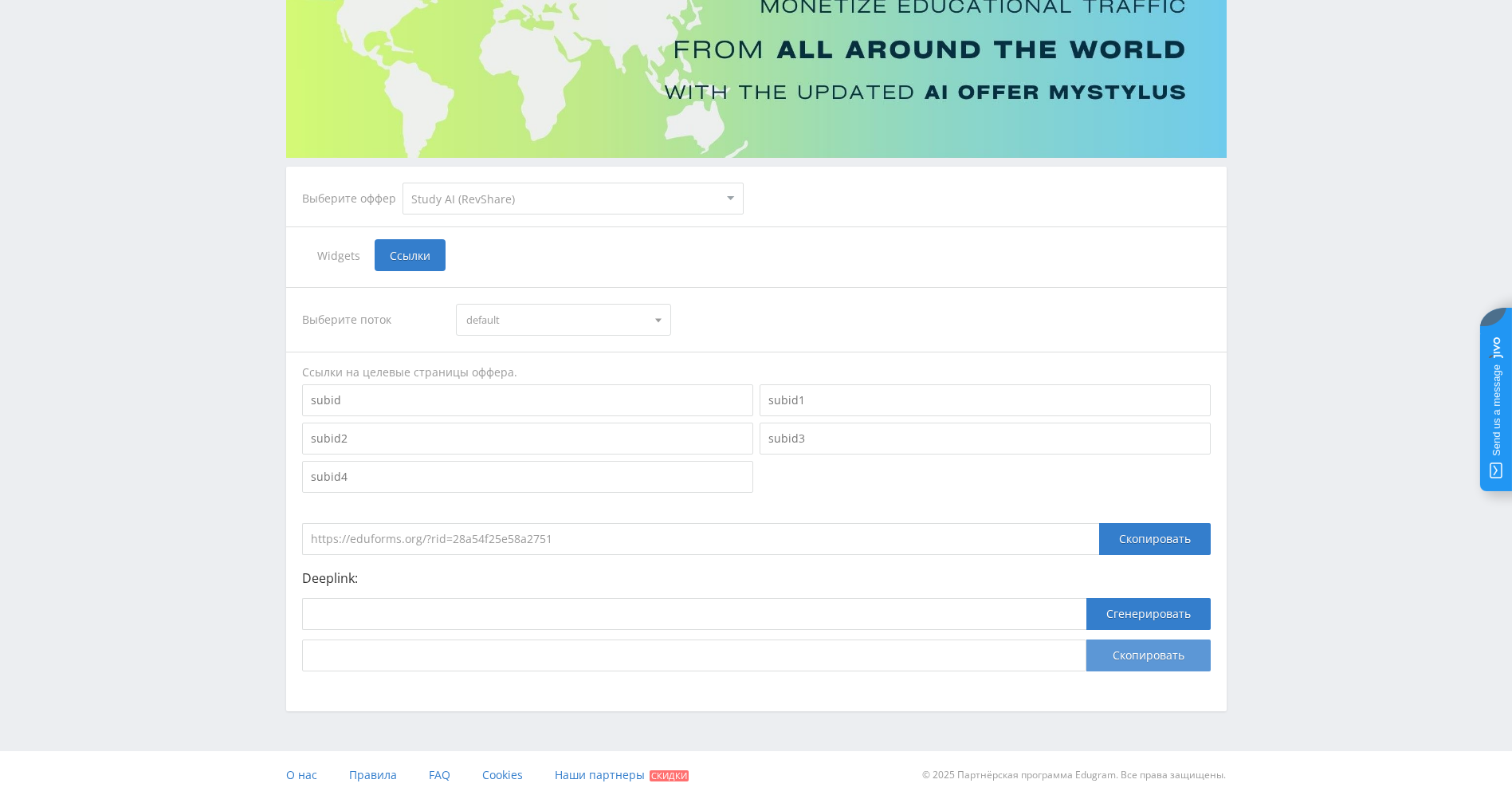 click on "Скопировать" at bounding box center [1149, 655] 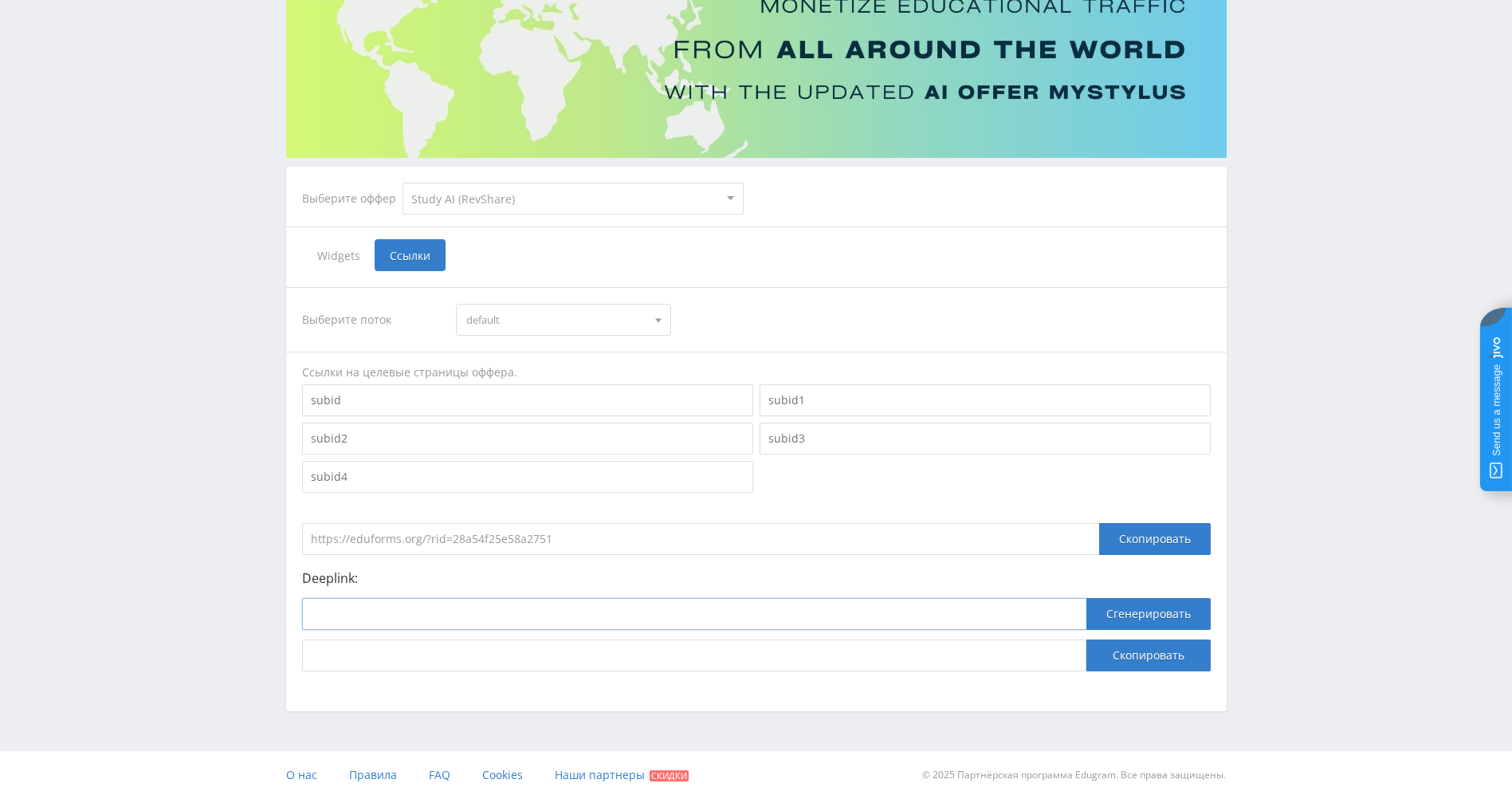 click at bounding box center (694, 614) 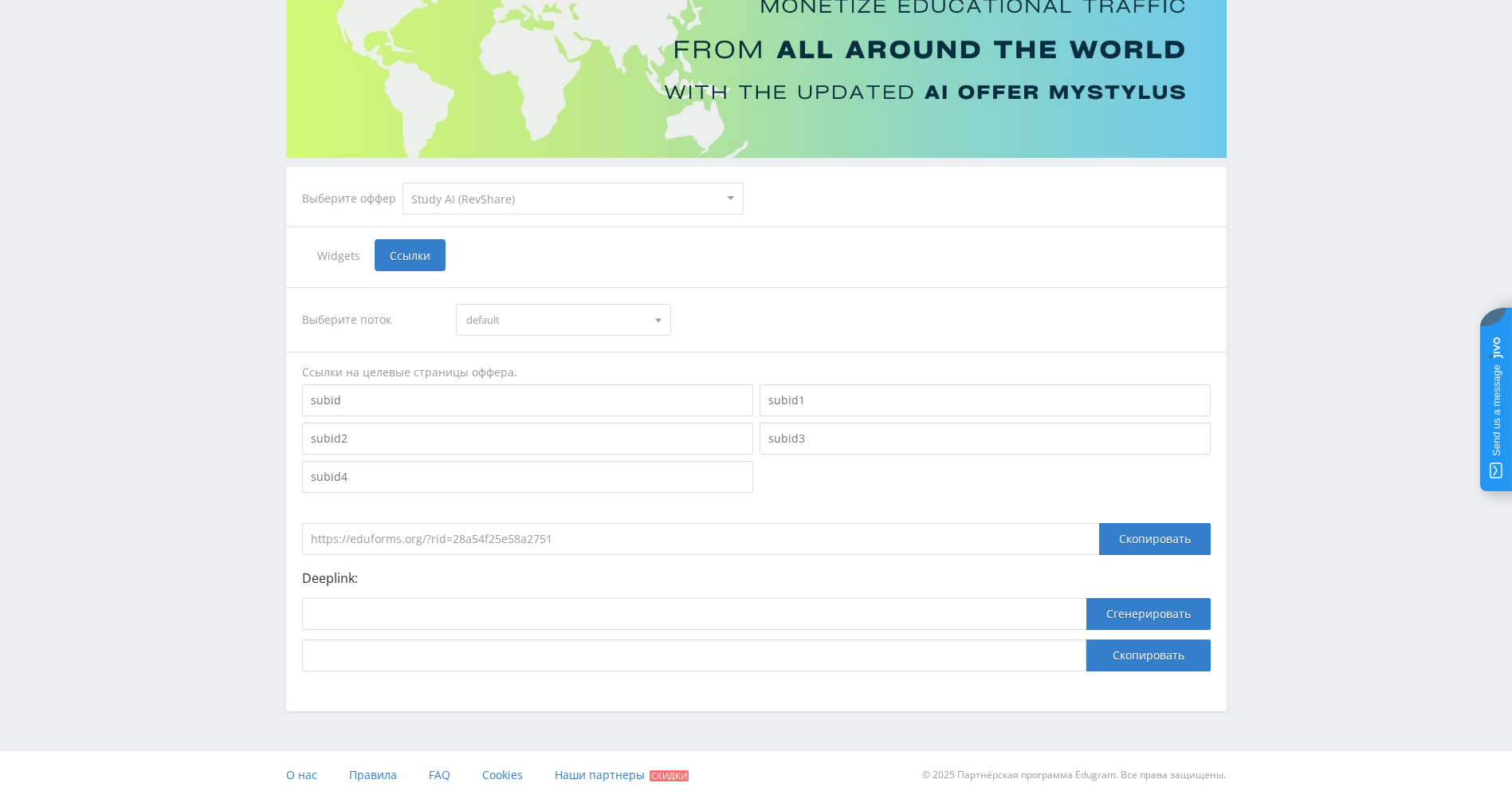 click on "Deeplink:
Сгенерировать
Скопировать" at bounding box center (756, 621) 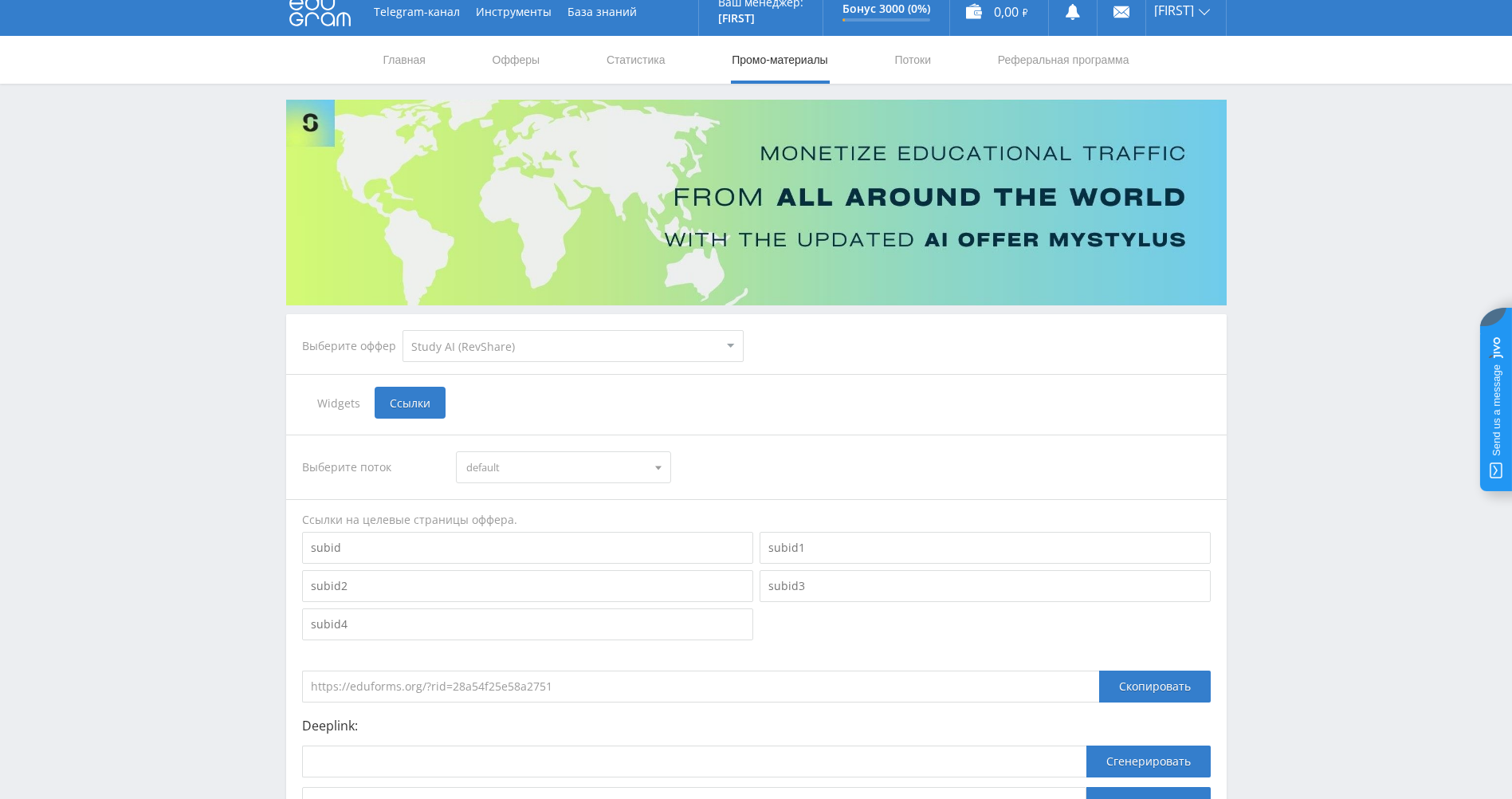 scroll, scrollTop: 0, scrollLeft: 0, axis: both 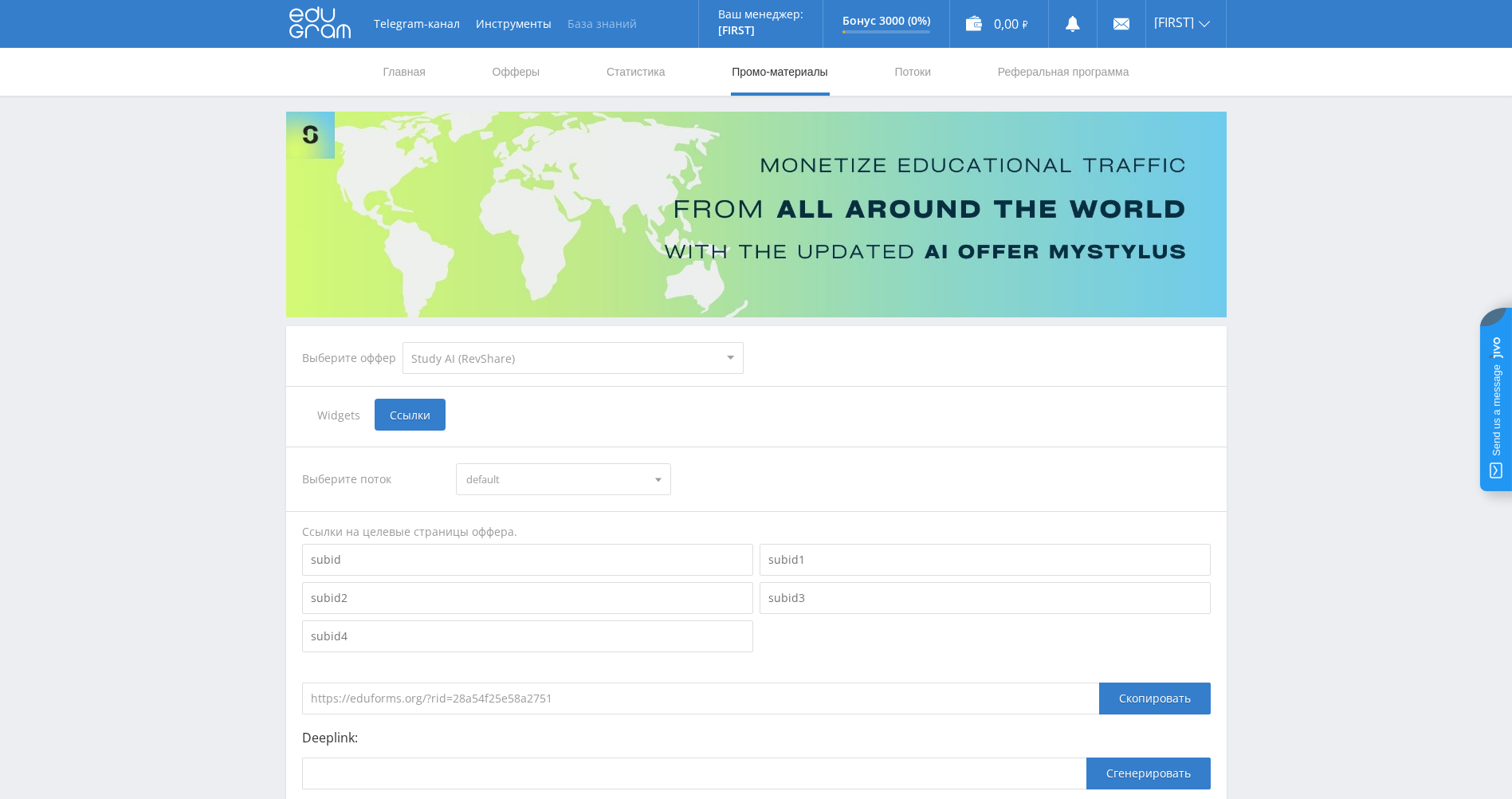 click on "База знаний" at bounding box center (602, 24) 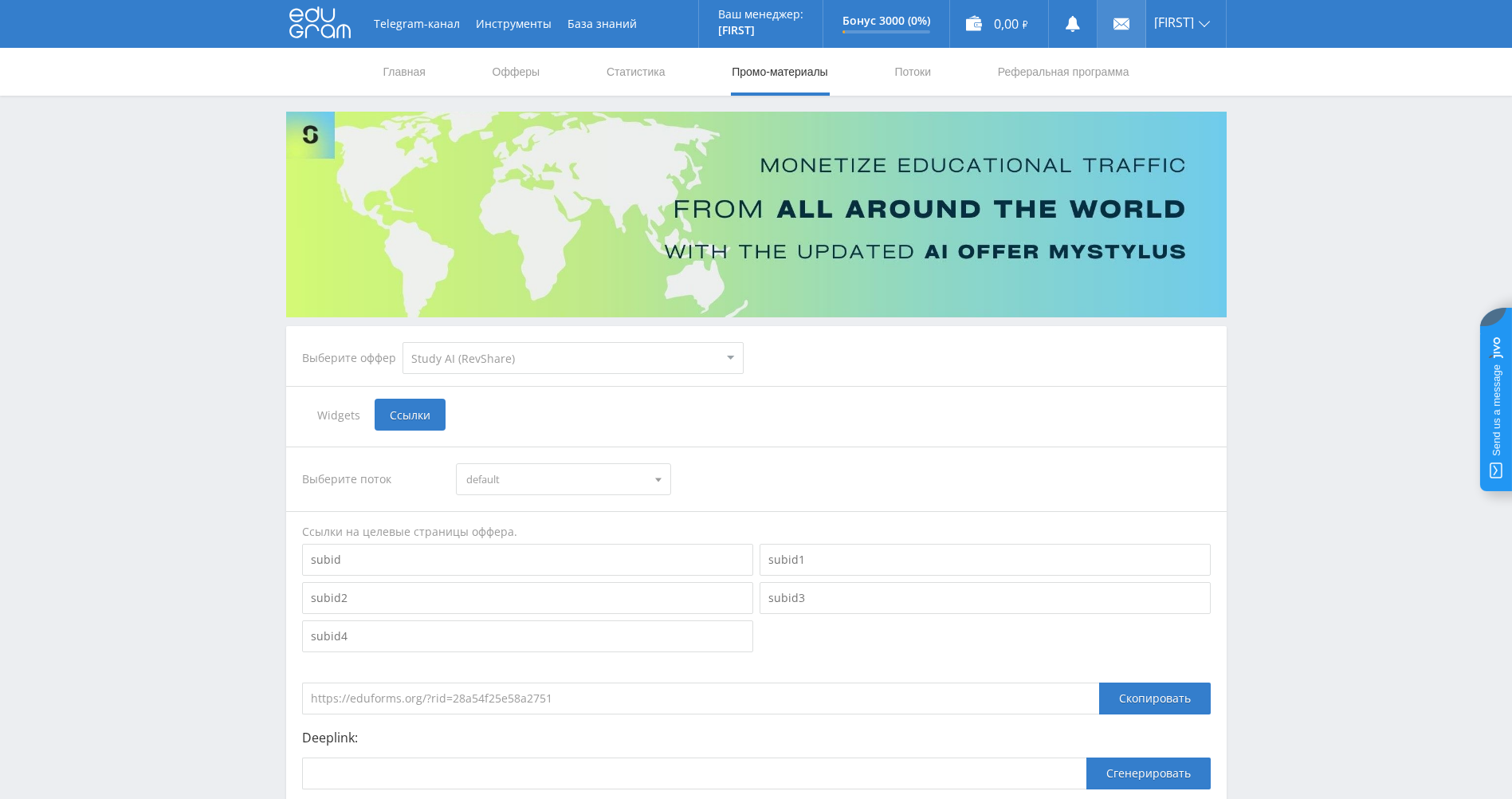click 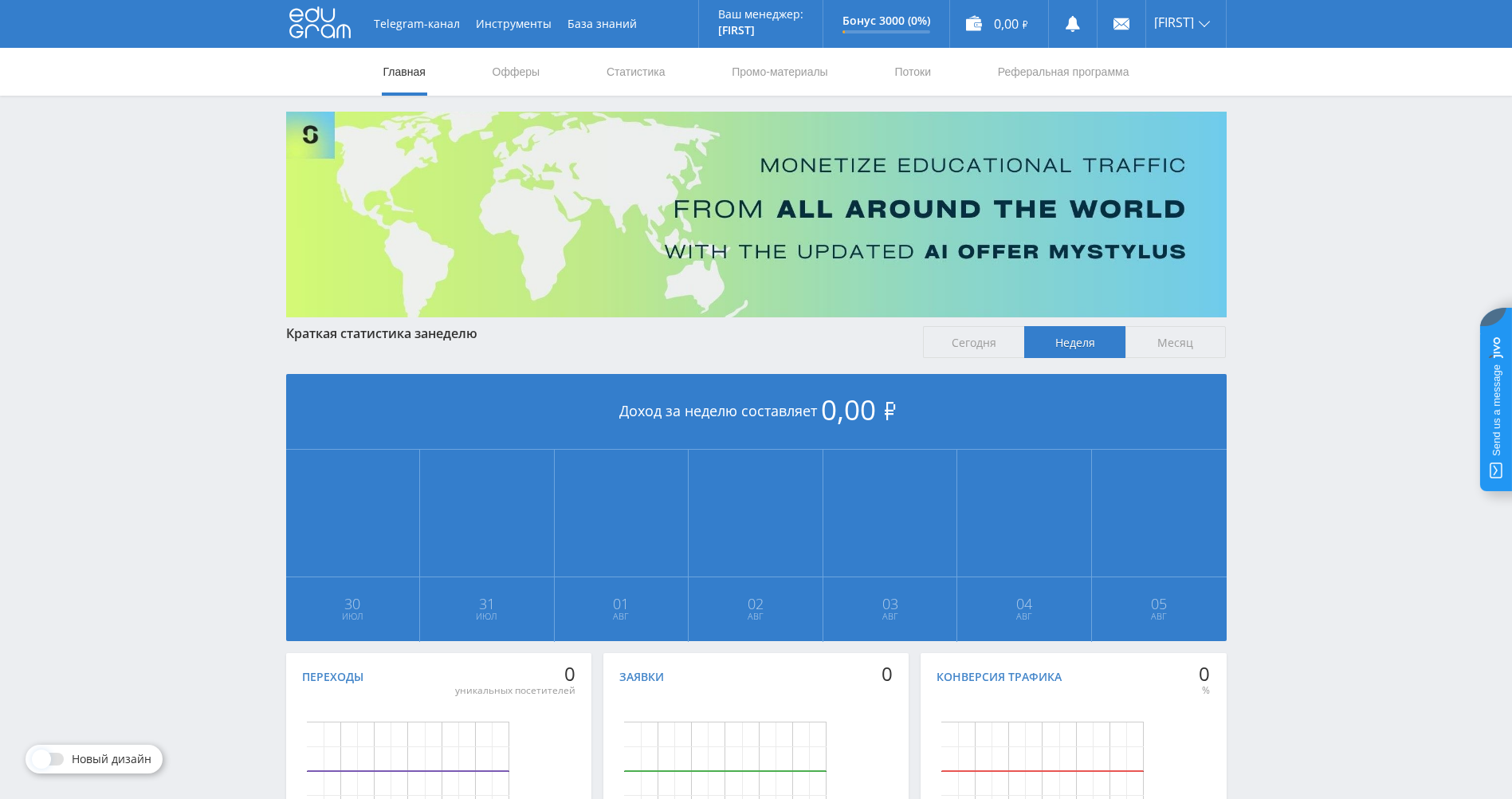 scroll, scrollTop: 0, scrollLeft: 0, axis: both 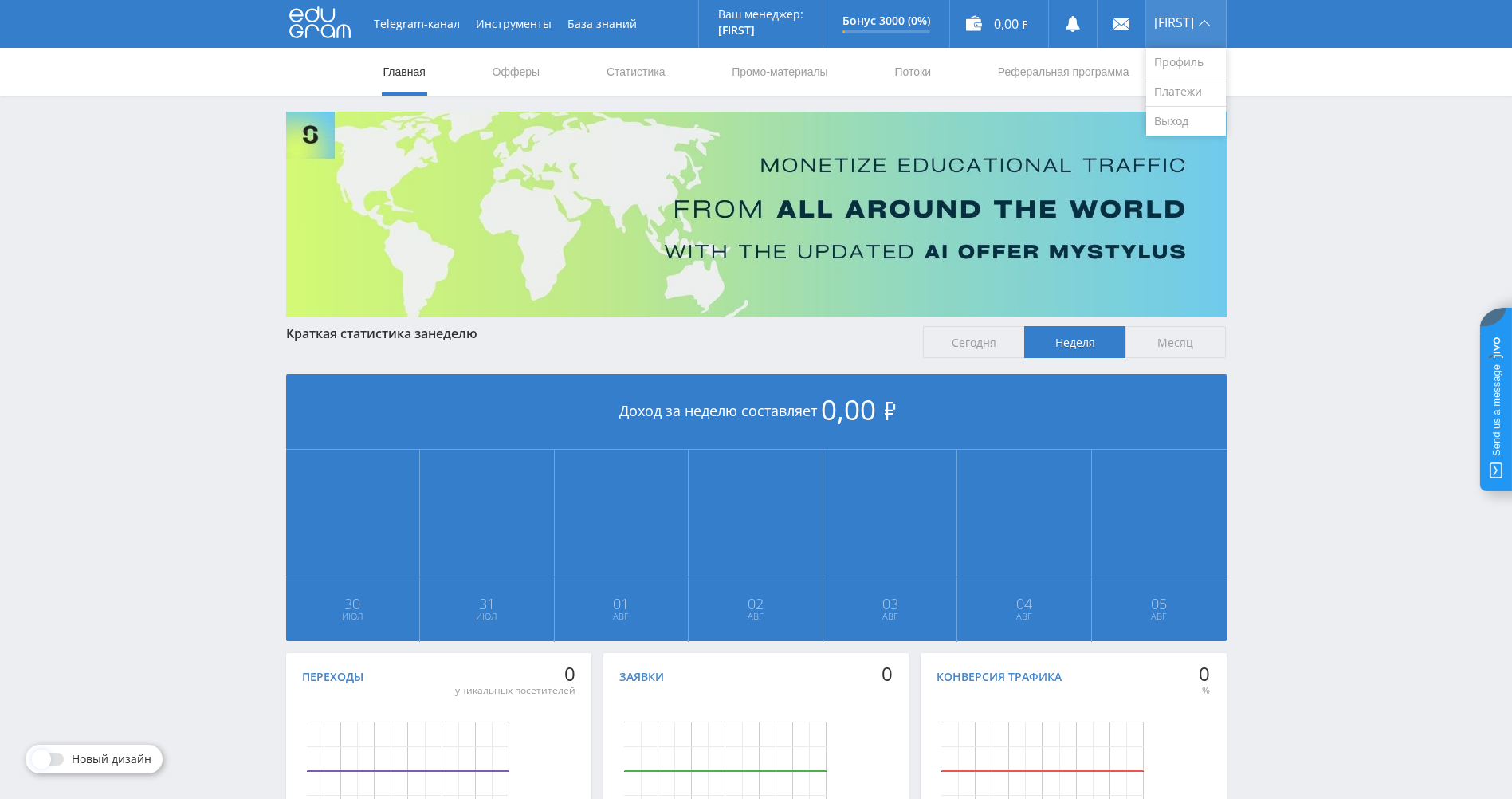 click on "[FIRST]" at bounding box center [1174, 22] 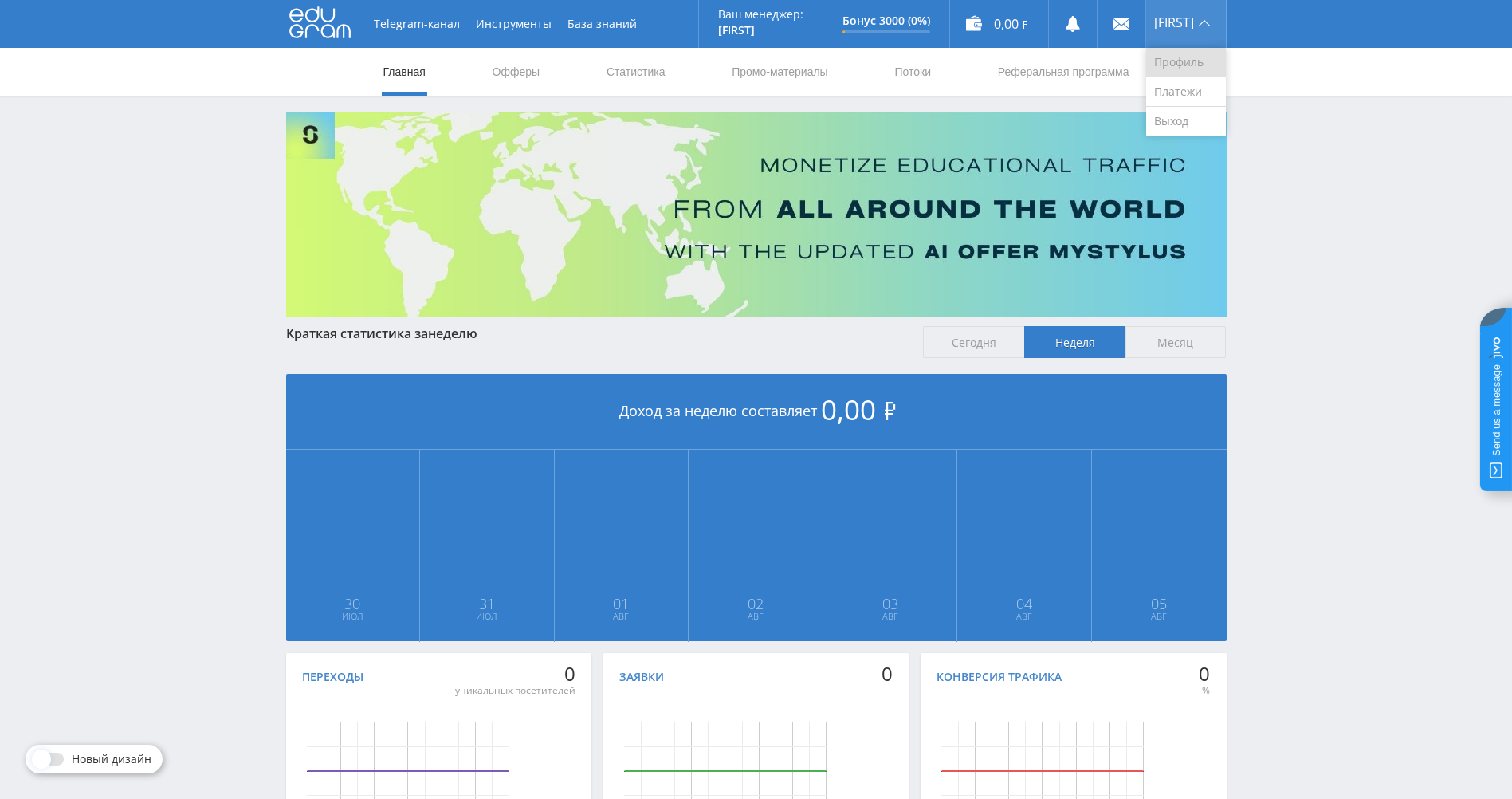 click on "Профиль" at bounding box center (1186, 62) 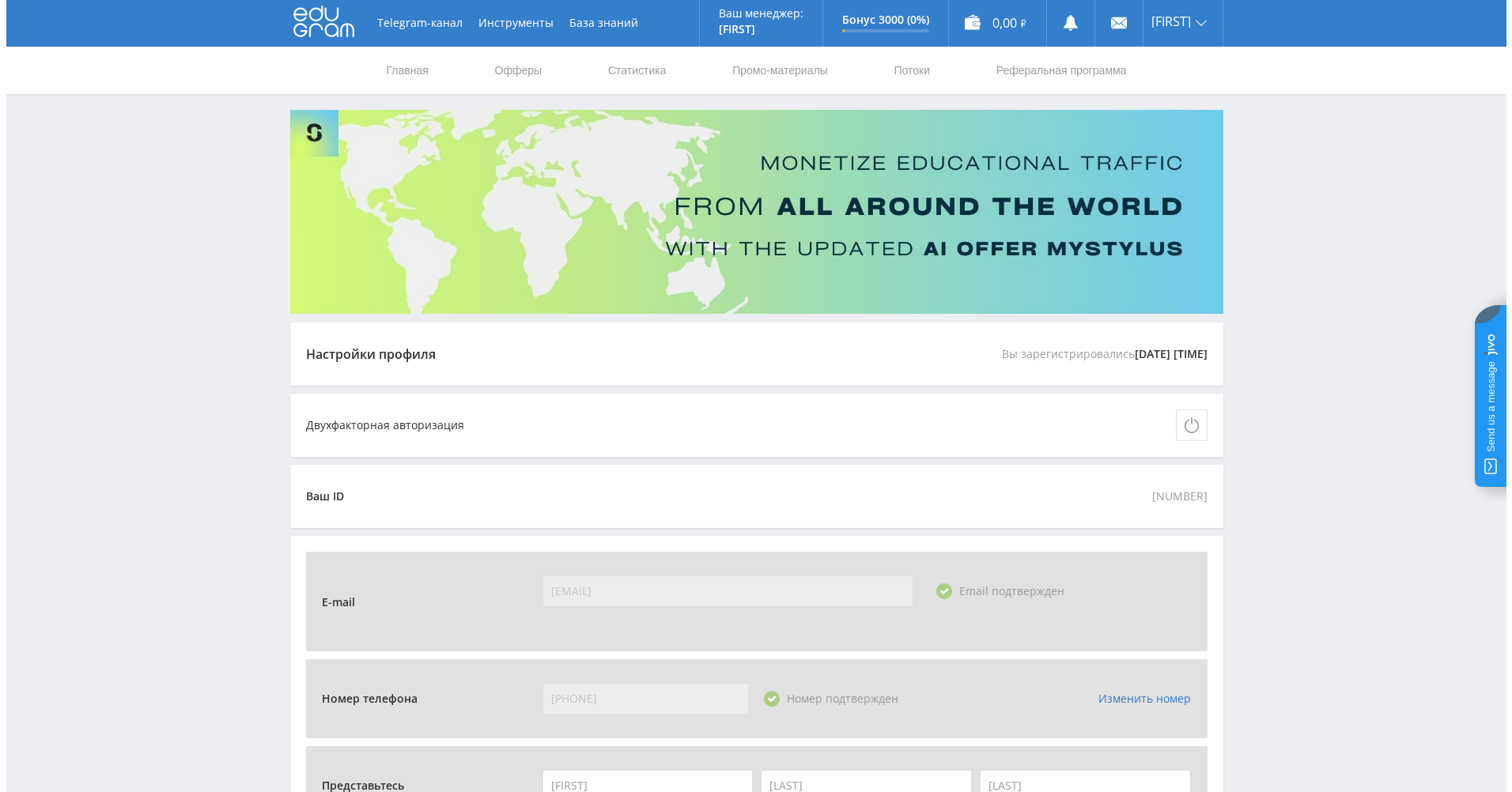 scroll, scrollTop: 0, scrollLeft: 0, axis: both 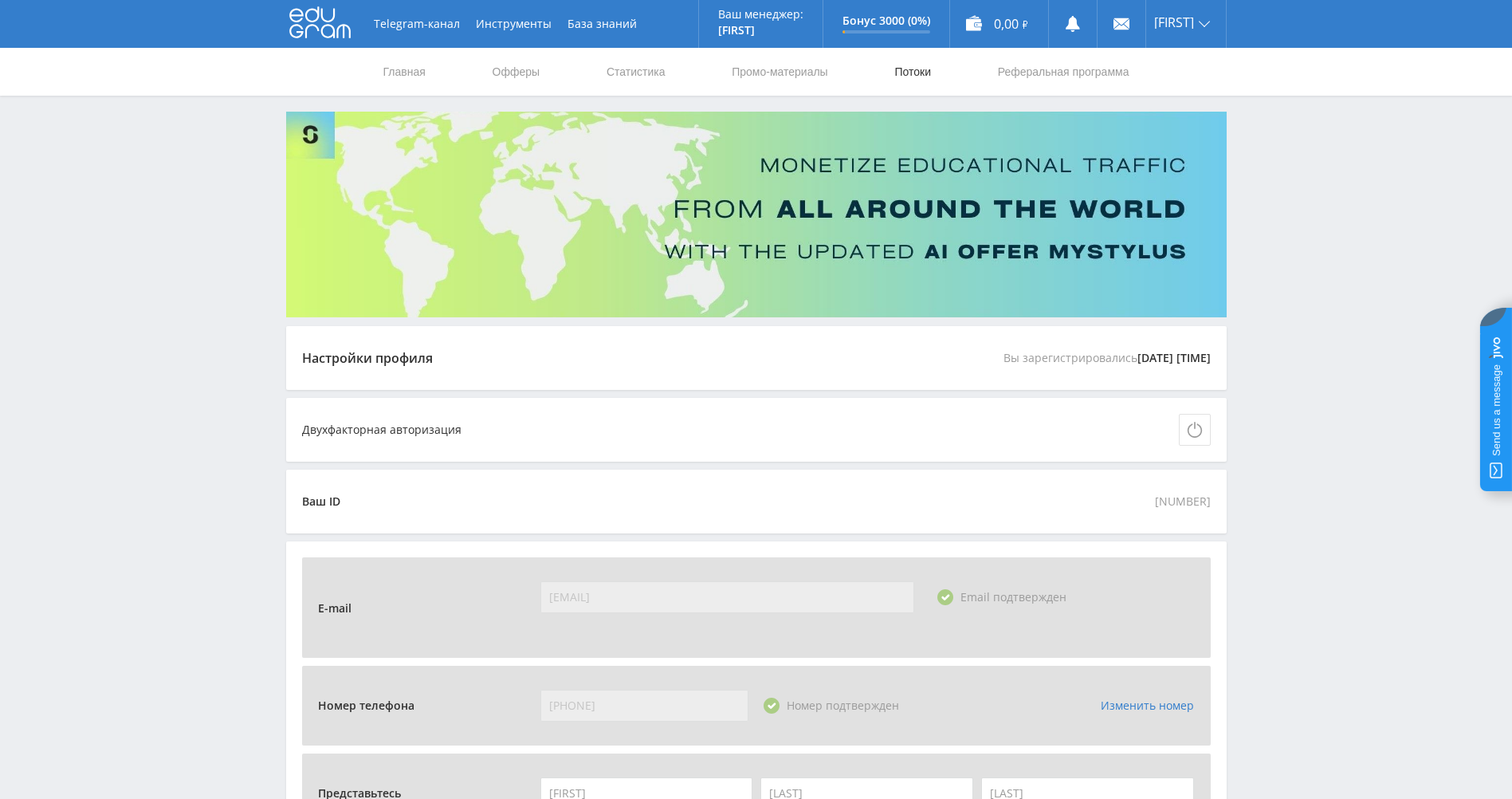 click on "Потоки" at bounding box center (913, 72) 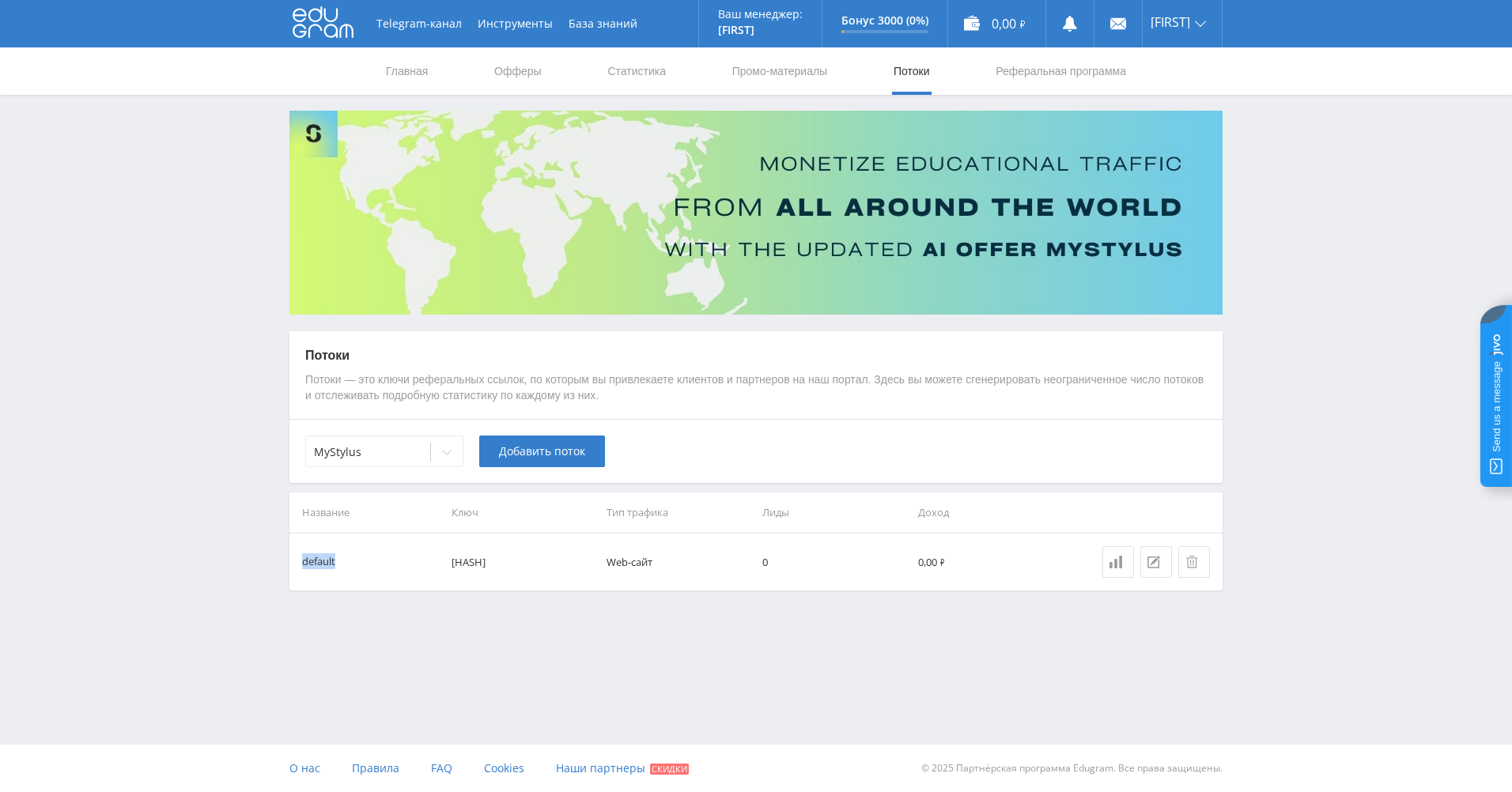 click on "default [HASH] Web-сайт 0 0,00 ₽" at bounding box center (756, 562) 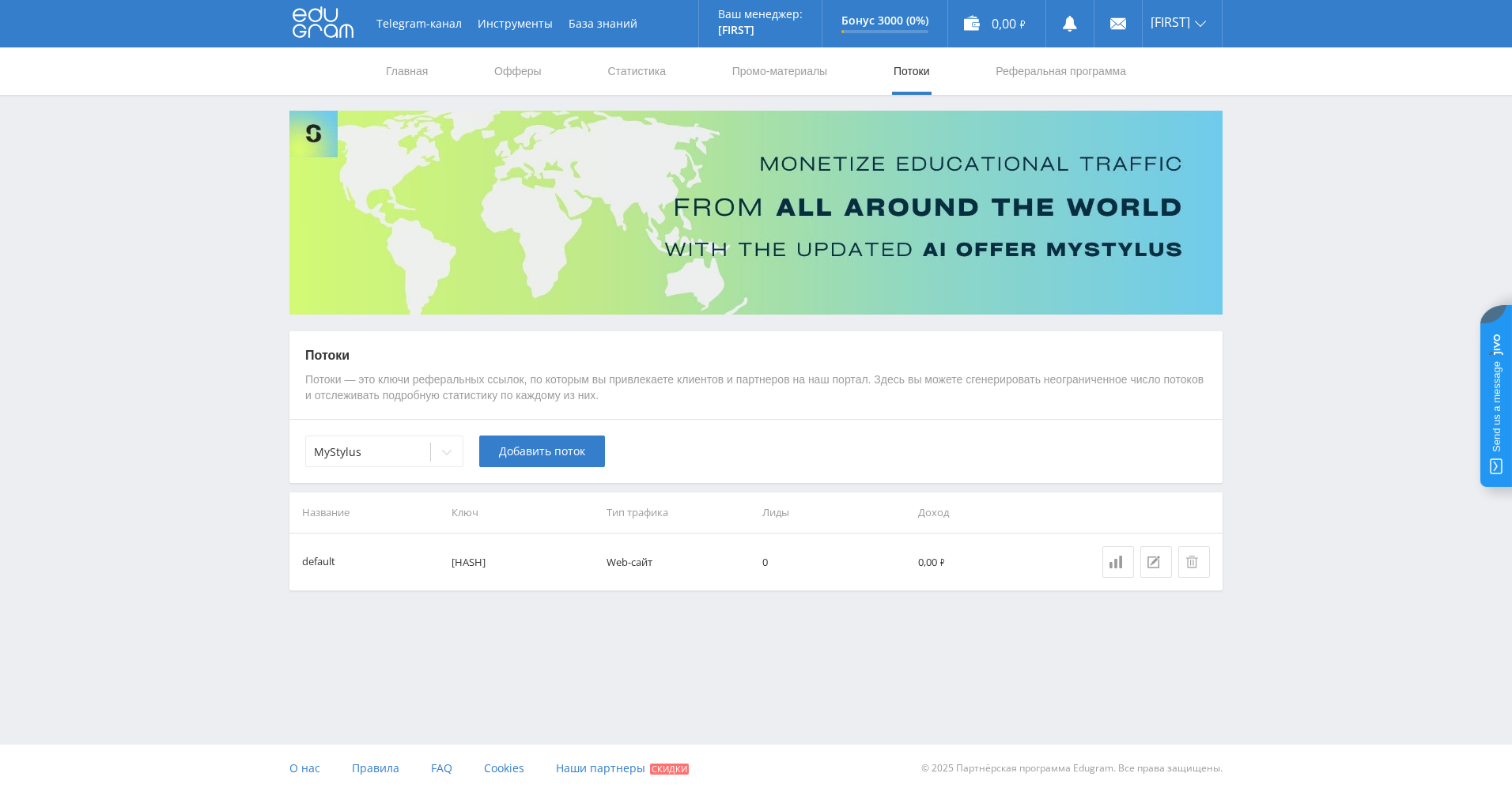 drag, startPoint x: 444, startPoint y: 568, endPoint x: 472, endPoint y: 563, distance: 28.442925 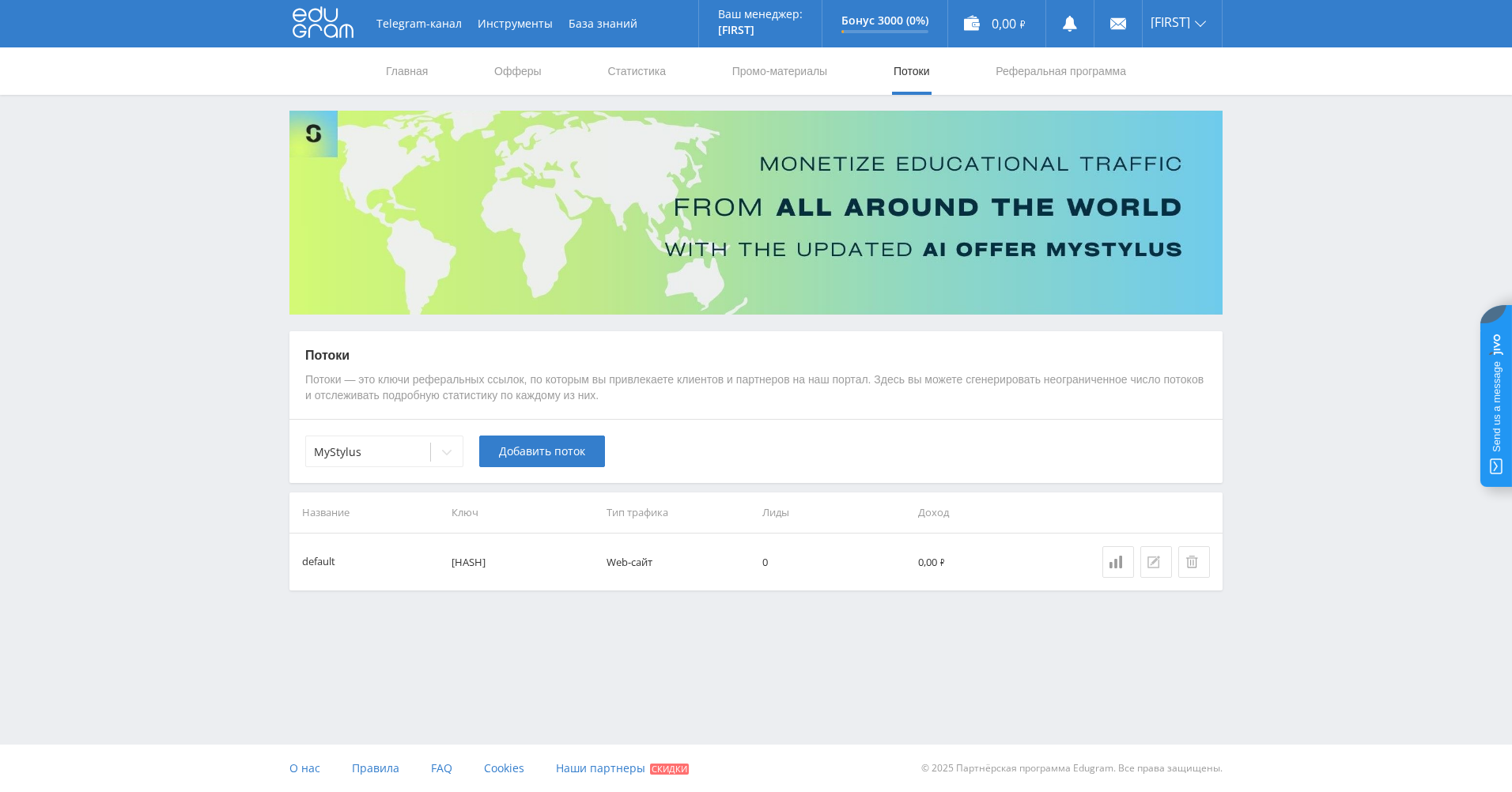 click at bounding box center [1156, 562] 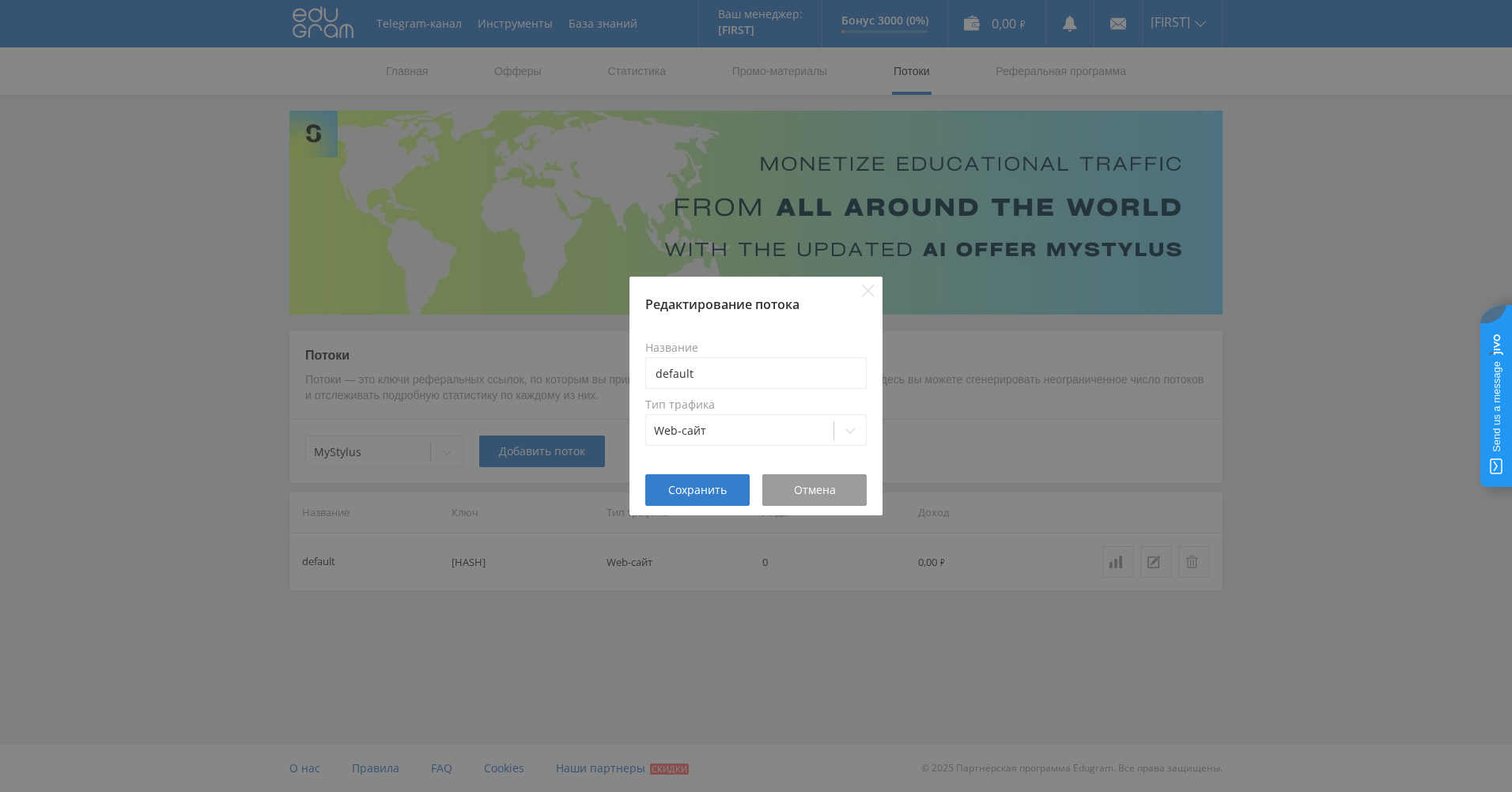 click on "Редактирование потока Название default Тип трафика Web-сайт Сохранить Отмена" at bounding box center (756, 396) 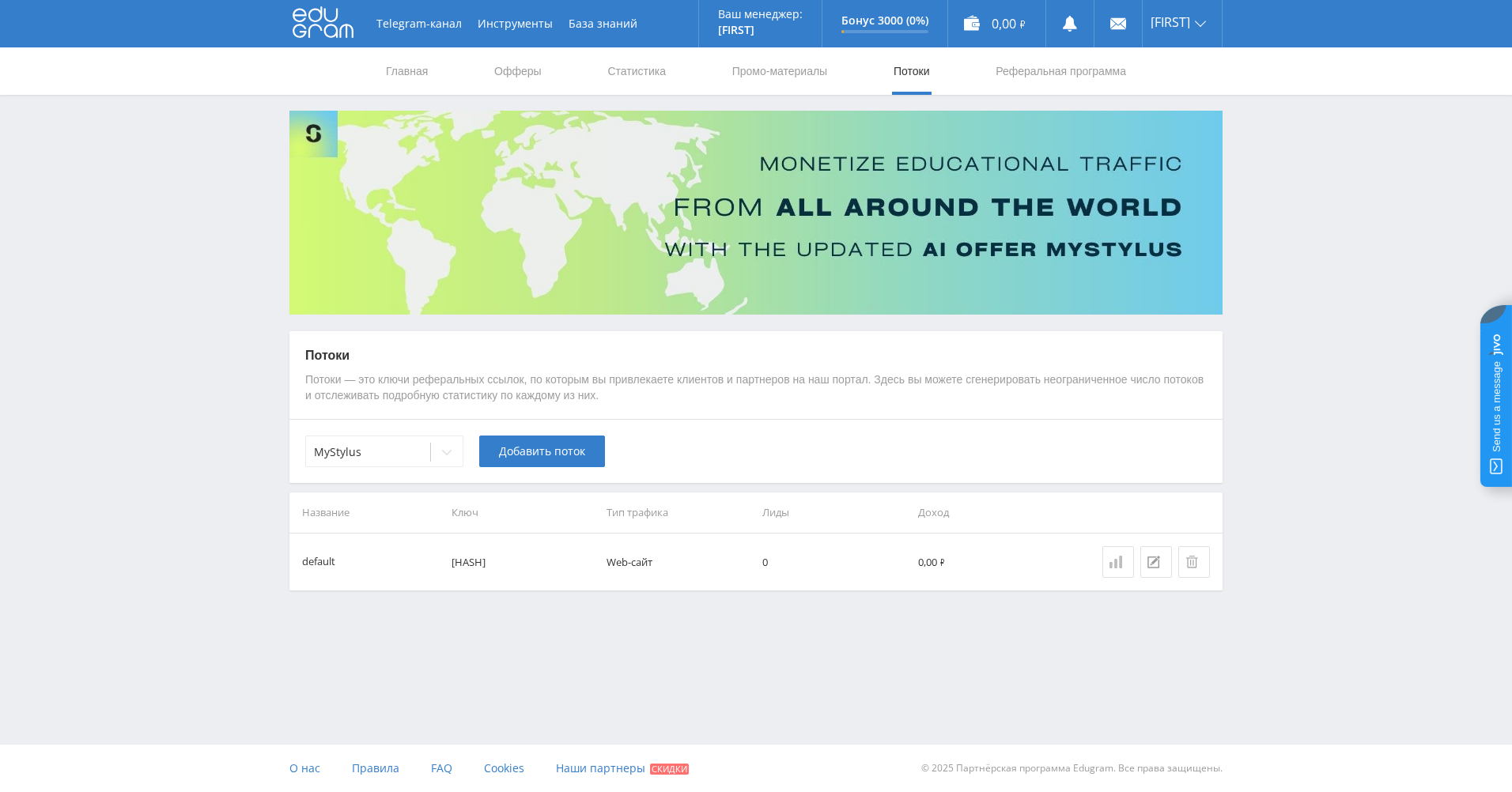 click 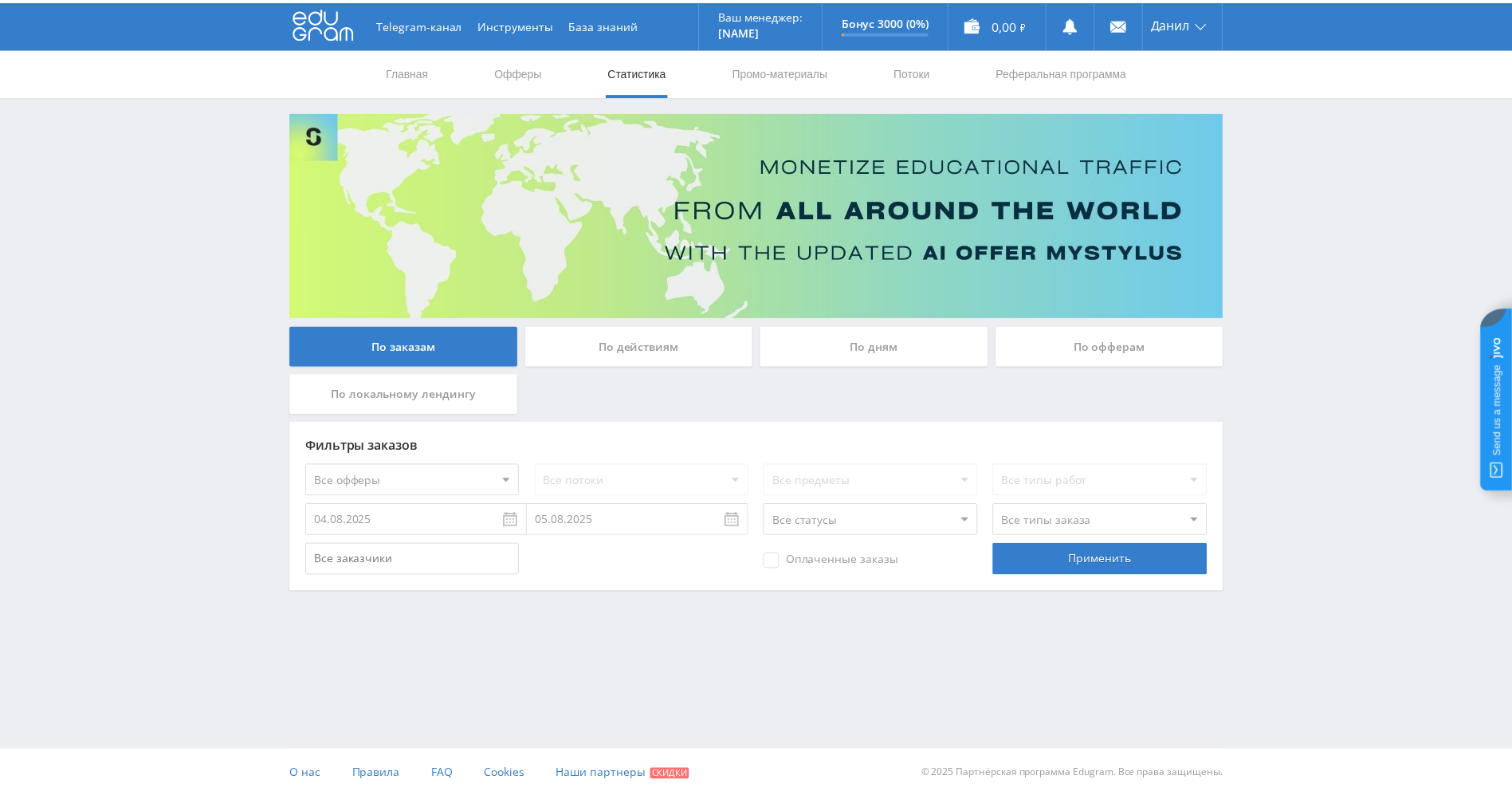 scroll, scrollTop: 0, scrollLeft: 0, axis: both 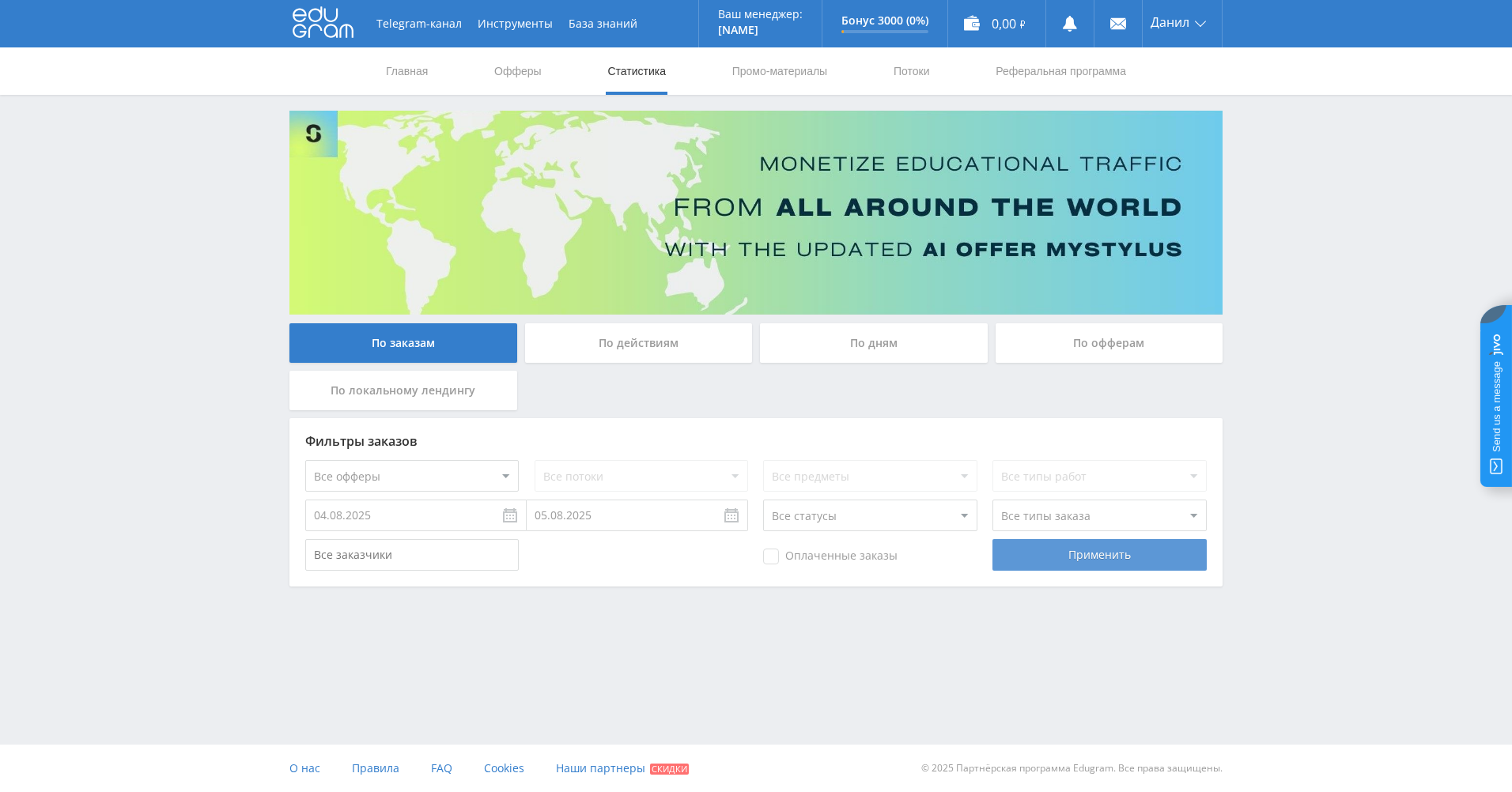 click on "Применить" at bounding box center [1099, 555] 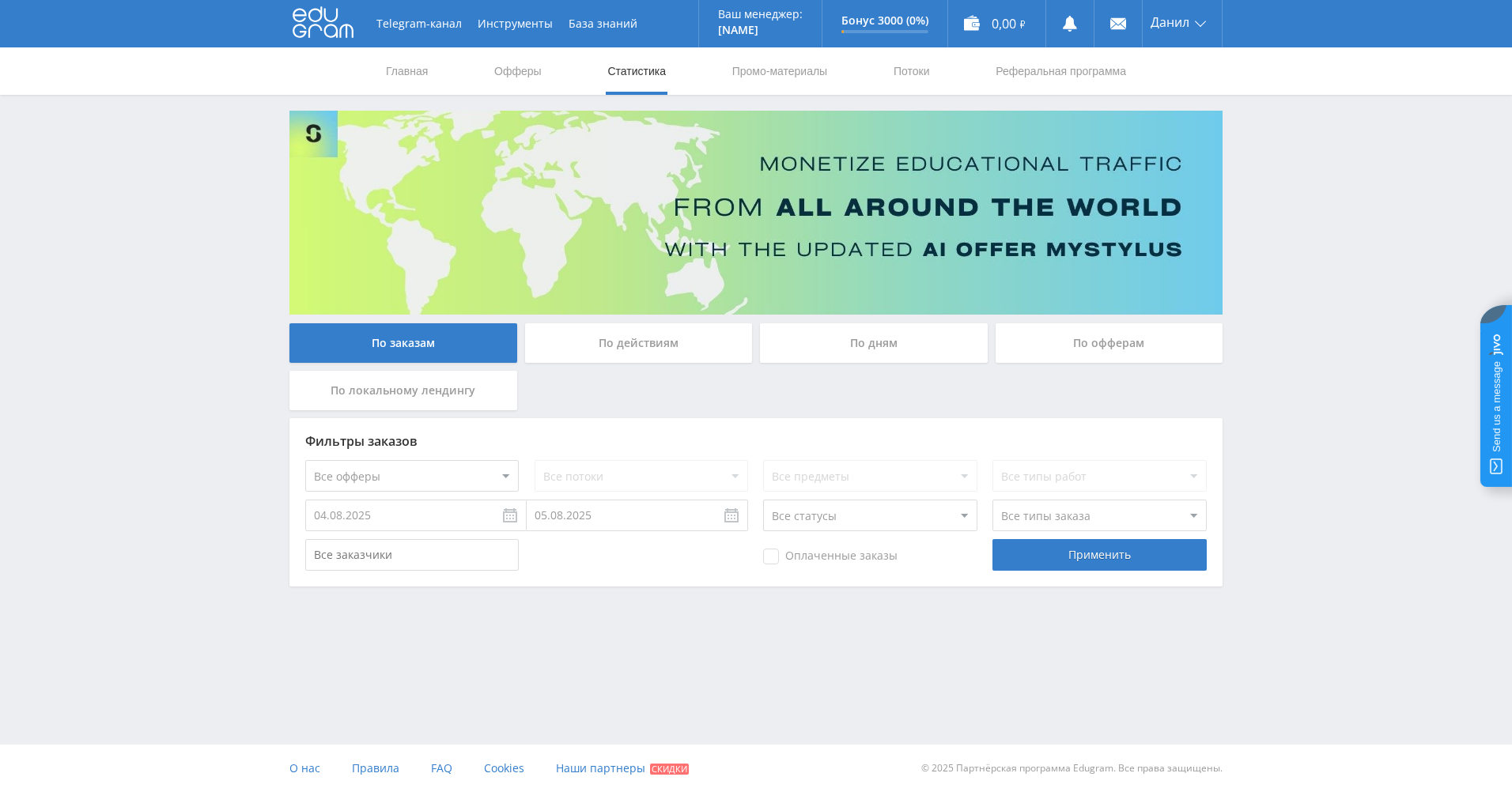 drag, startPoint x: 825, startPoint y: 563, endPoint x: 809, endPoint y: 553, distance: 18.867962 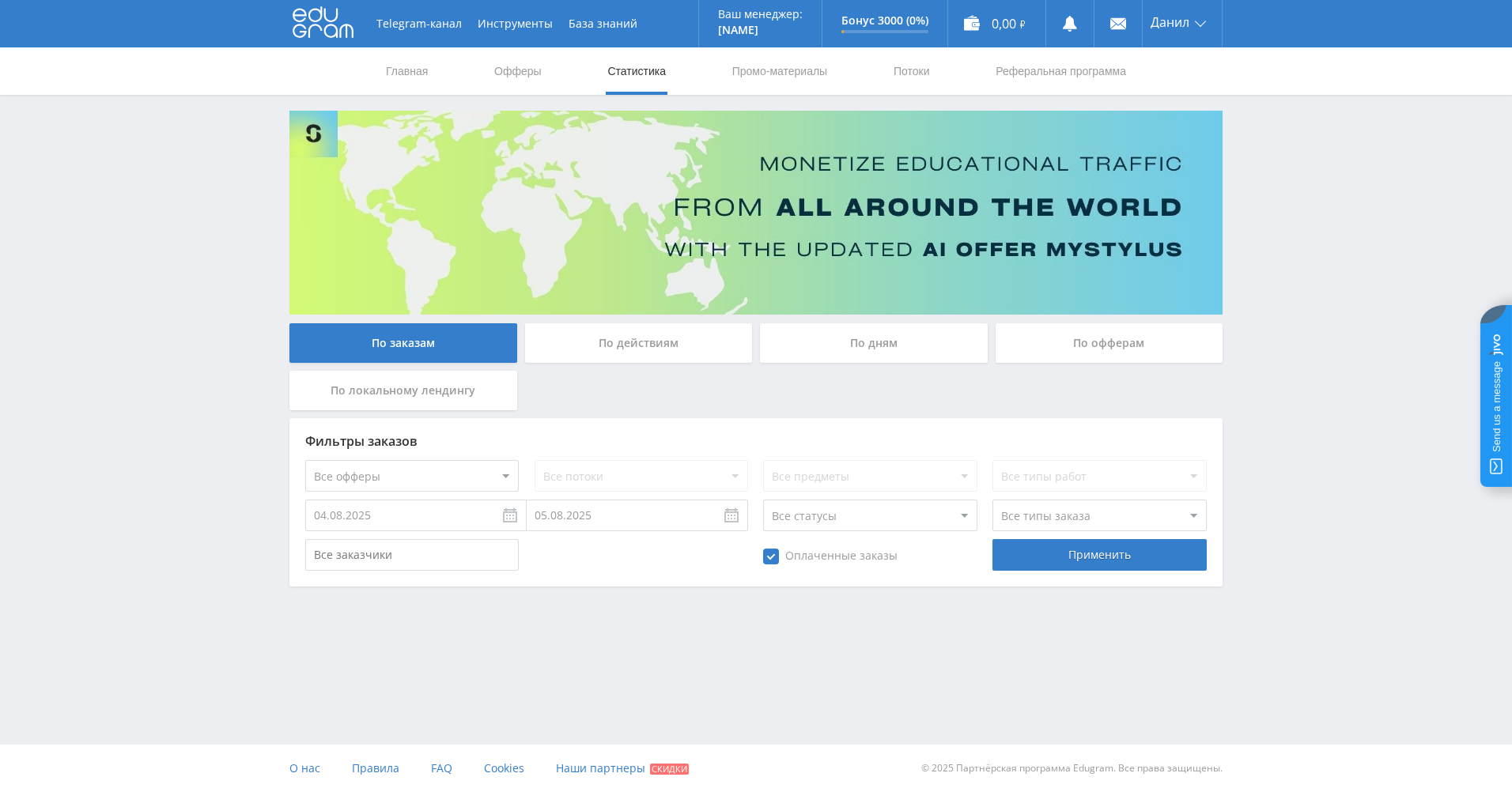 click on "05.08.2025" at bounding box center [637, 515] 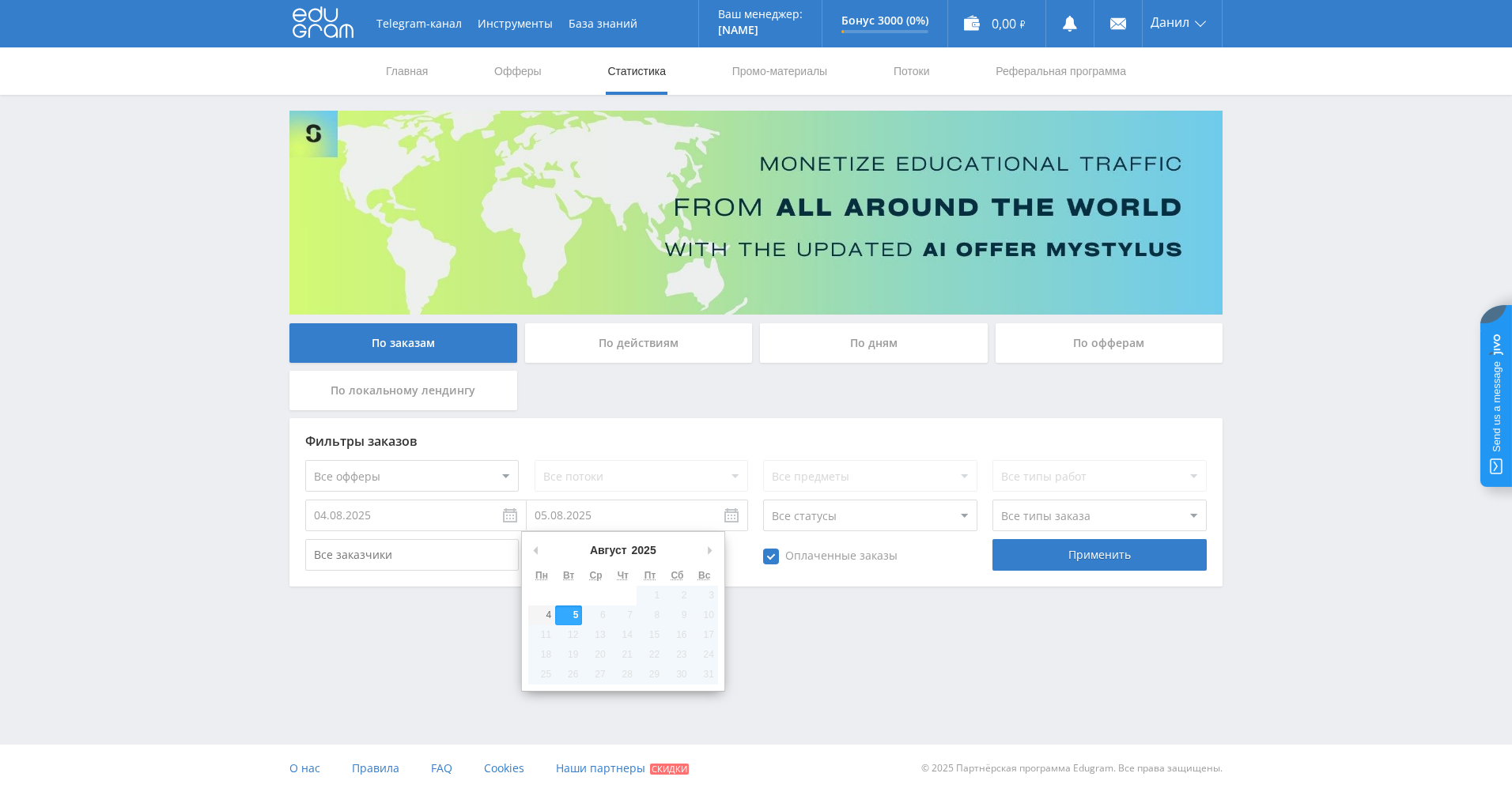 click on "По действиям" at bounding box center [639, 343] 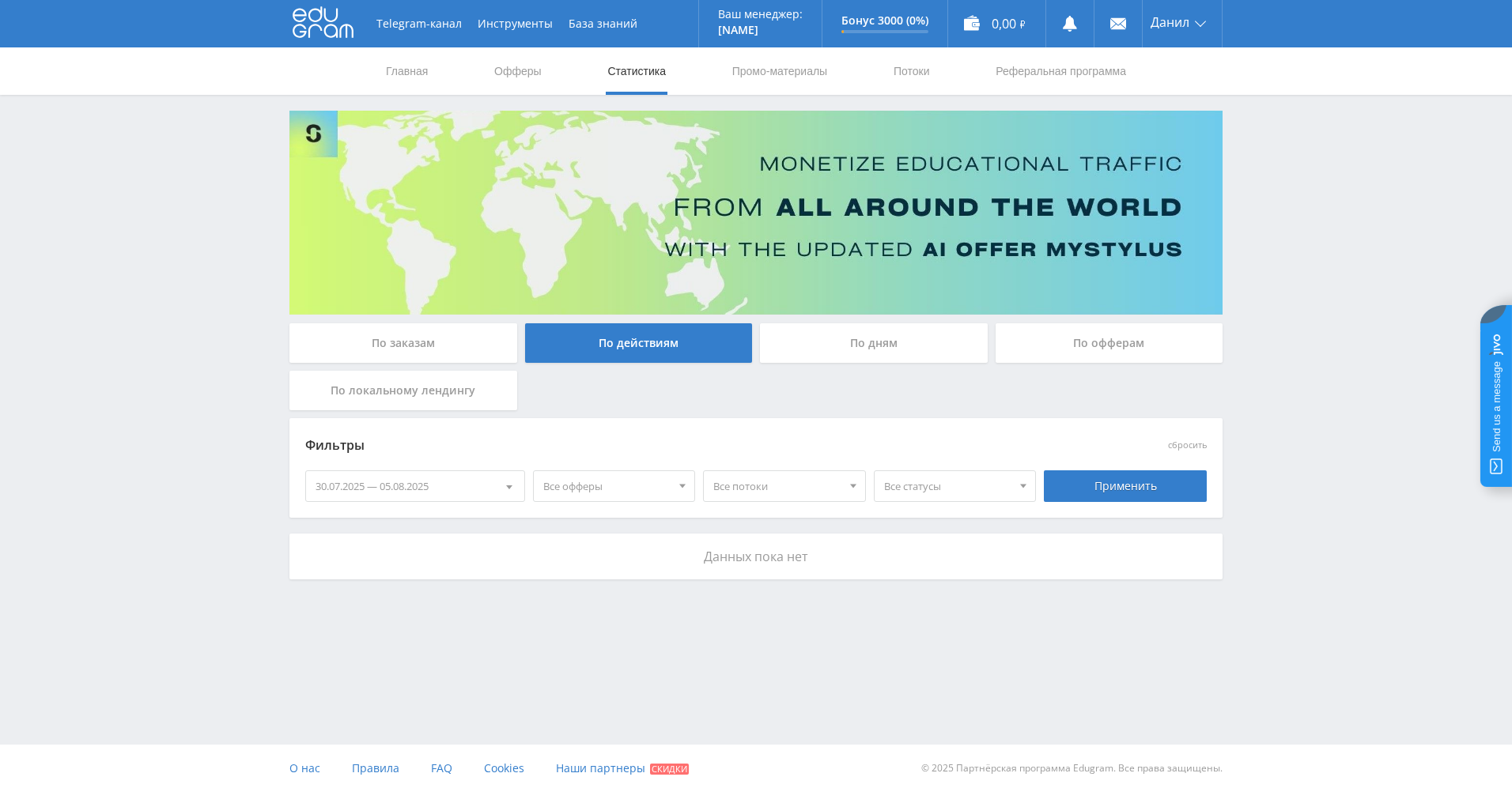 click on "По дням" at bounding box center [874, 343] 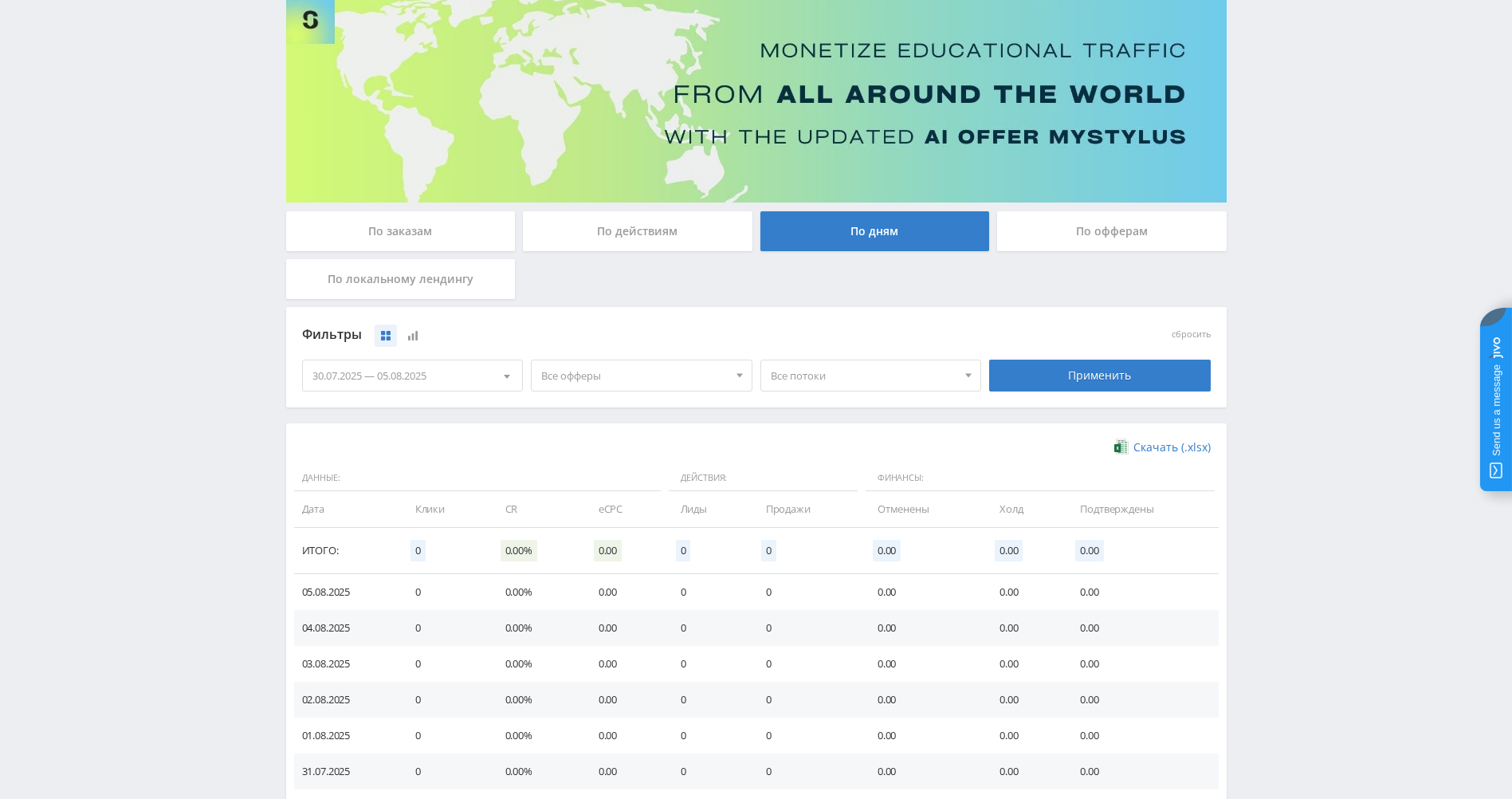 scroll, scrollTop: 245, scrollLeft: 0, axis: vertical 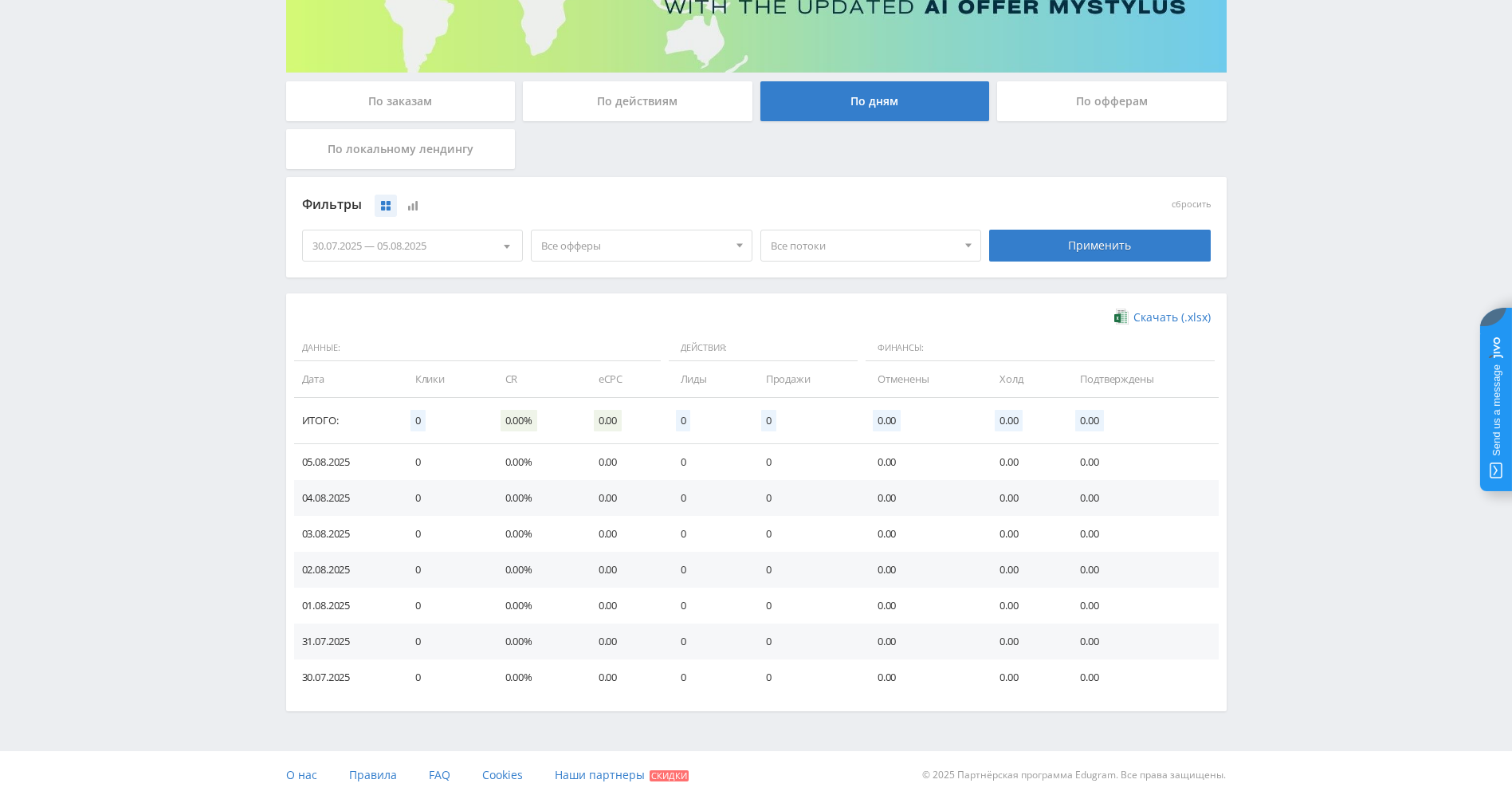 click on "По офферам" at bounding box center [1112, 101] 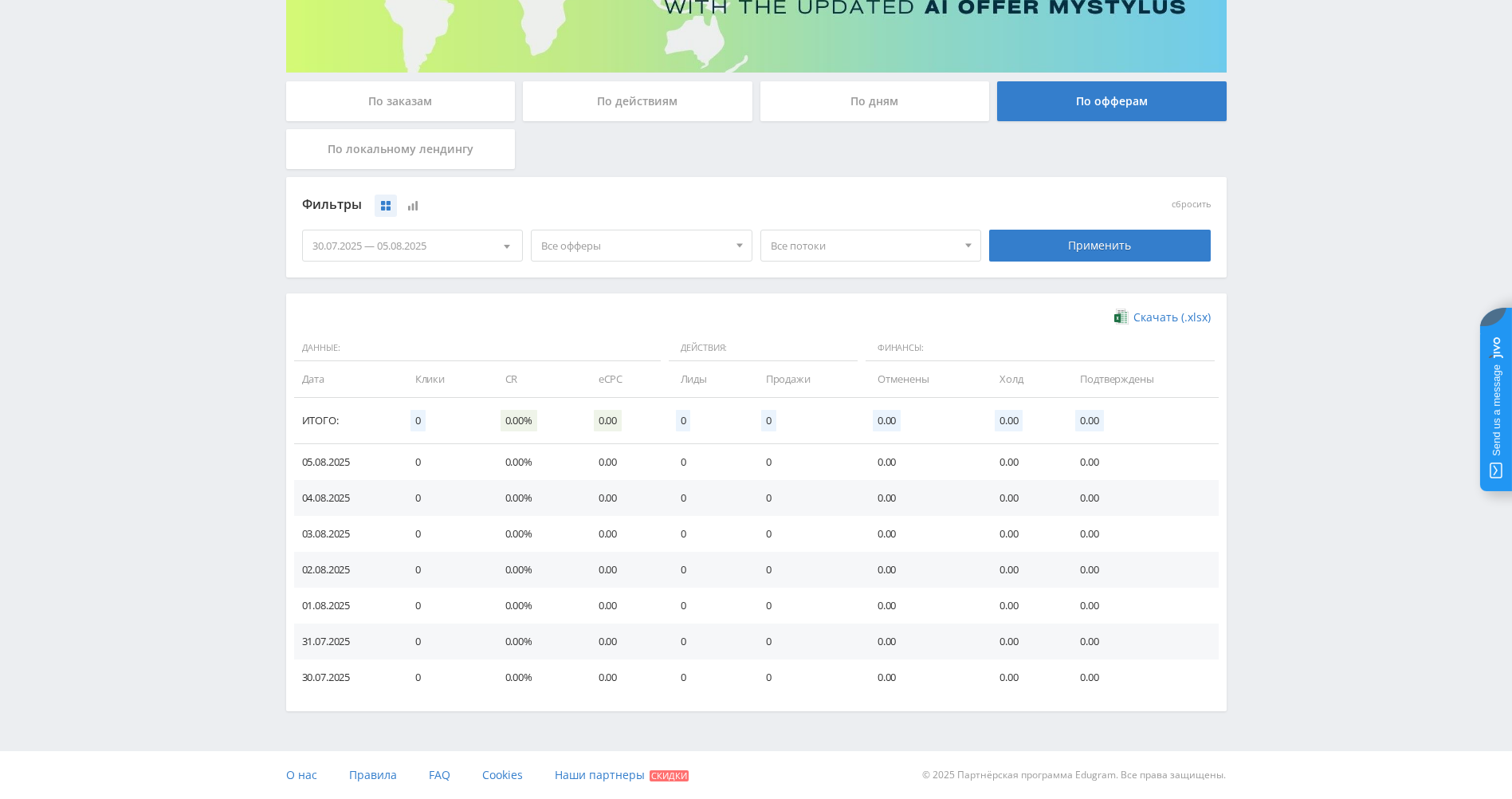 scroll, scrollTop: 0, scrollLeft: 0, axis: both 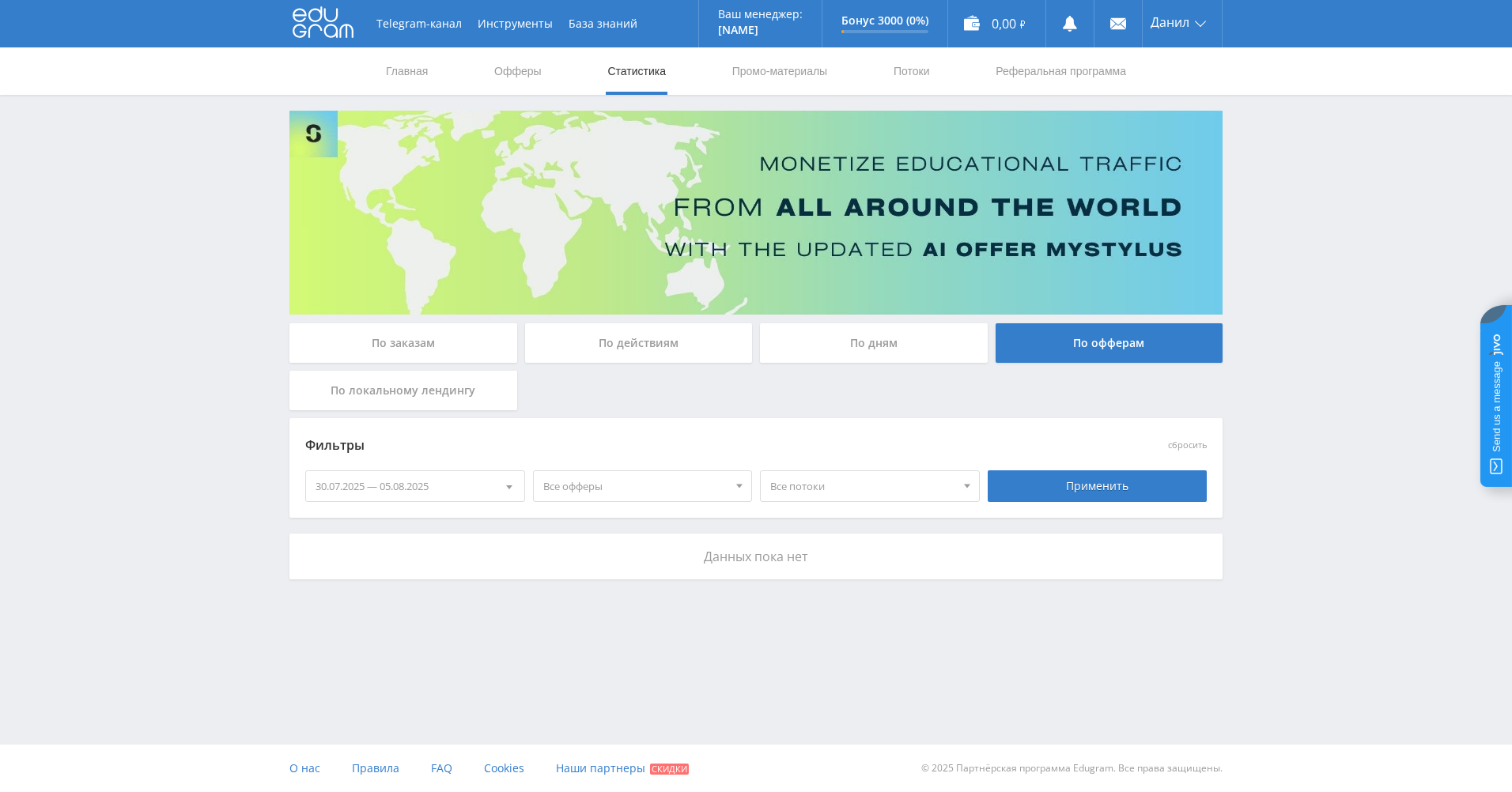 click on "30.07.2025 — 05.08.2025" at bounding box center (415, 486) 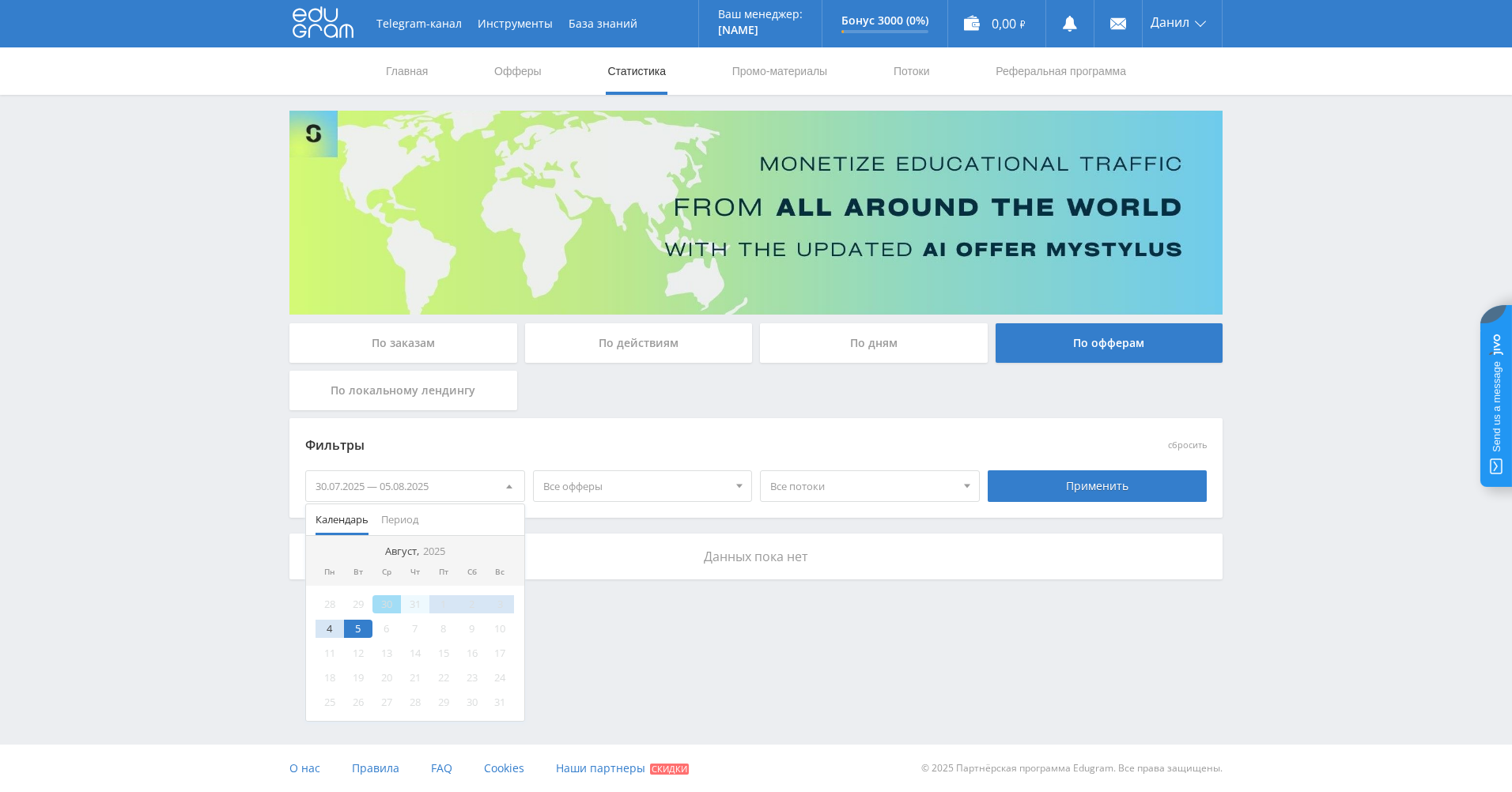 click at bounding box center [509, 486] 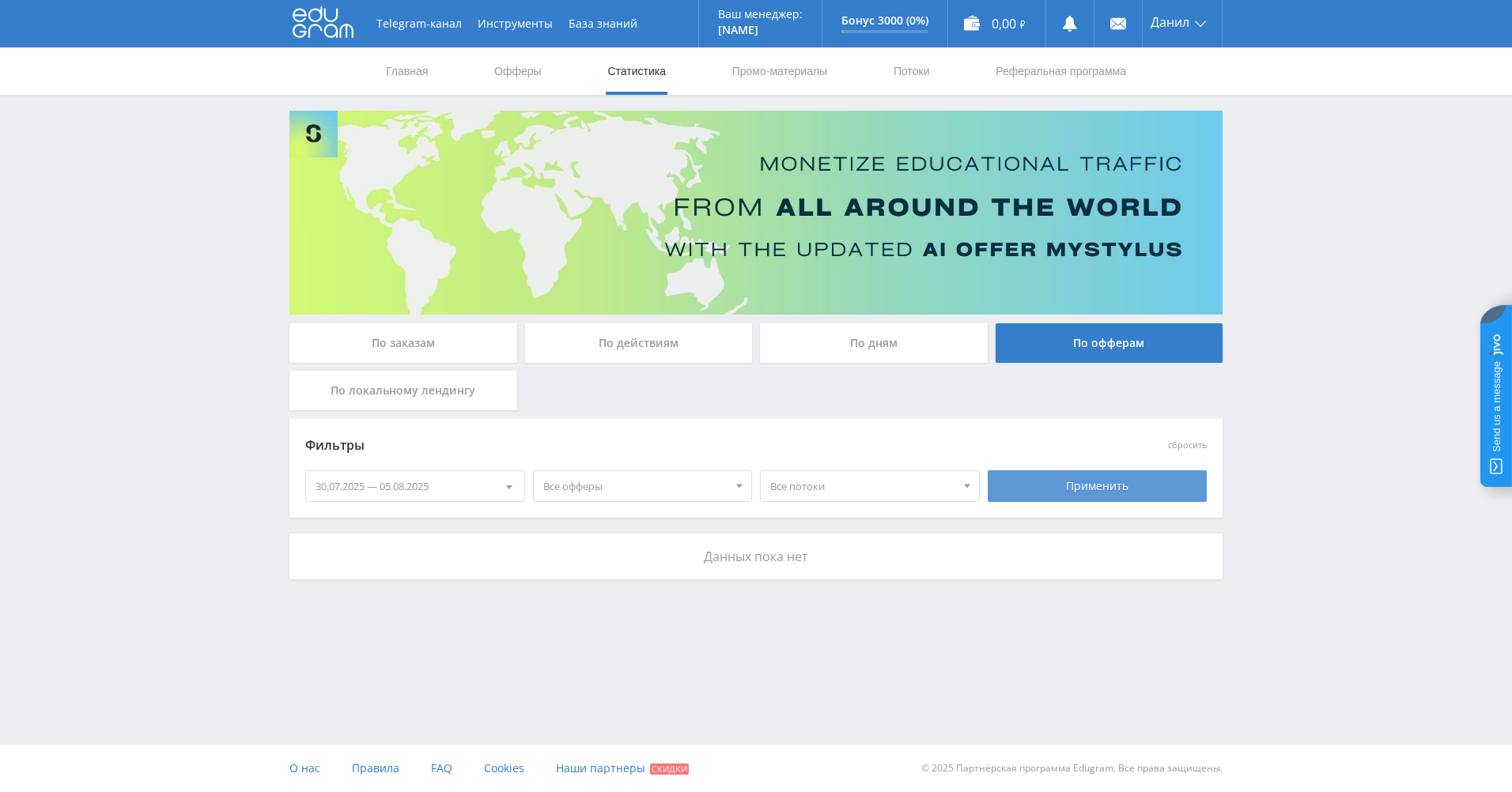 click on "Применить" at bounding box center (1098, 486) 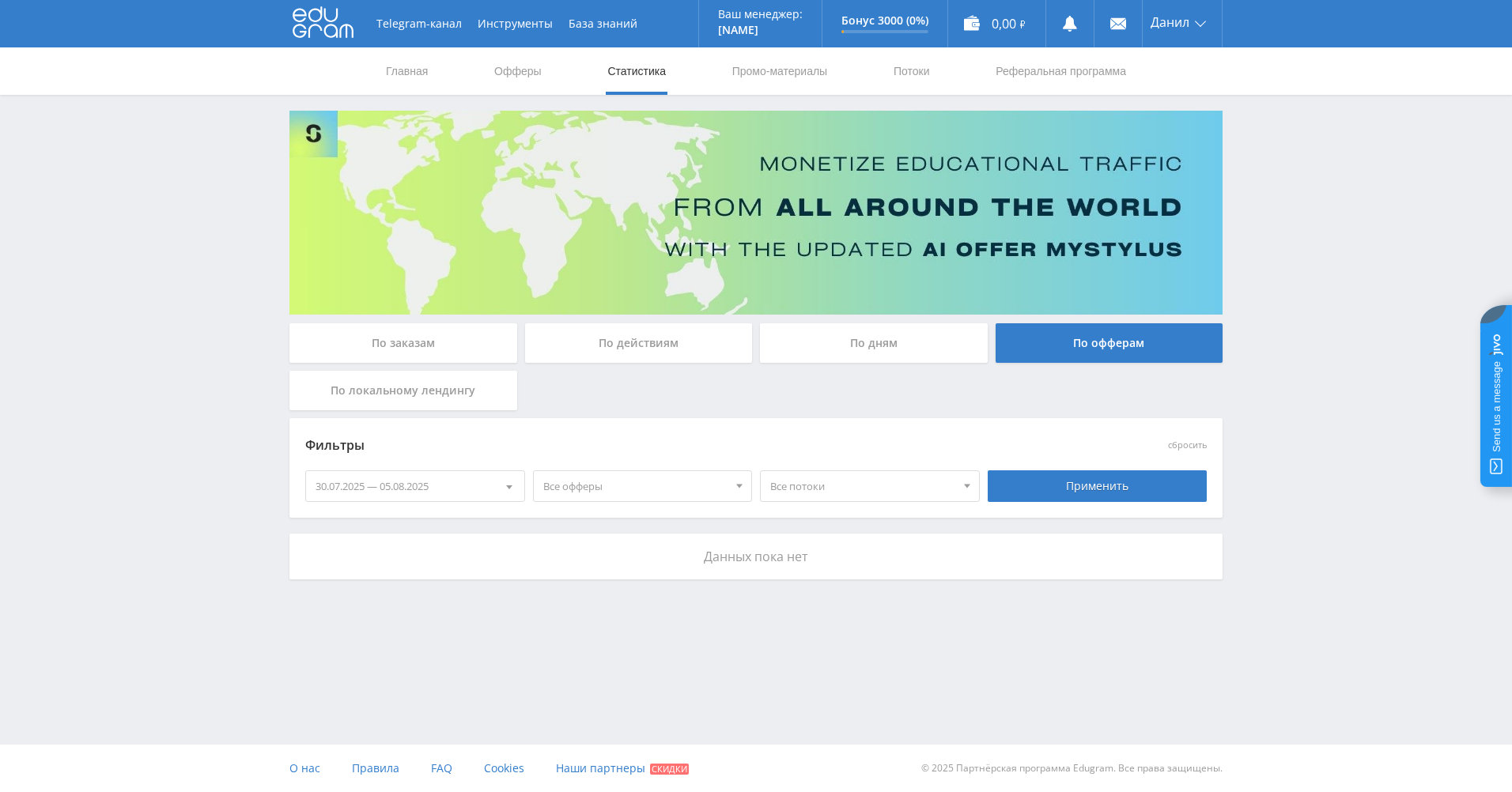 click on "По заказам" at bounding box center [403, 343] 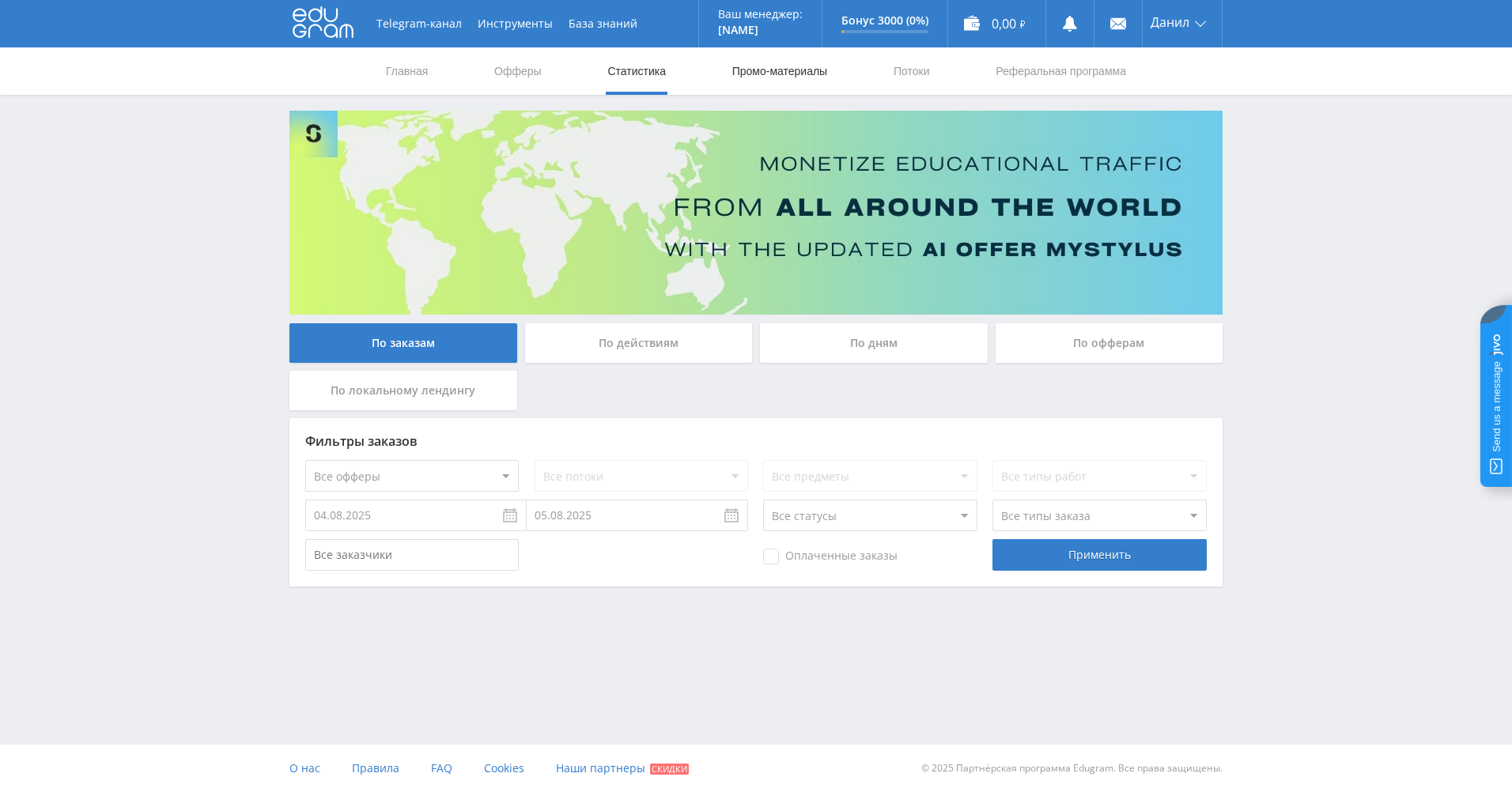 click on "Промо-материалы" at bounding box center (780, 71) 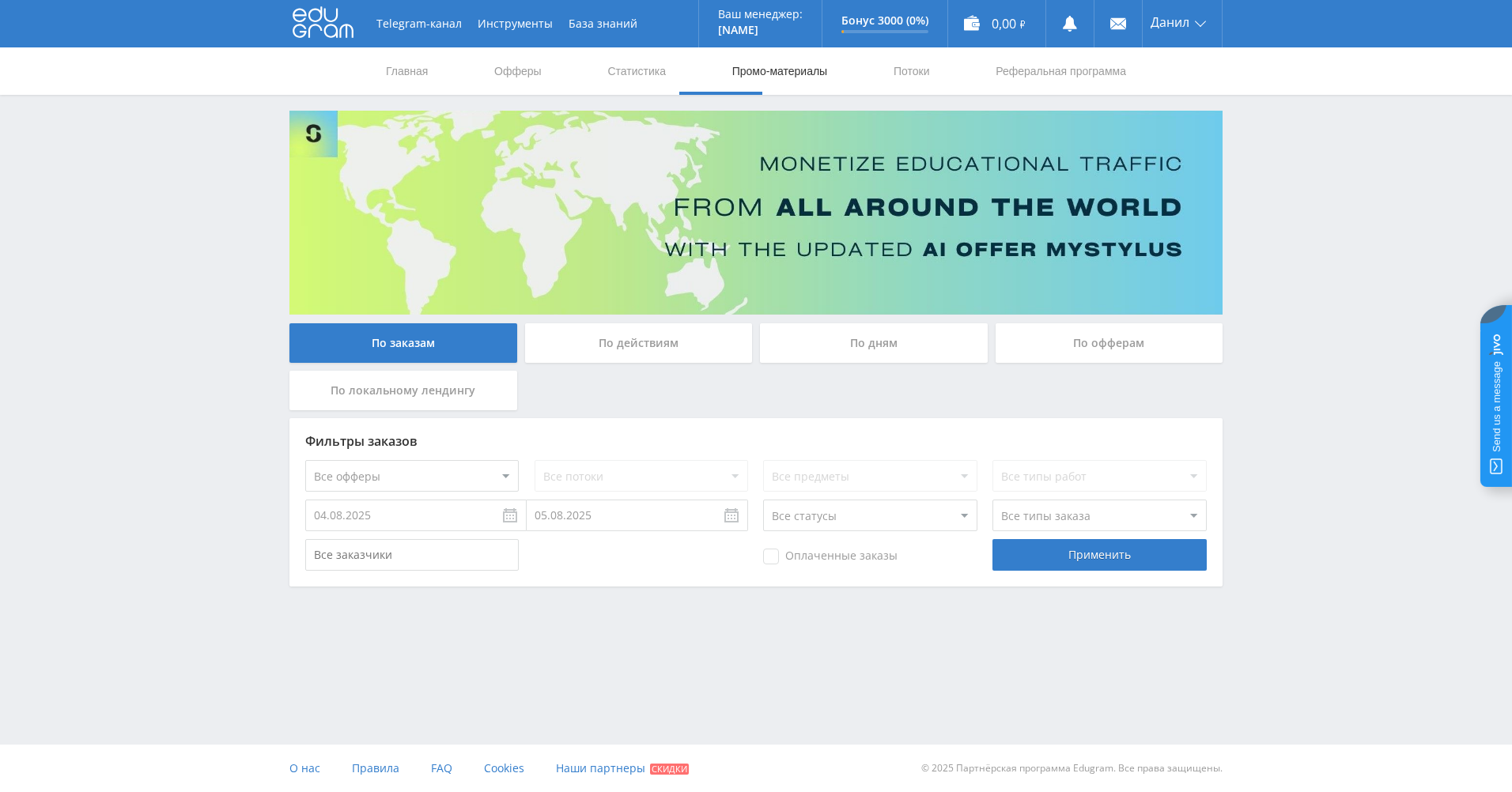 select on "376" 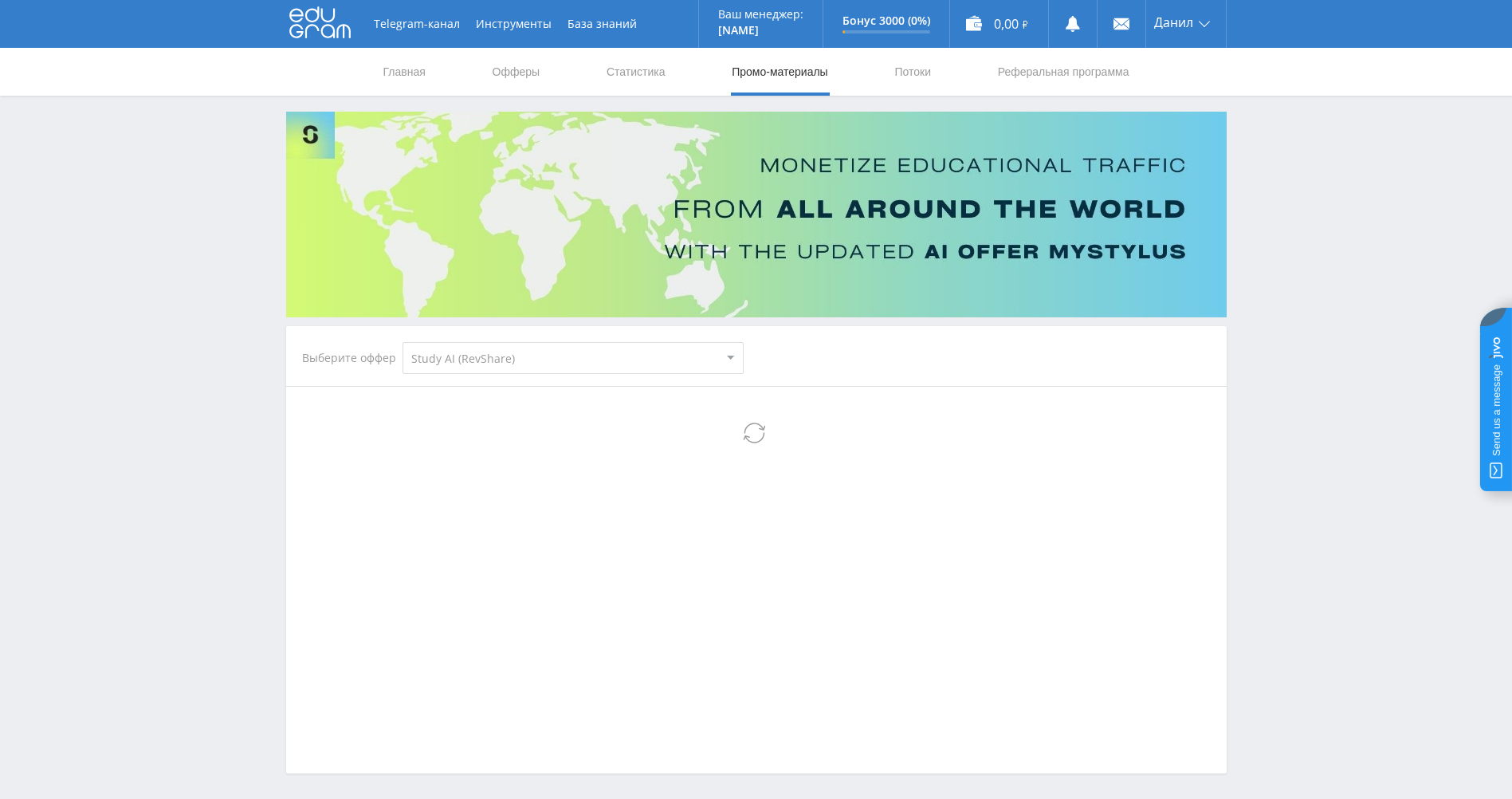 select on "376" 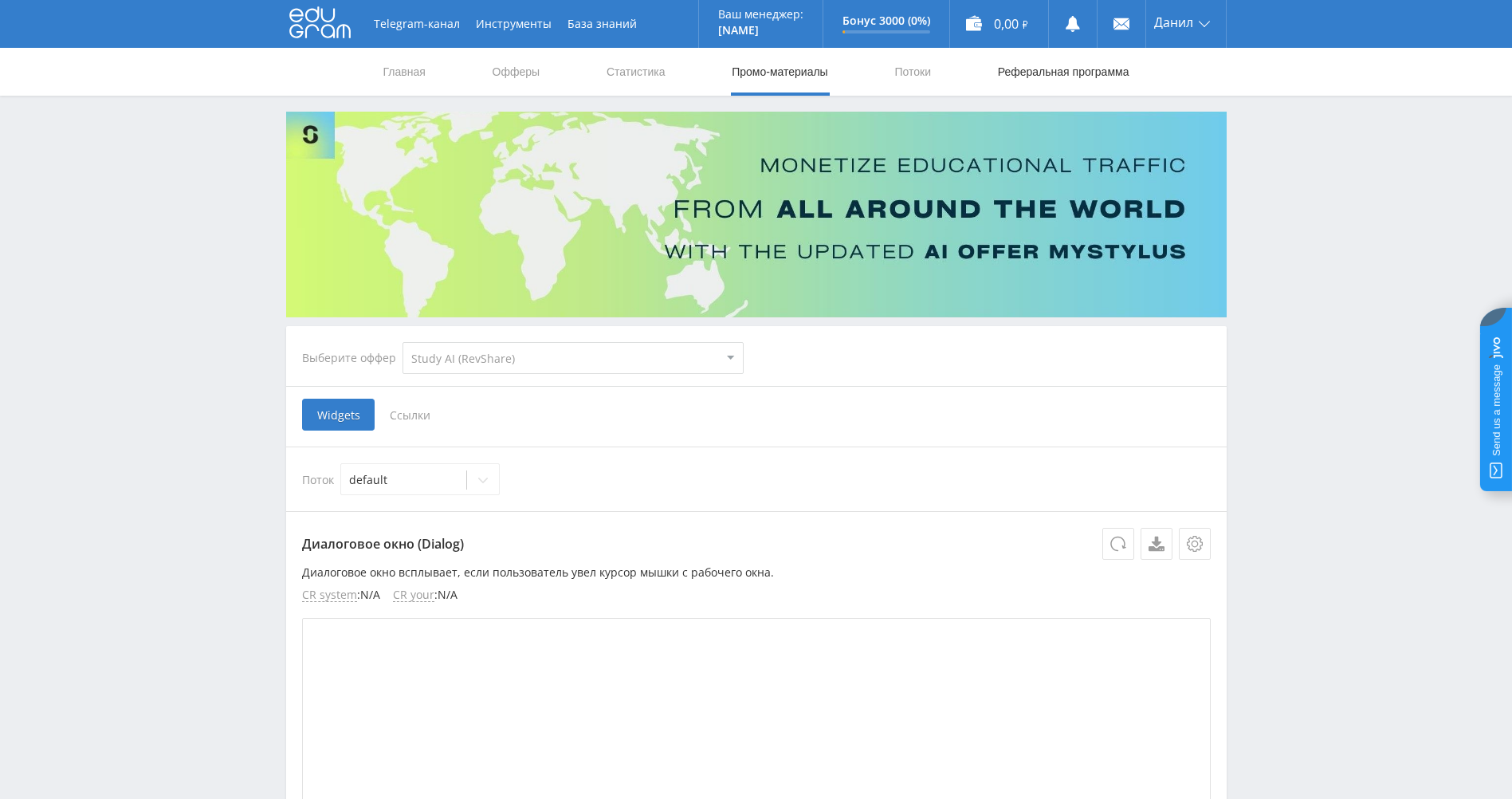 click on "Реферальная программа" at bounding box center [1063, 72] 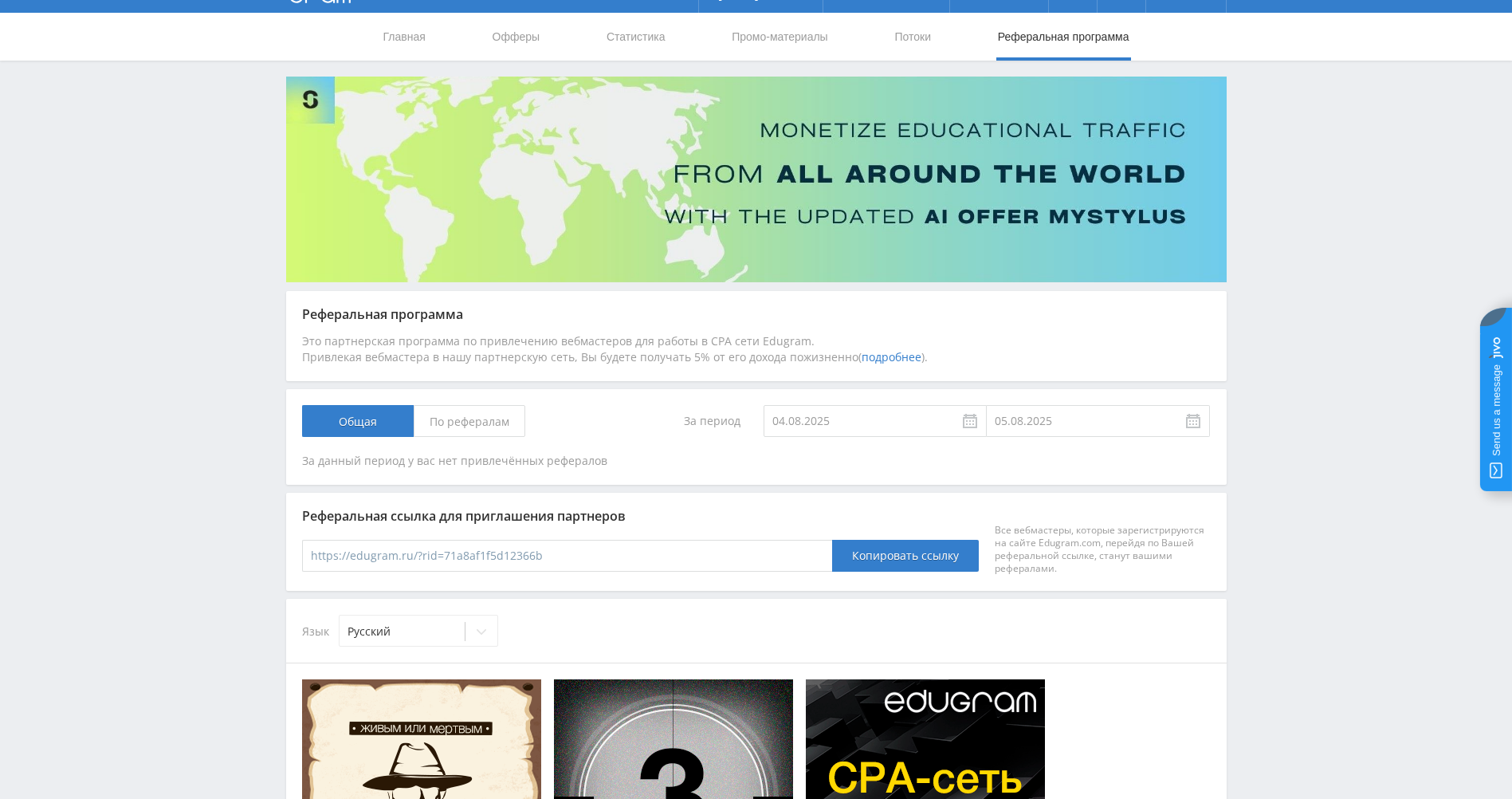 scroll, scrollTop: 30, scrollLeft: 0, axis: vertical 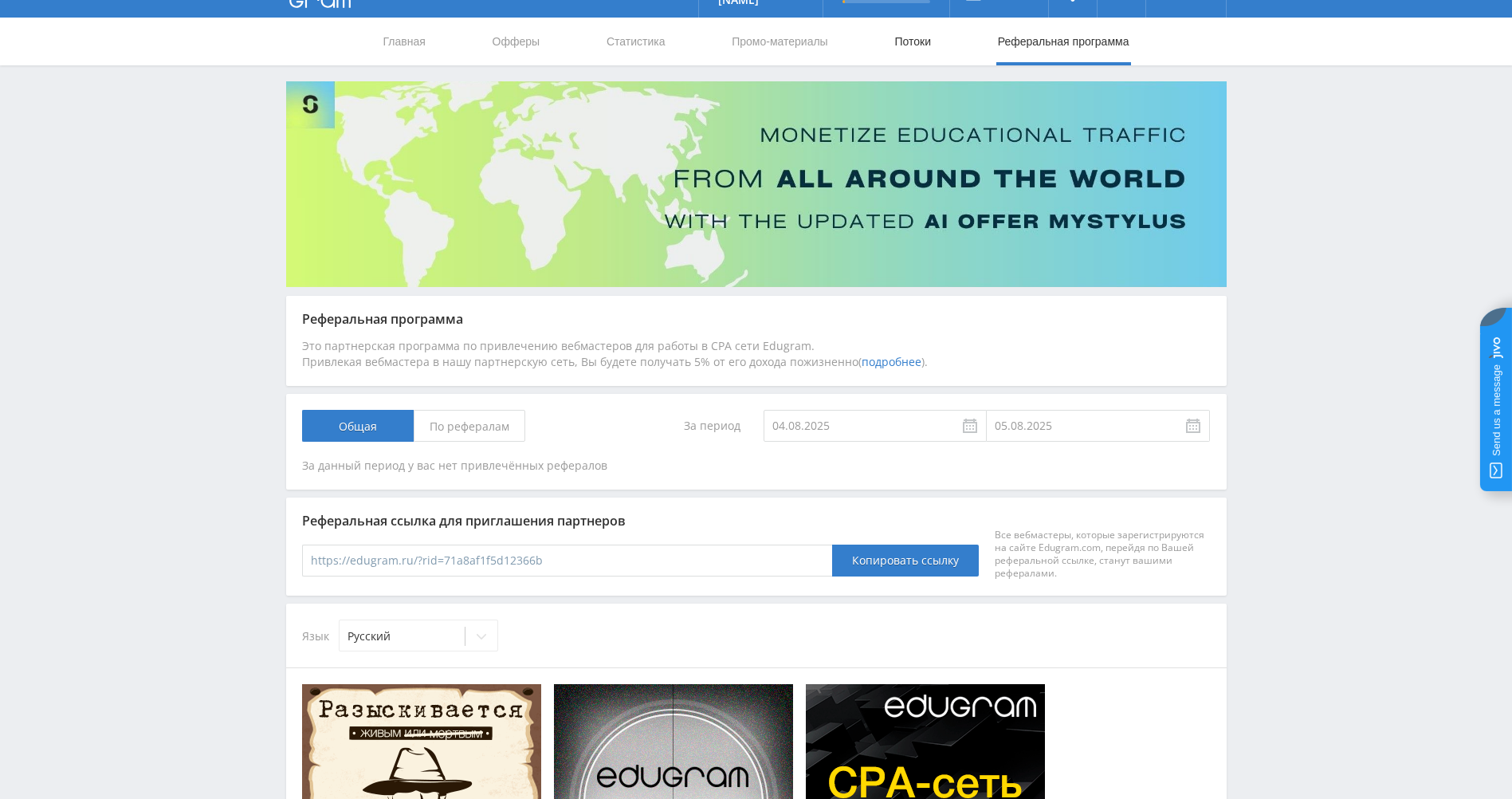 click on "Потоки" at bounding box center (913, 41) 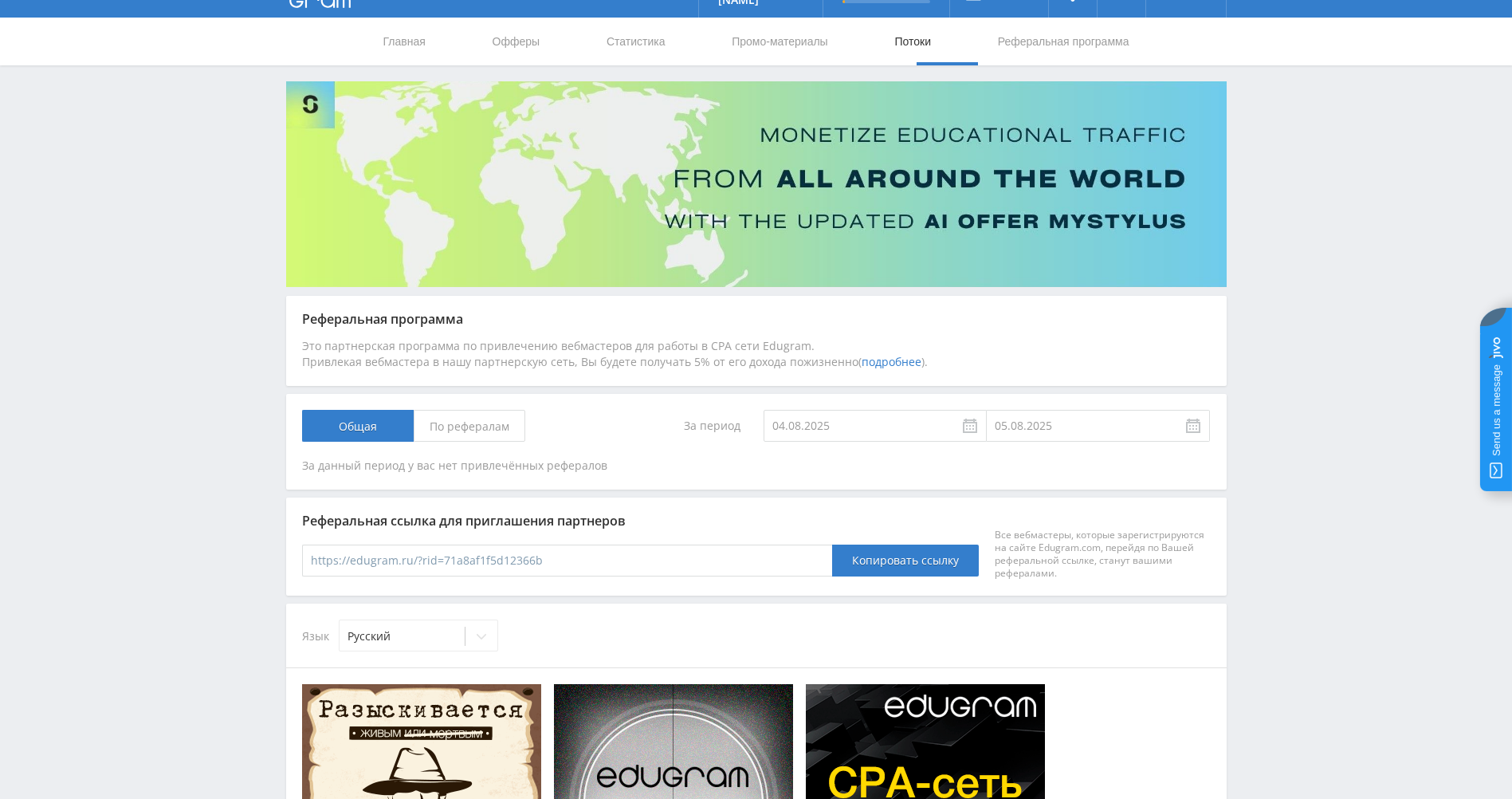 scroll, scrollTop: 0, scrollLeft: 0, axis: both 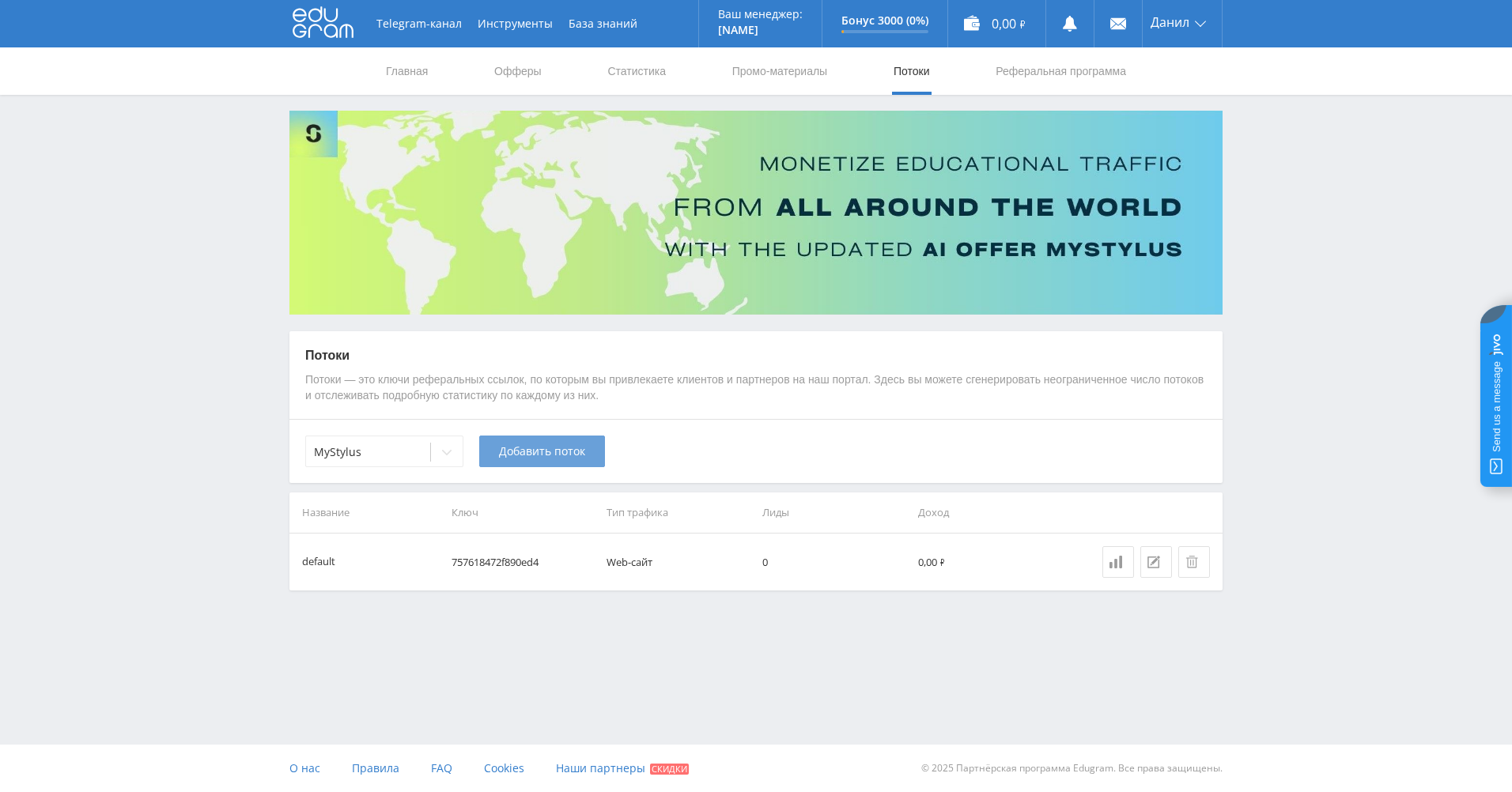 click on "Добавить поток" at bounding box center [542, 451] 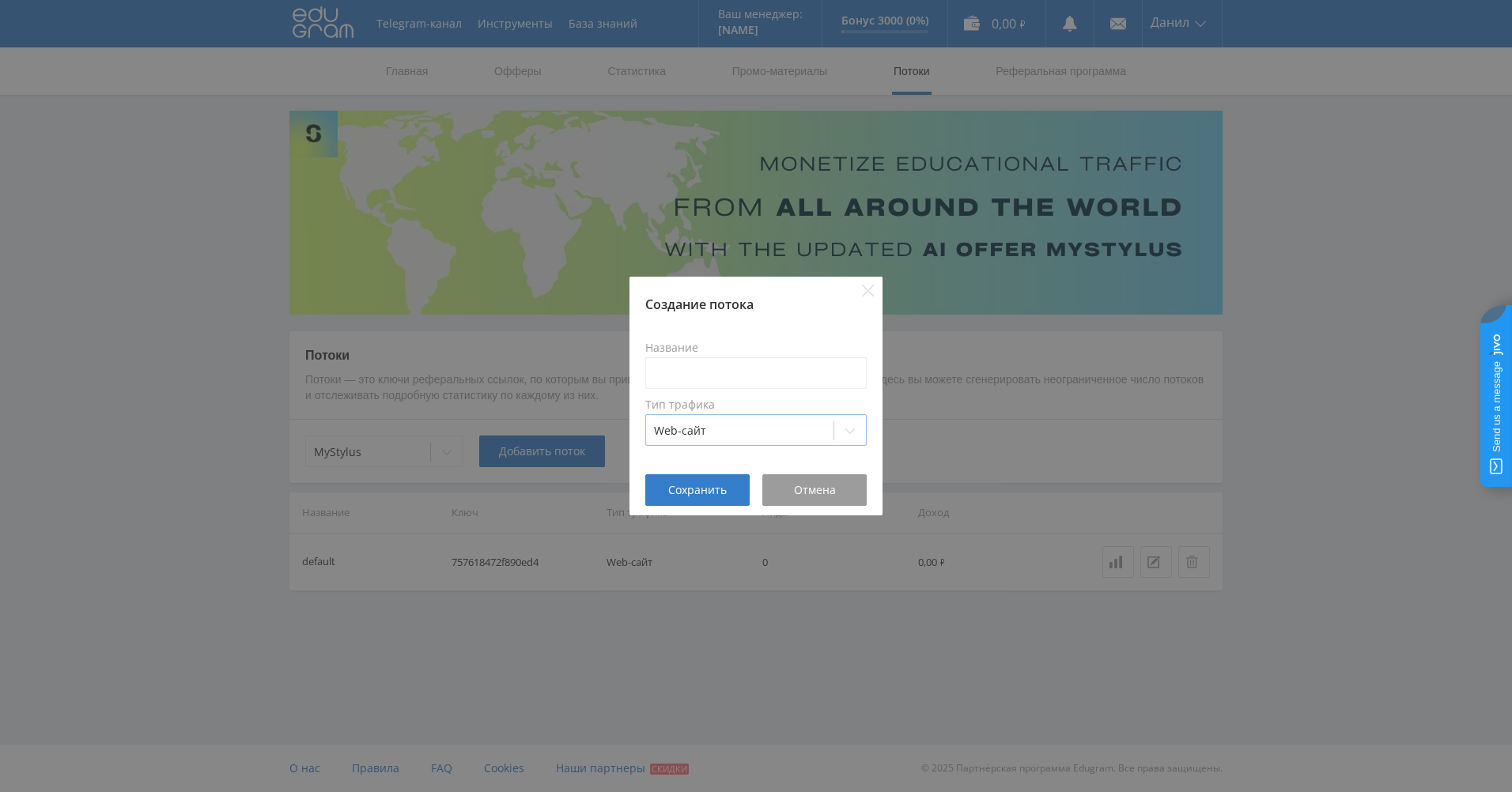 click at bounding box center [739, 431] 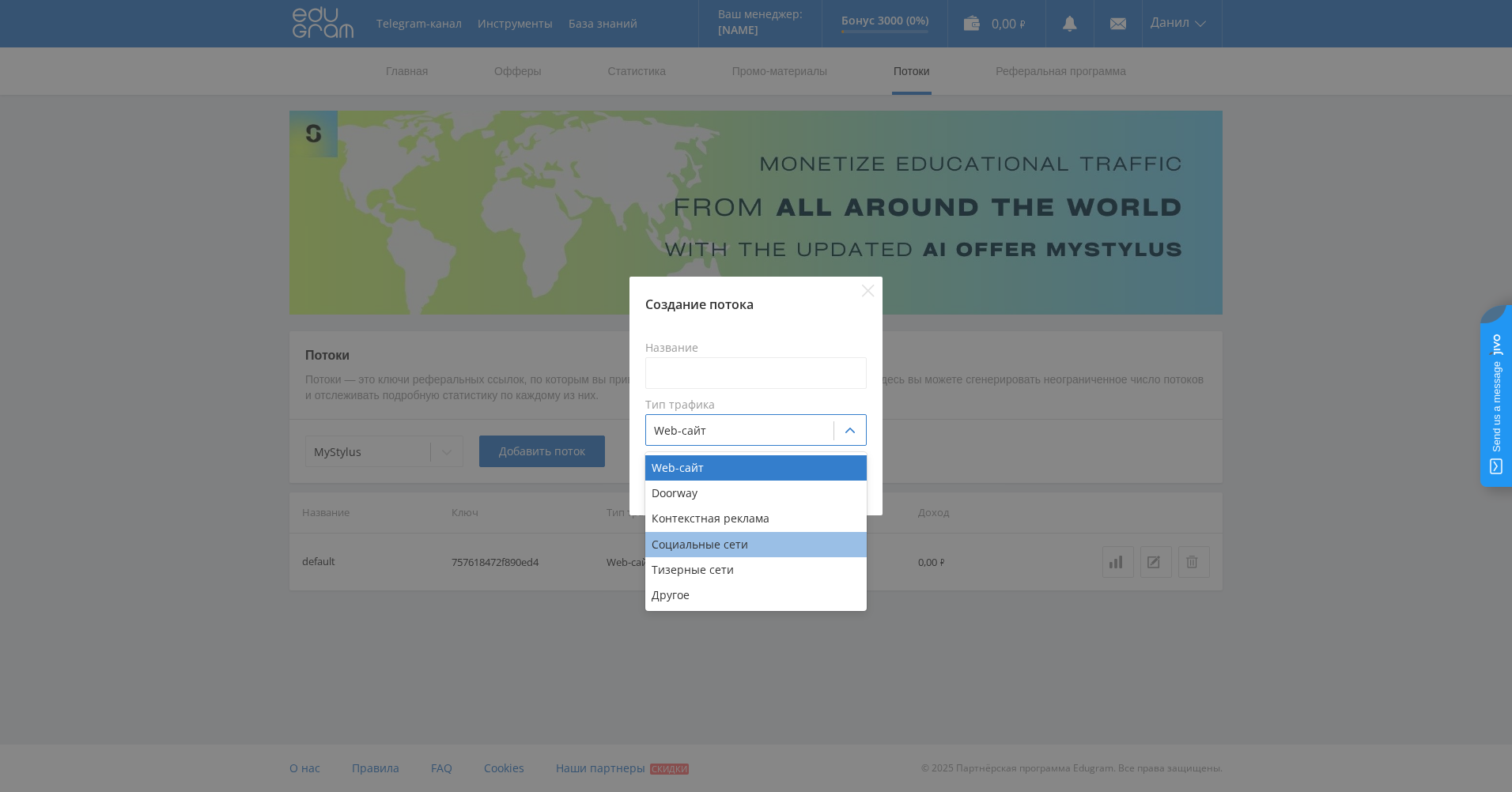 click on "Социальные сети" at bounding box center (756, 545) 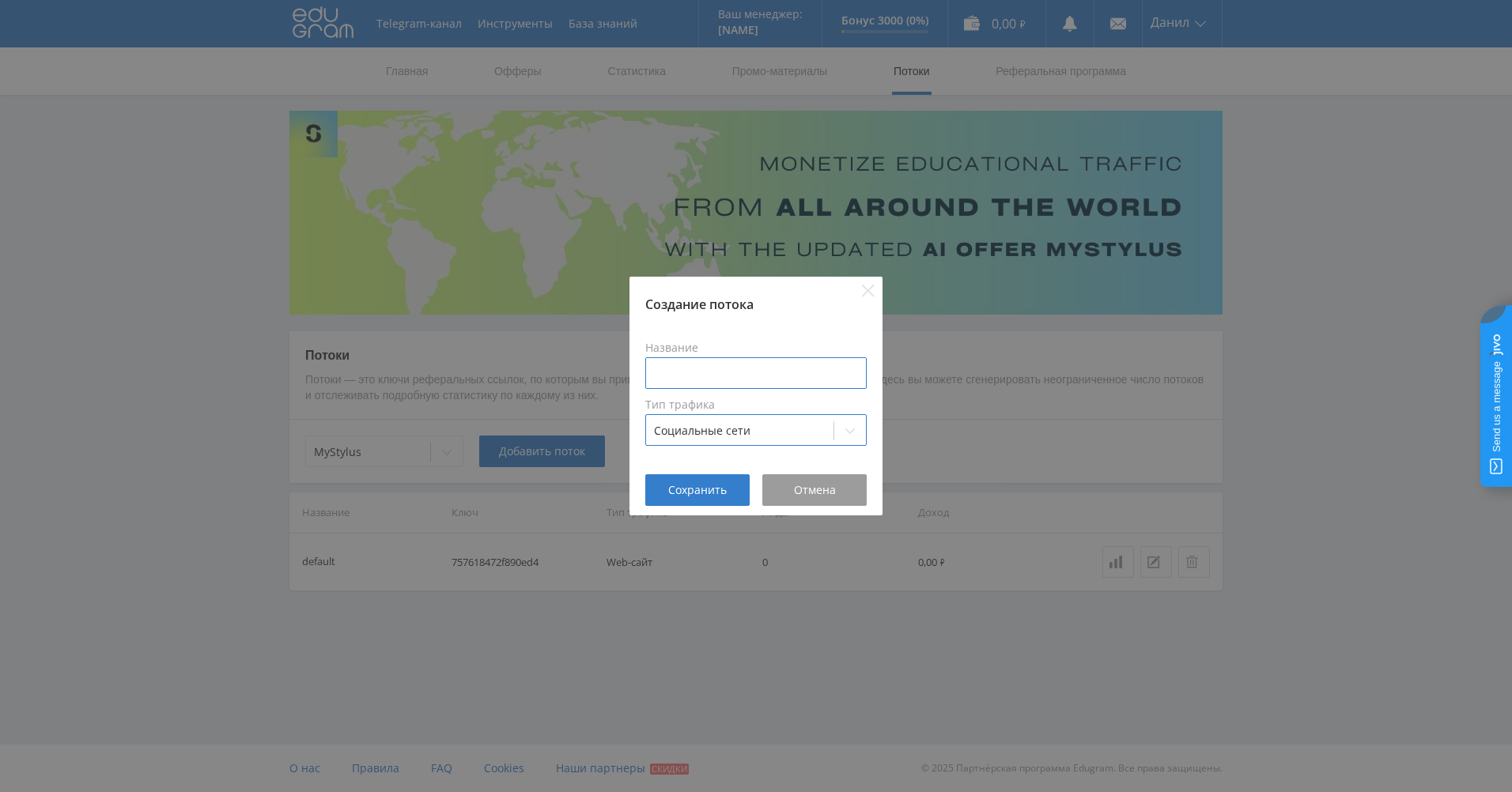 click at bounding box center (756, 373) 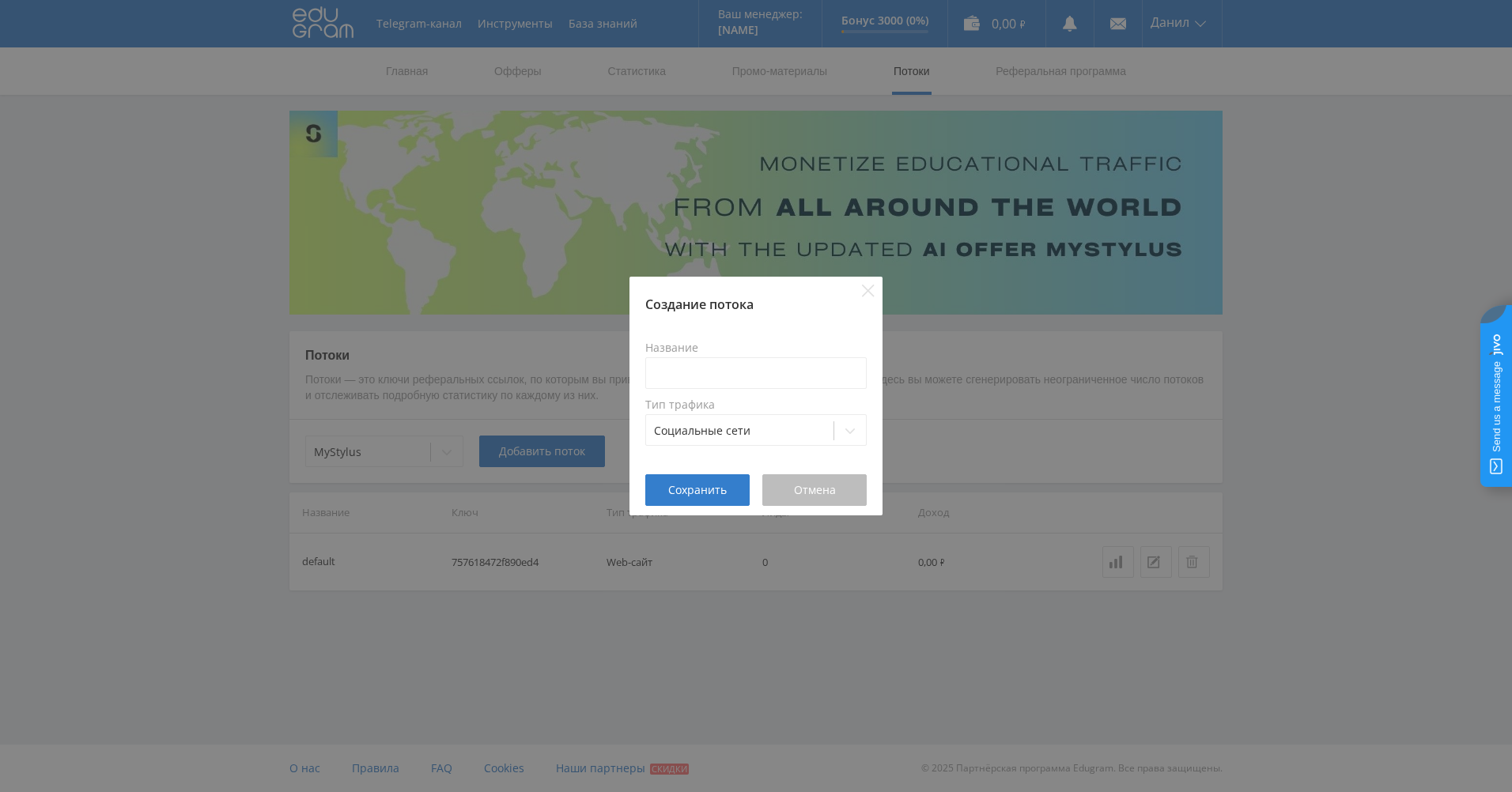 click on "Отмена" at bounding box center (815, 490) 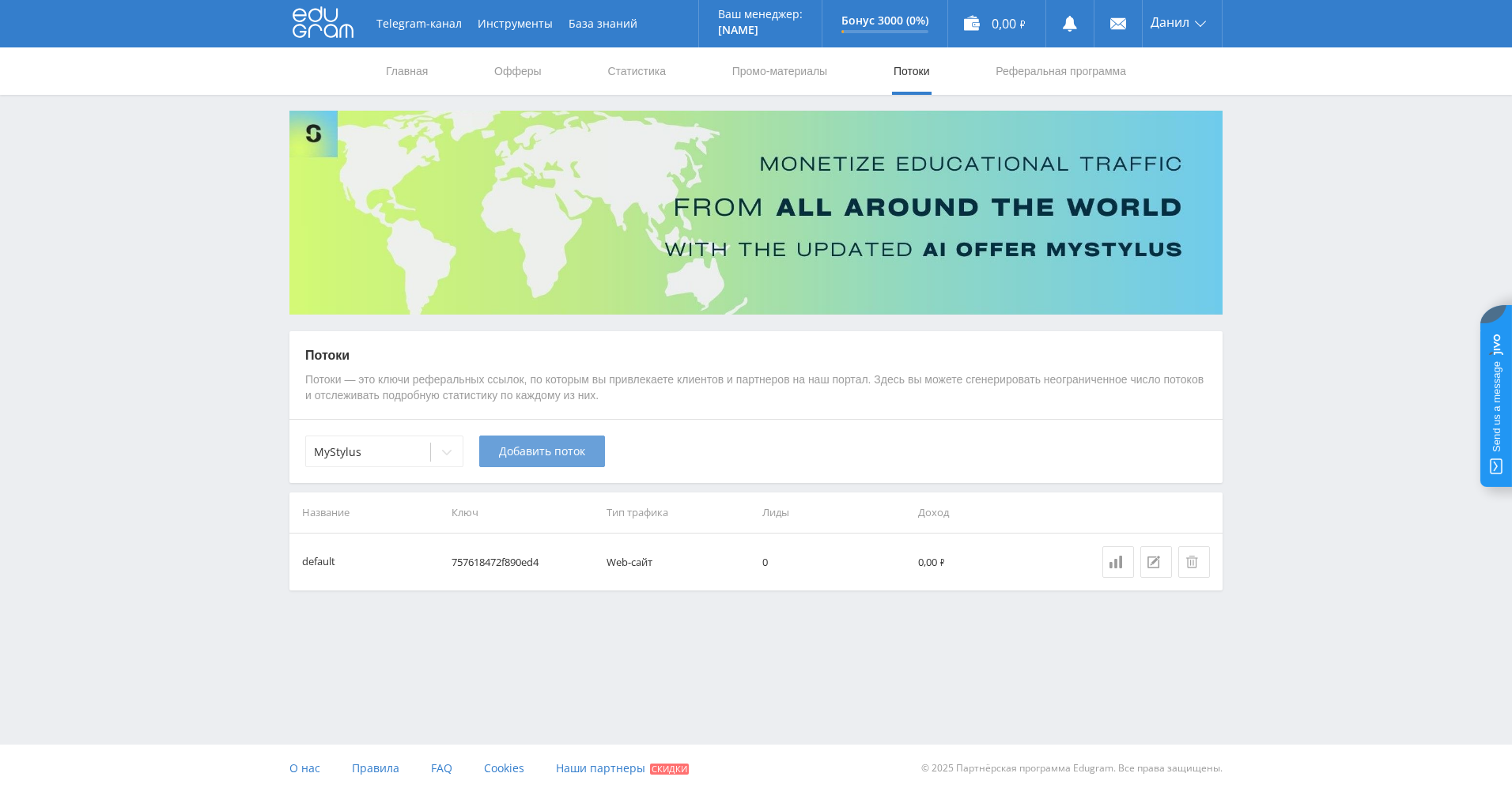 click on "Добавить поток" at bounding box center (542, 451) 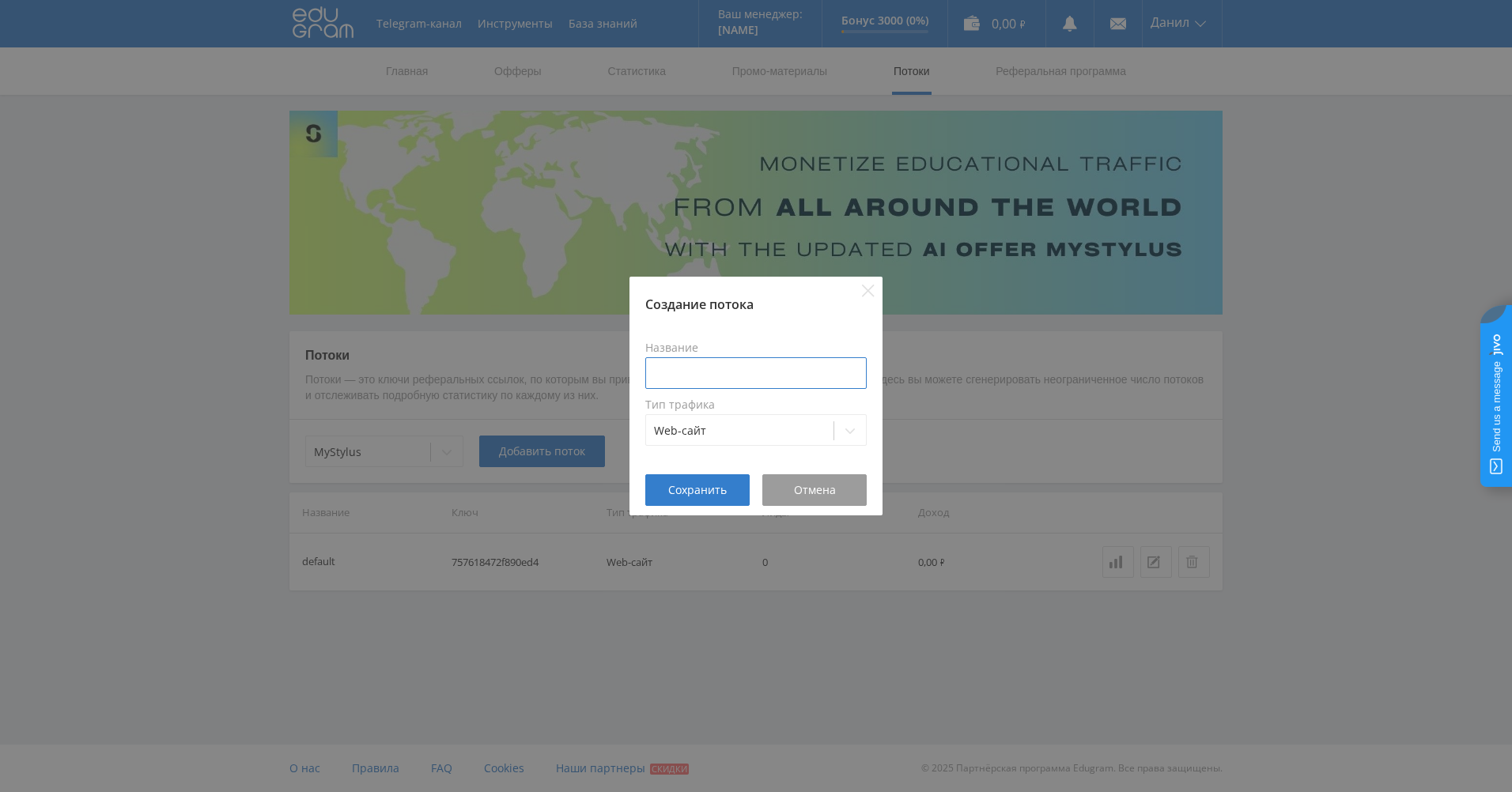 click at bounding box center [756, 373] 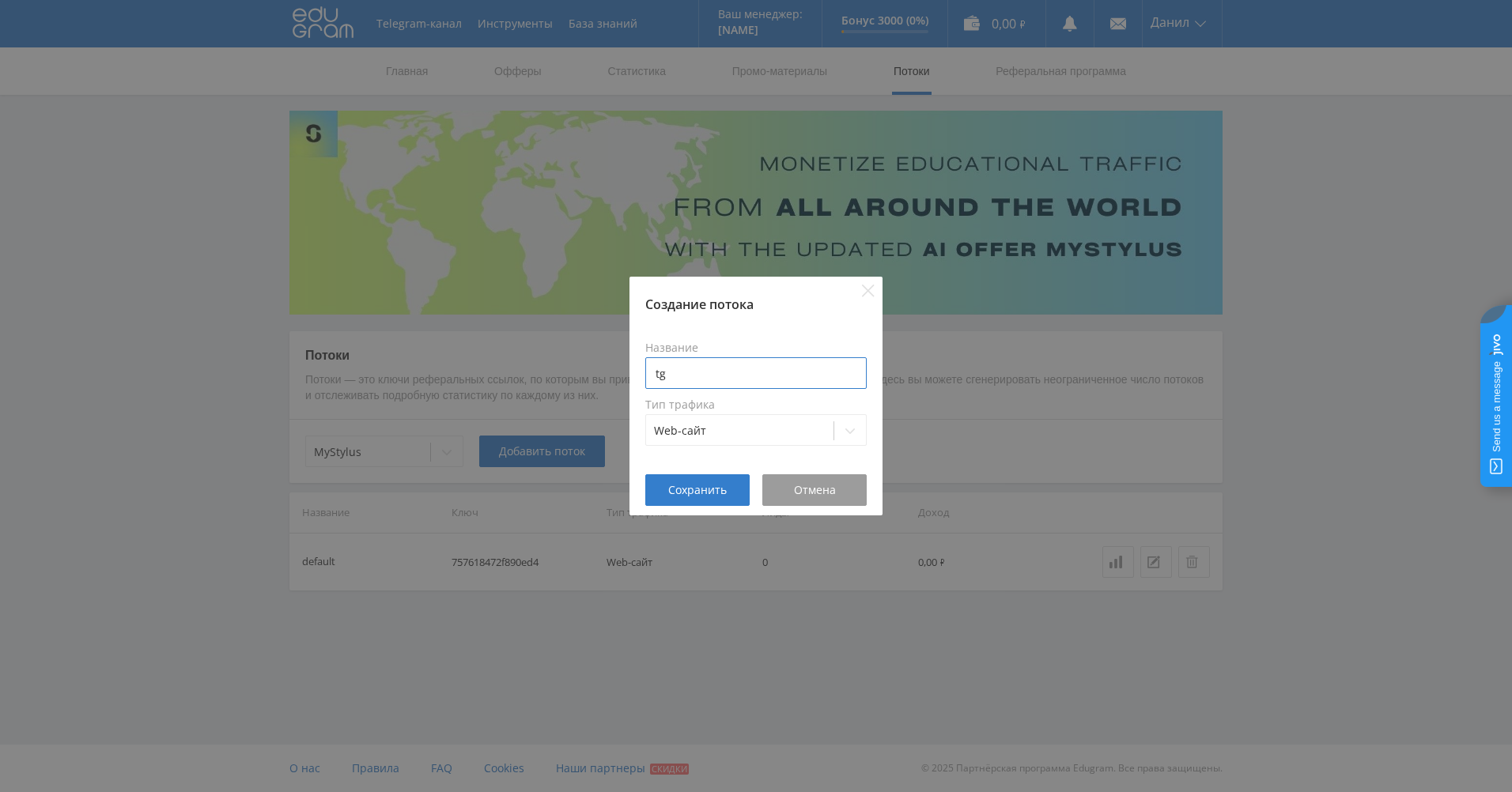 type on "tg" 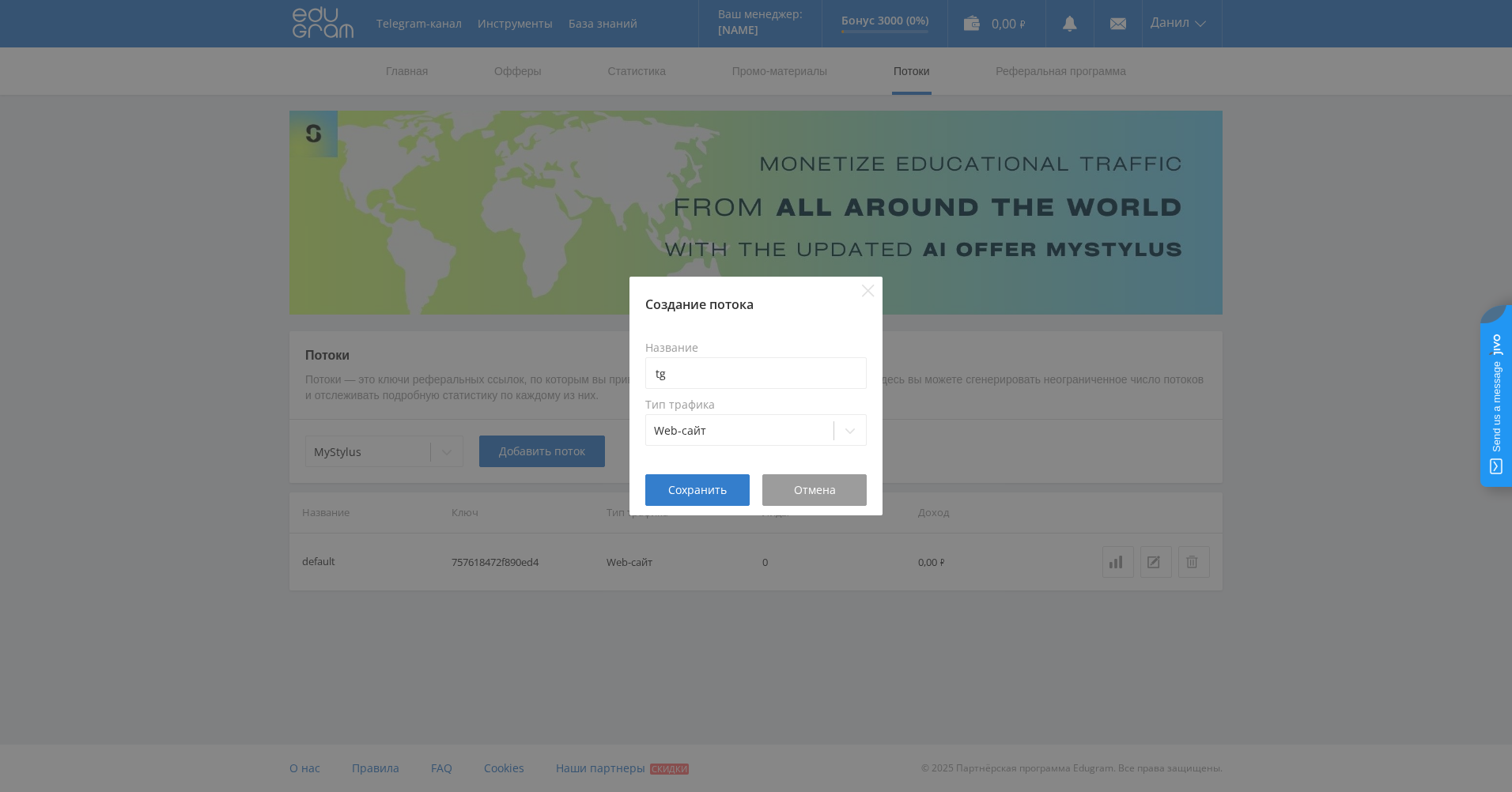 click on "Сохранить Отмена" at bounding box center (756, 495) 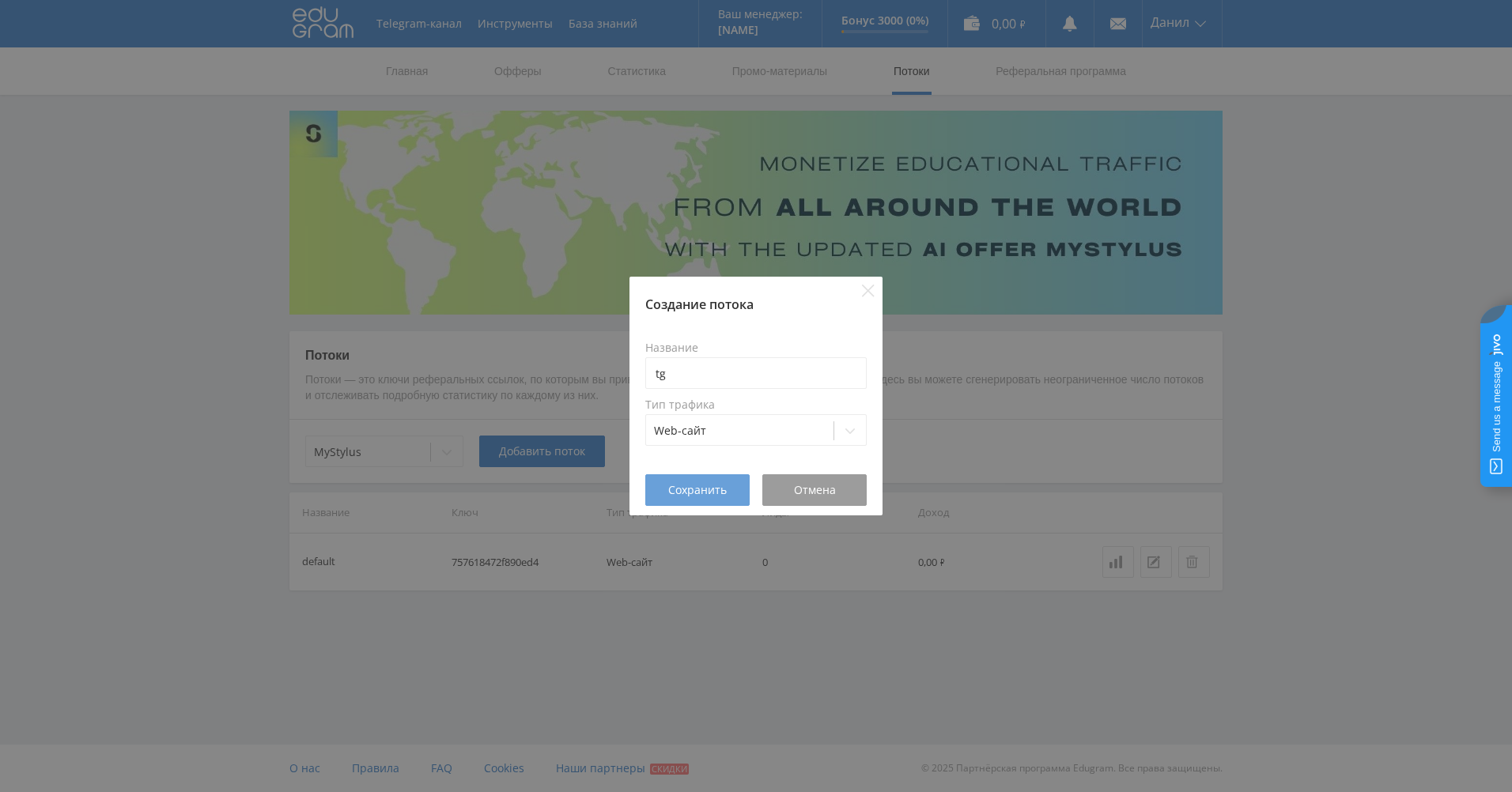 click on "Сохранить" at bounding box center (697, 490) 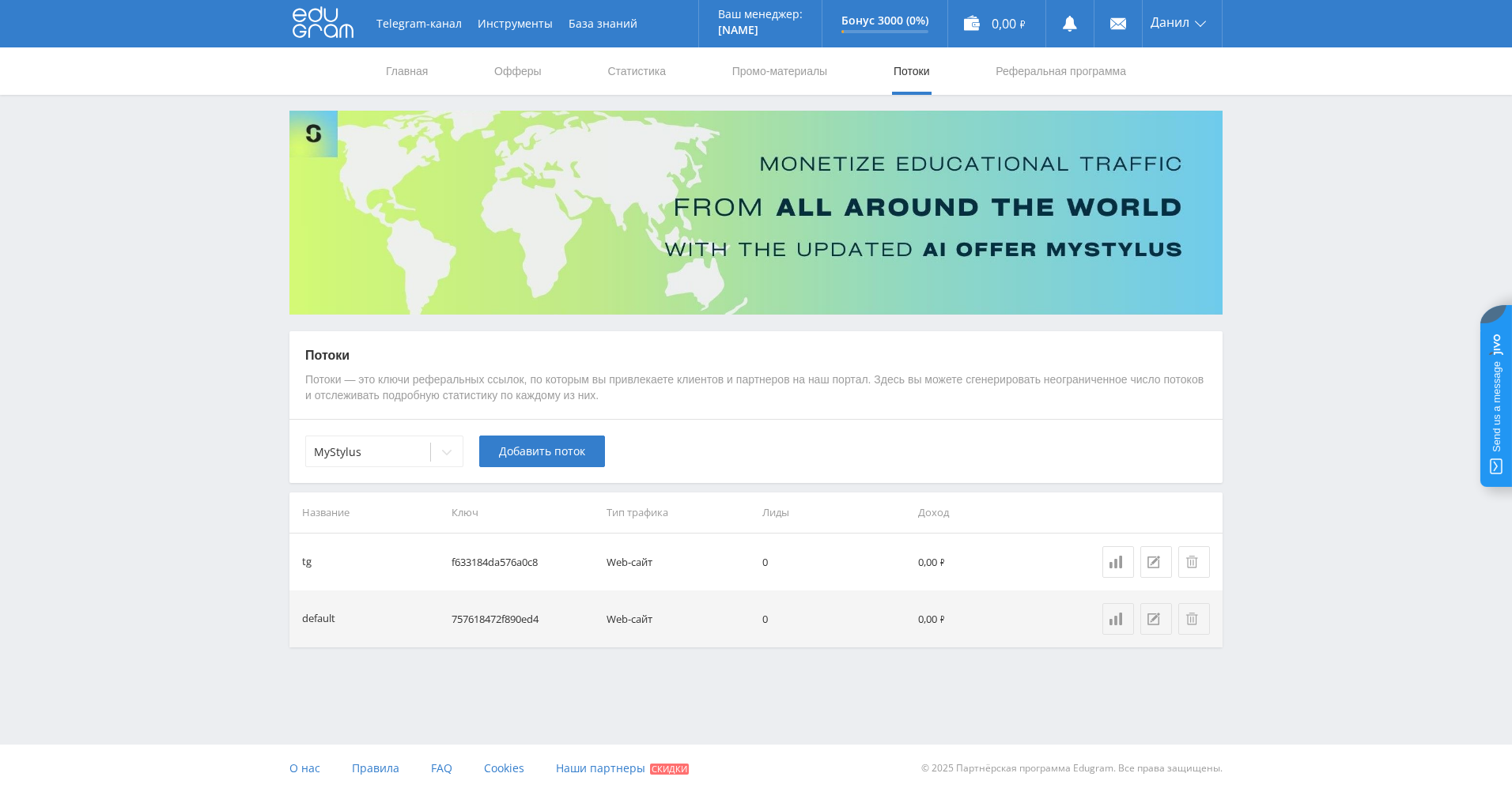 click on "f633184da576a0c8" at bounding box center [523, 562] 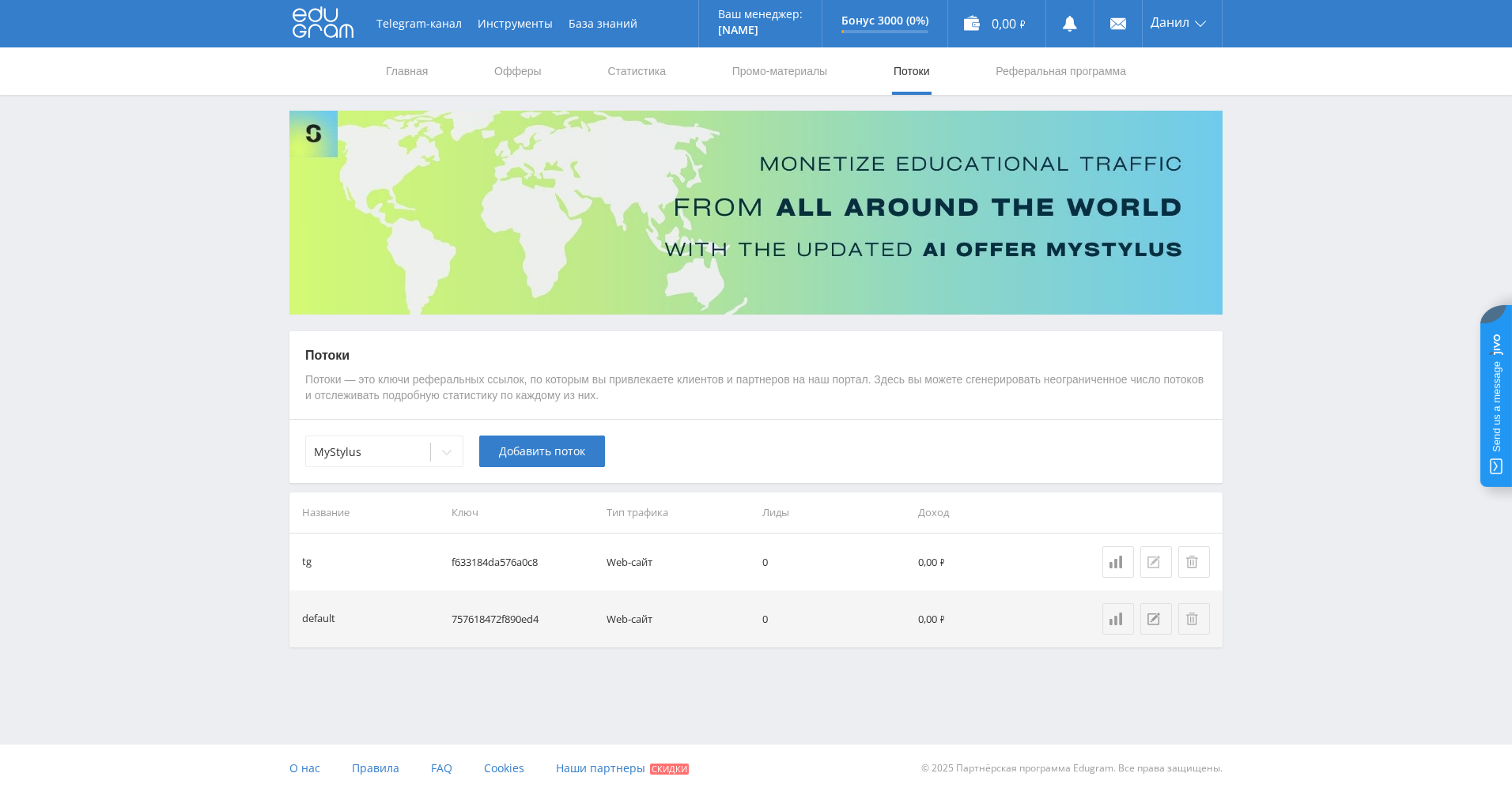 click 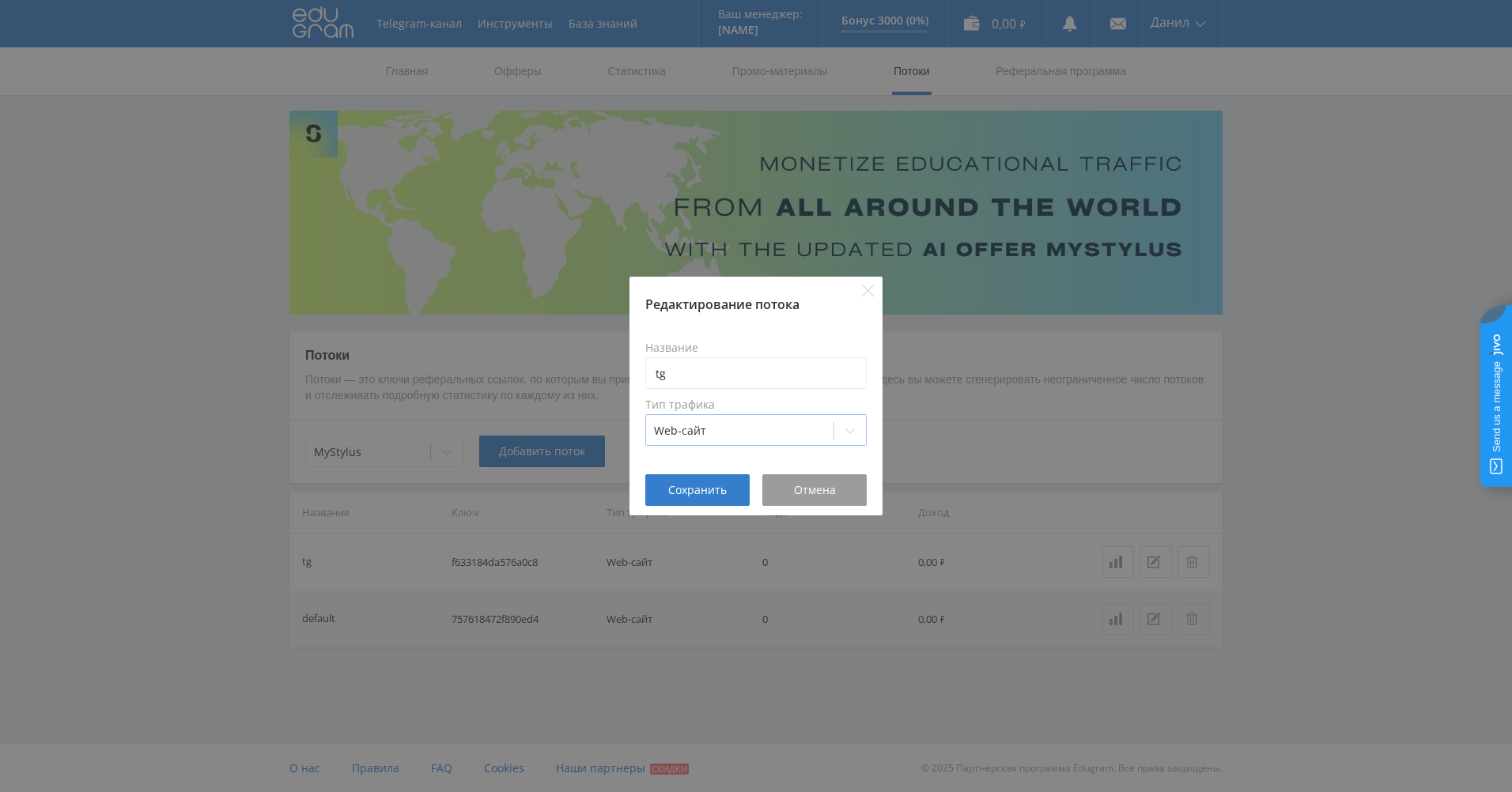 click at bounding box center [739, 431] 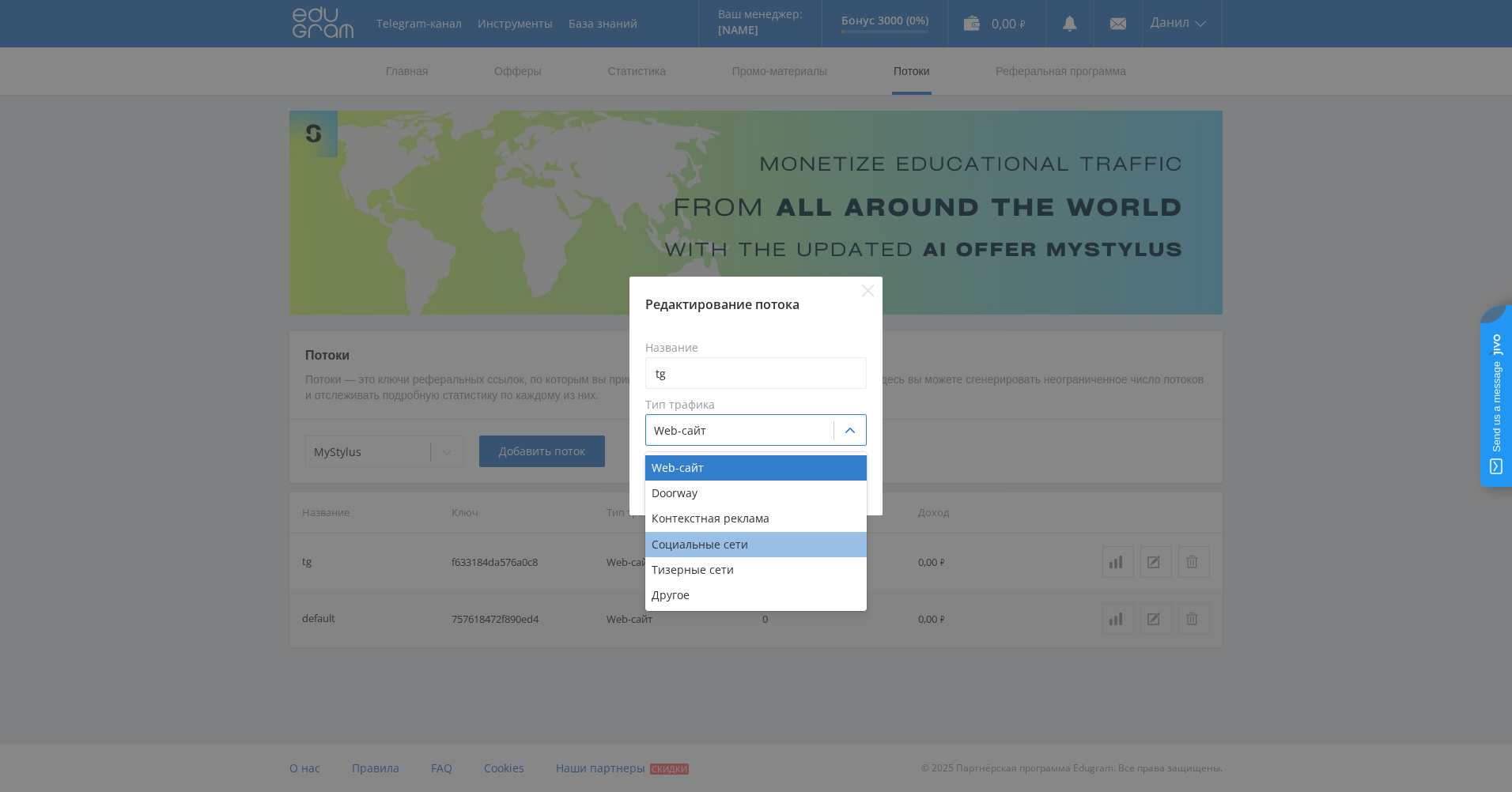 click on "Социальные сети" at bounding box center [756, 545] 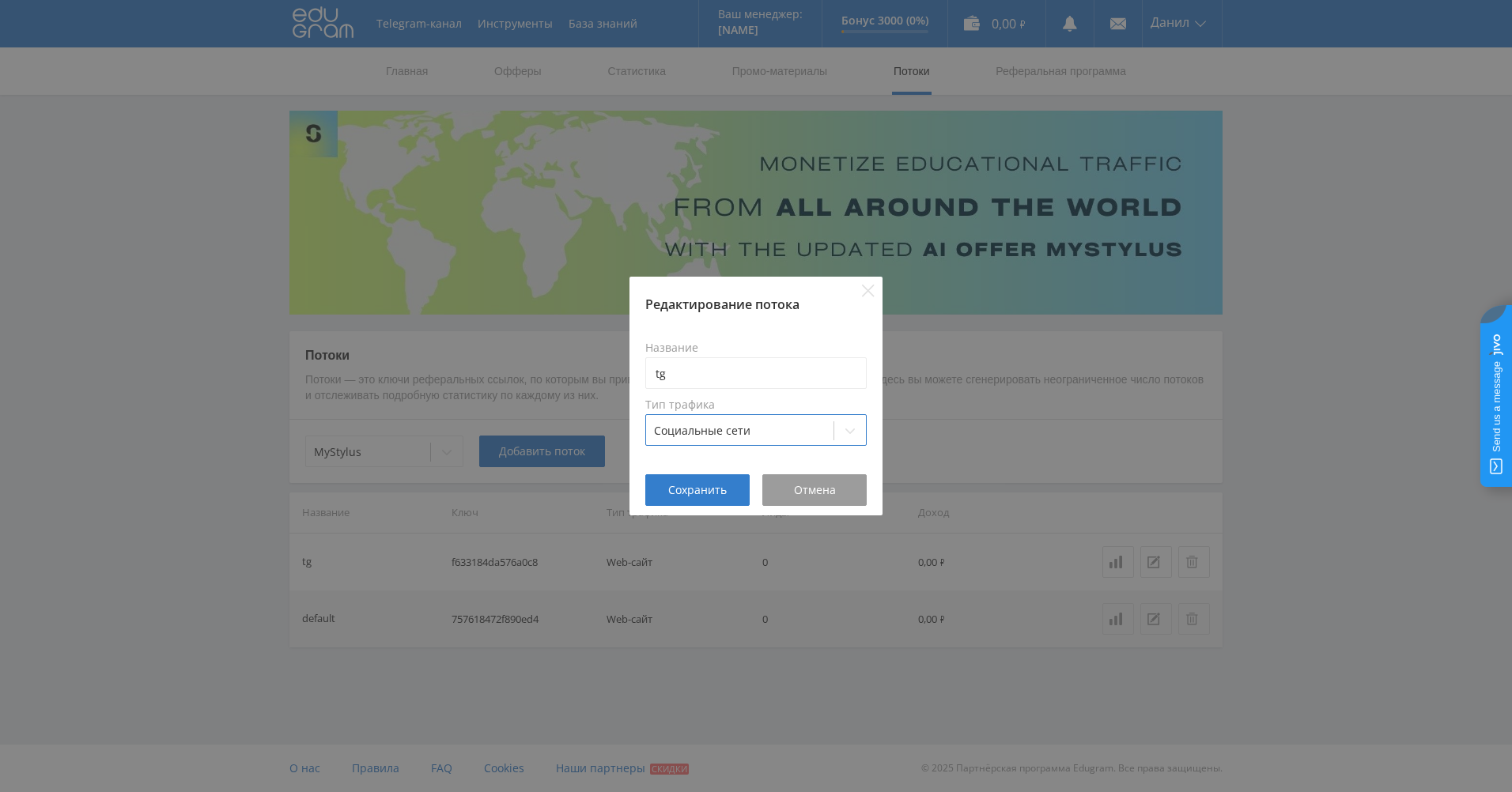 click on "Сохранить Отмена" at bounding box center (756, 495) 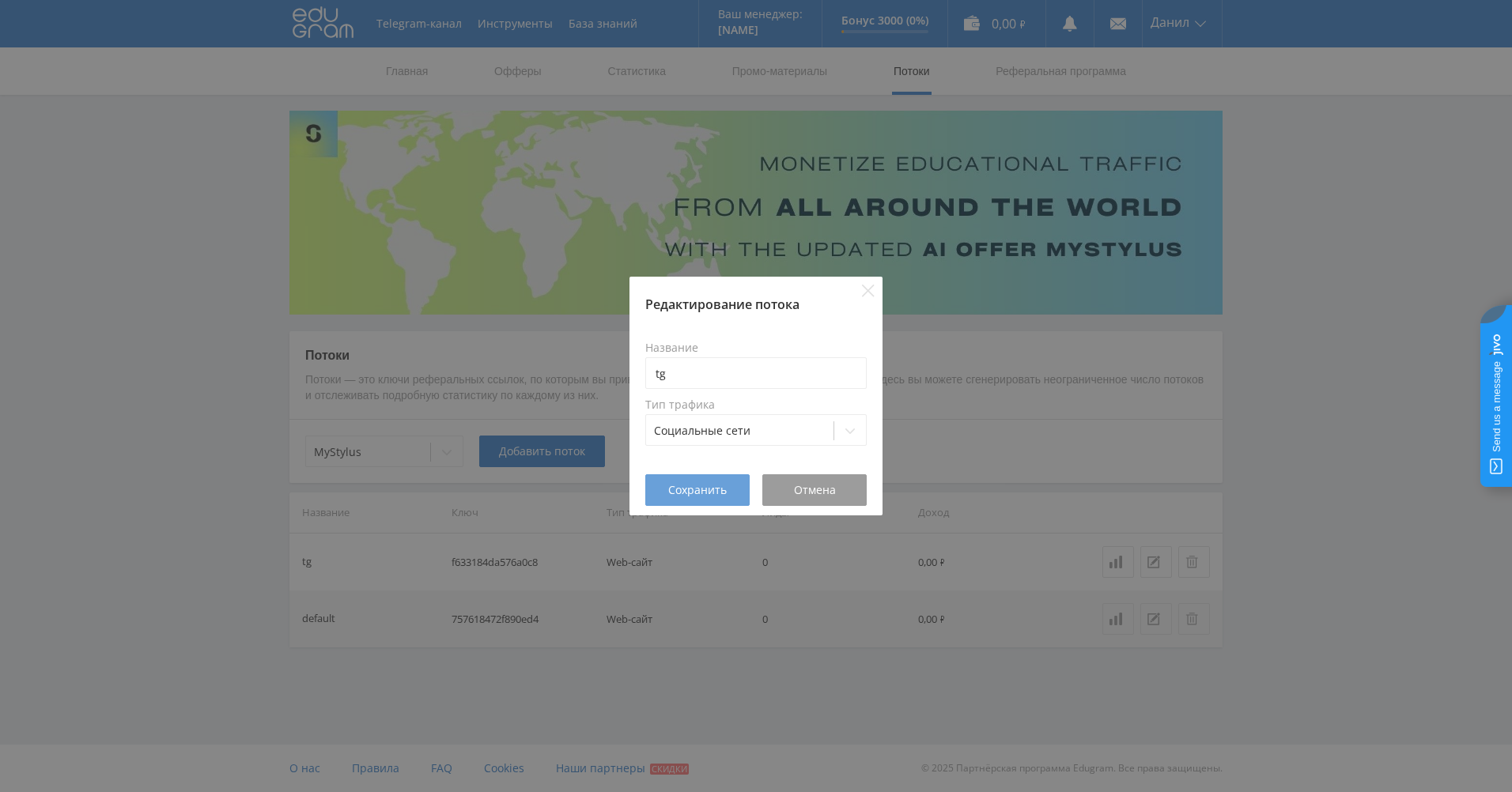 click on "Сохранить" at bounding box center (697, 490) 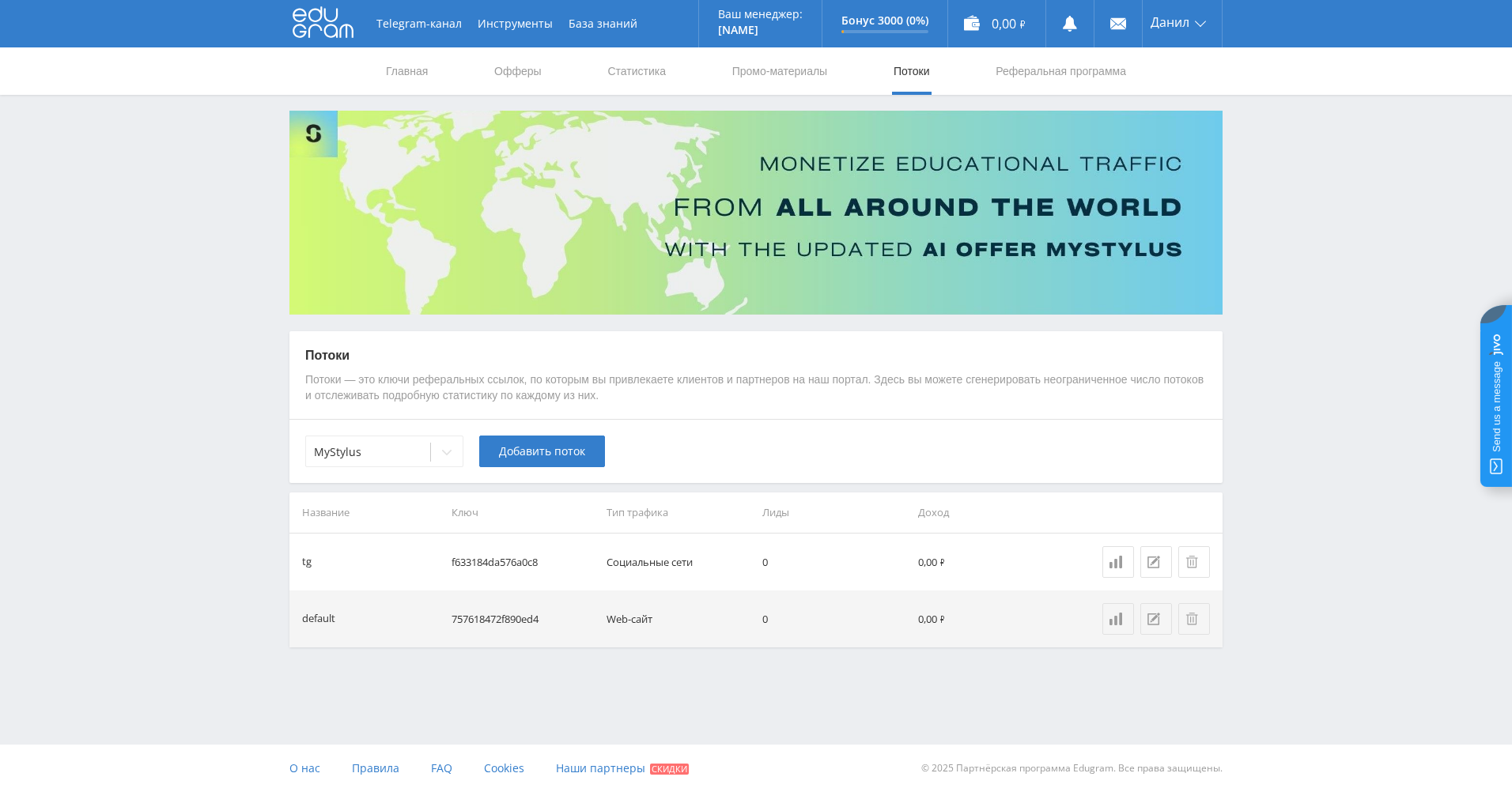click on "f633184da576a0c8" at bounding box center (523, 562) 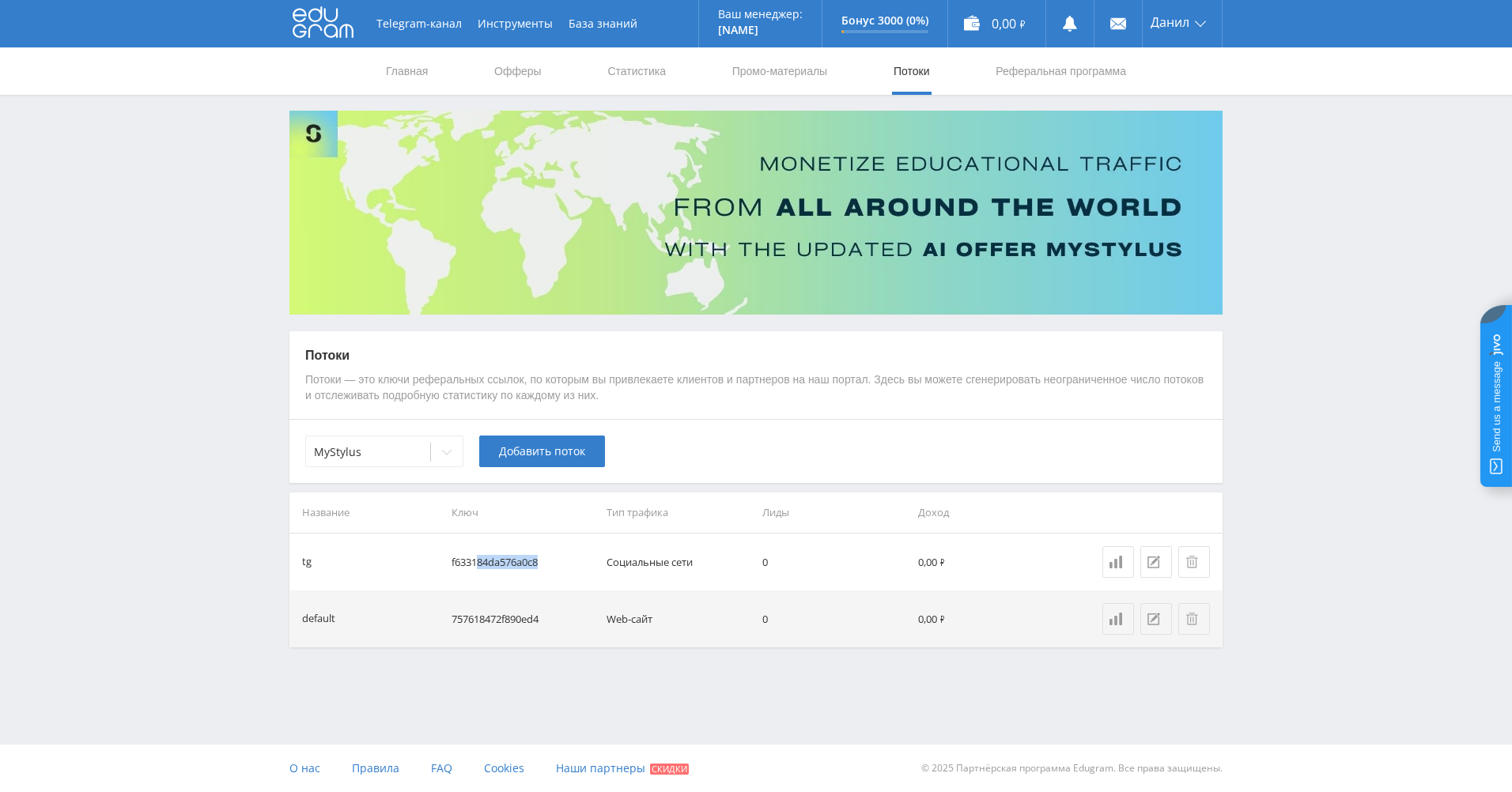 drag, startPoint x: 555, startPoint y: 553, endPoint x: 478, endPoint y: 564, distance: 77.78175 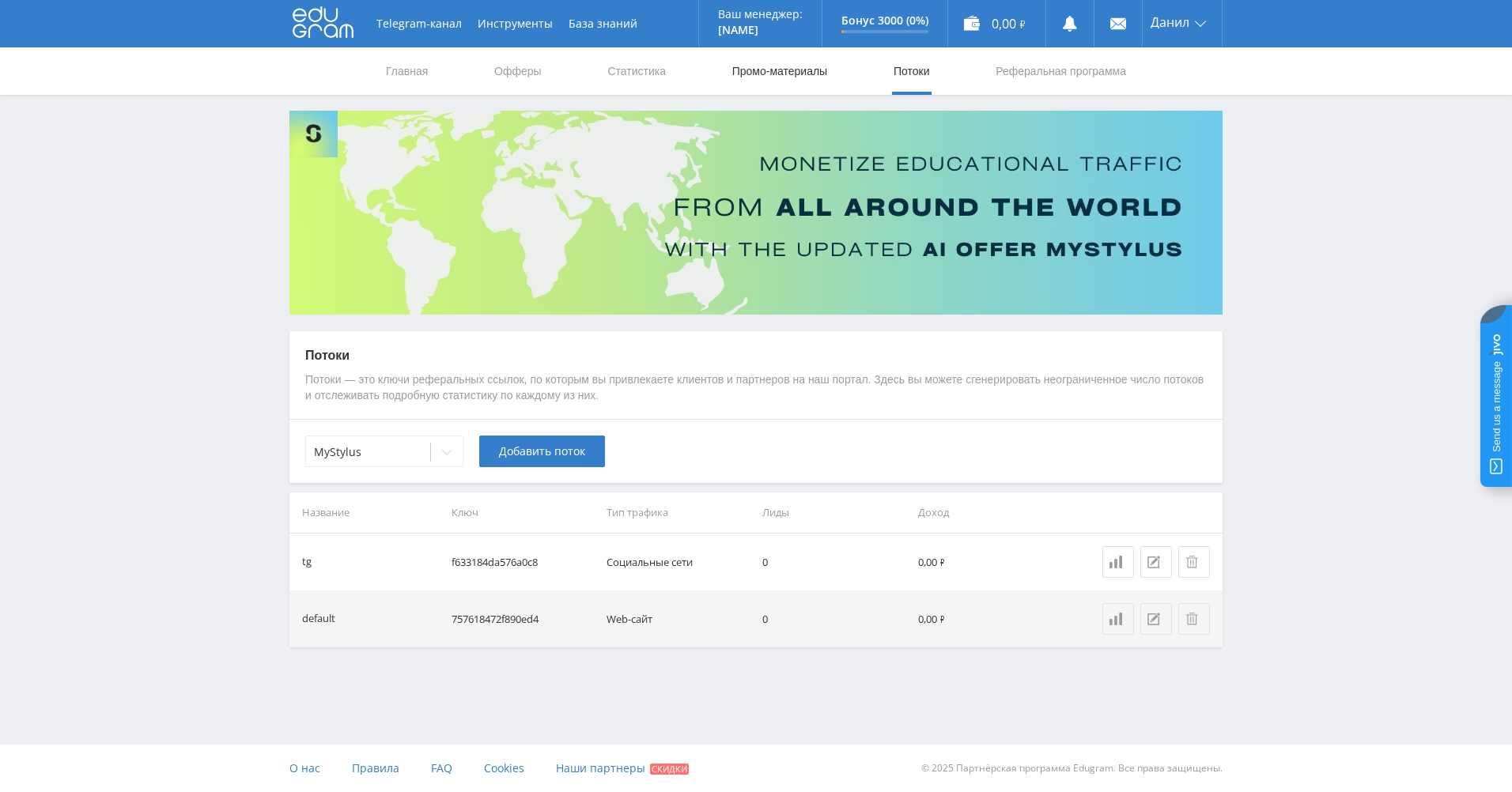 click on "Промо-материалы" at bounding box center [780, 71] 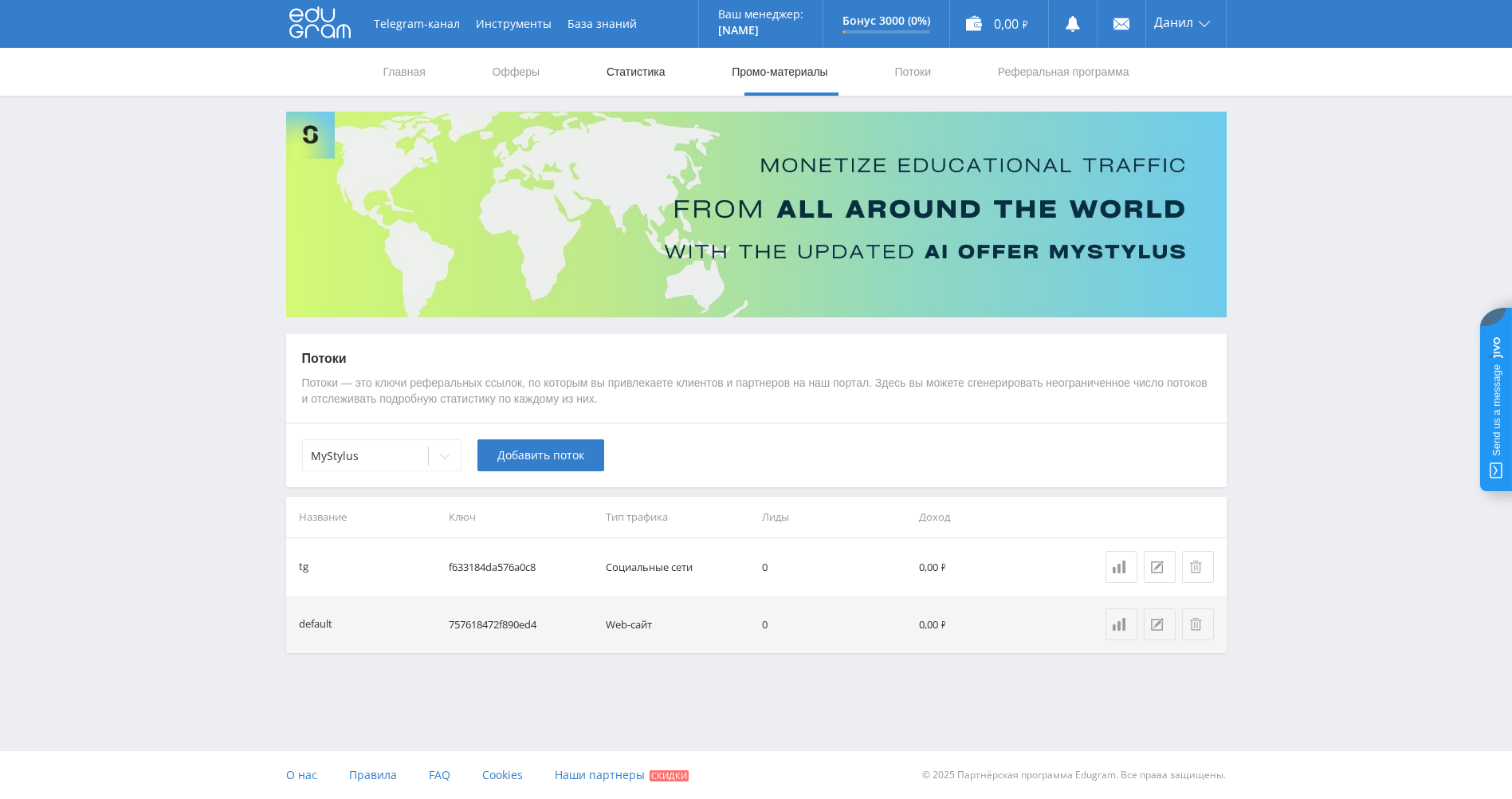 select on "376" 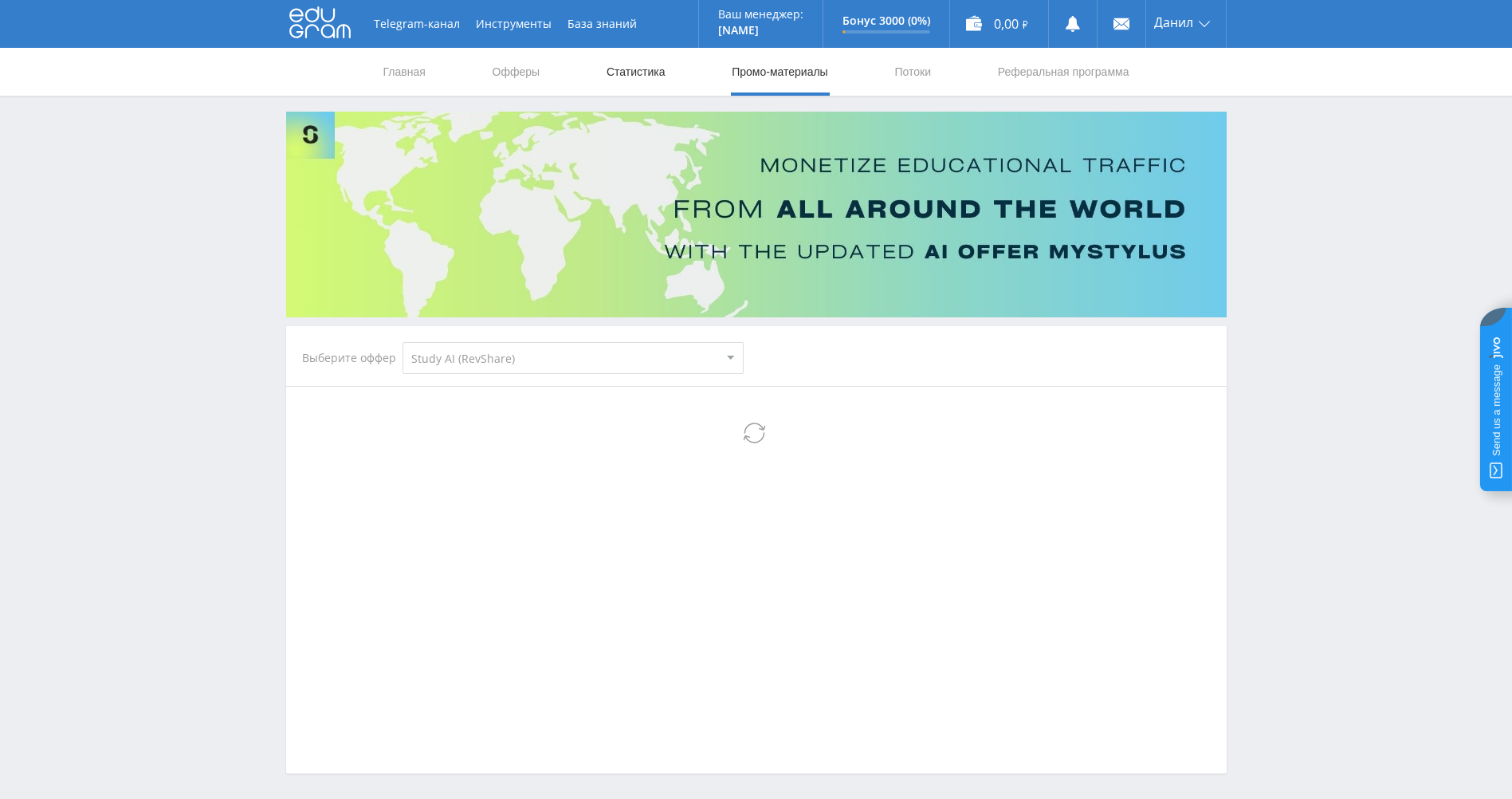 select on "376" 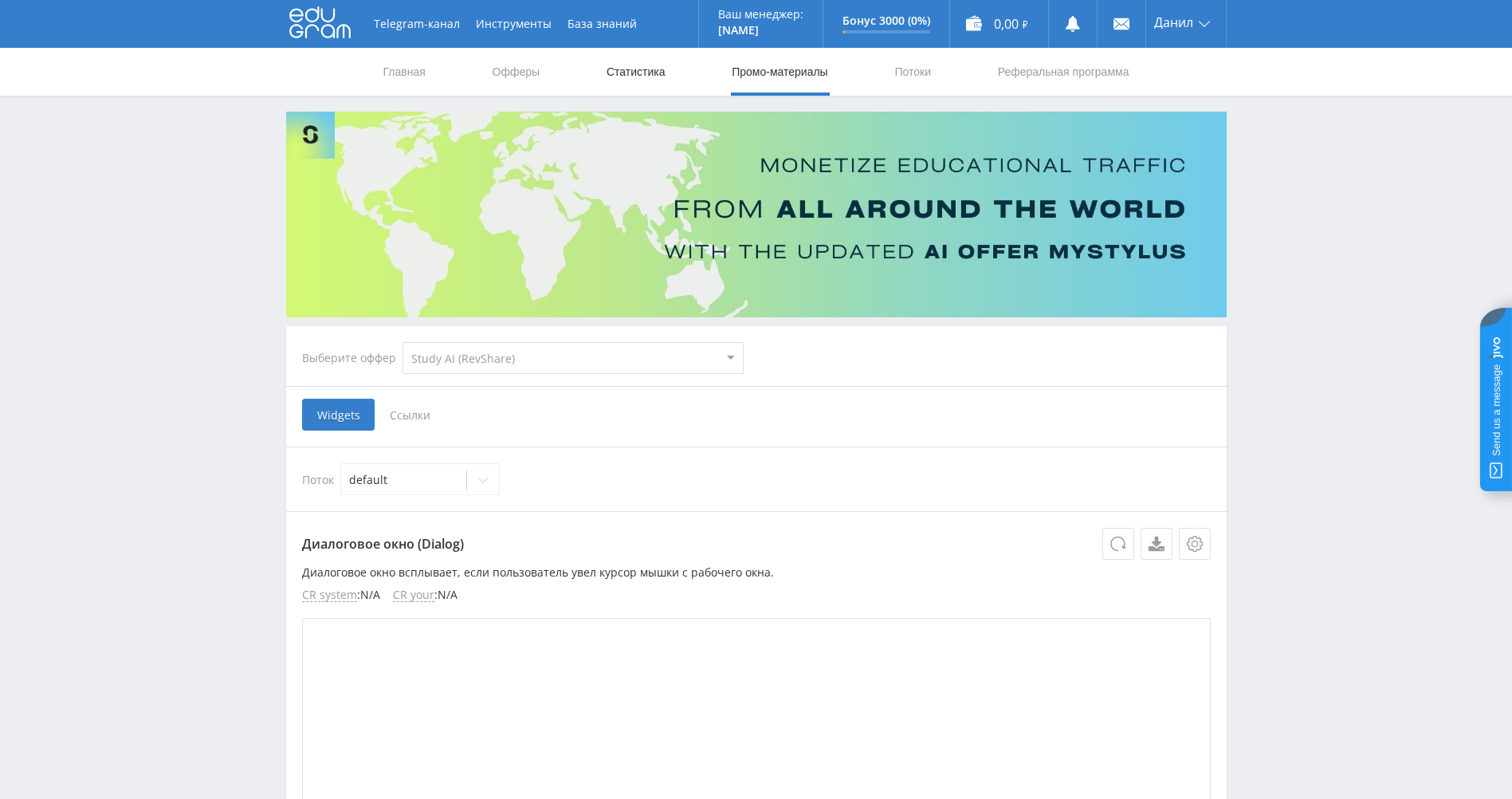 click on "Статистика" at bounding box center (636, 72) 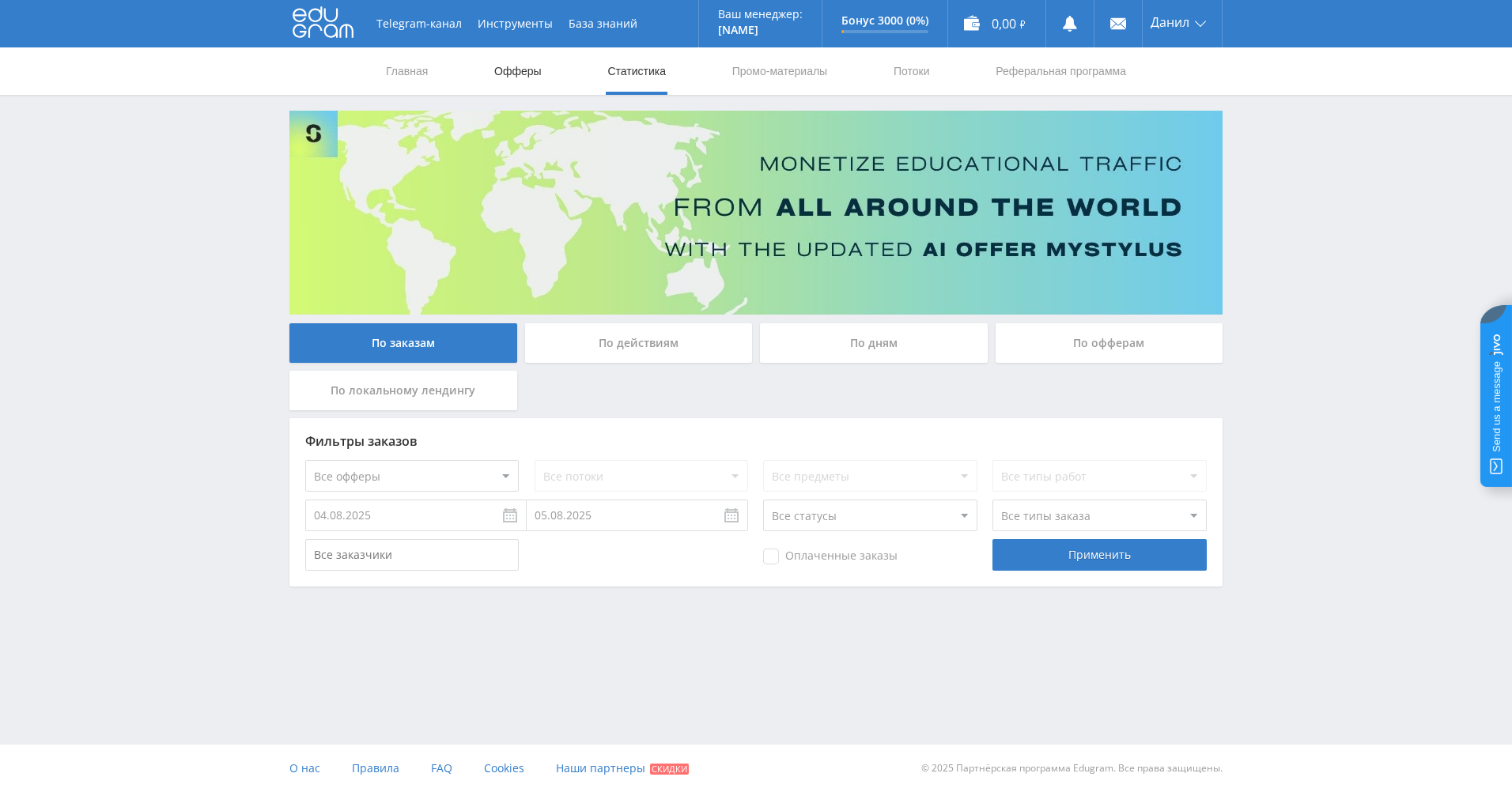 click on "Офферы" at bounding box center (518, 71) 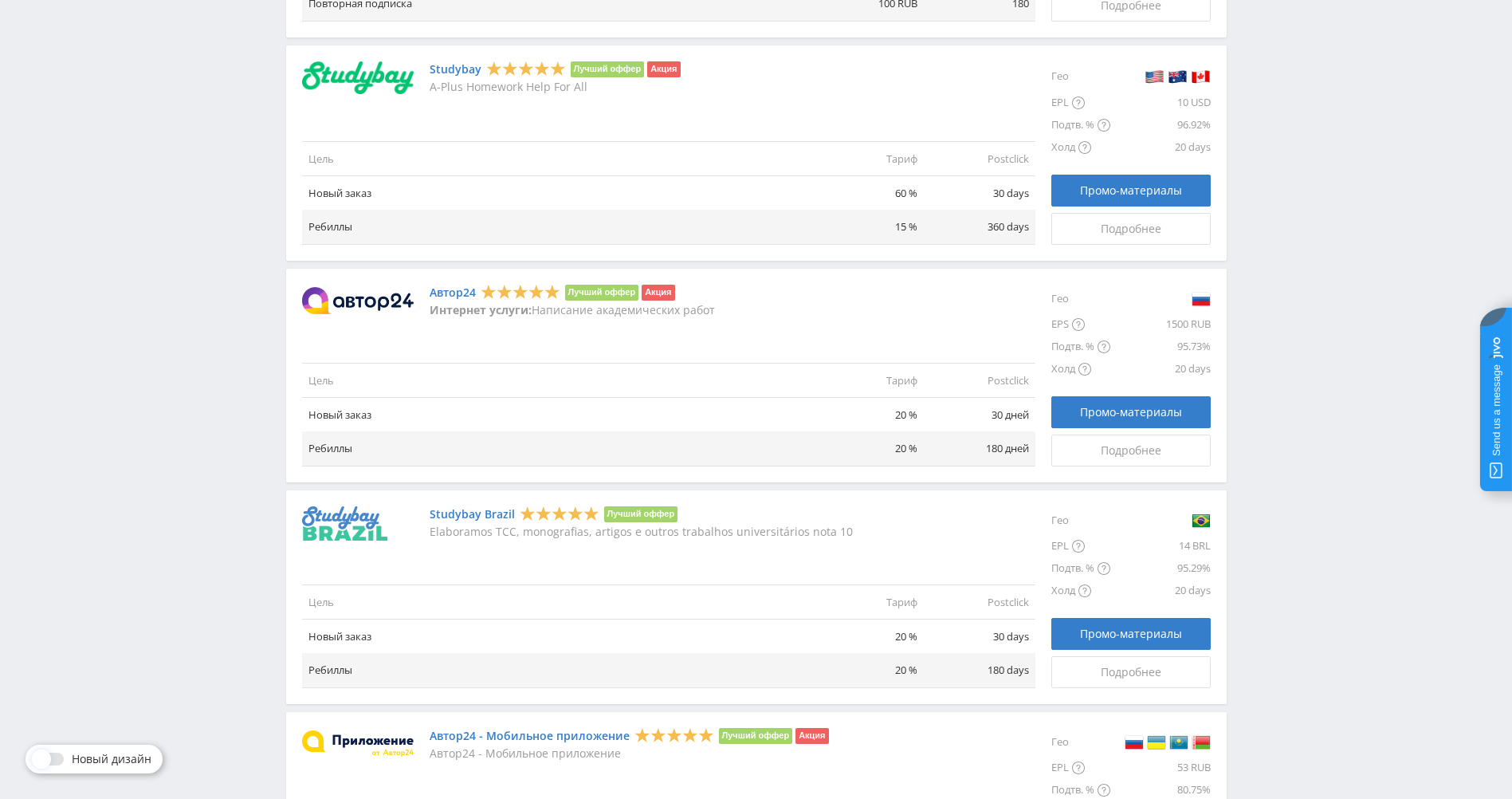 scroll, scrollTop: 1195, scrollLeft: 0, axis: vertical 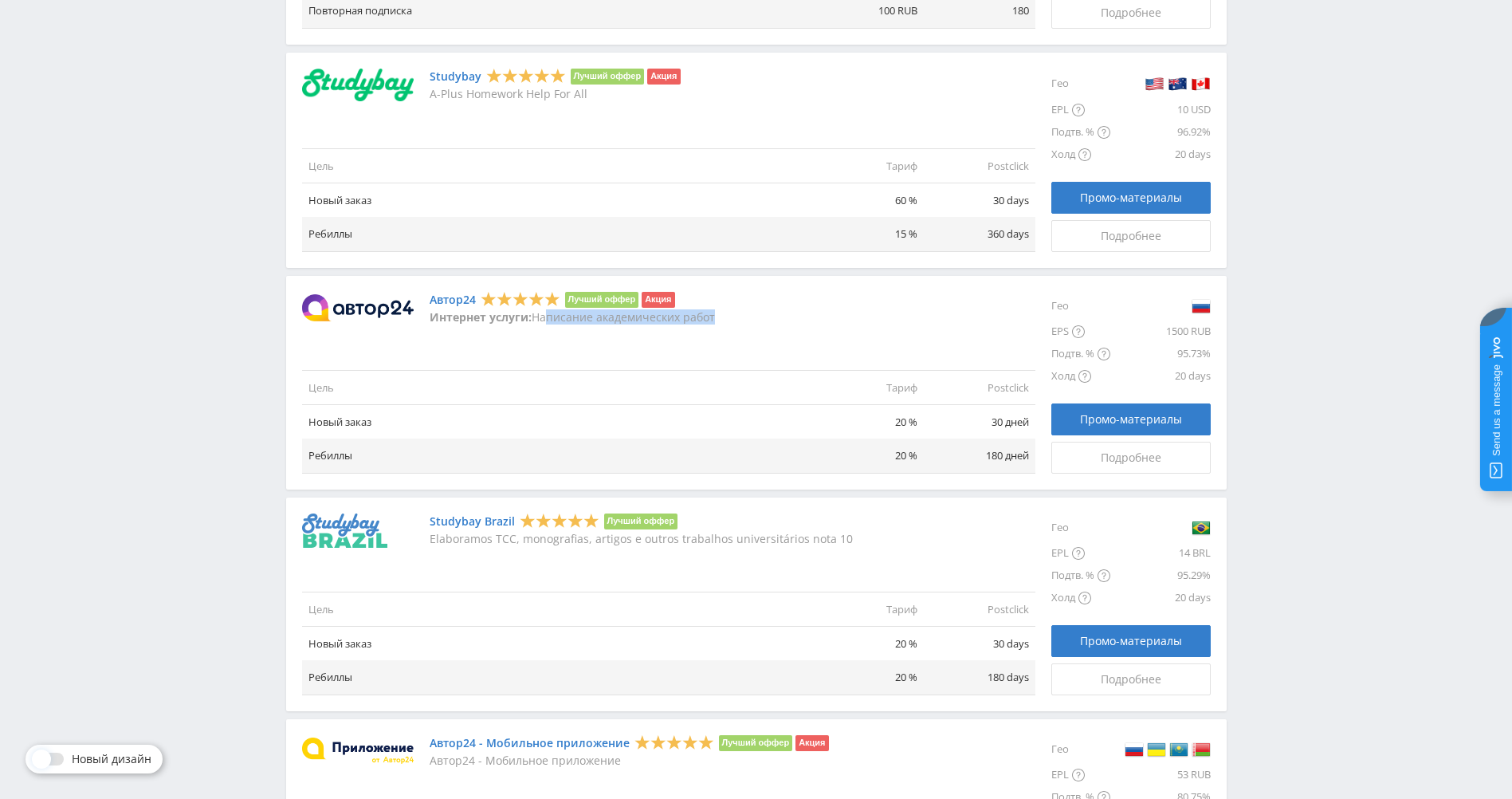 drag, startPoint x: 542, startPoint y: 318, endPoint x: 712, endPoint y: 325, distance: 170.14406 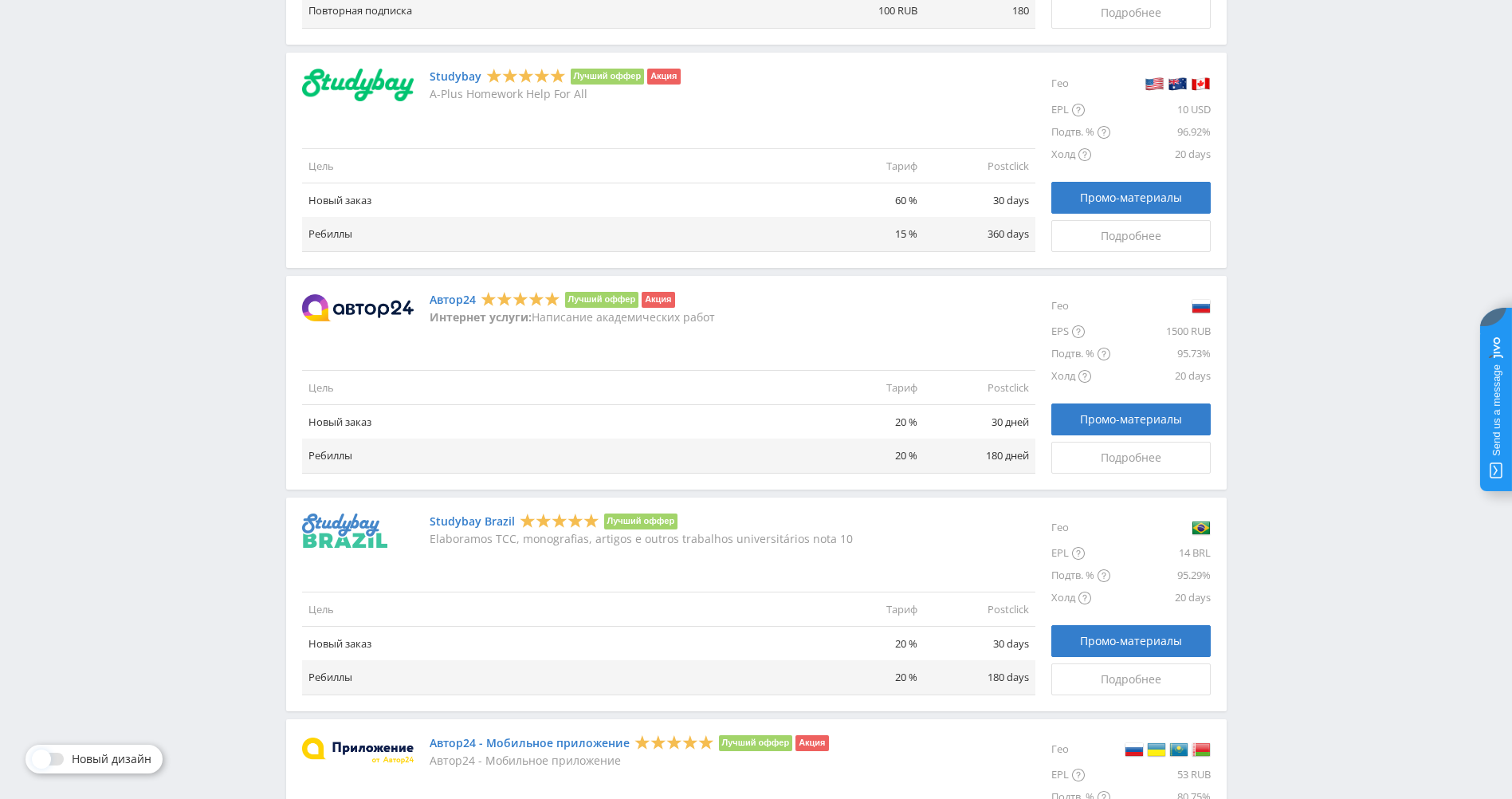 drag, startPoint x: 712, startPoint y: 325, endPoint x: 696, endPoint y: 353, distance: 32.24903 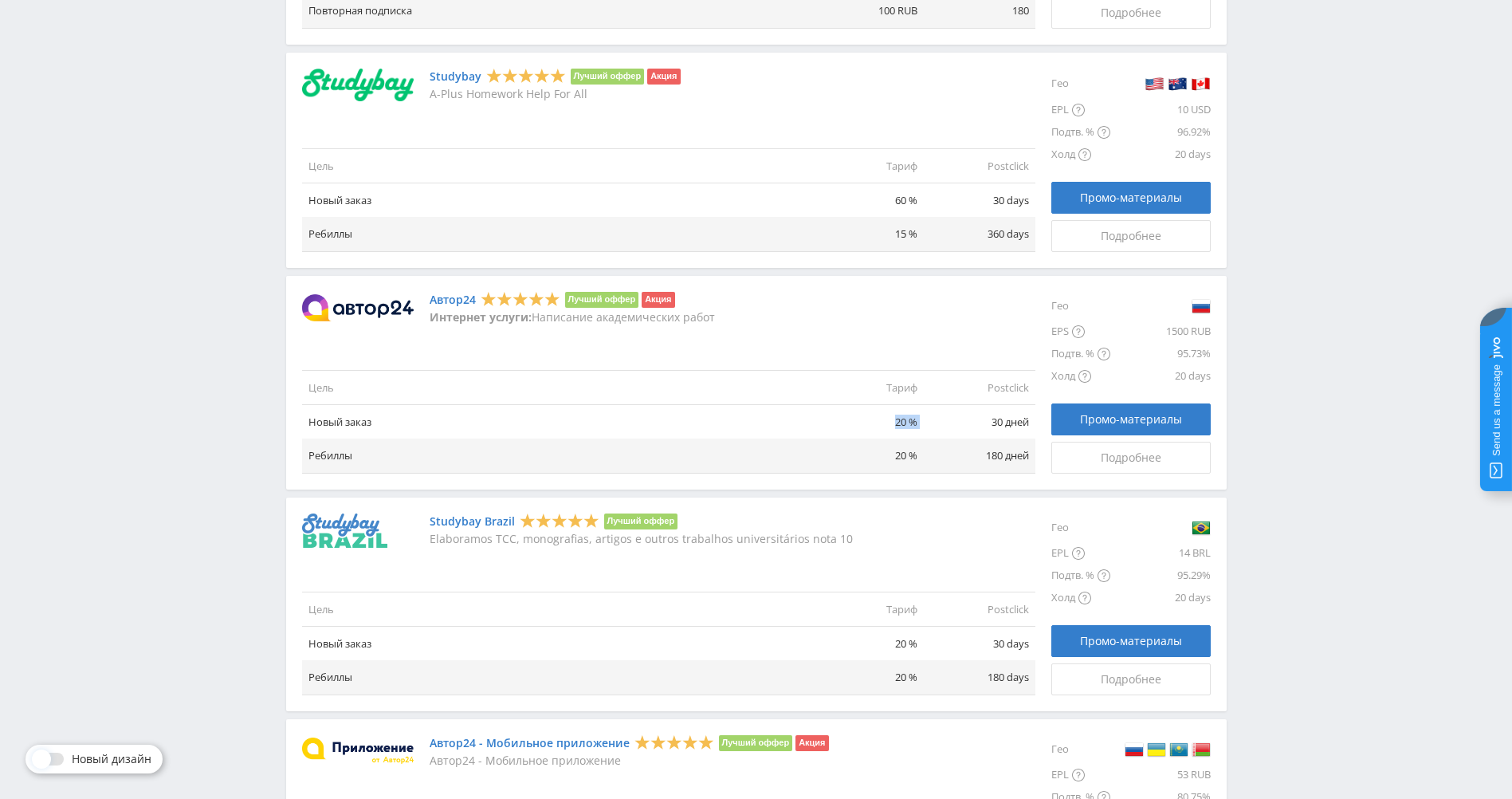 drag, startPoint x: 920, startPoint y: 424, endPoint x: 820, endPoint y: 423, distance: 100.005 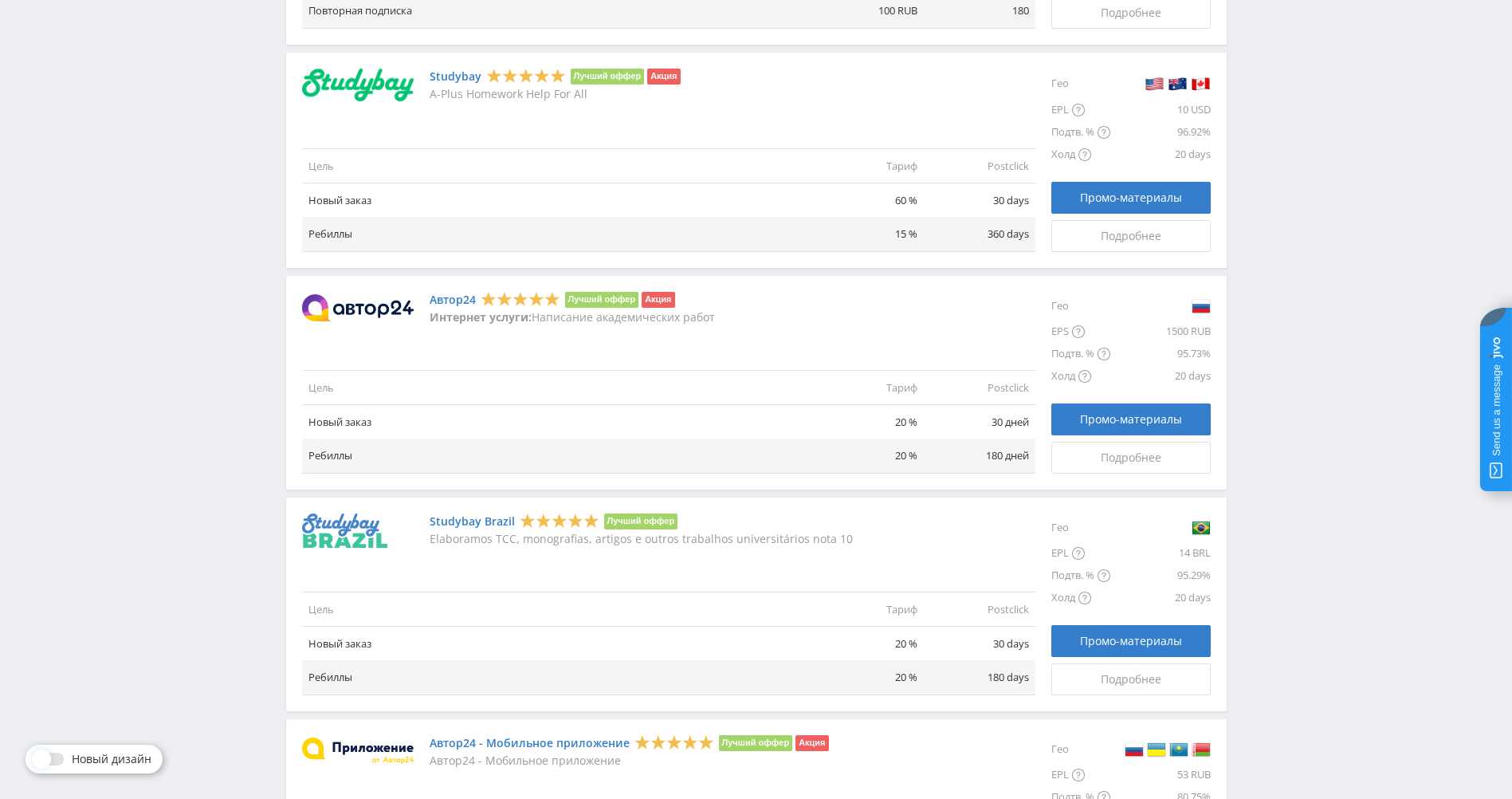 drag, startPoint x: 1300, startPoint y: 396, endPoint x: 1274, endPoint y: 391, distance: 26.4764 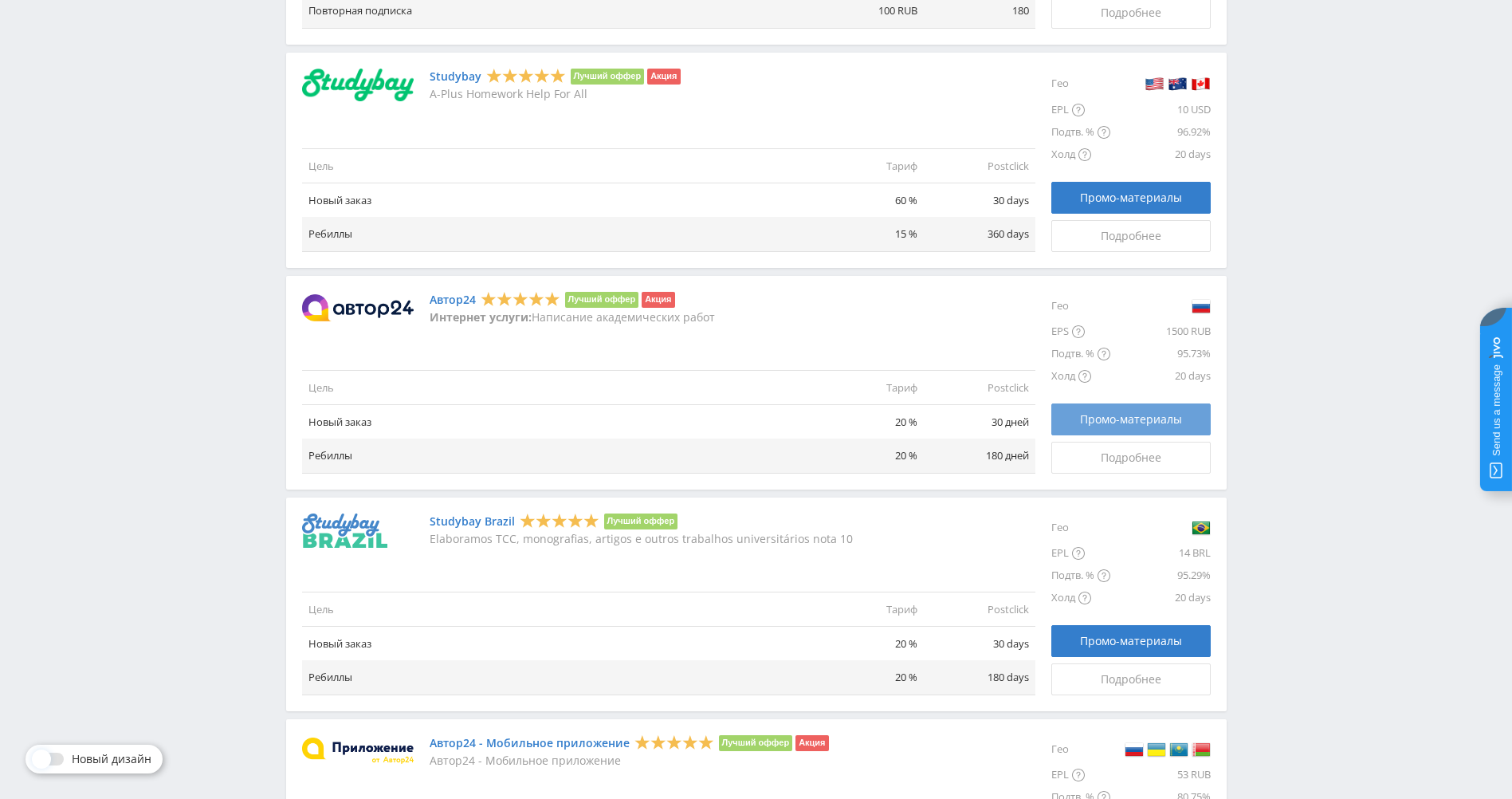 click on "Промо-материалы" at bounding box center (1131, 419) 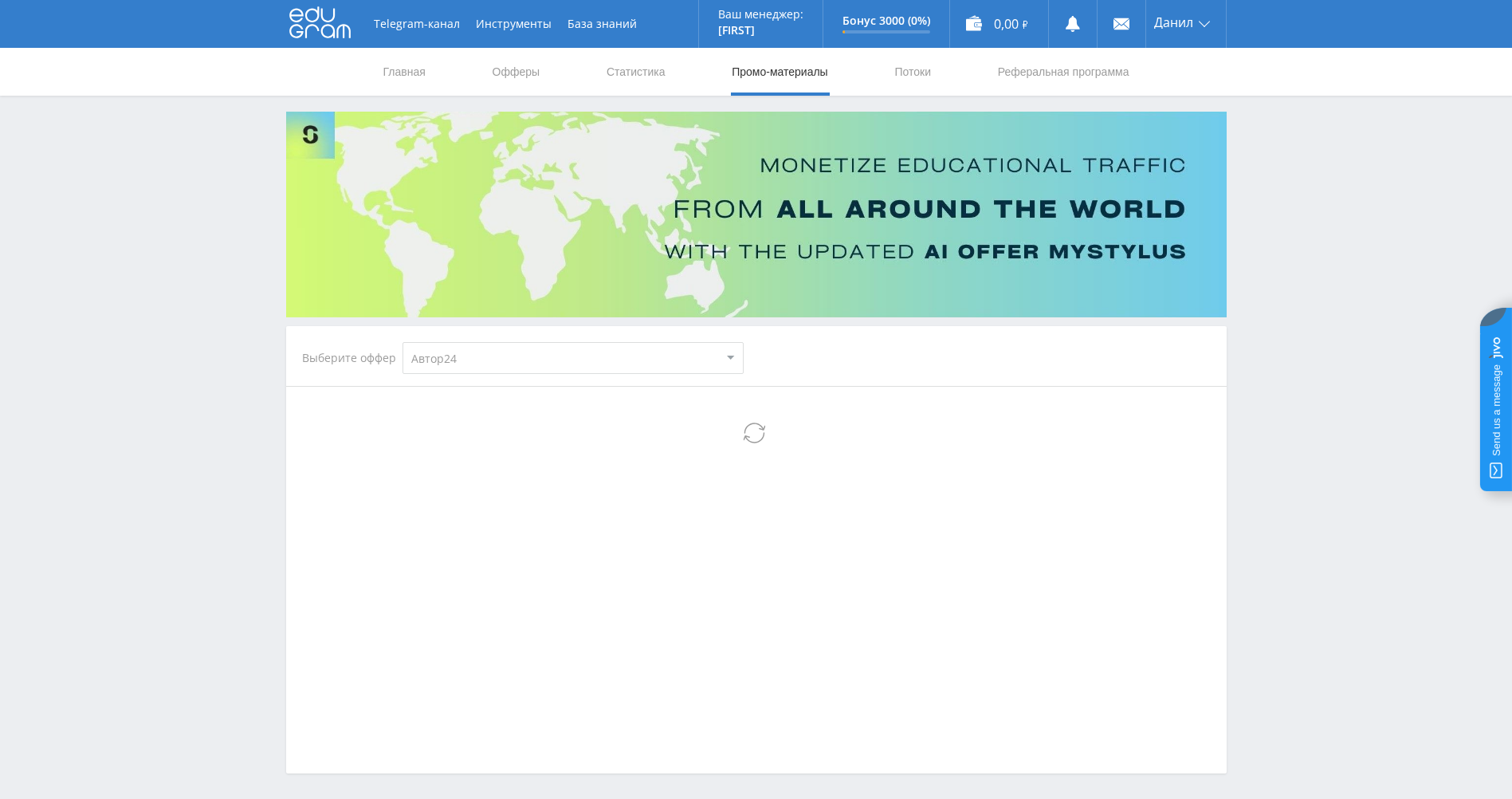 select on "1" 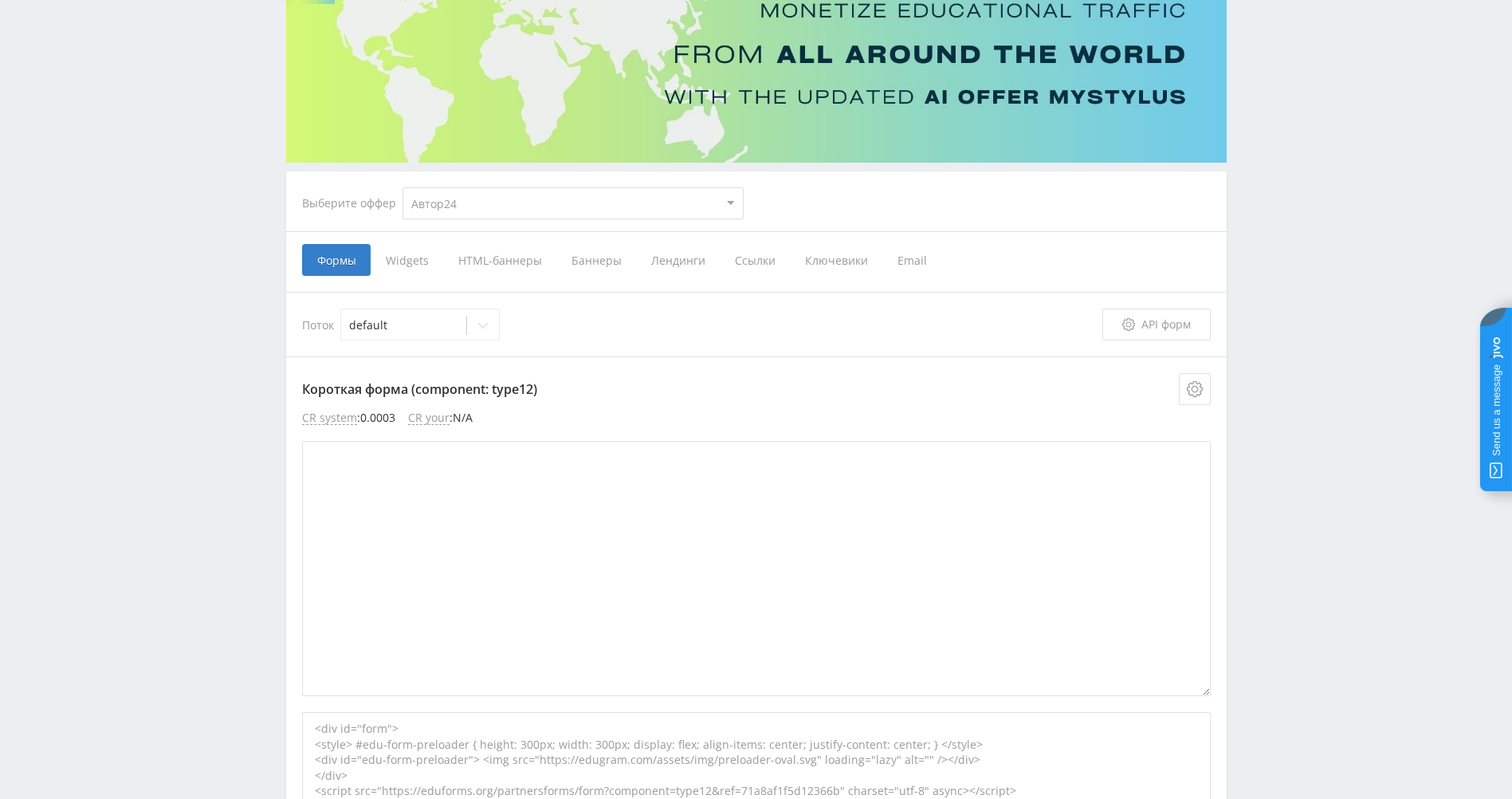 scroll, scrollTop: 0, scrollLeft: 0, axis: both 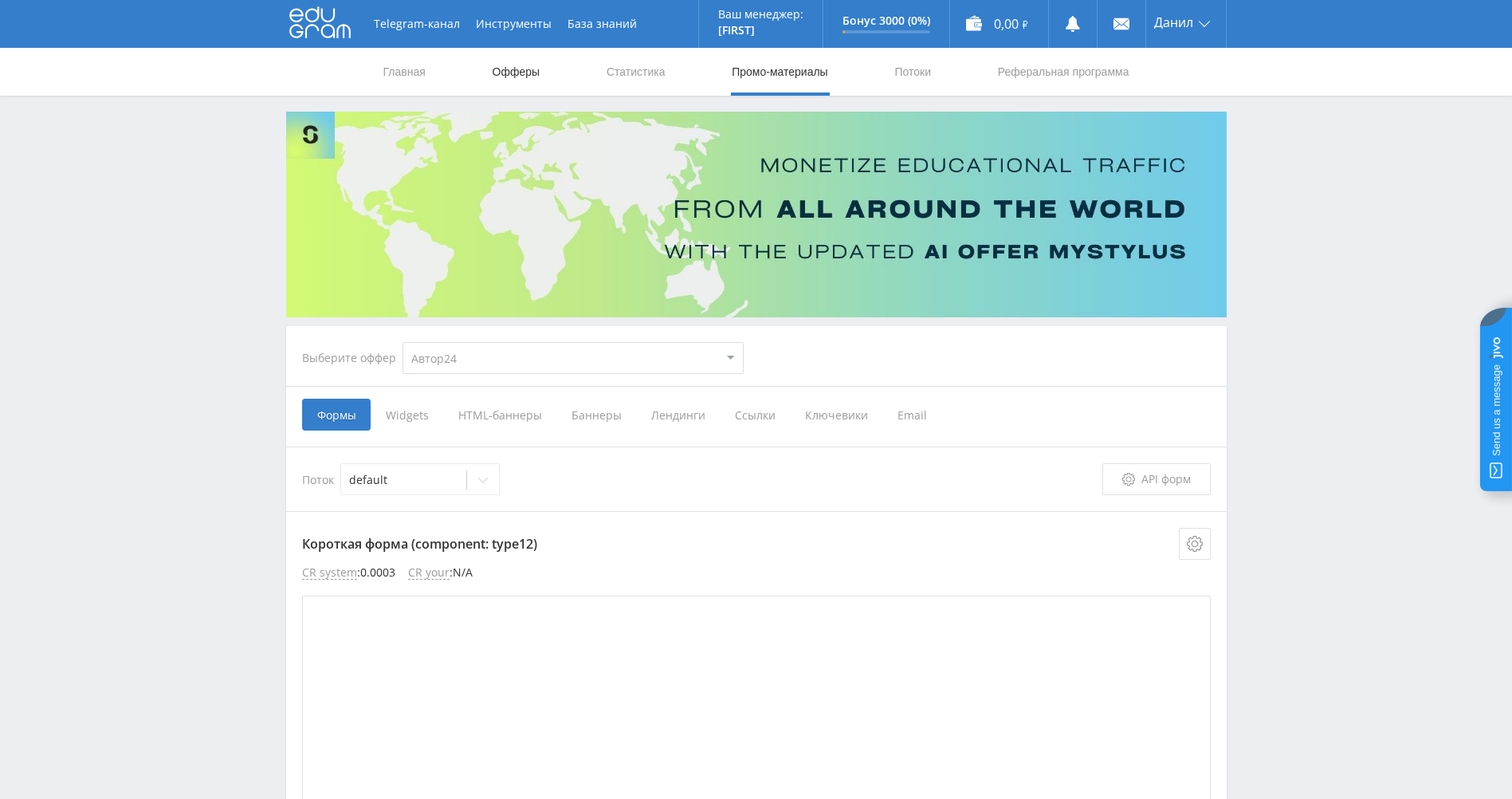 click on "Офферы" at bounding box center [516, 72] 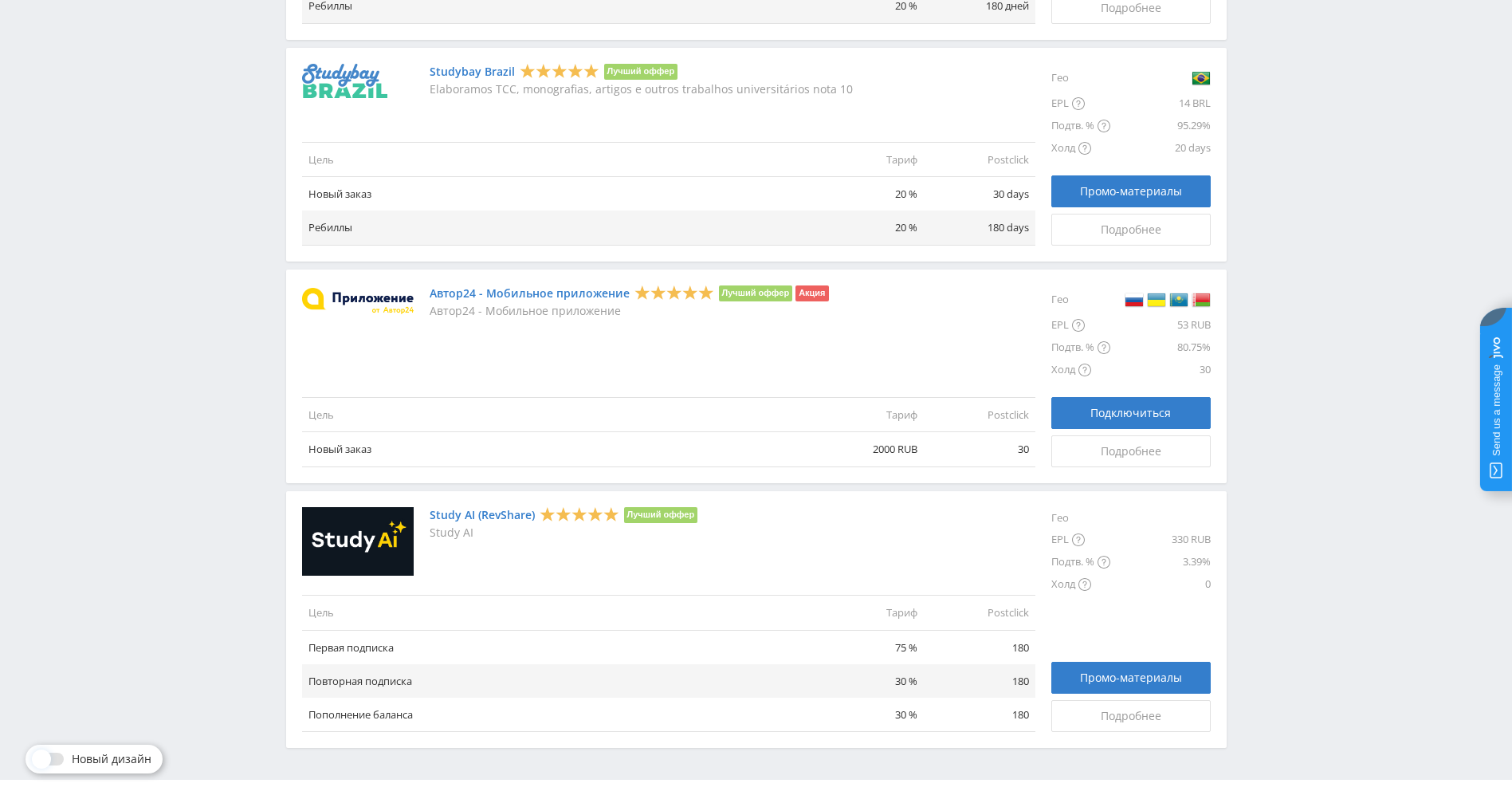 scroll, scrollTop: 1673, scrollLeft: 0, axis: vertical 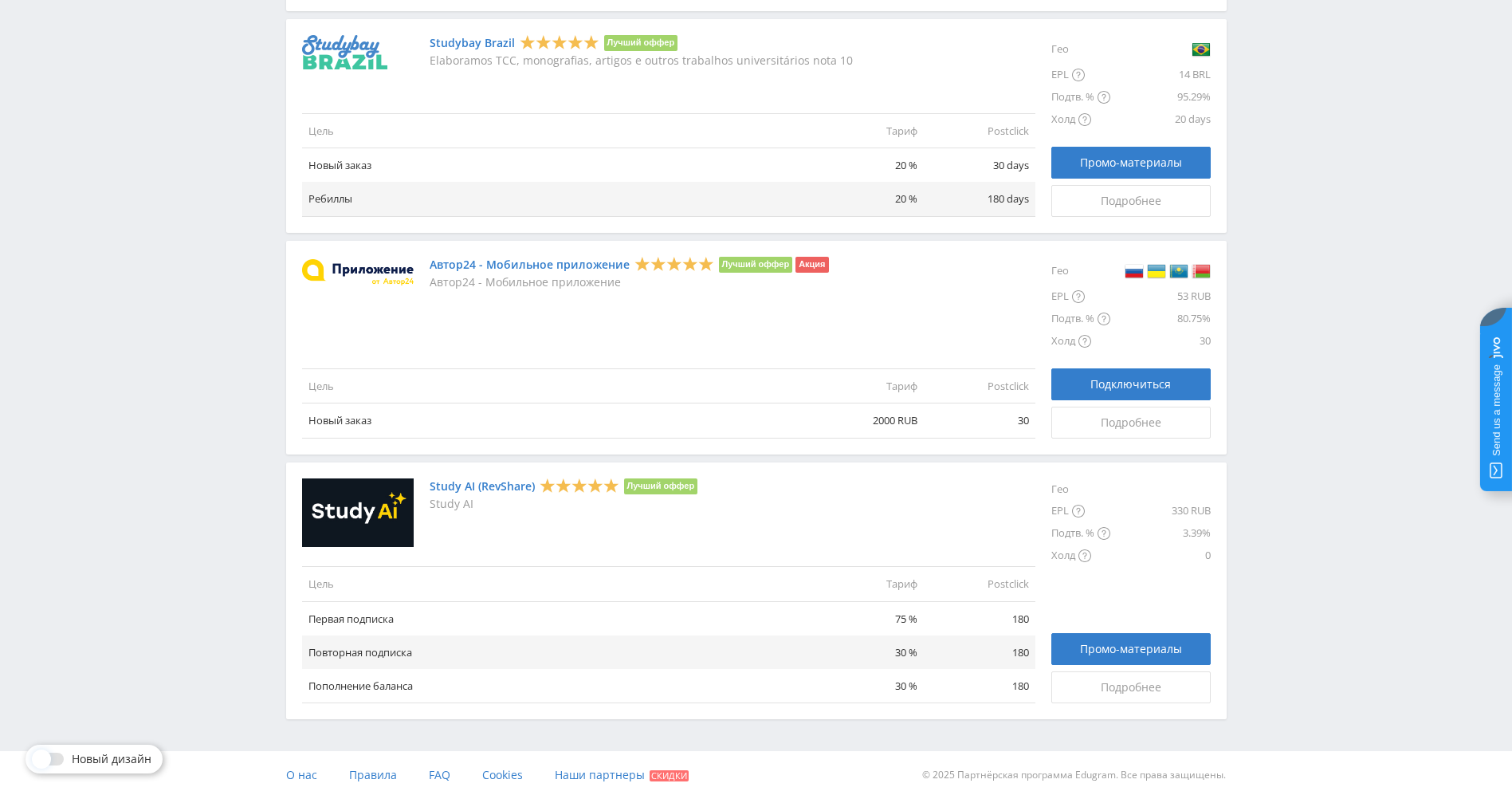 click on "Study AI (RevShare)" at bounding box center [482, 486] 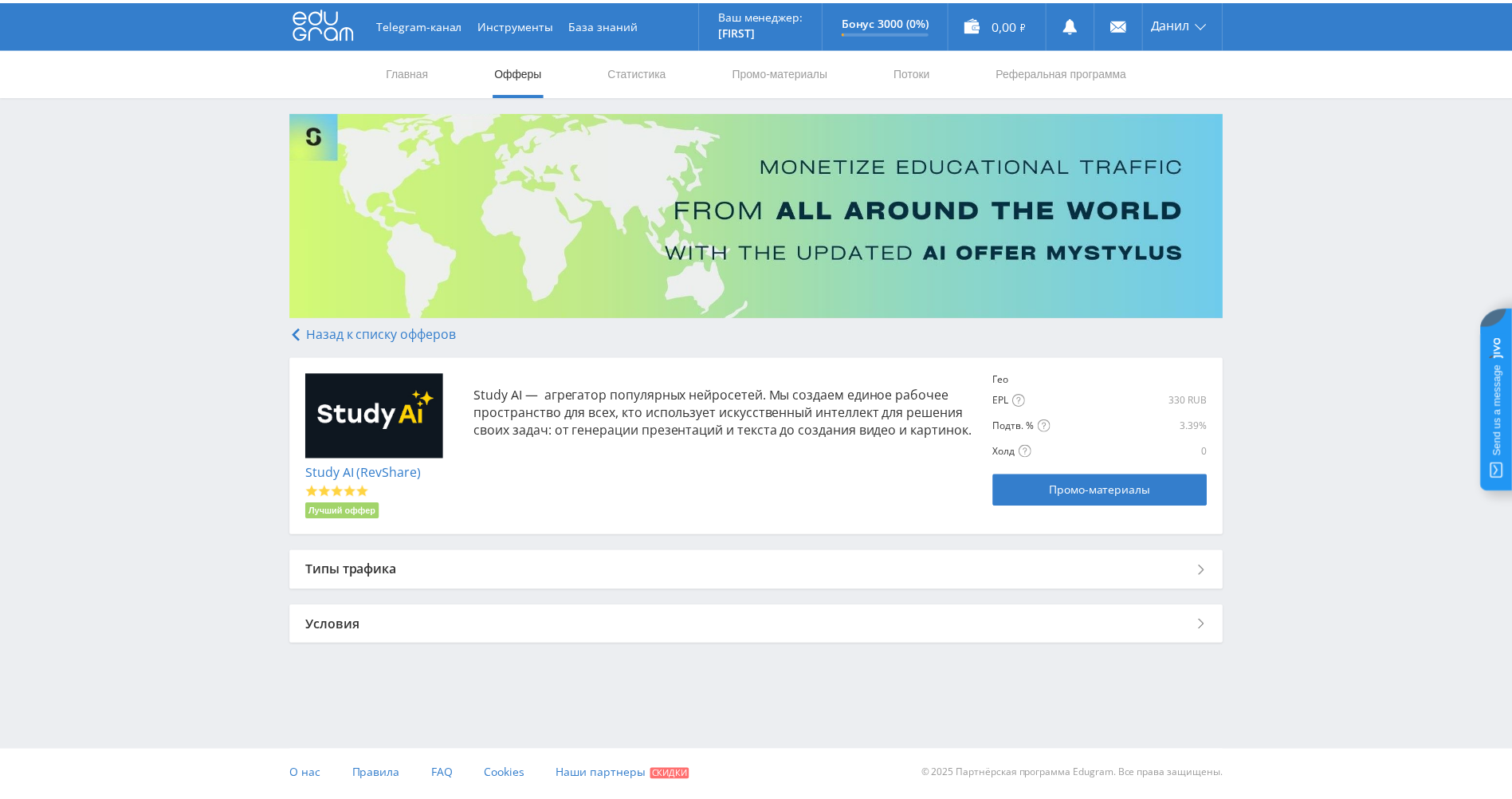 scroll, scrollTop: 0, scrollLeft: 0, axis: both 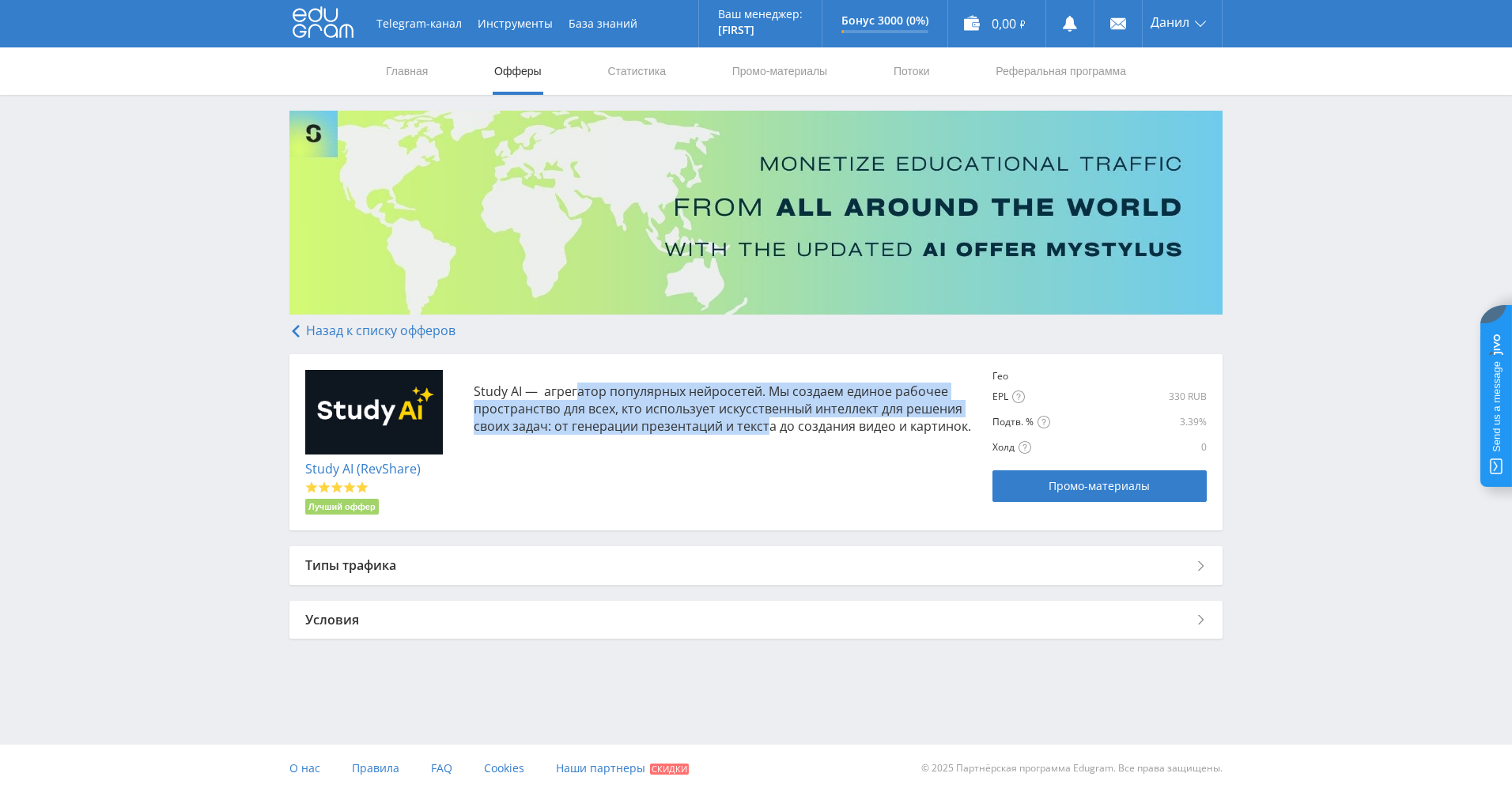 drag, startPoint x: 578, startPoint y: 398, endPoint x: 784, endPoint y: 428, distance: 208.173 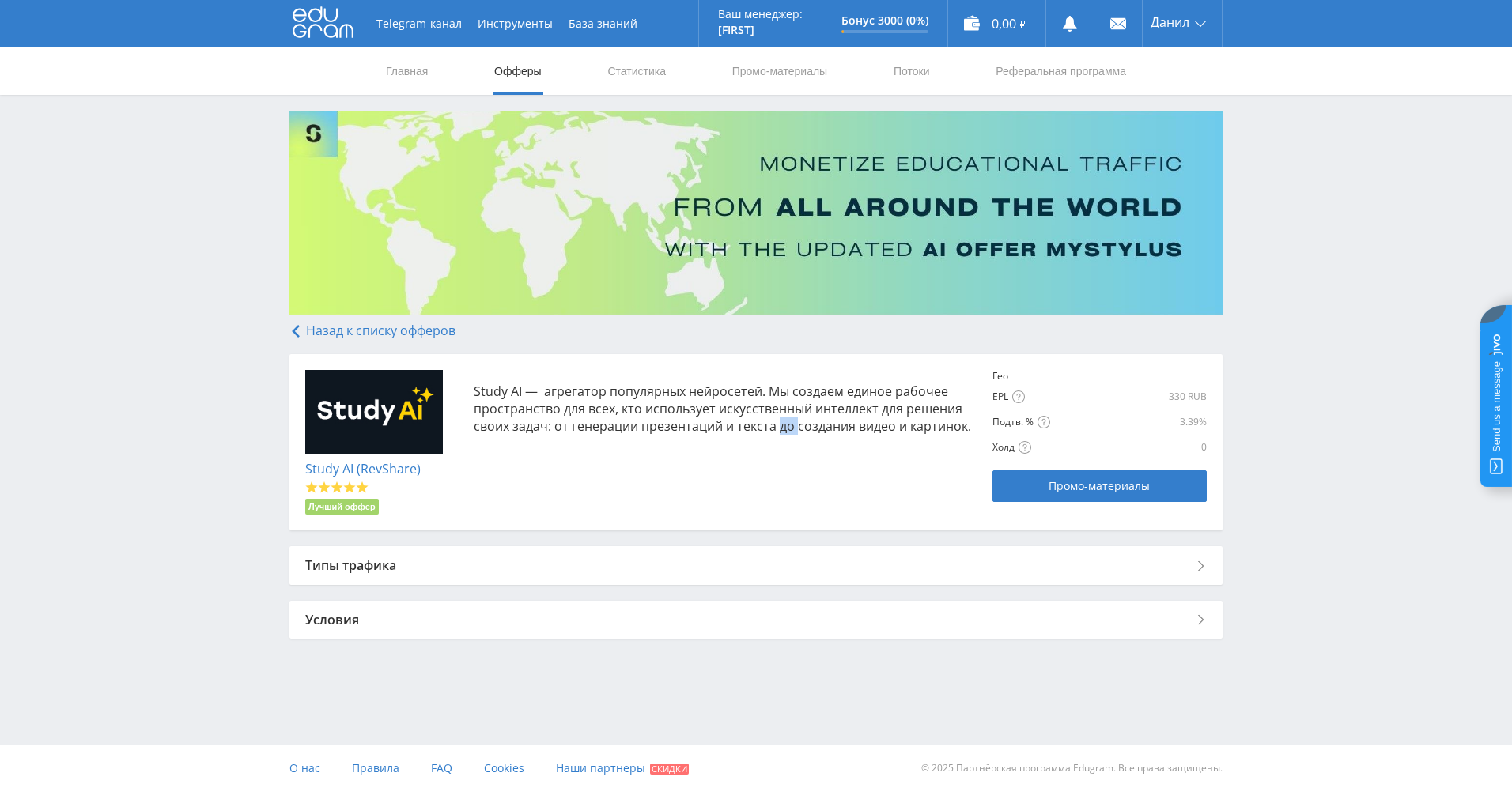 drag, startPoint x: 784, startPoint y: 428, endPoint x: 797, endPoint y: 443, distance: 19.84943 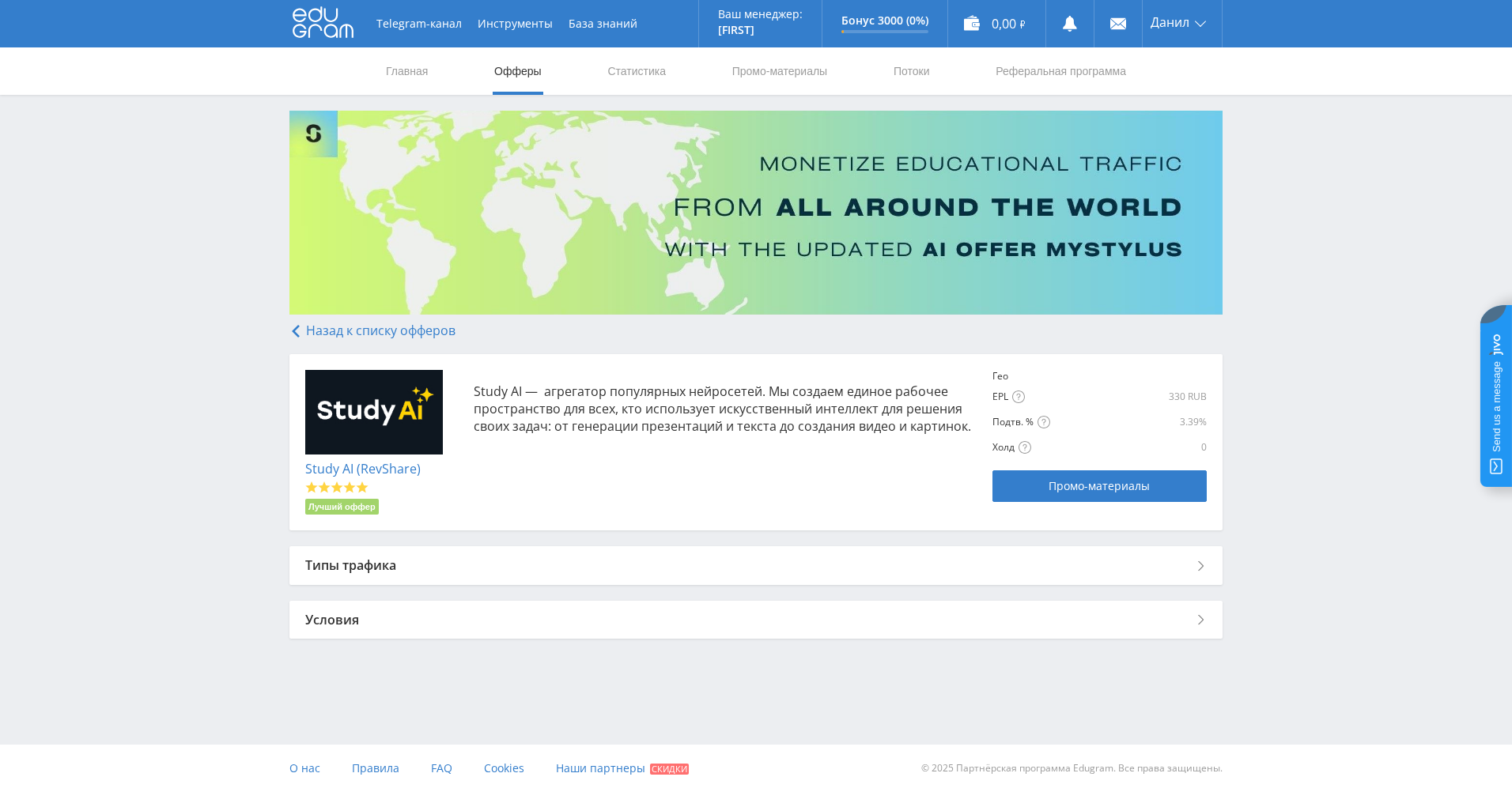 click on "Типы трафика" at bounding box center [756, 565] 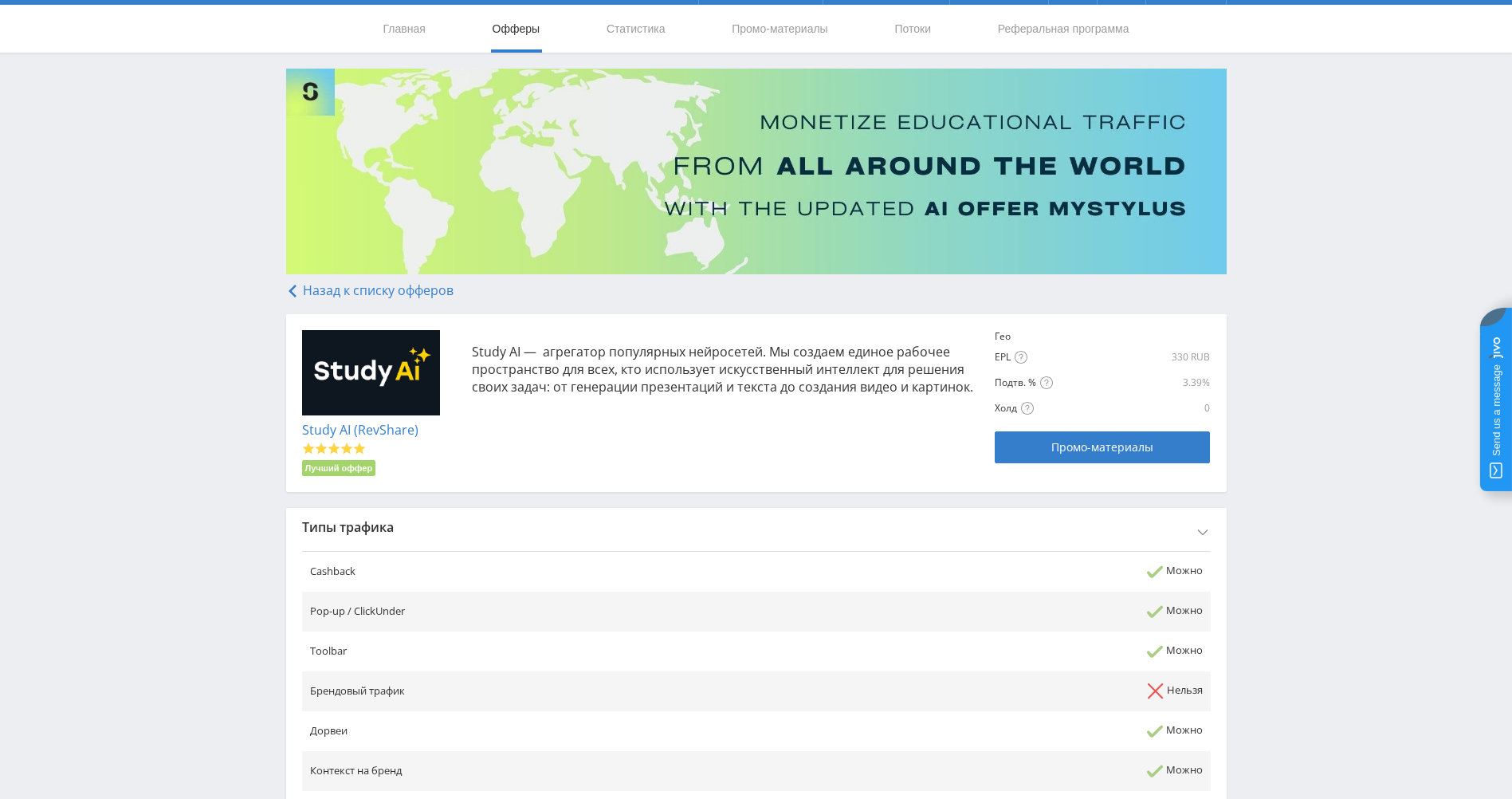 scroll, scrollTop: 239, scrollLeft: 0, axis: vertical 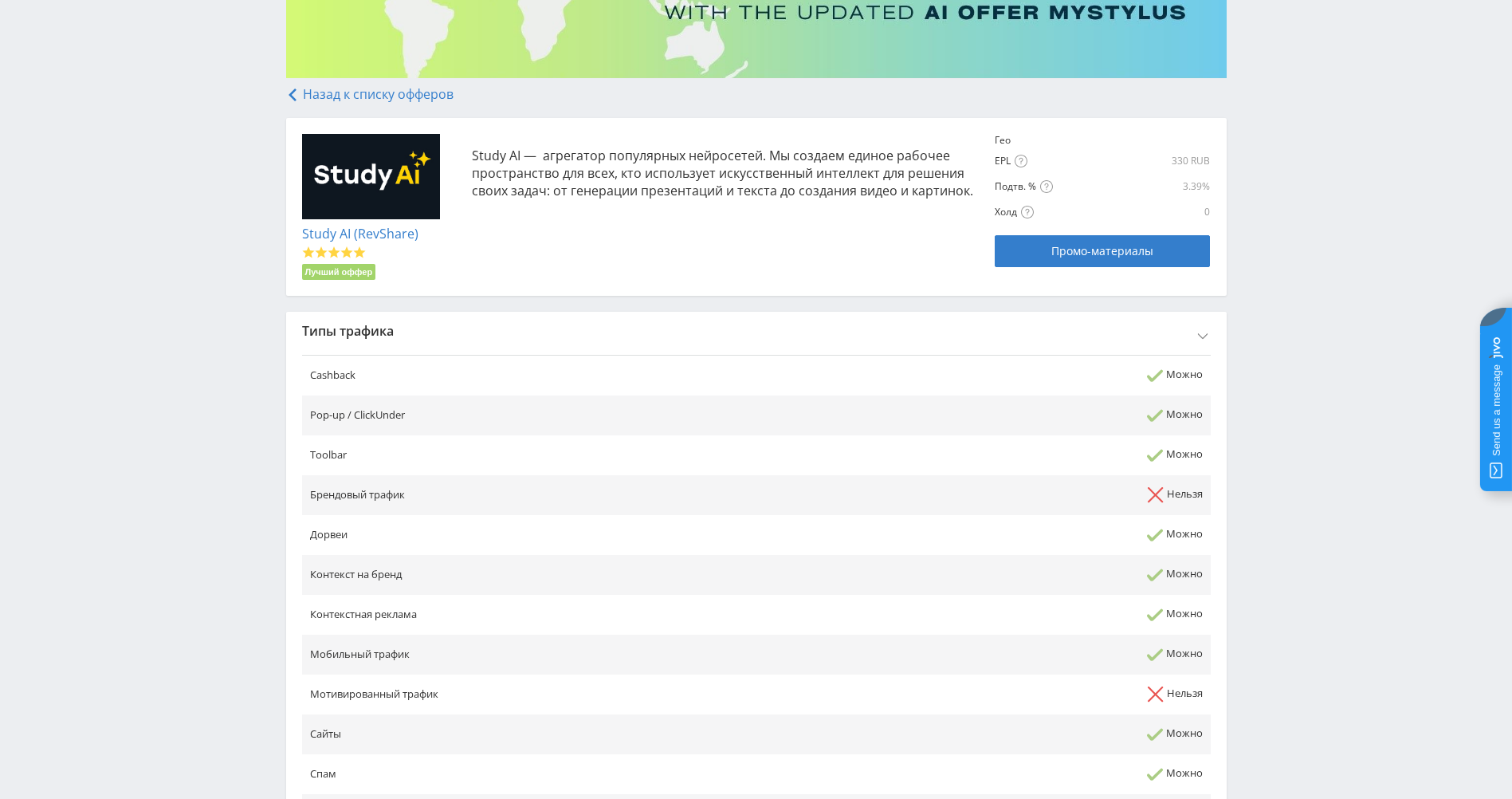 click on "Типы трафика" at bounding box center (756, 331) 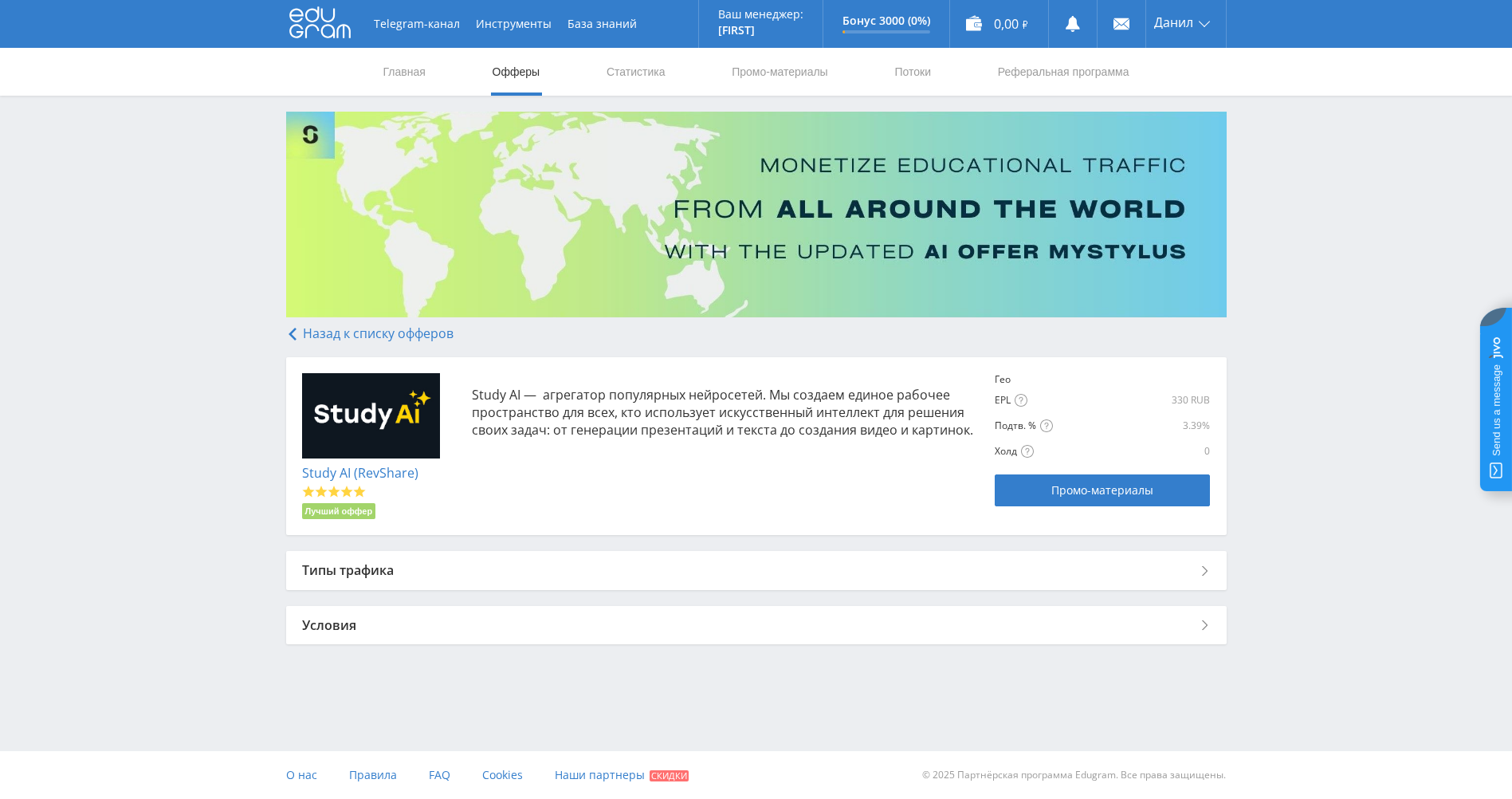 scroll, scrollTop: 0, scrollLeft: 0, axis: both 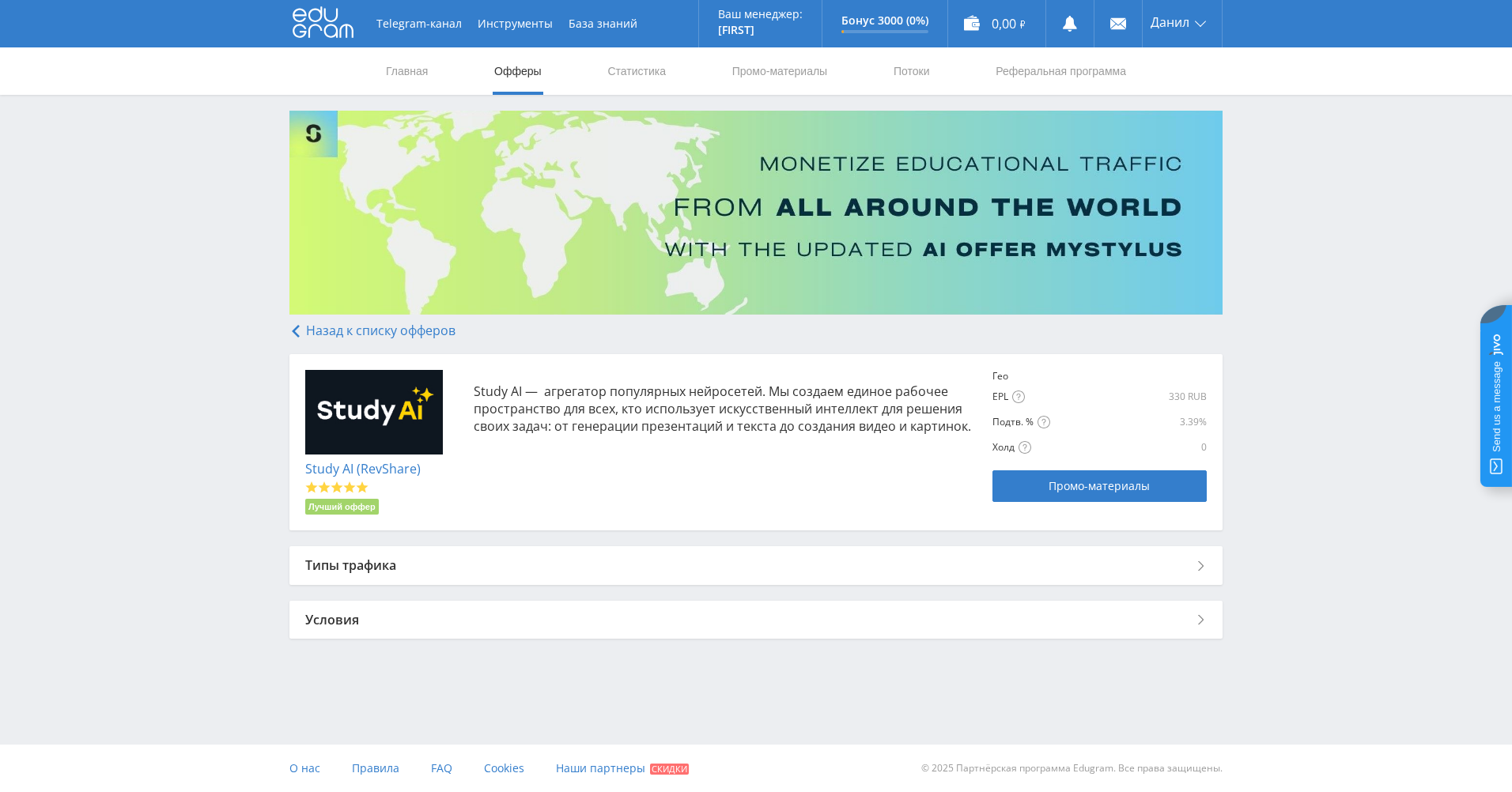 click on "Условия" at bounding box center (756, 620) 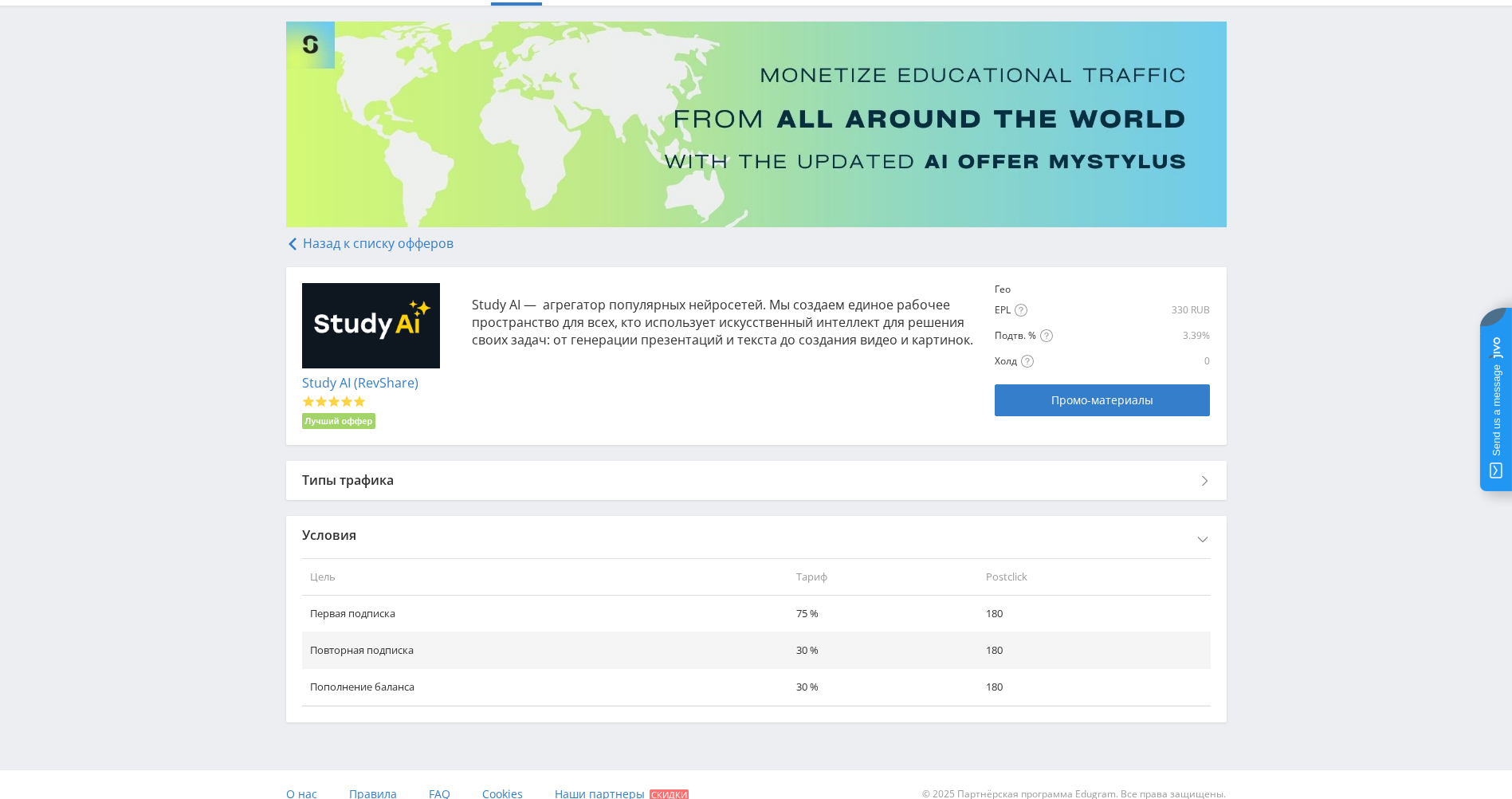 scroll, scrollTop: 109, scrollLeft: 0, axis: vertical 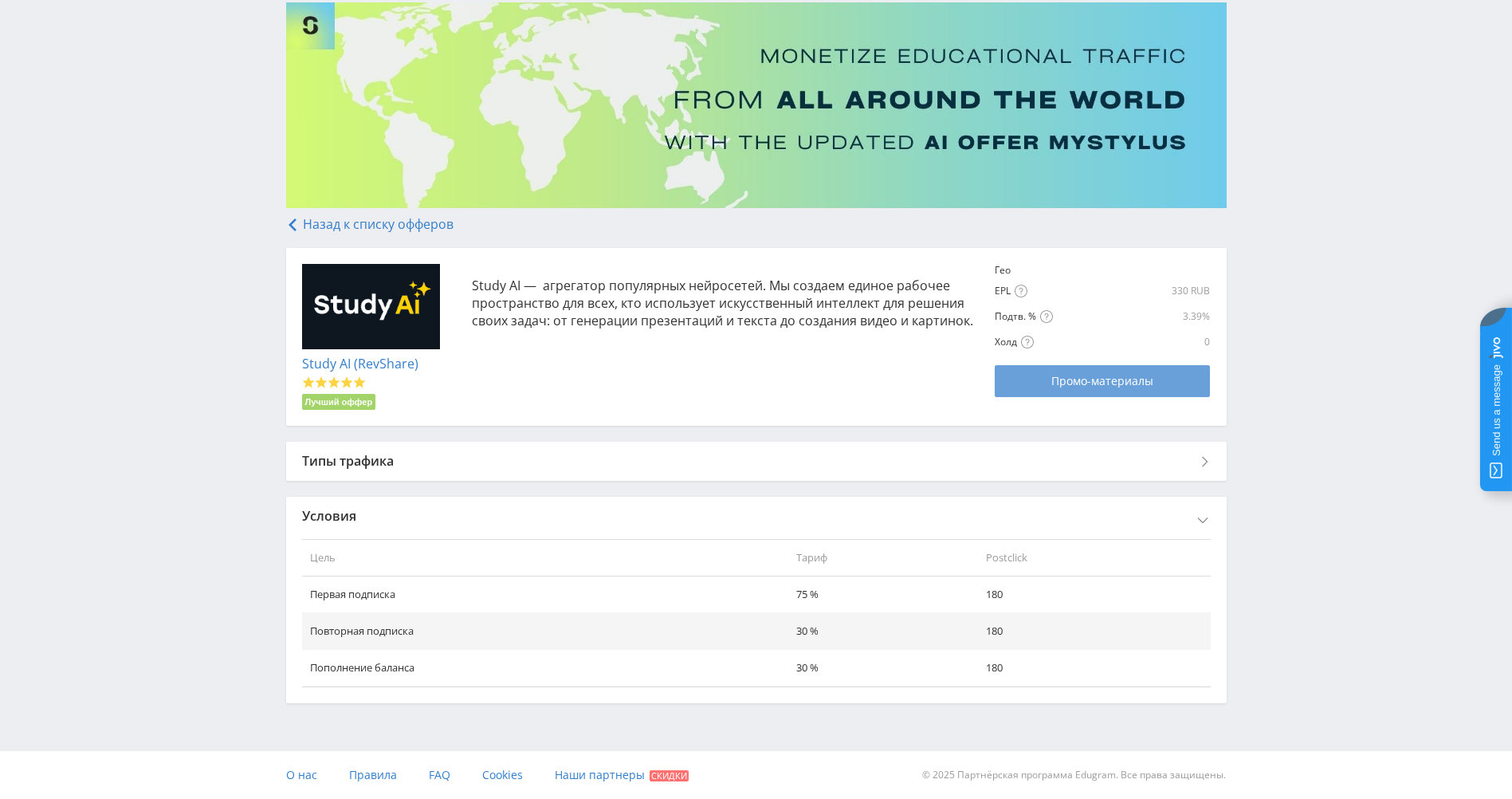 click on "Промо-материалы" at bounding box center [1102, 381] 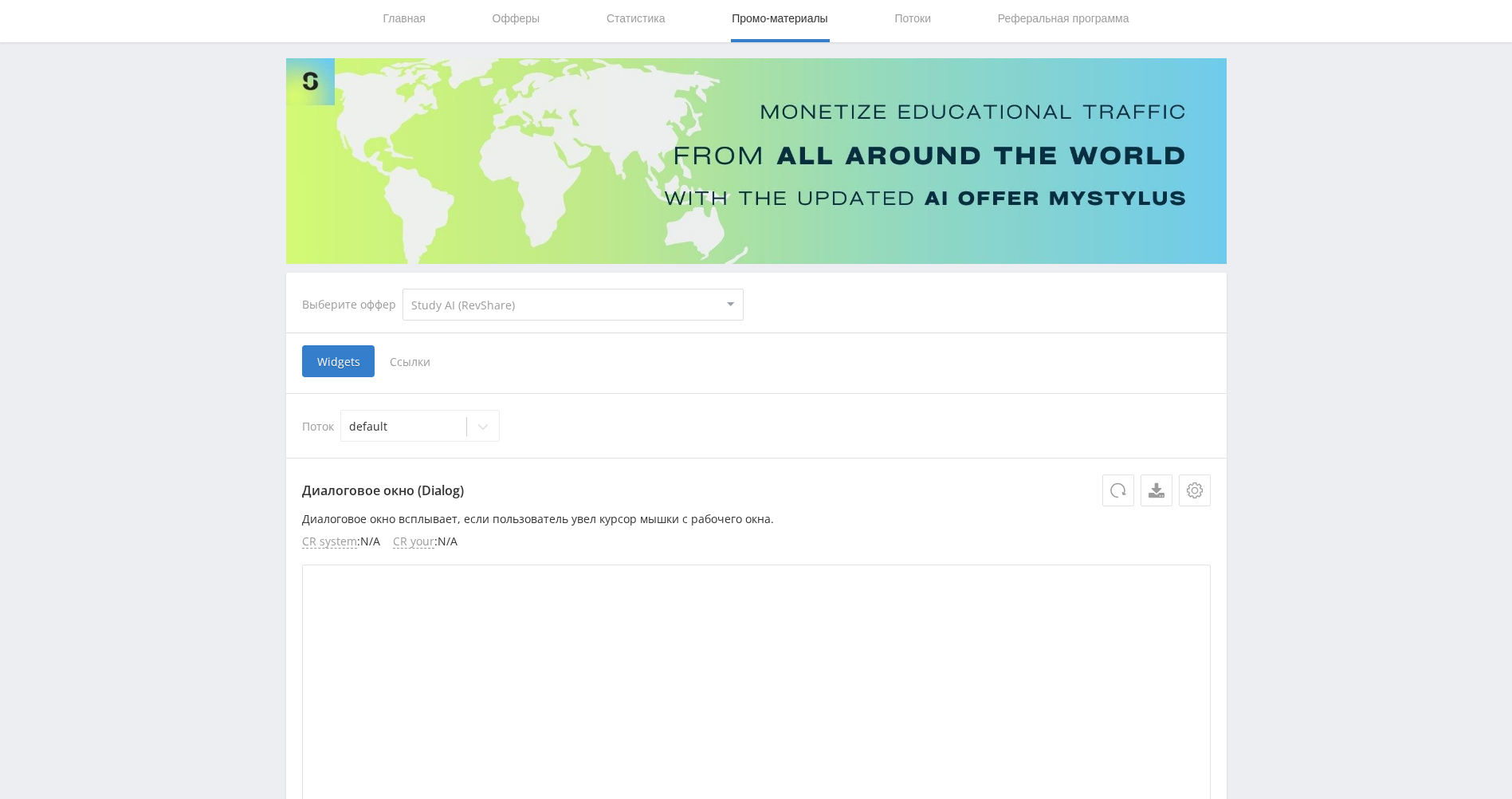 scroll, scrollTop: 0, scrollLeft: 0, axis: both 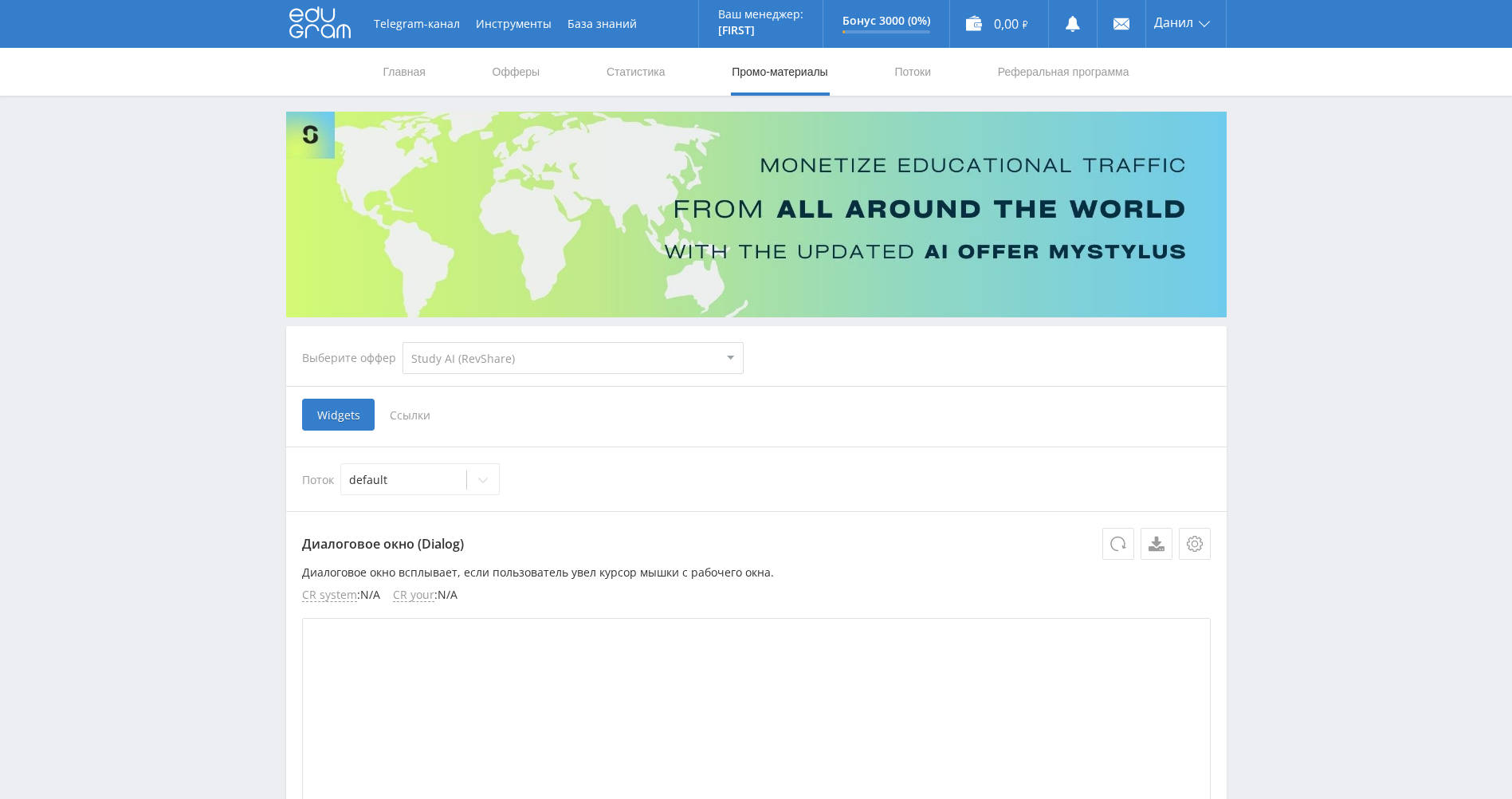 click on "Ссылки" at bounding box center [410, 415] 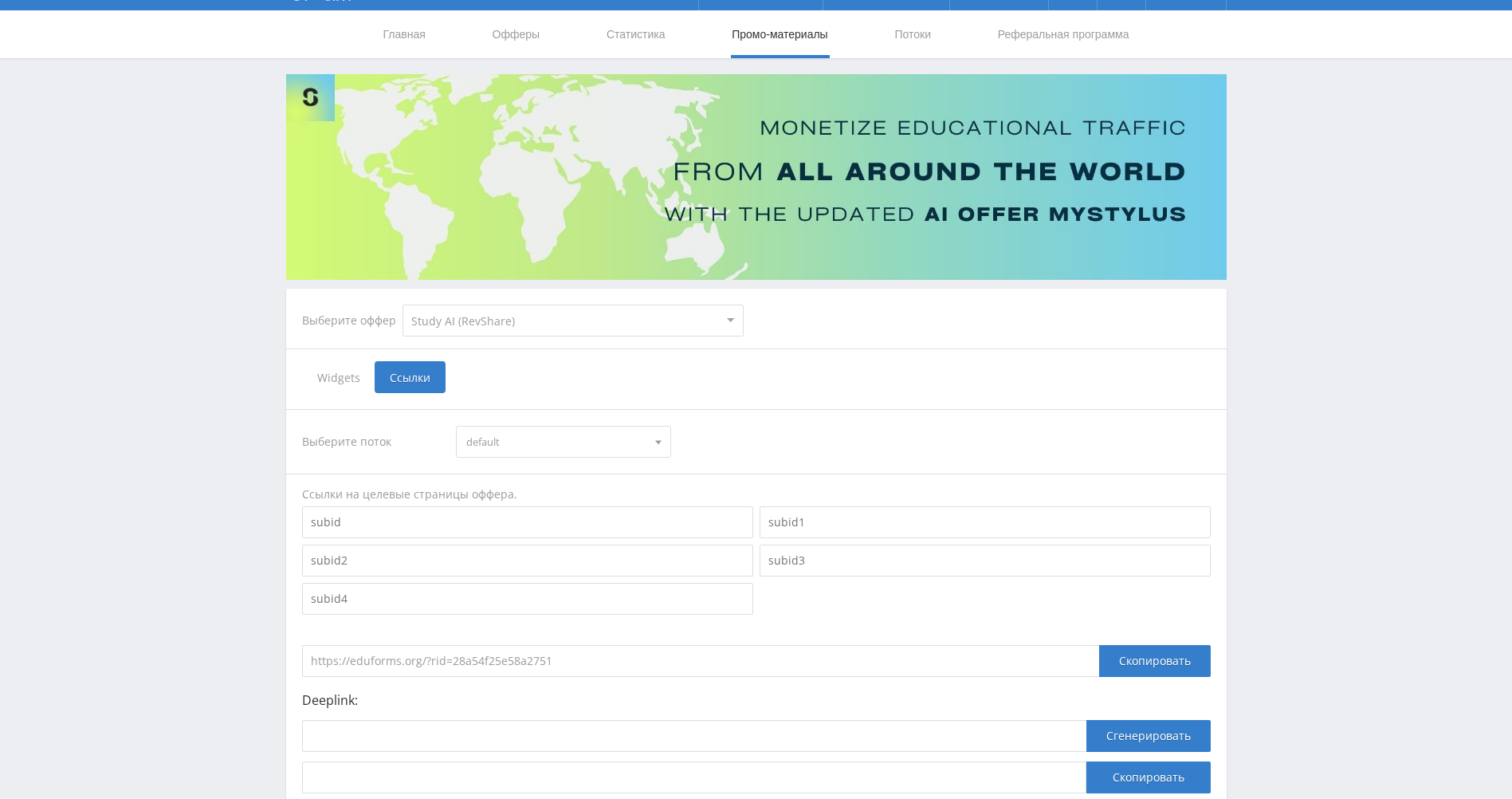 scroll, scrollTop: 159, scrollLeft: 0, axis: vertical 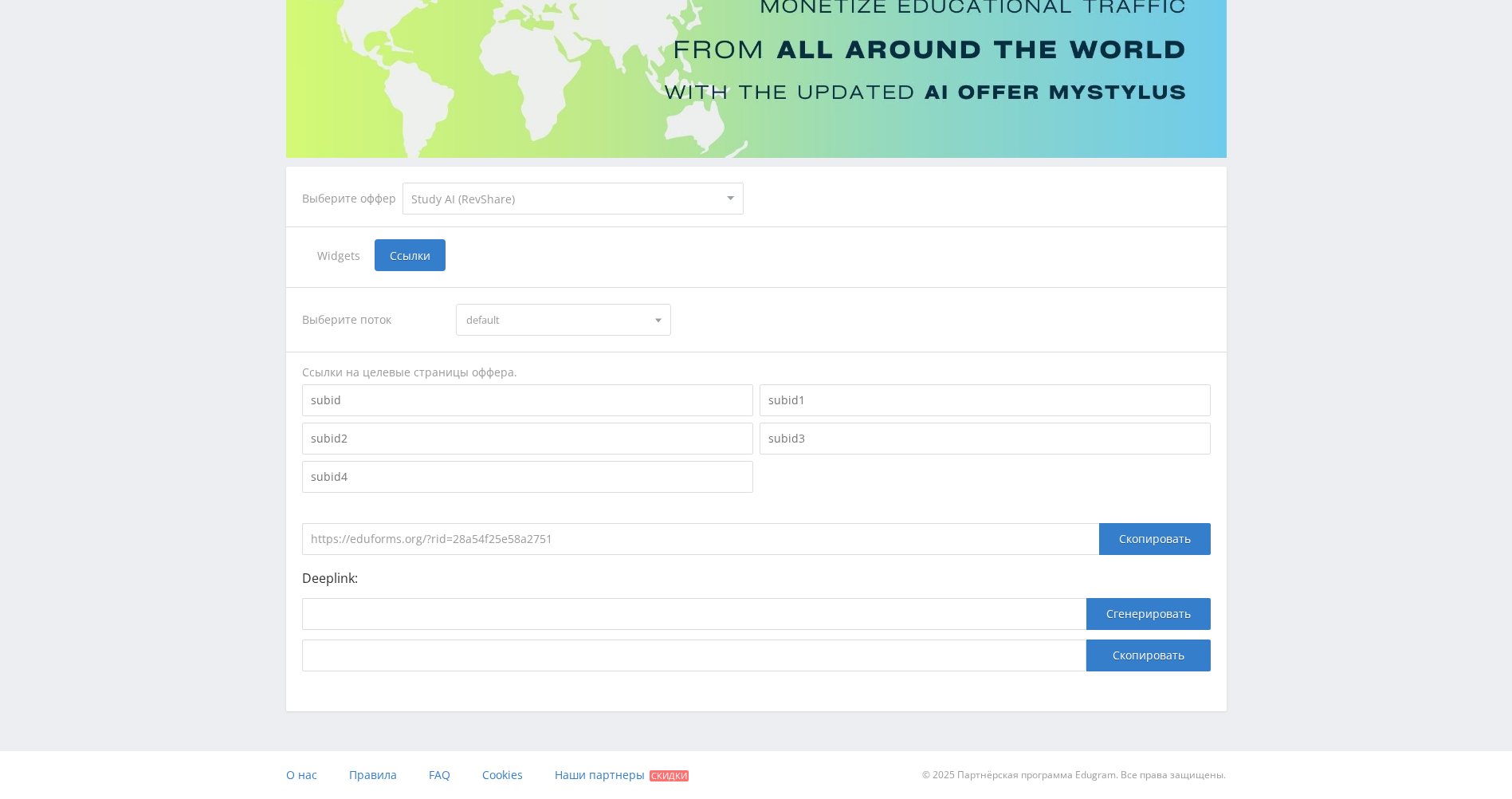 click on "Выберите поток" at bounding box center [371, 320] 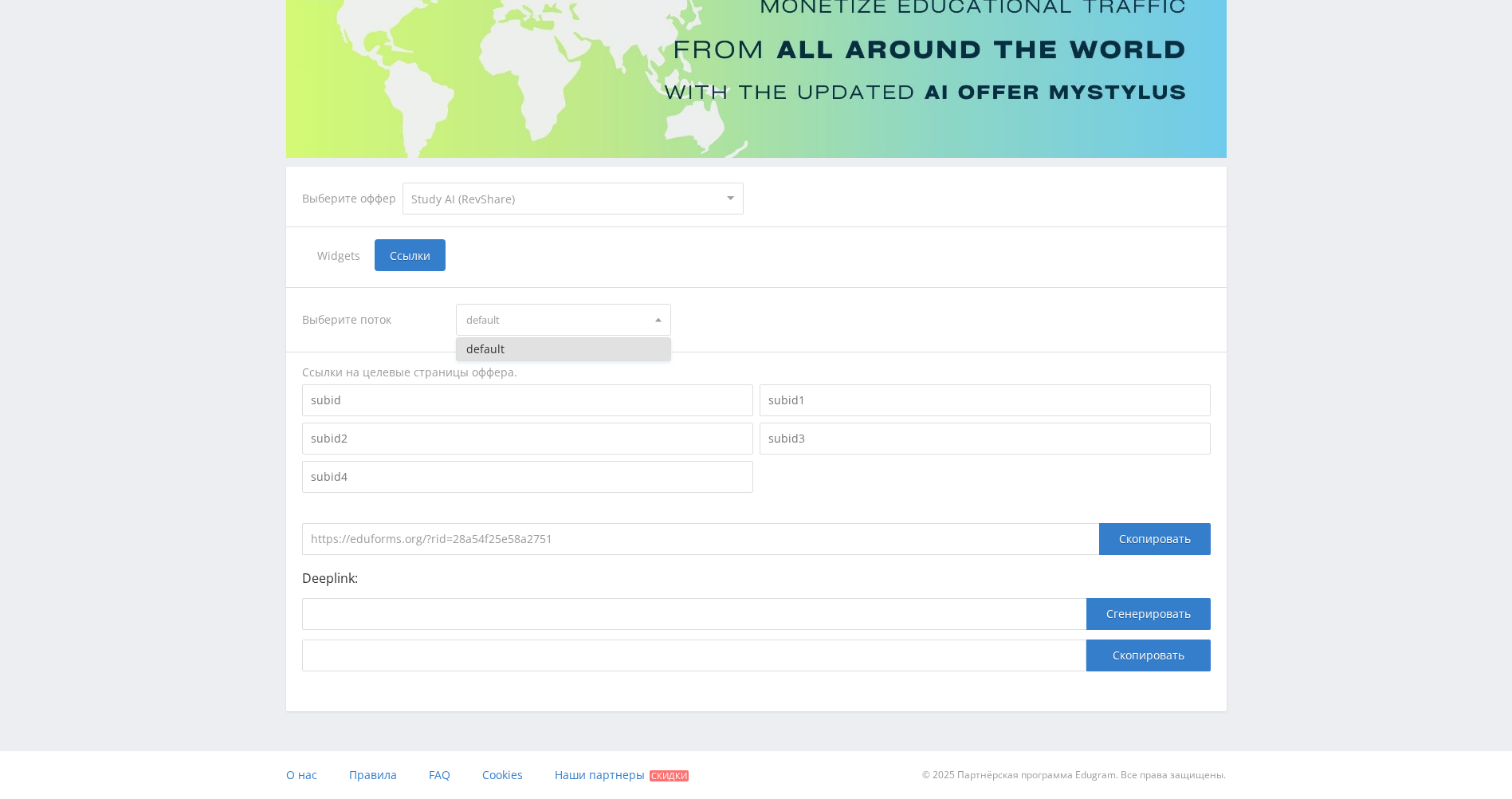 click on "default" at bounding box center [556, 320] 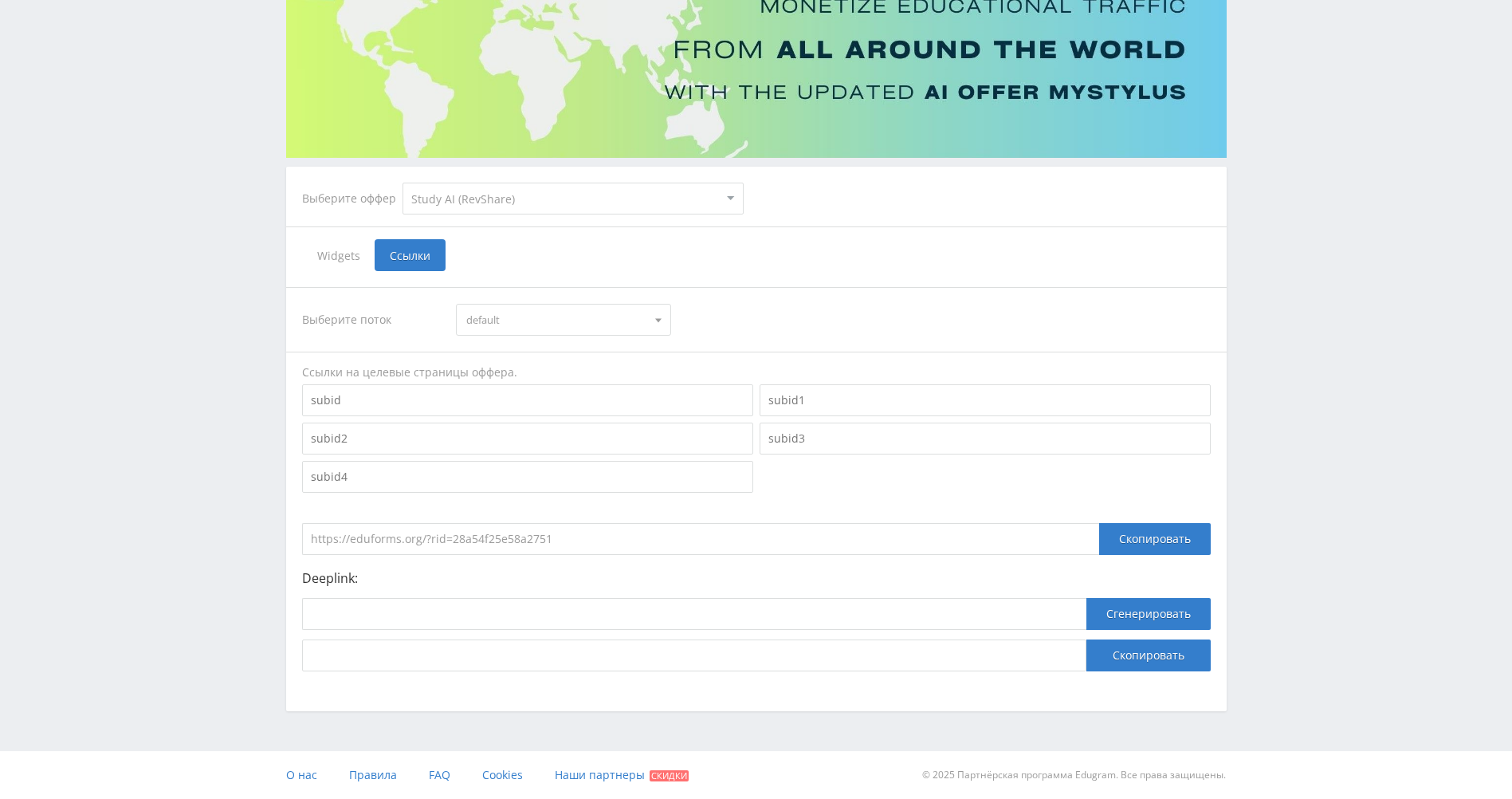 click on "https://eduforms.org/?rid=28a54f25e58a2751" at bounding box center [701, 539] 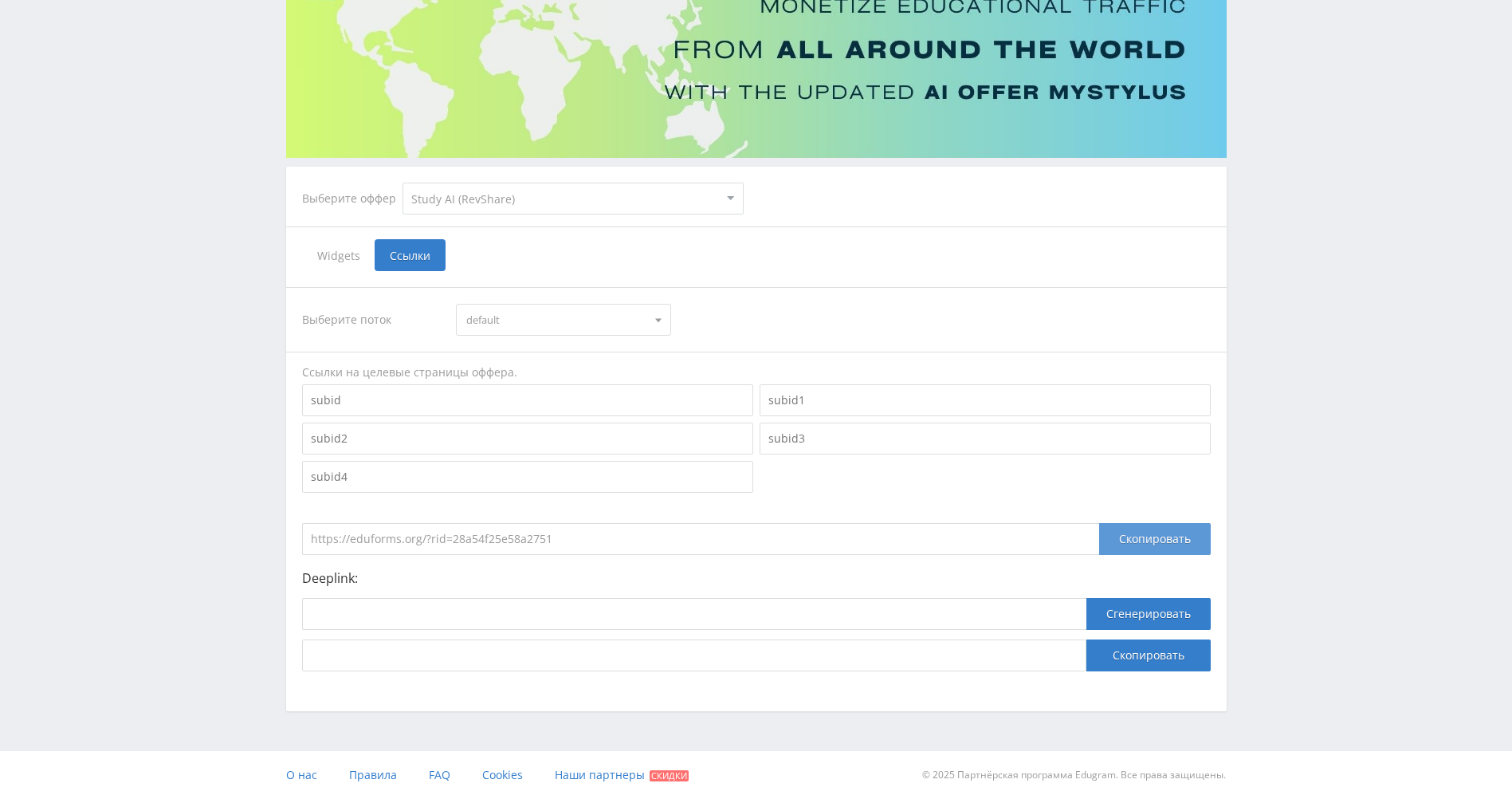 click on "Скопировать" at bounding box center [1155, 539] 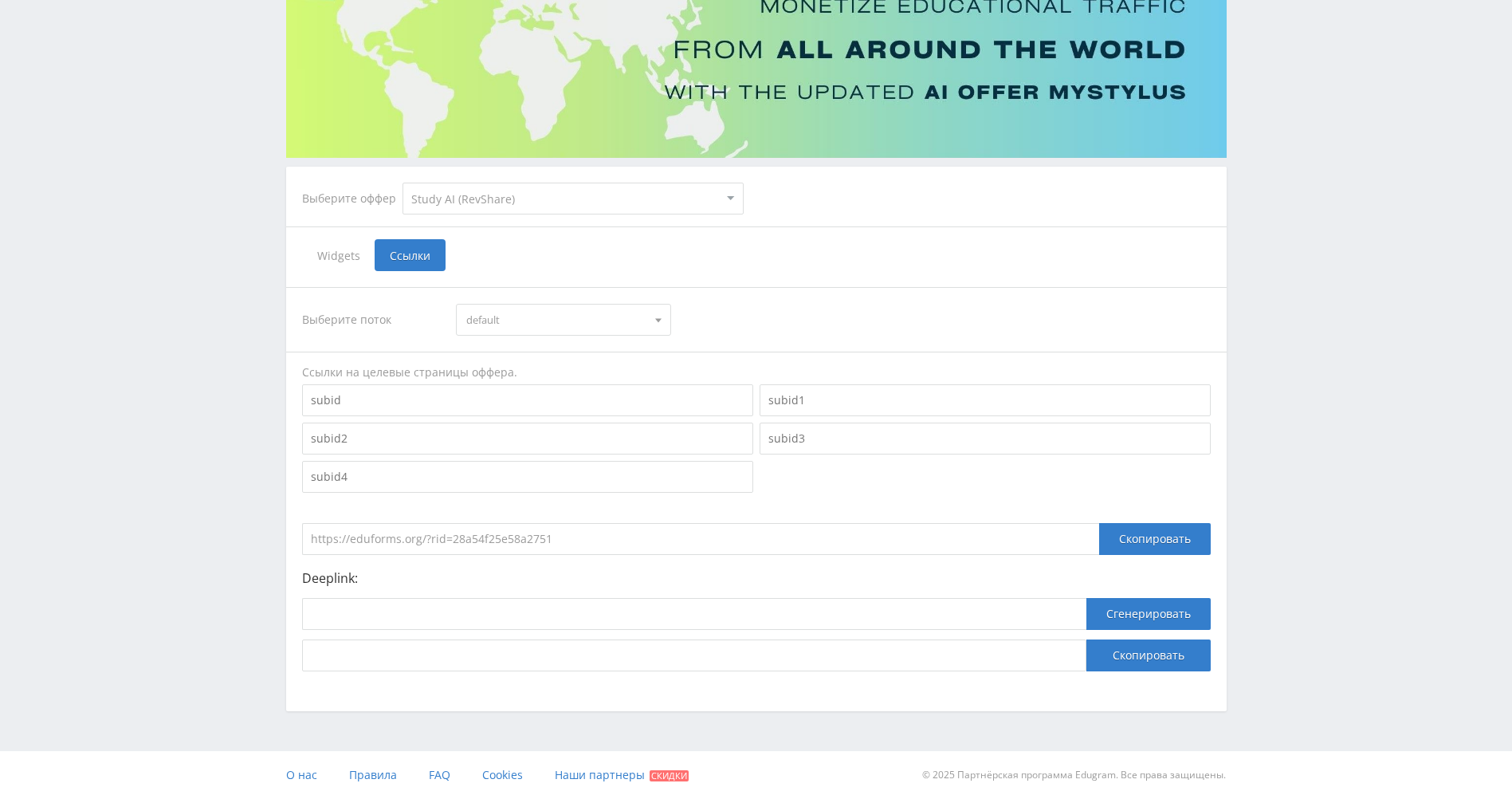 click at bounding box center (528, 477) 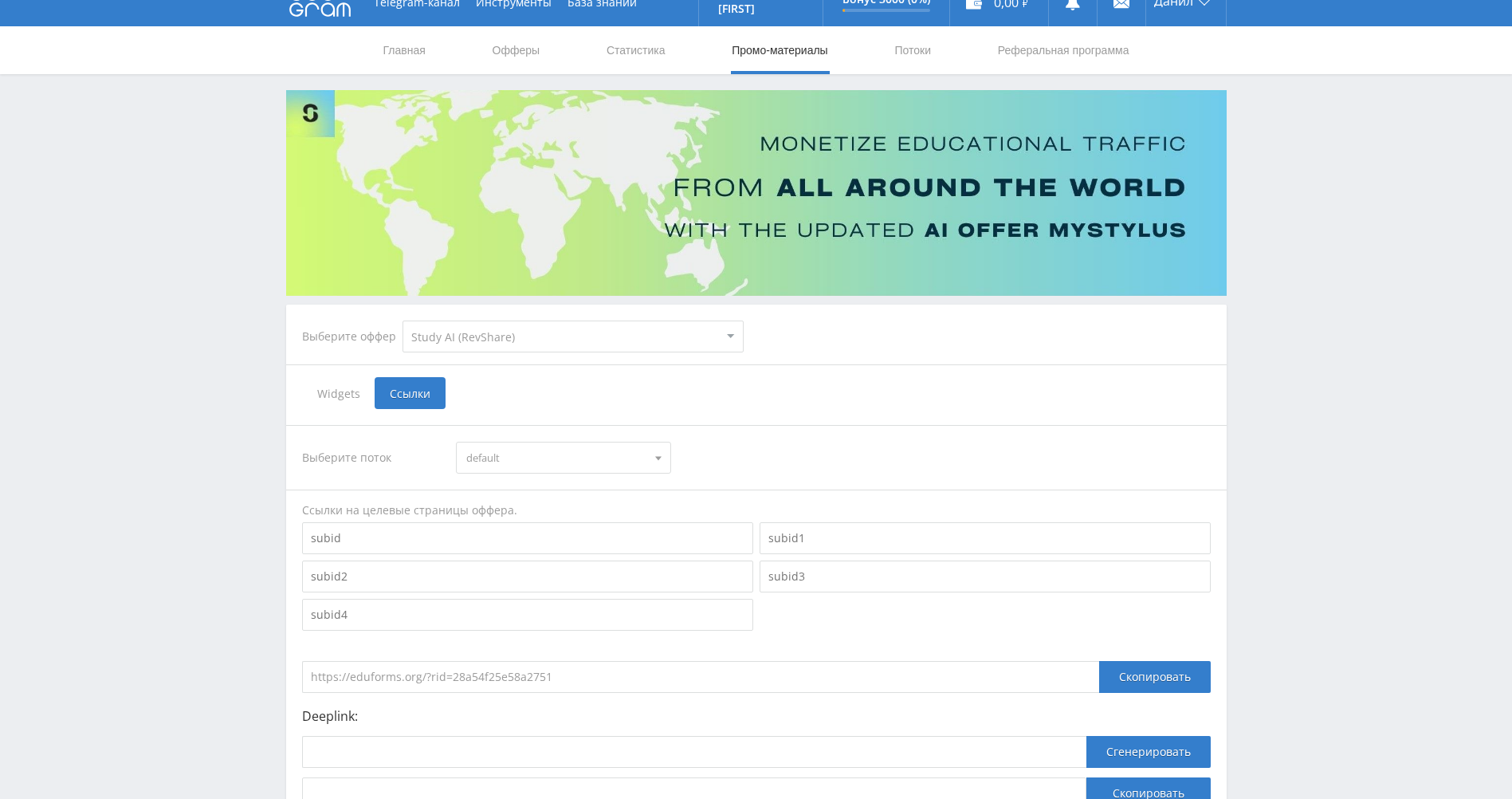 scroll, scrollTop: 0, scrollLeft: 0, axis: both 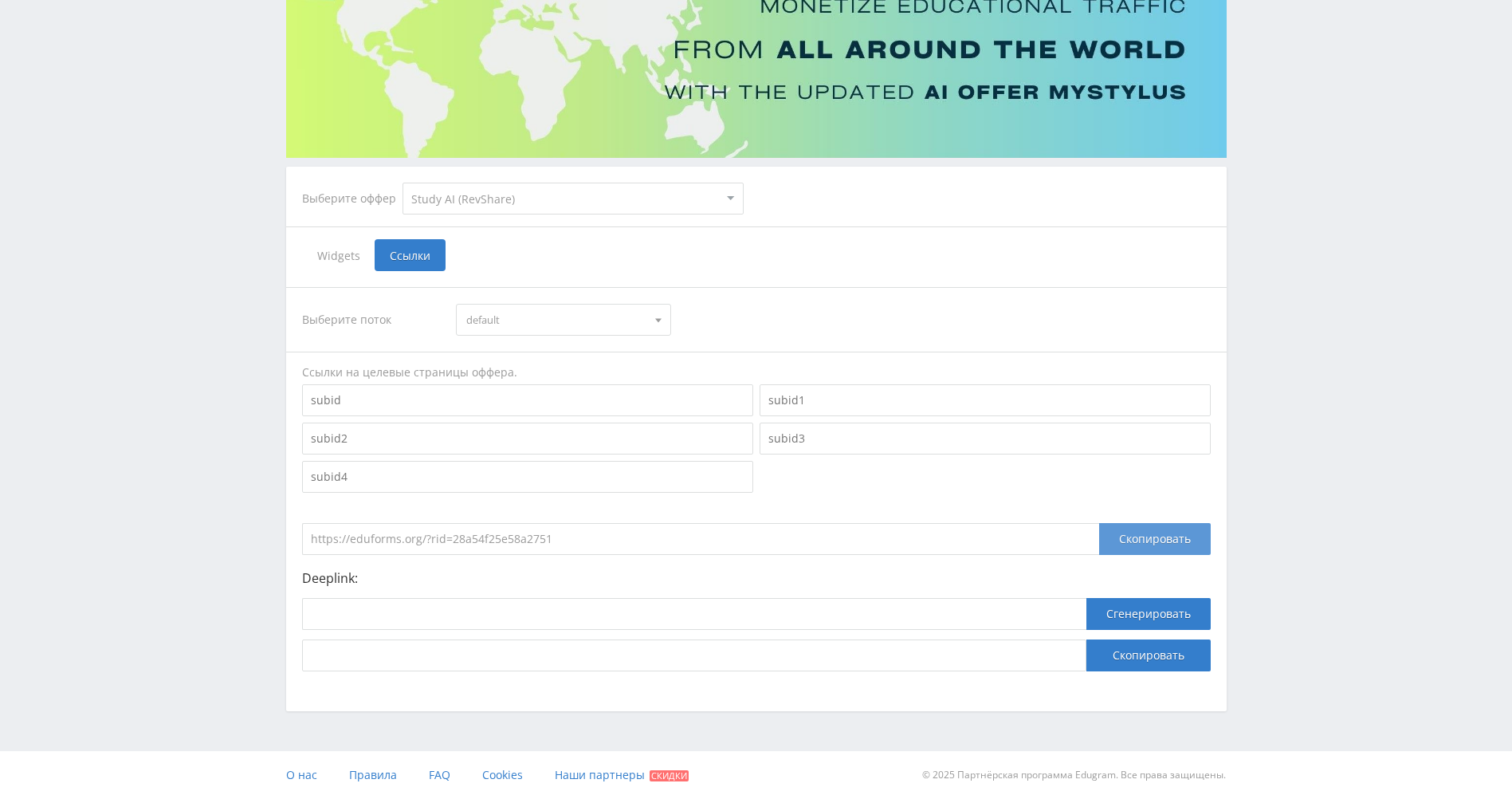 click on "Скопировать" at bounding box center (1155, 539) 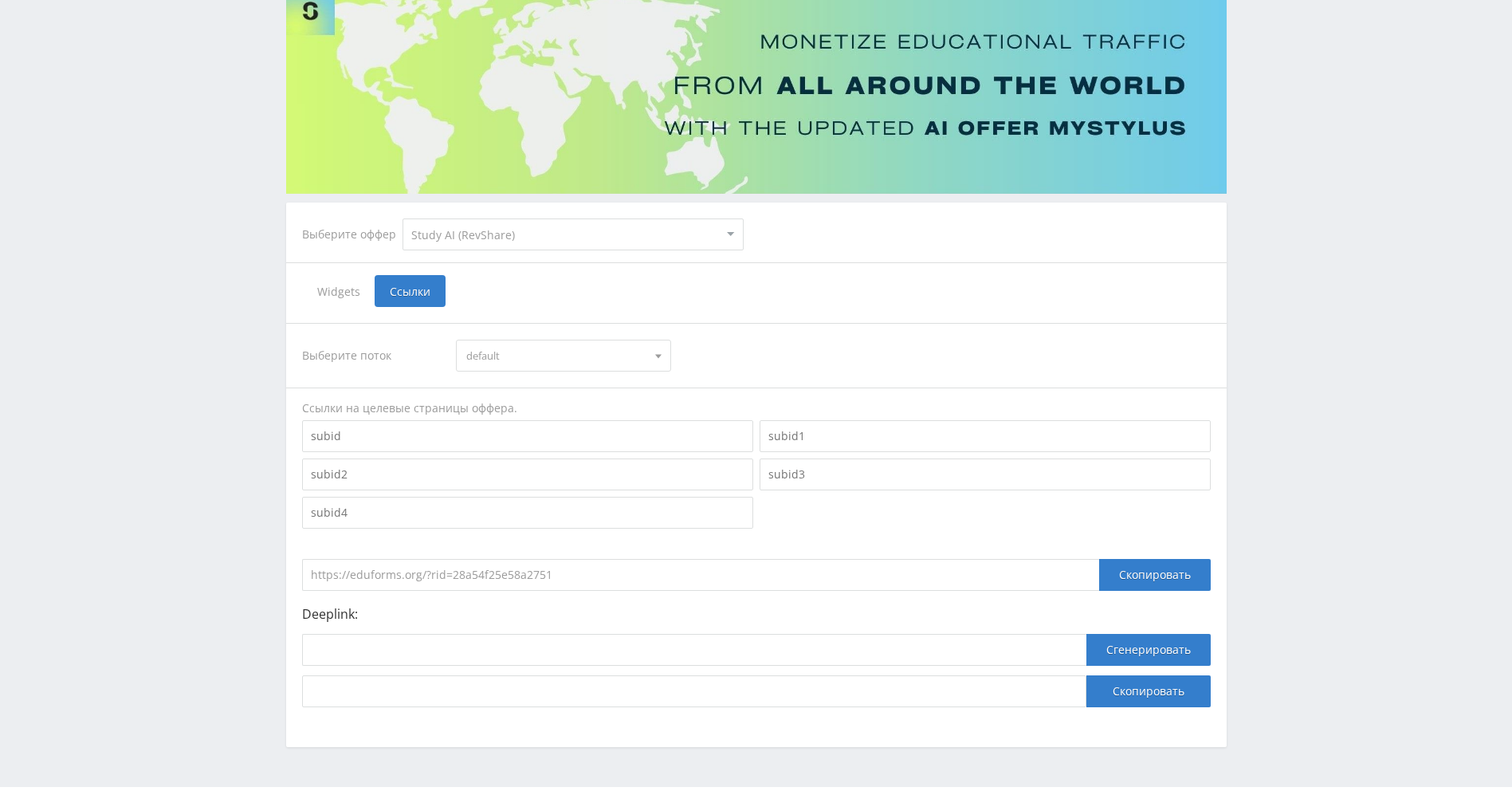 scroll, scrollTop: 0, scrollLeft: 0, axis: both 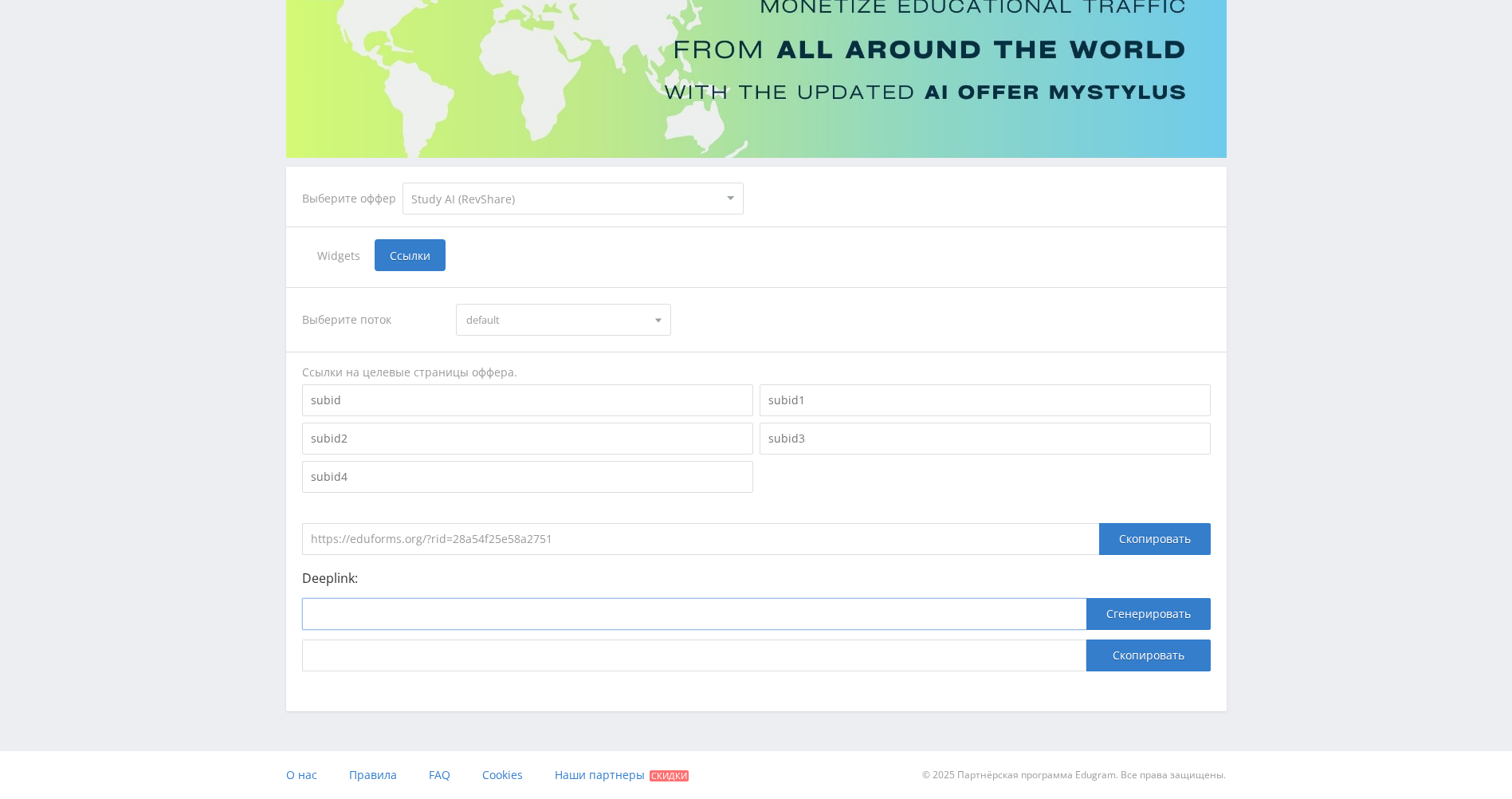 drag, startPoint x: 681, startPoint y: 603, endPoint x: 543, endPoint y: 596, distance: 138.1774 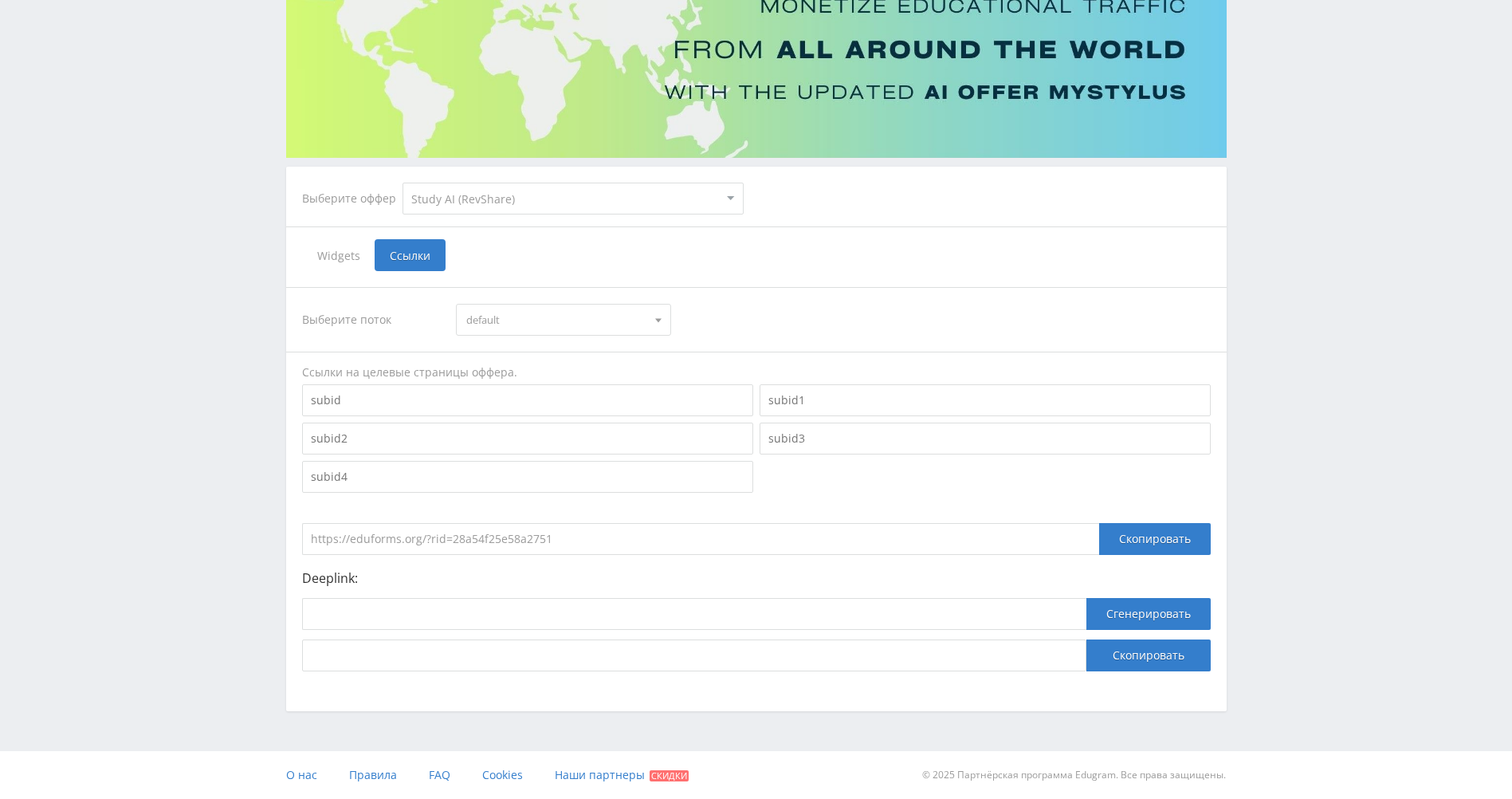 click on "Deeplink:
Сгенерировать
Скопировать" at bounding box center [756, 621] 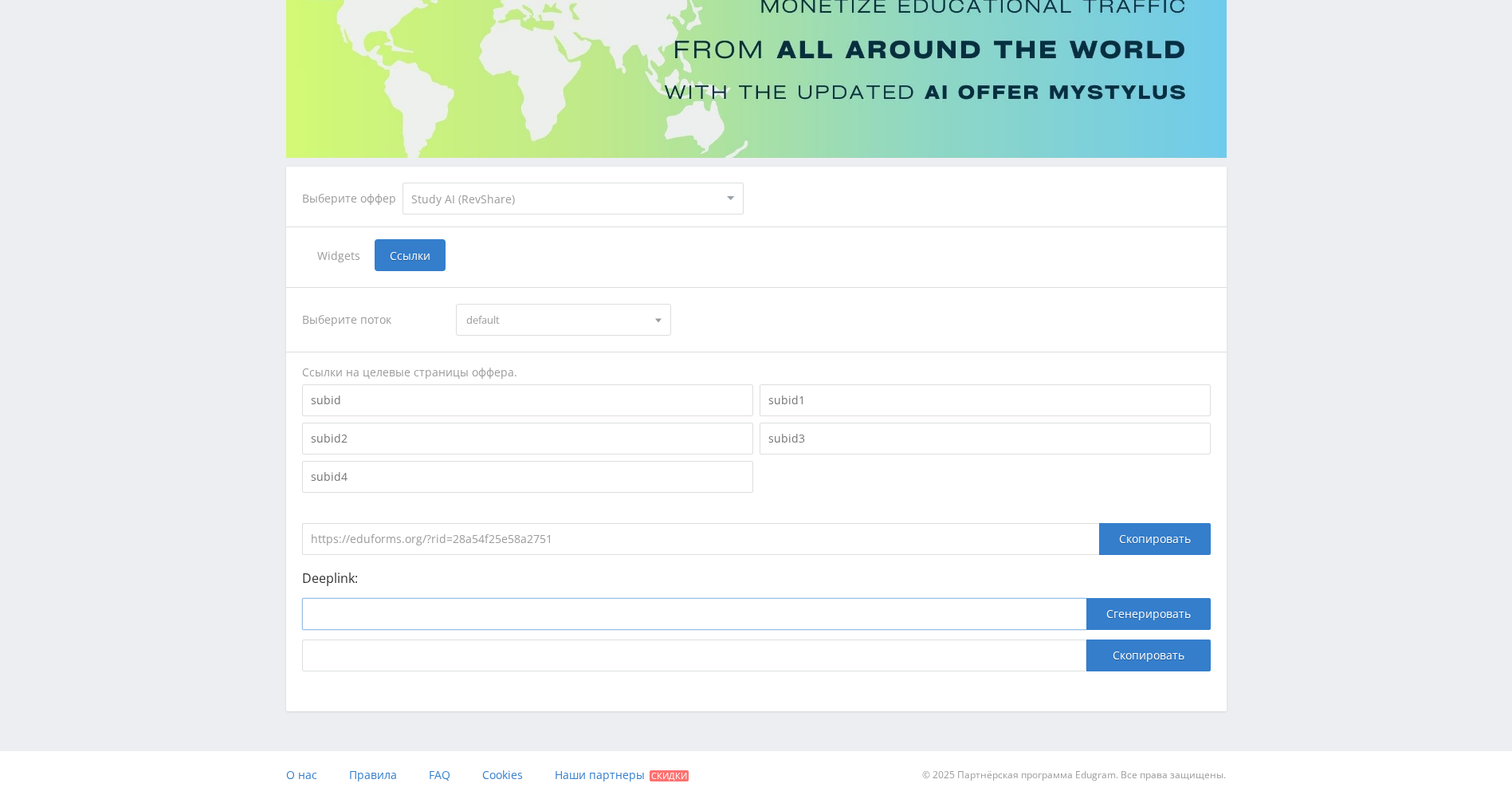 click at bounding box center (694, 614) 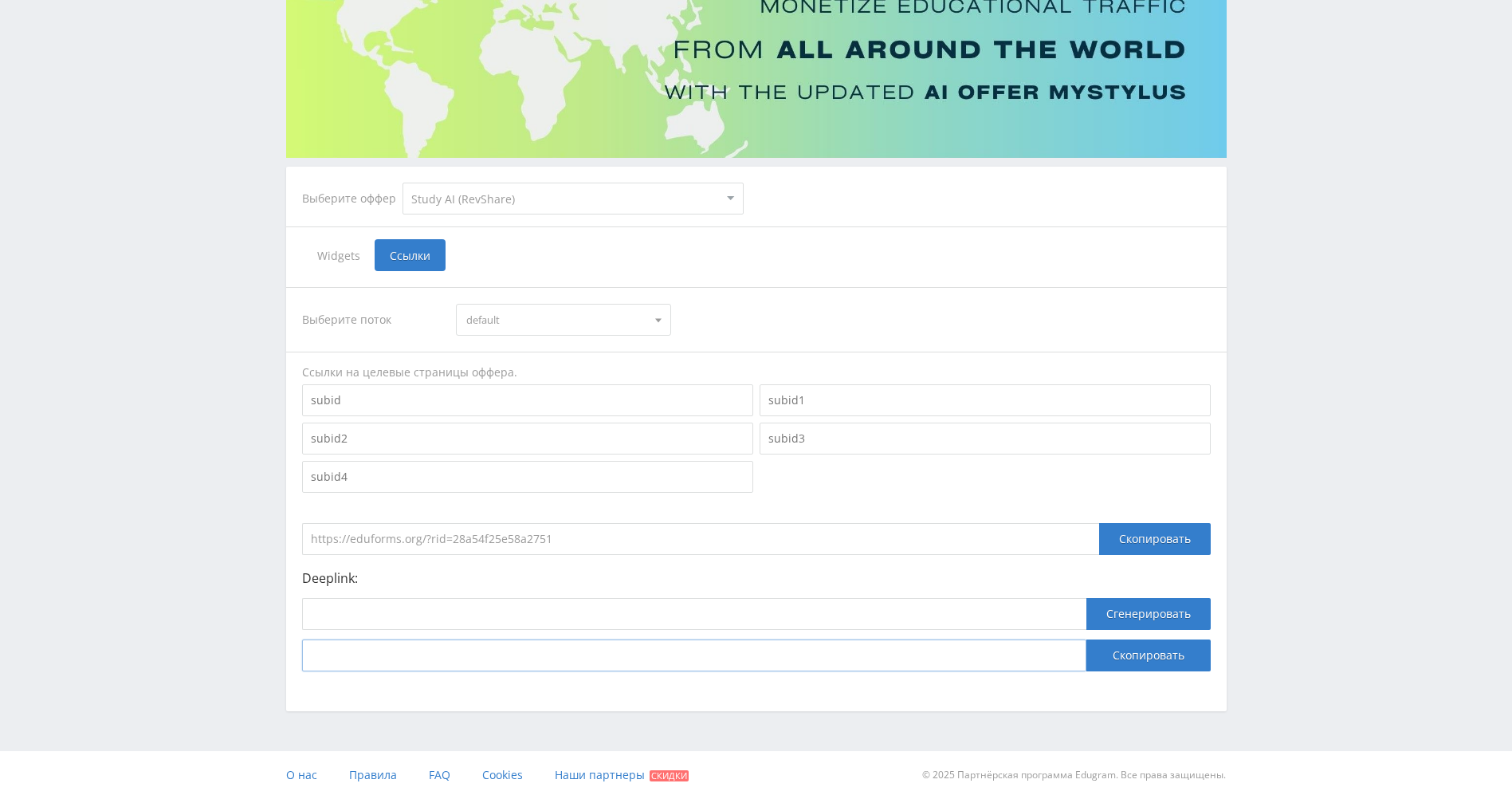 click at bounding box center (694, 655) 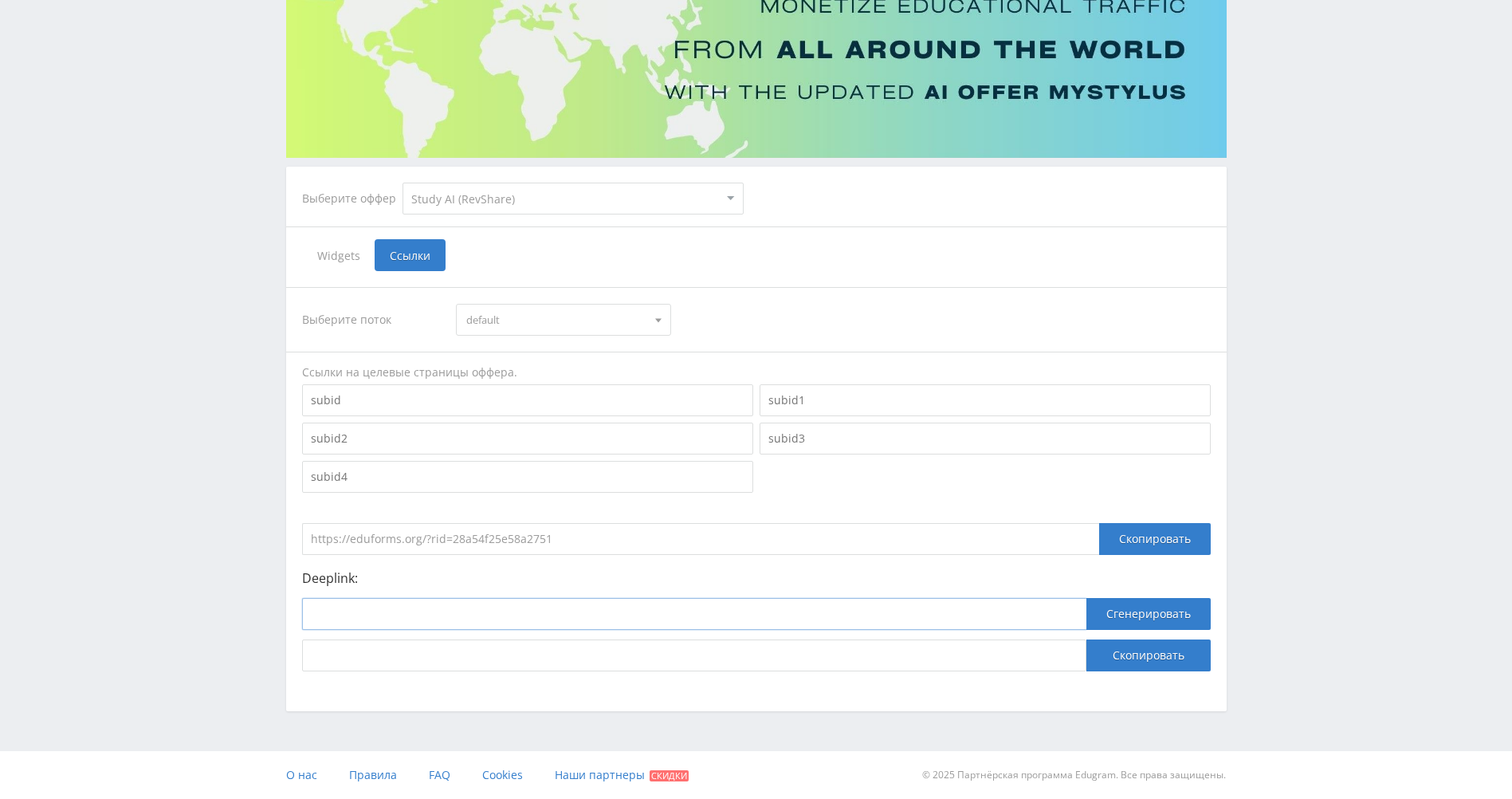 click at bounding box center [694, 614] 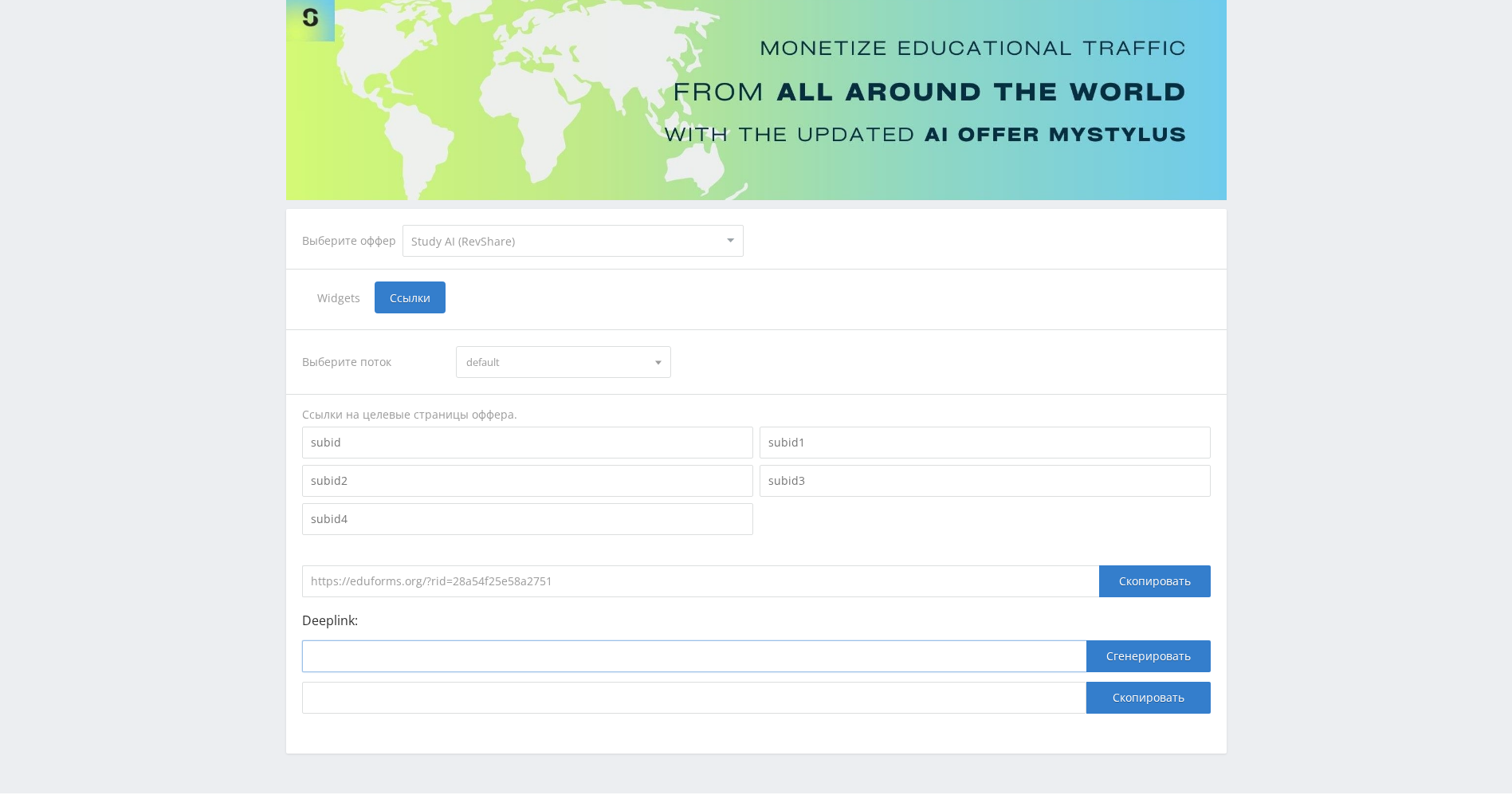 scroll, scrollTop: 0, scrollLeft: 0, axis: both 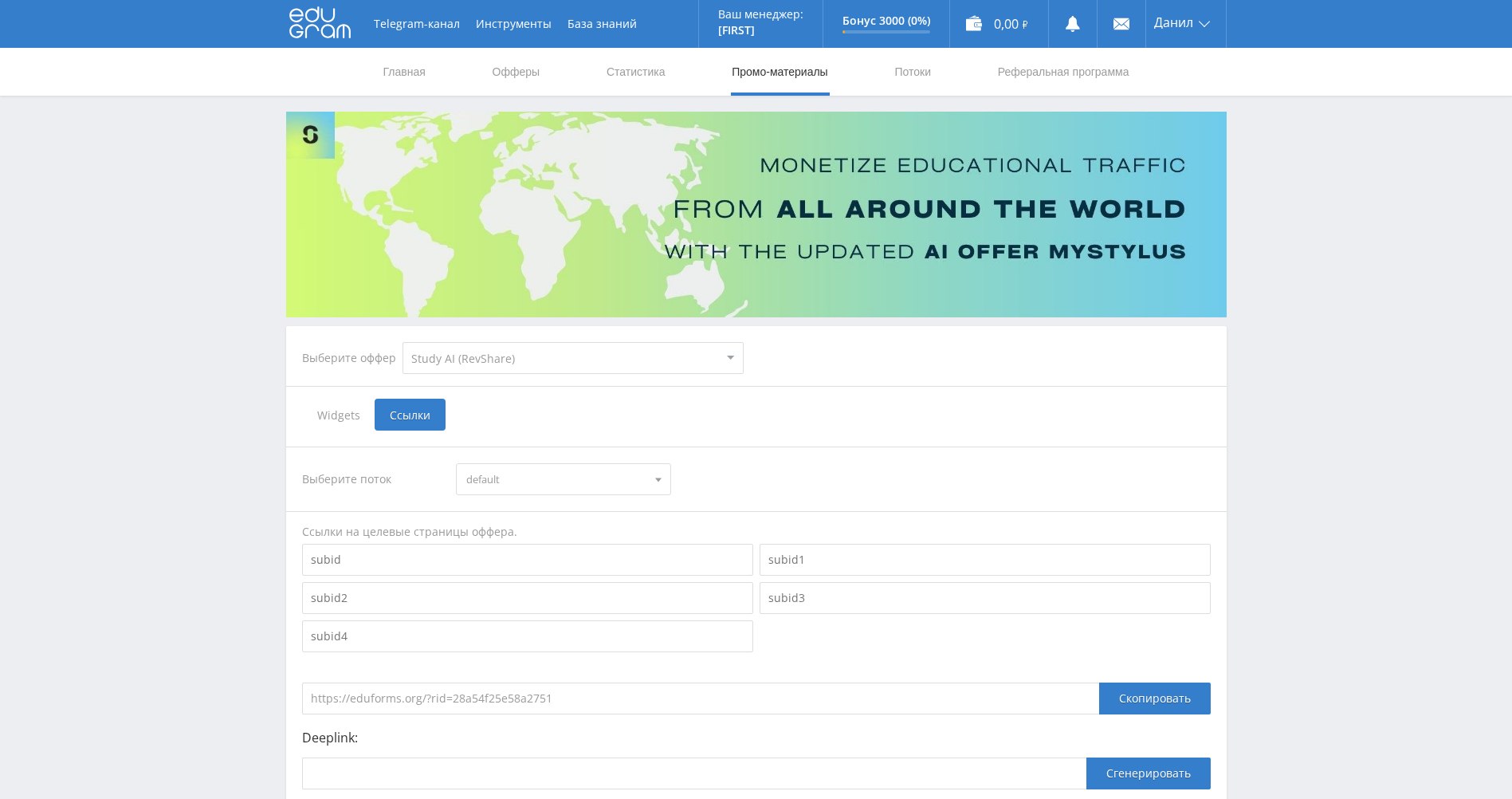 click on "MyStylus MyStylus - Revshare Кампус AI Studybay Автор24 Studybay Brazil Study AI (RevShare)" at bounding box center (573, 358) 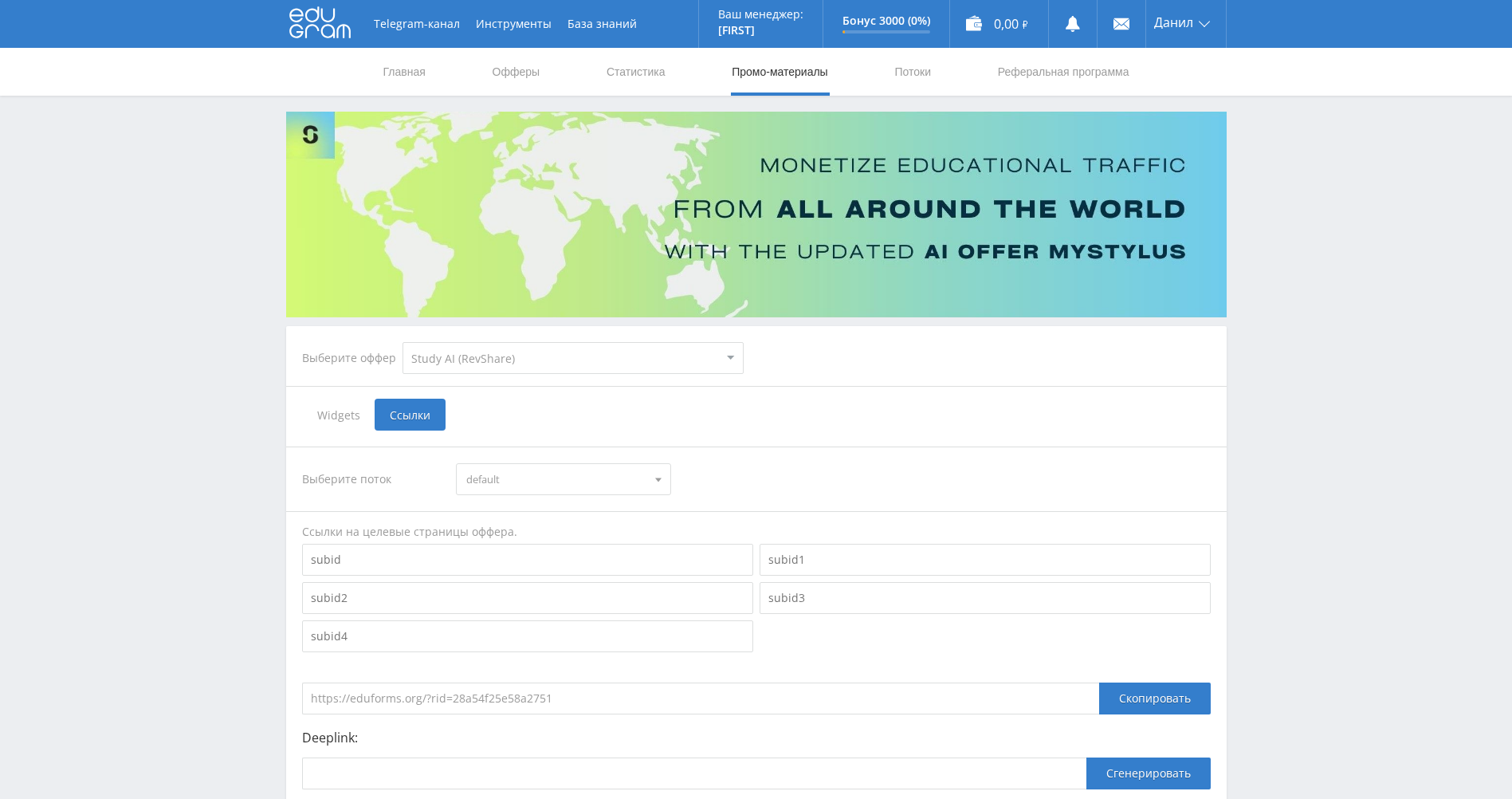 select on "1" 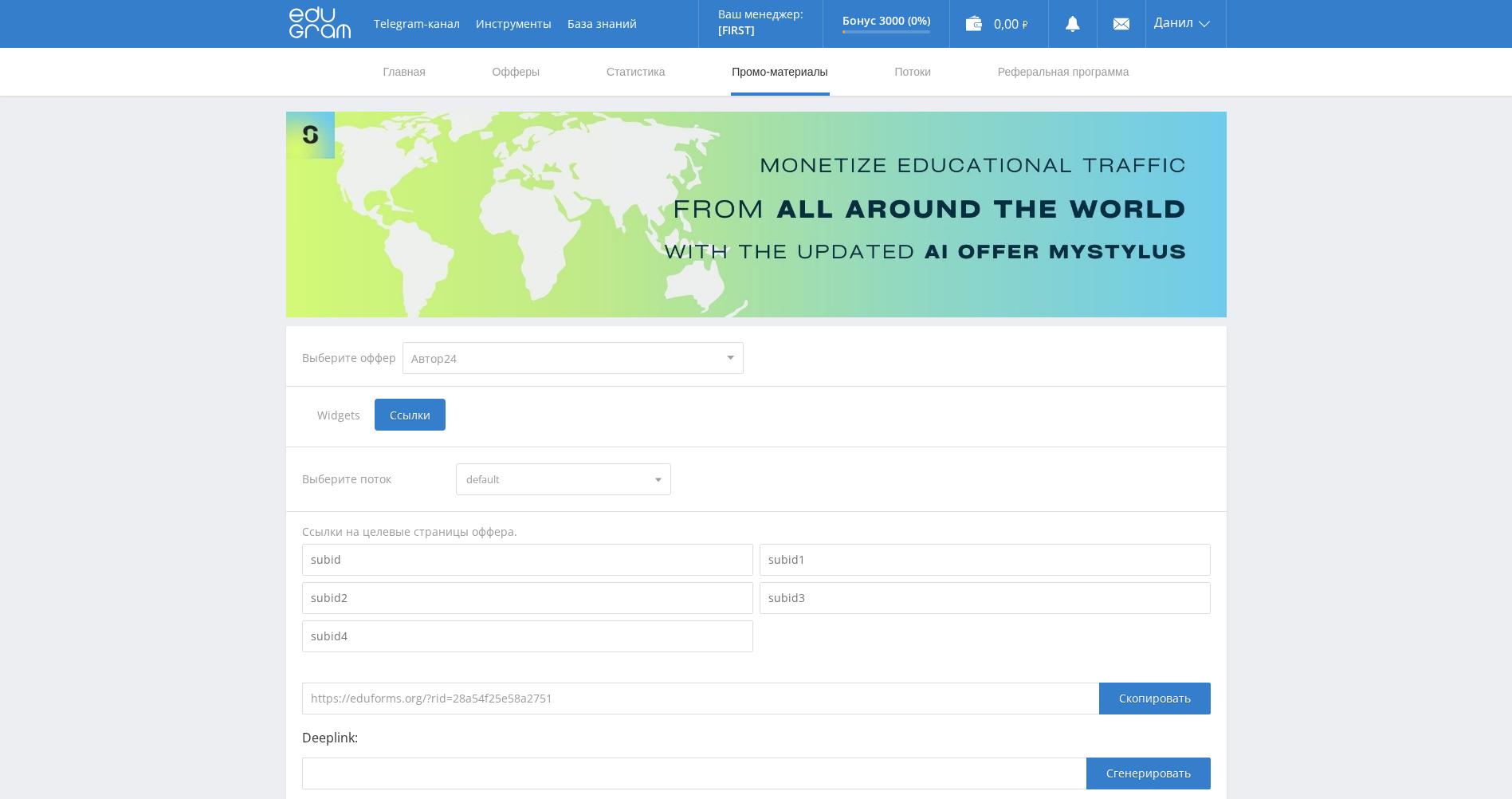 click on "MyStylus MyStylus - Revshare Кампус AI Studybay Автор24 Studybay Brazil Study AI (RevShare)" at bounding box center [573, 358] 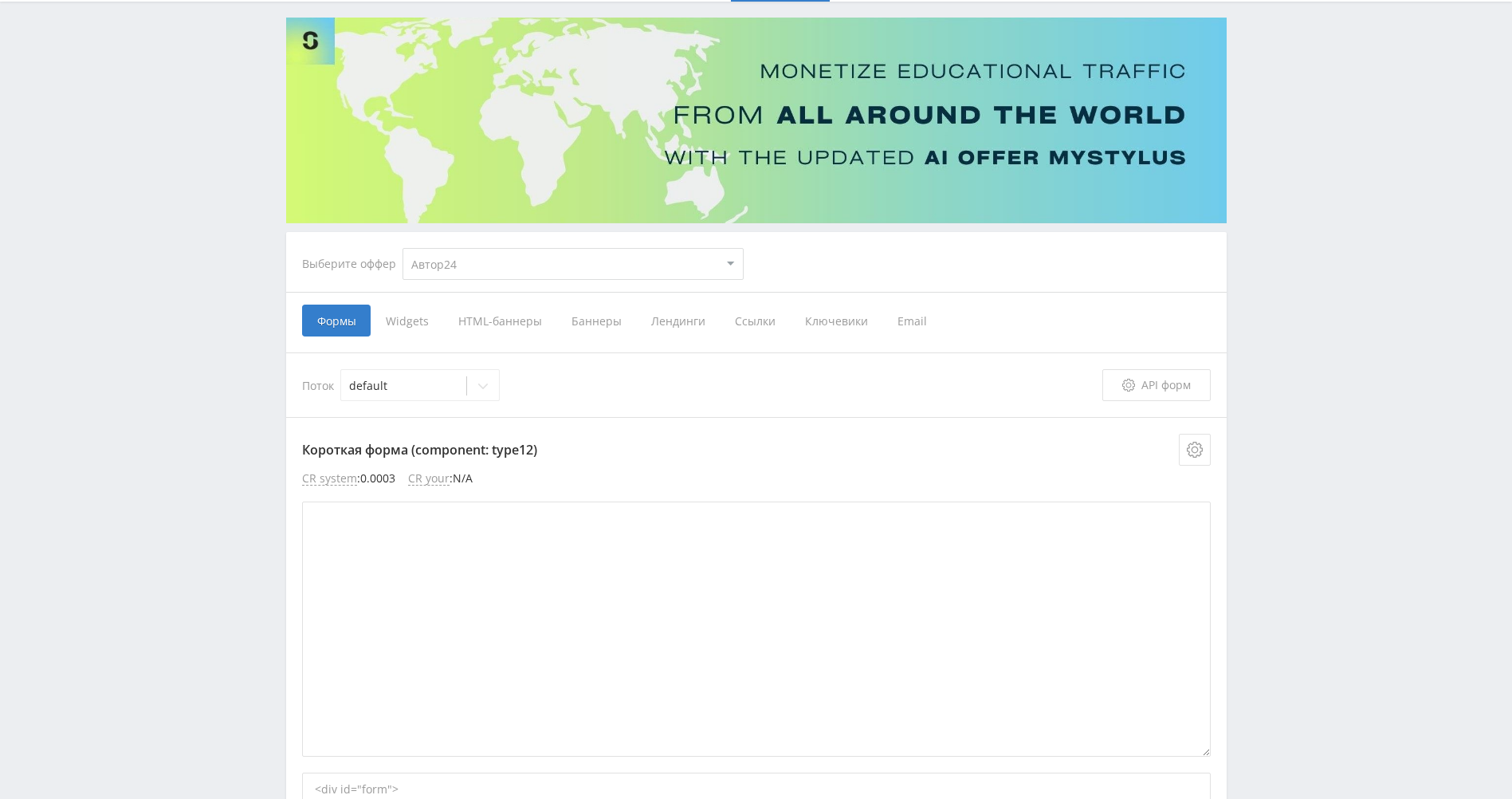 scroll, scrollTop: 0, scrollLeft: 0, axis: both 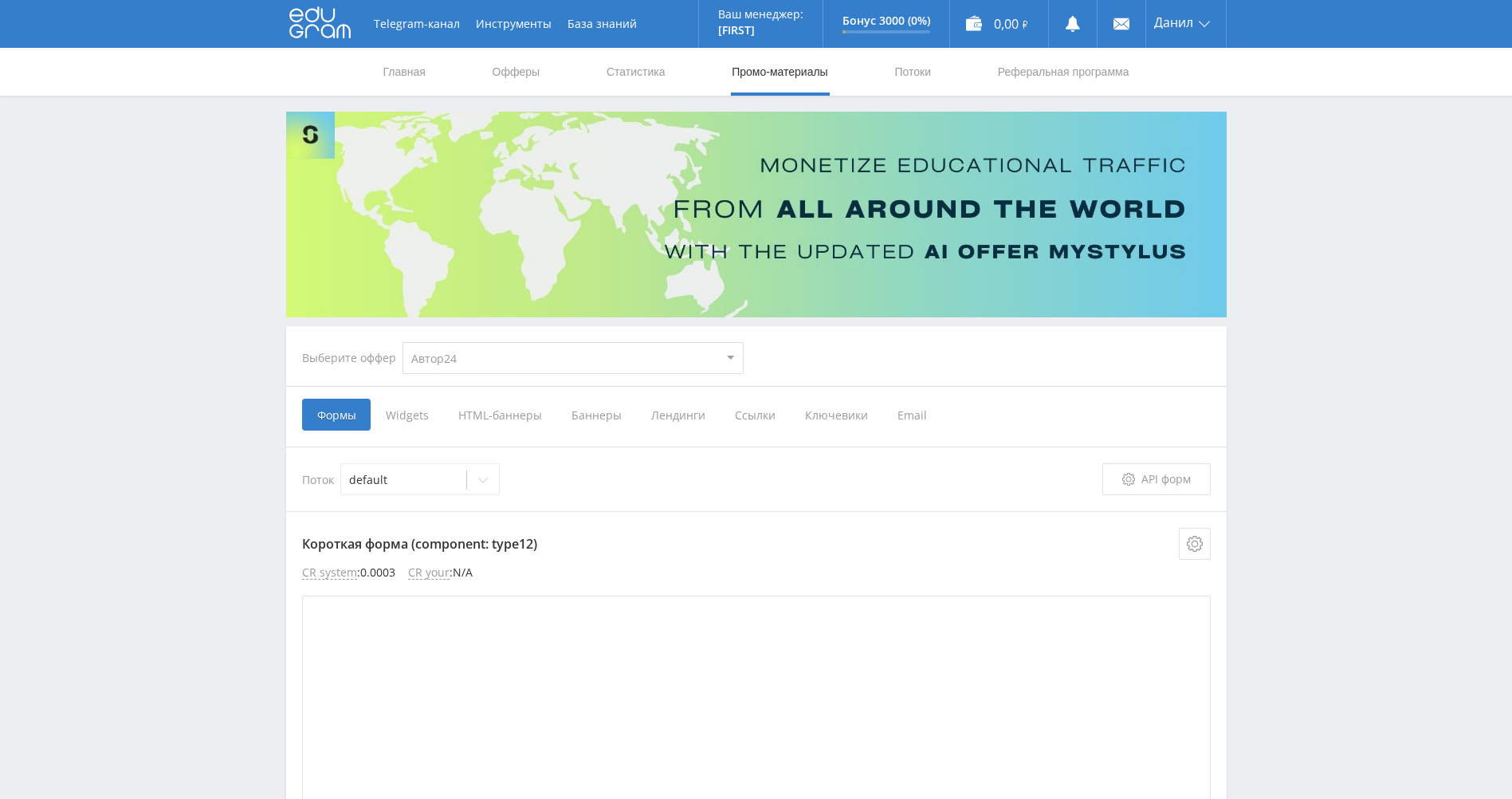 click on "MyStylus MyStylus - Revshare Кампус AI Studybay Автор24 Studybay Brazil Study AI (RevShare)" at bounding box center [573, 358] 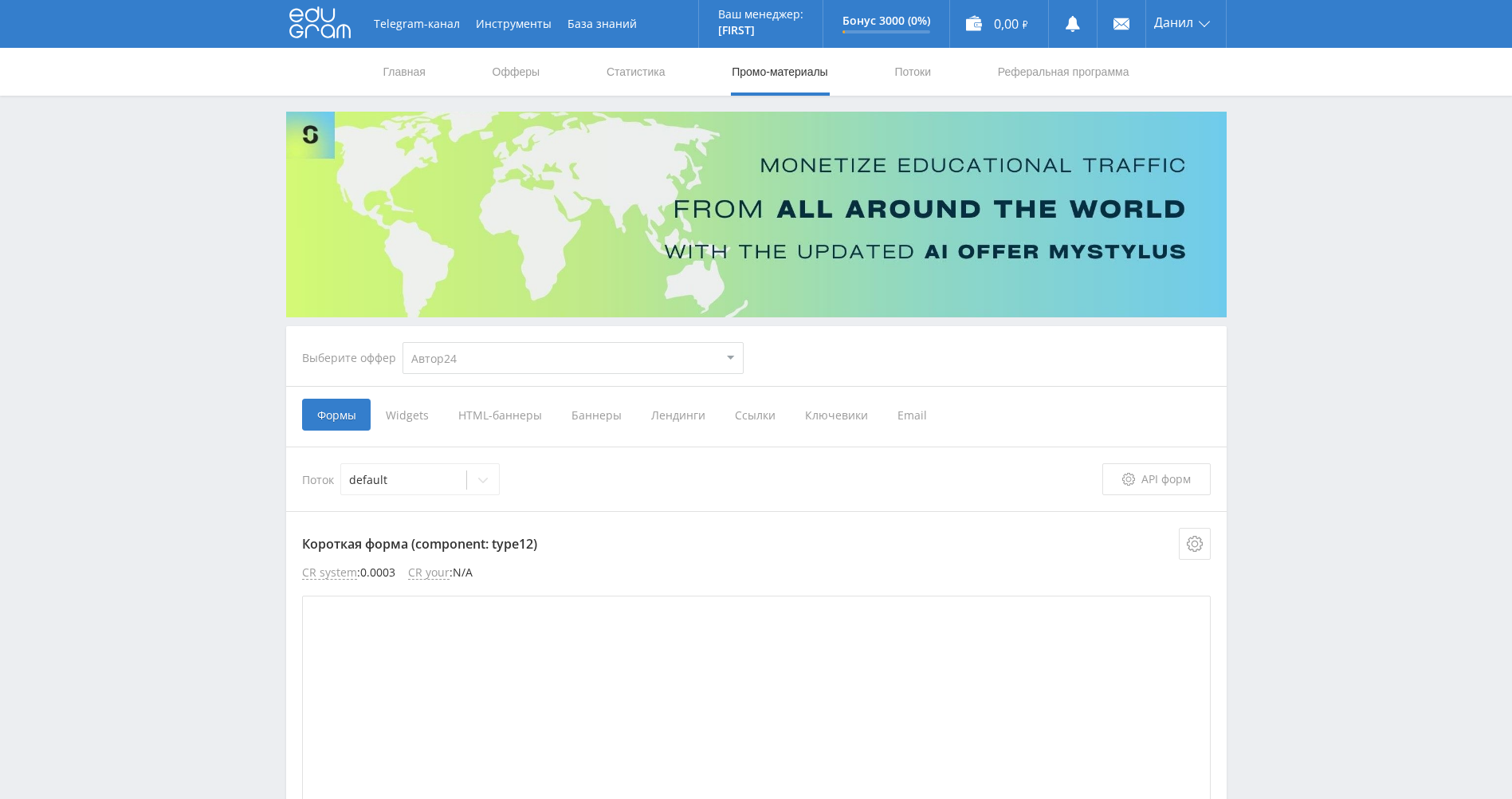 select on "341" 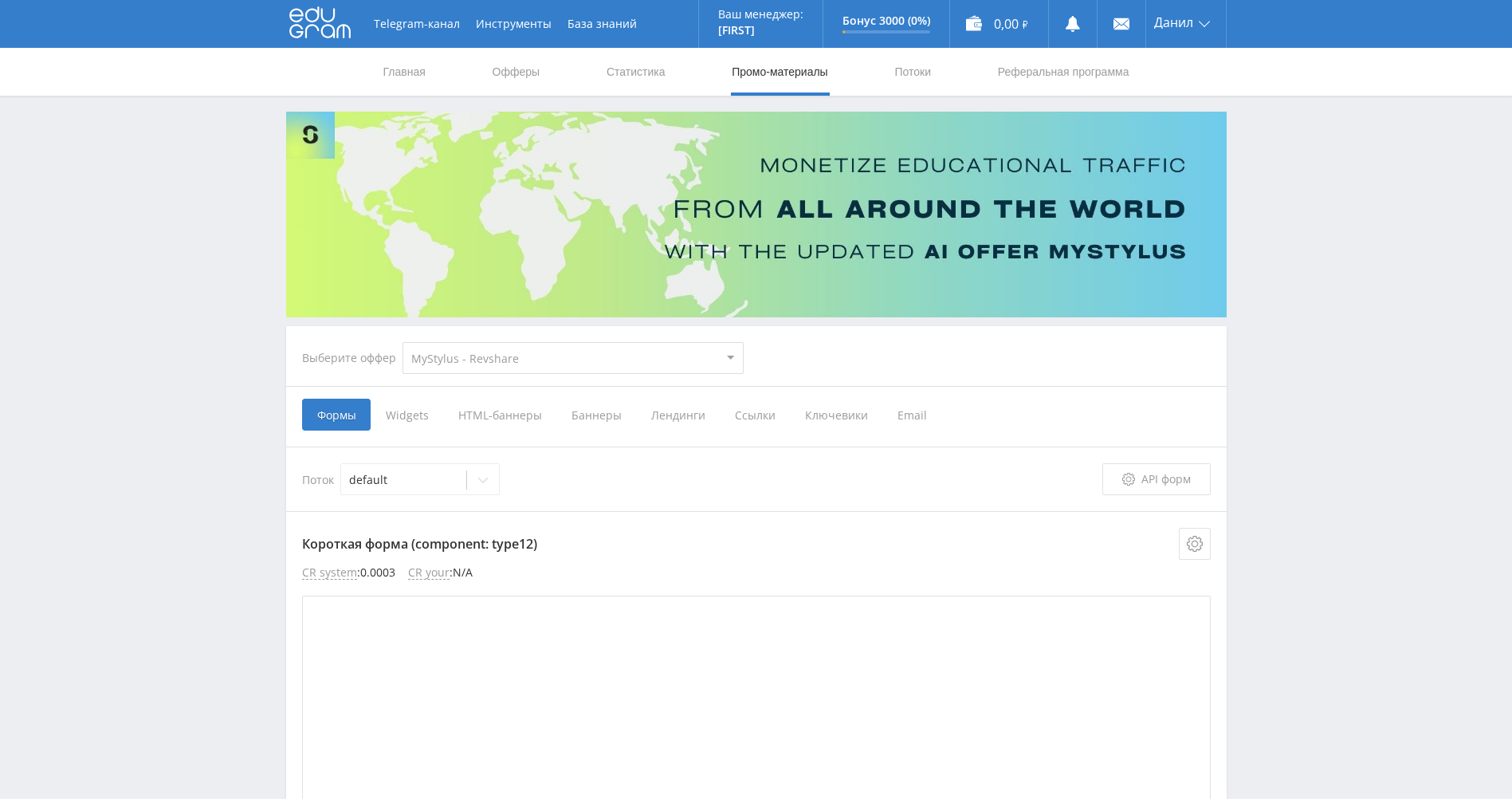 click on "MyStylus MyStylus - Revshare Кампус AI Studybay Автор24 Studybay Brazil Study AI (RevShare)" at bounding box center (573, 358) 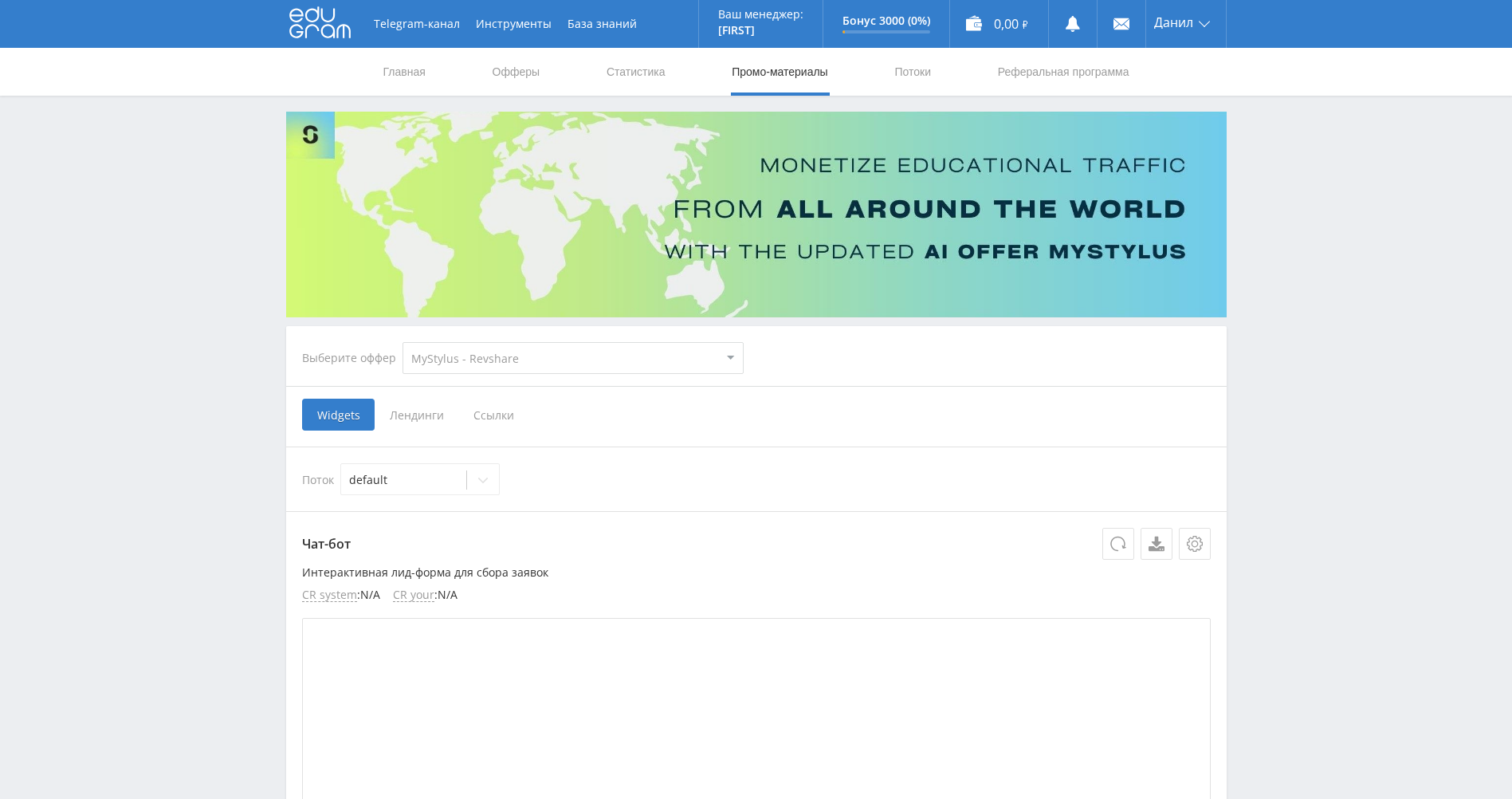 click on "MyStylus MyStylus - Revshare Кампус AI Studybay Автор24 Studybay Brazil Study AI (RevShare)" at bounding box center (573, 358) 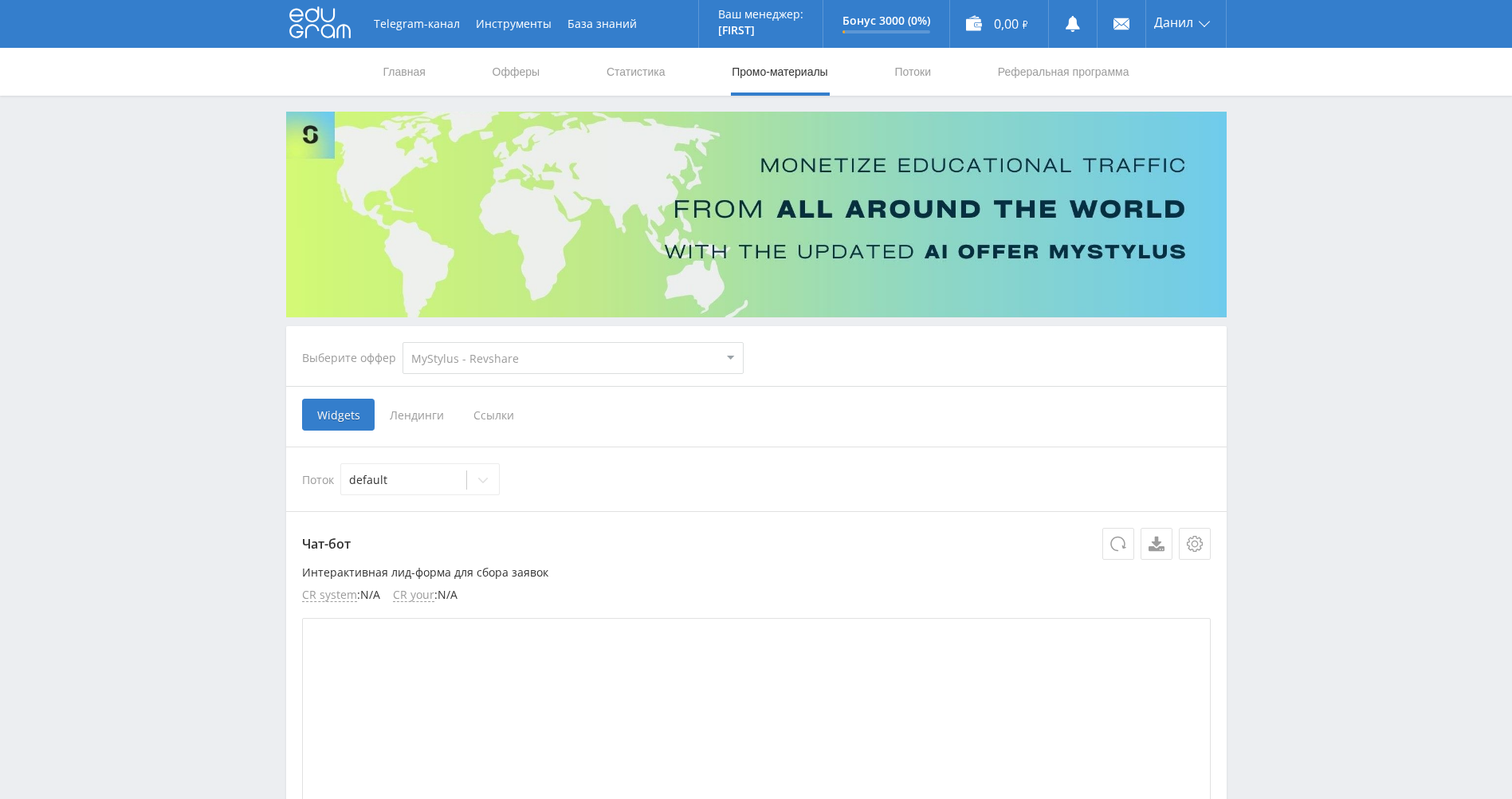 select on "339" 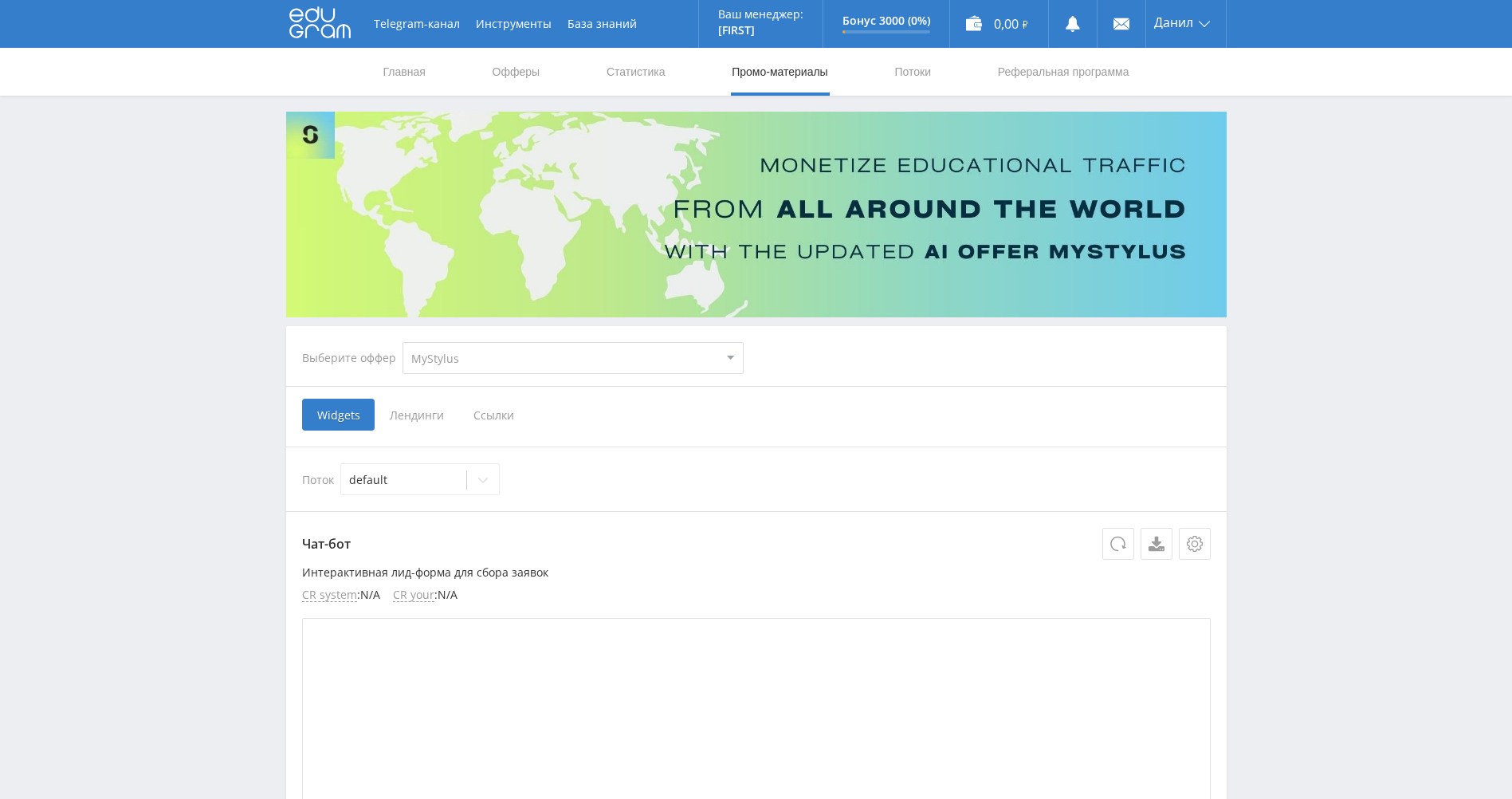 click on "MyStylus MyStylus - Revshare Кампус AI Studybay Автор24 Studybay Brazil Study AI (RevShare)" at bounding box center [573, 358] 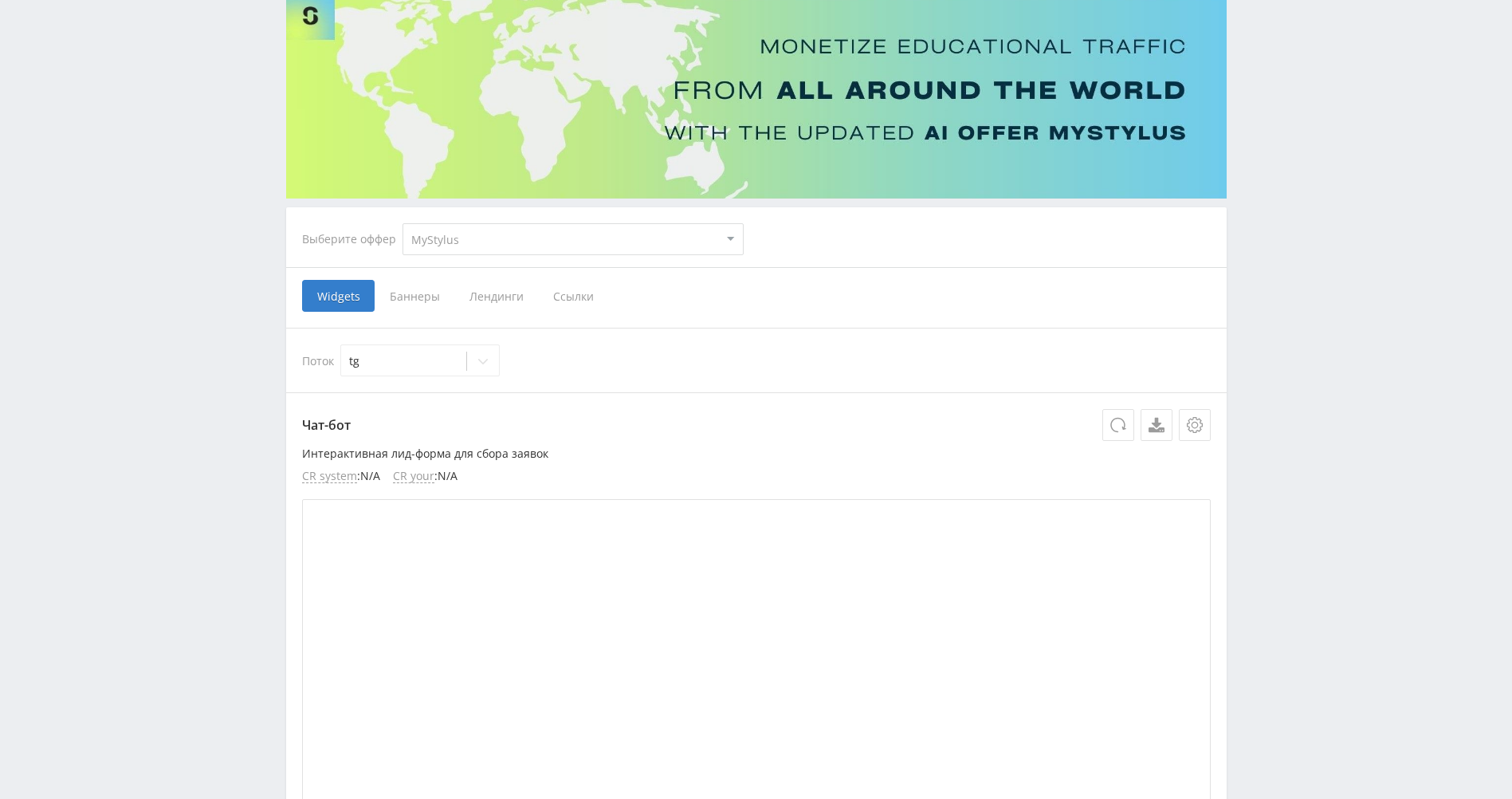 scroll, scrollTop: 80, scrollLeft: 0, axis: vertical 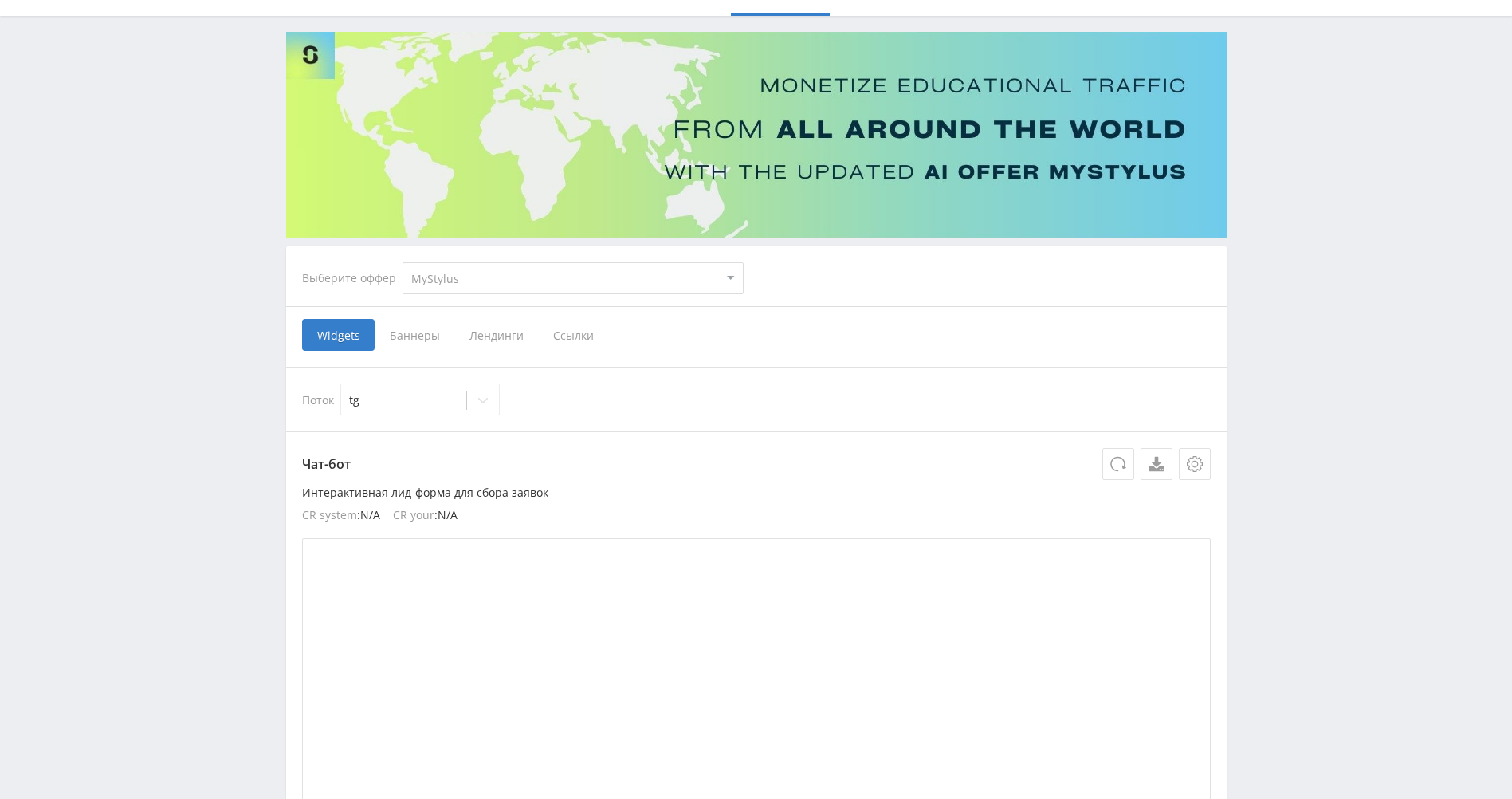 click on "Ссылки" at bounding box center [573, 335] 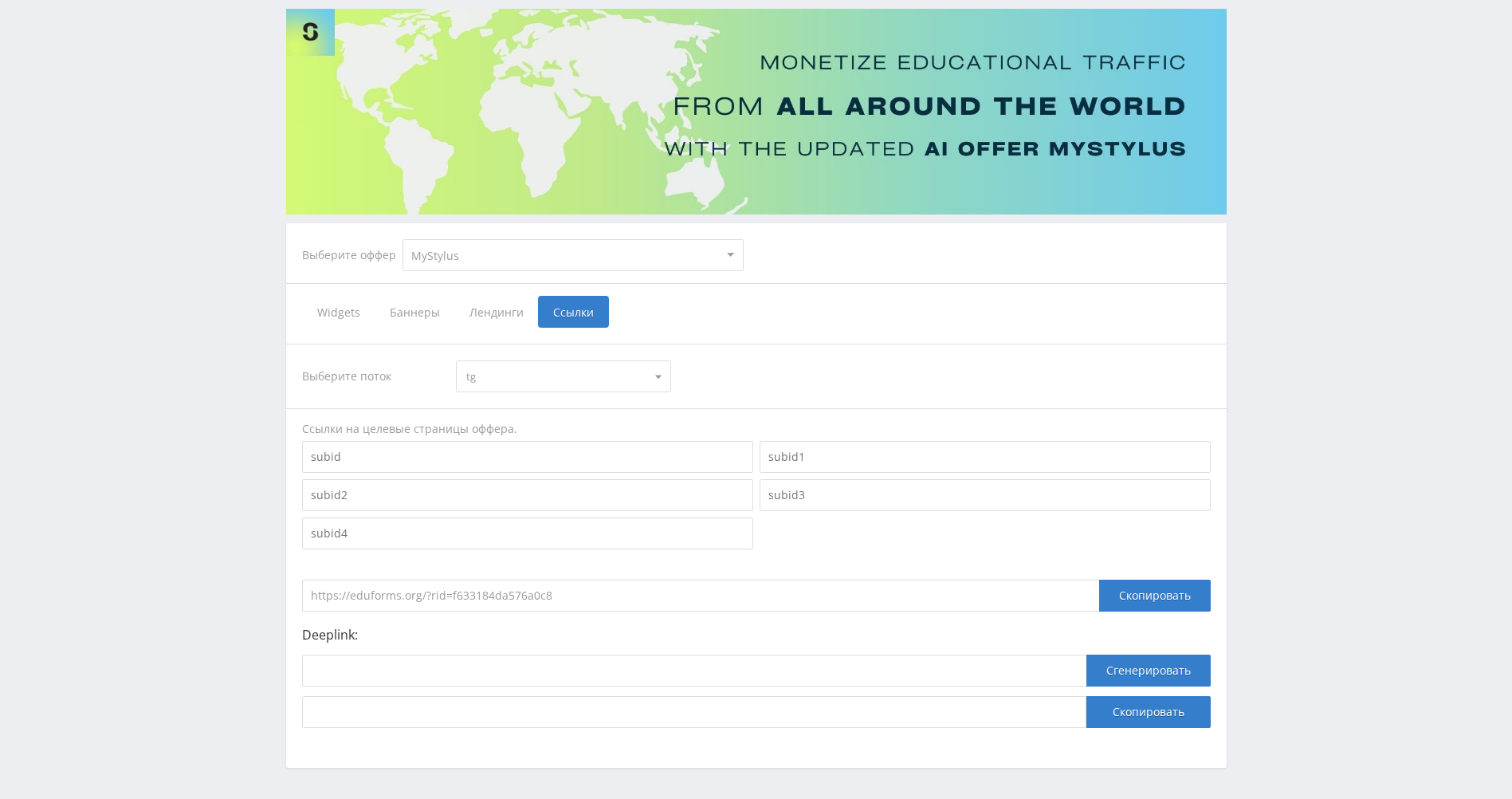 scroll, scrollTop: 159, scrollLeft: 0, axis: vertical 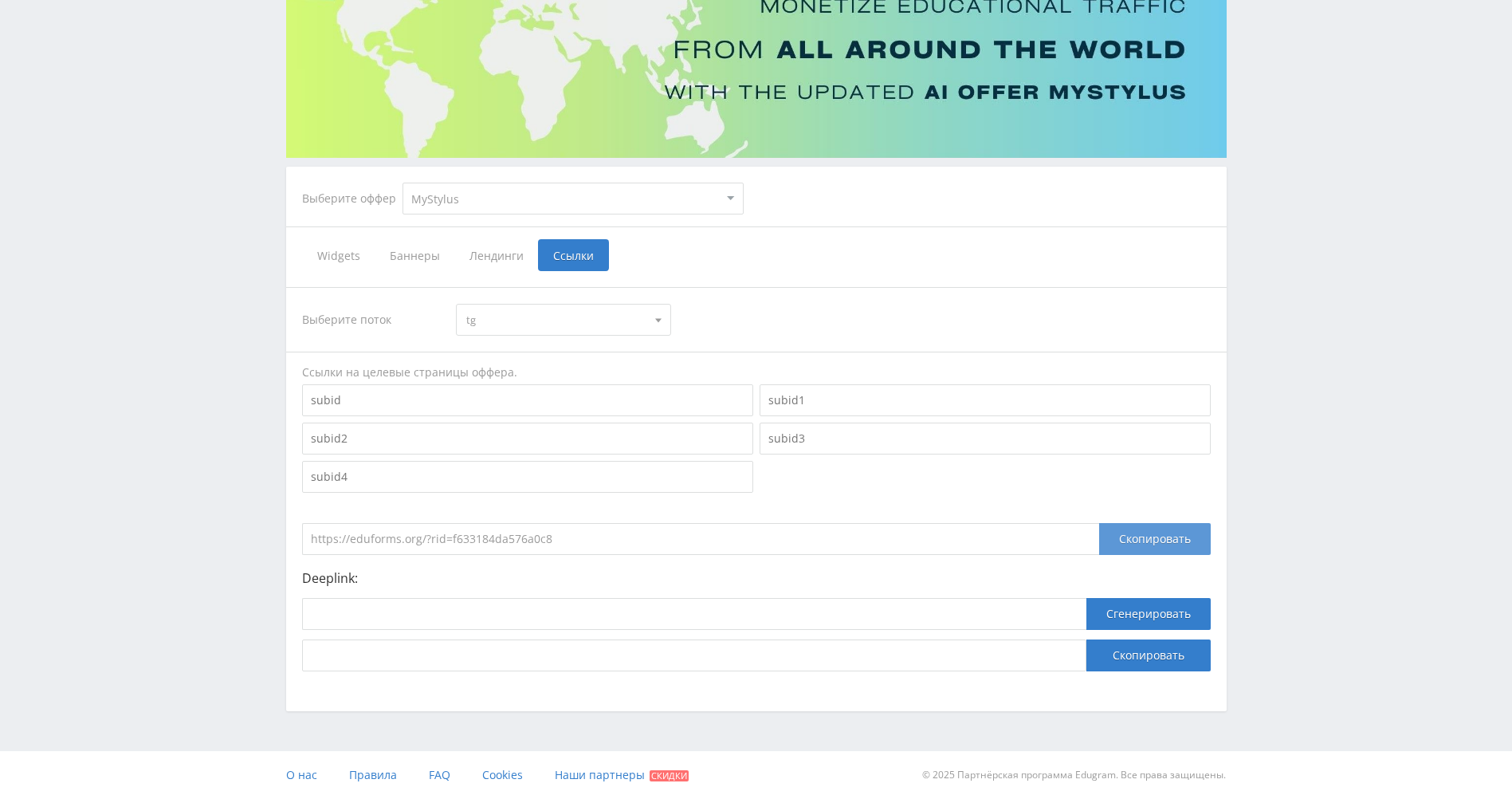 click on "Скопировать" at bounding box center (1155, 539) 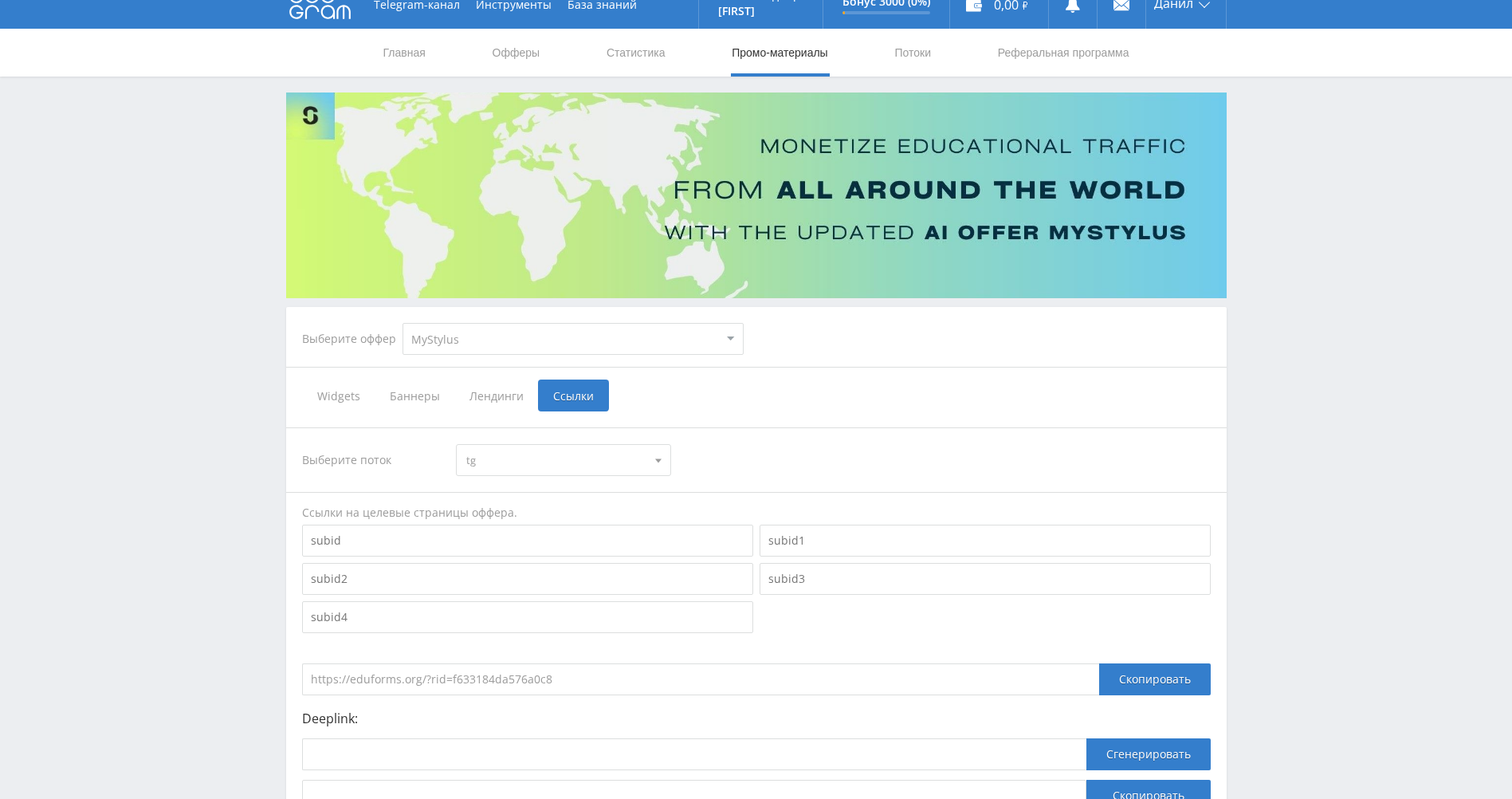 scroll, scrollTop: 0, scrollLeft: 0, axis: both 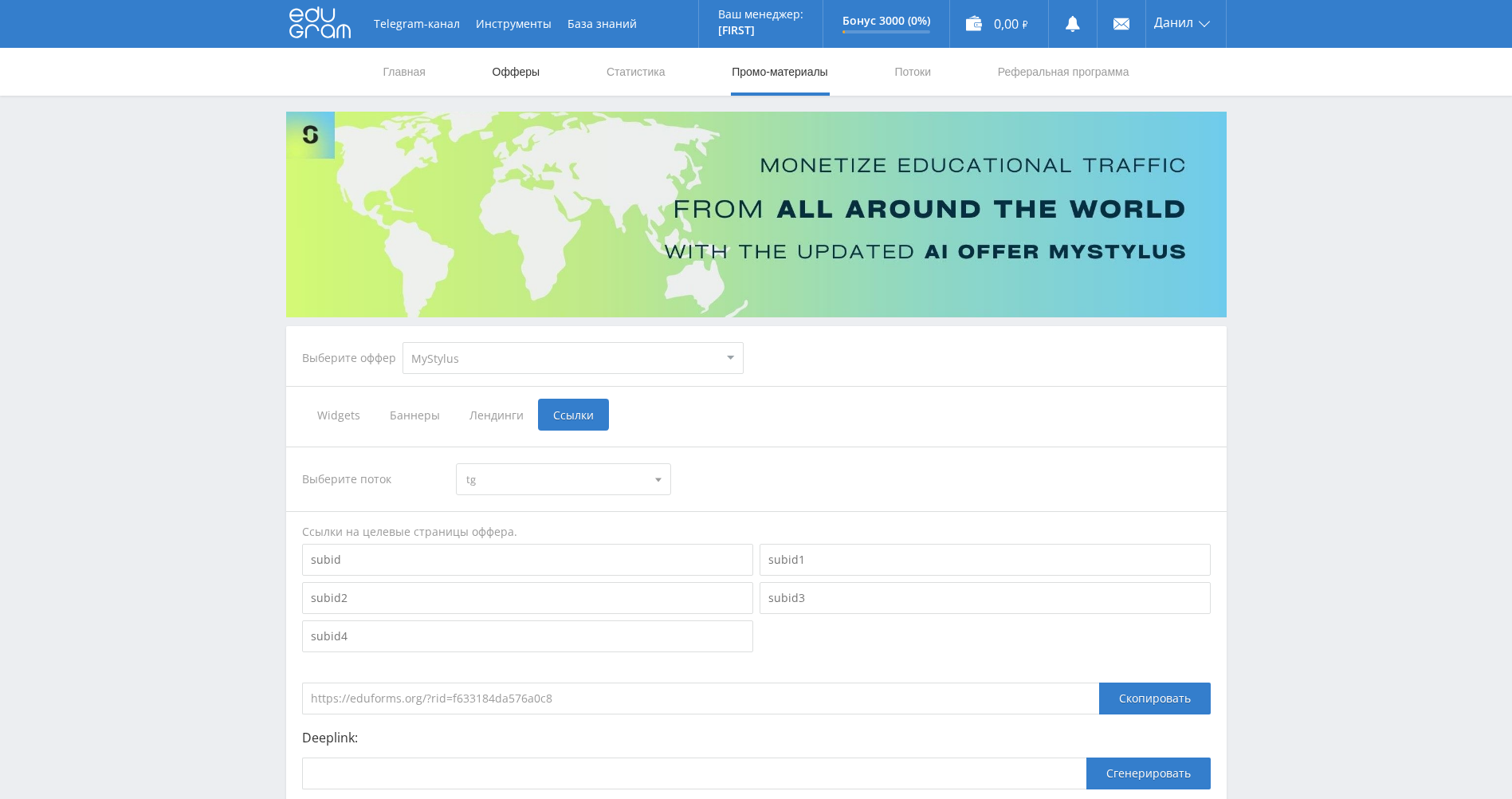 click on "Офферы" at bounding box center (516, 72) 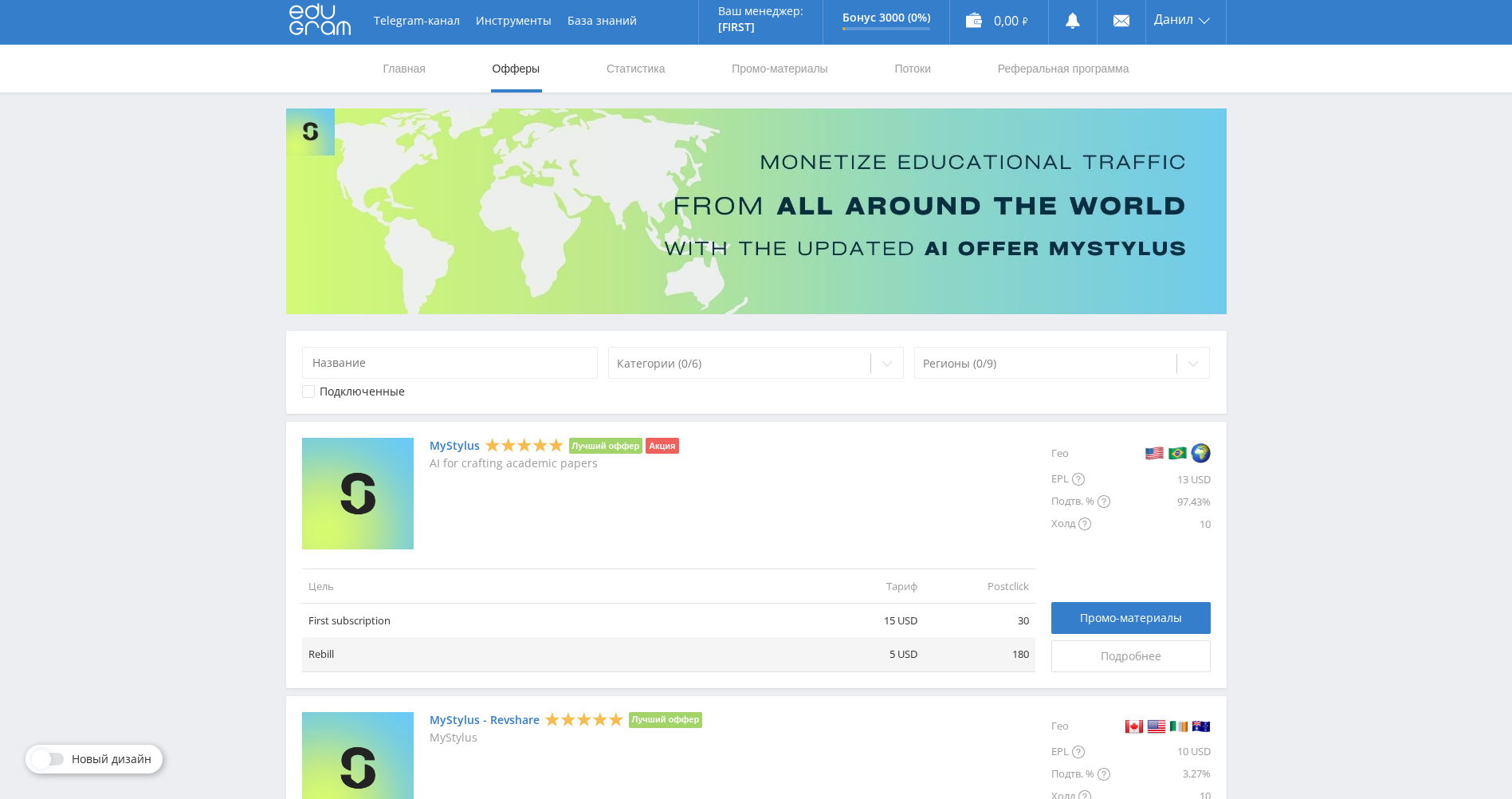 scroll, scrollTop: 0, scrollLeft: 0, axis: both 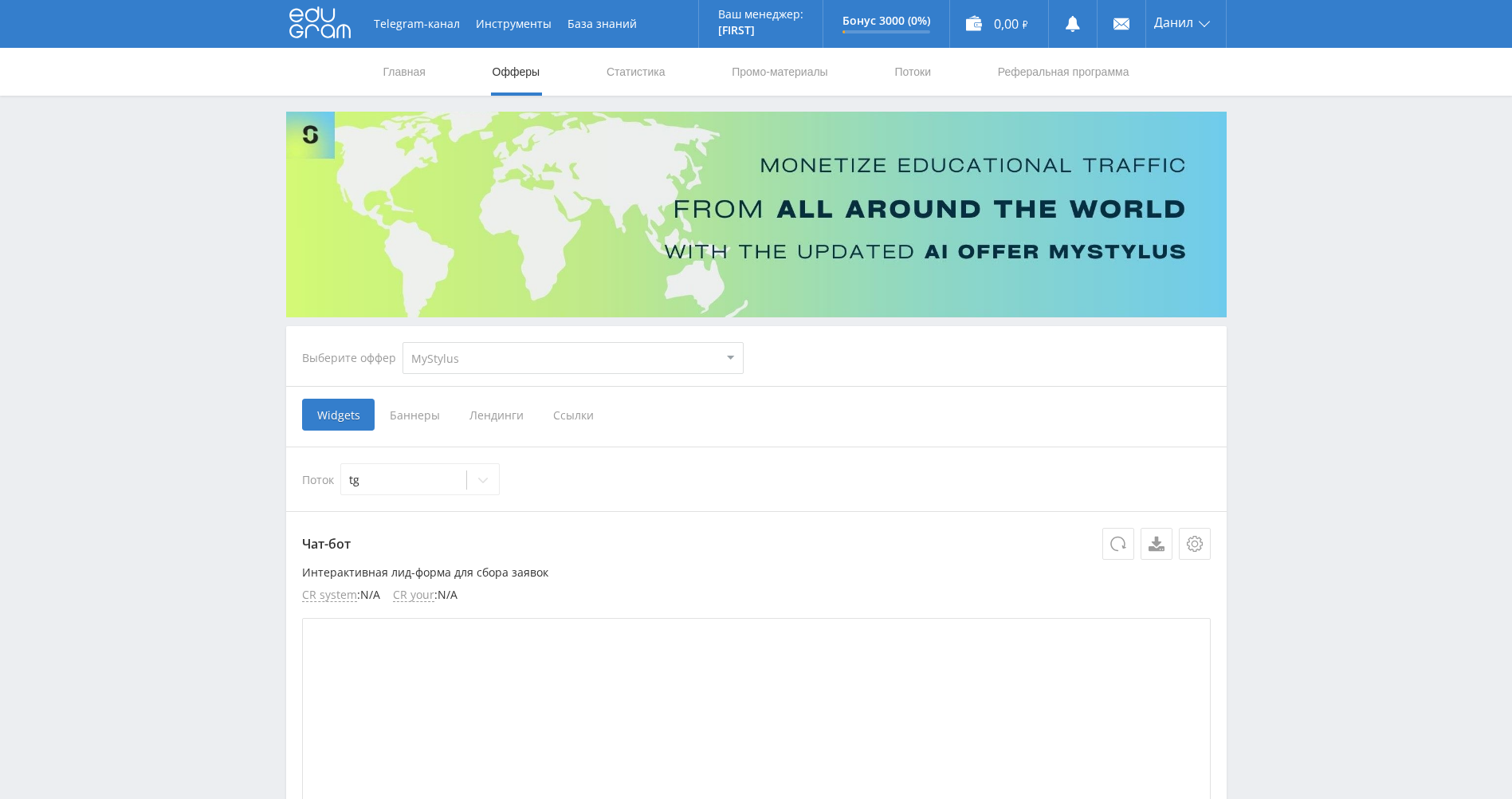 click on "MyStylus MyStylus - Revshare Кампус AI Studybay Автор24 Studybay Brazil Study AI (RevShare)" at bounding box center [573, 358] 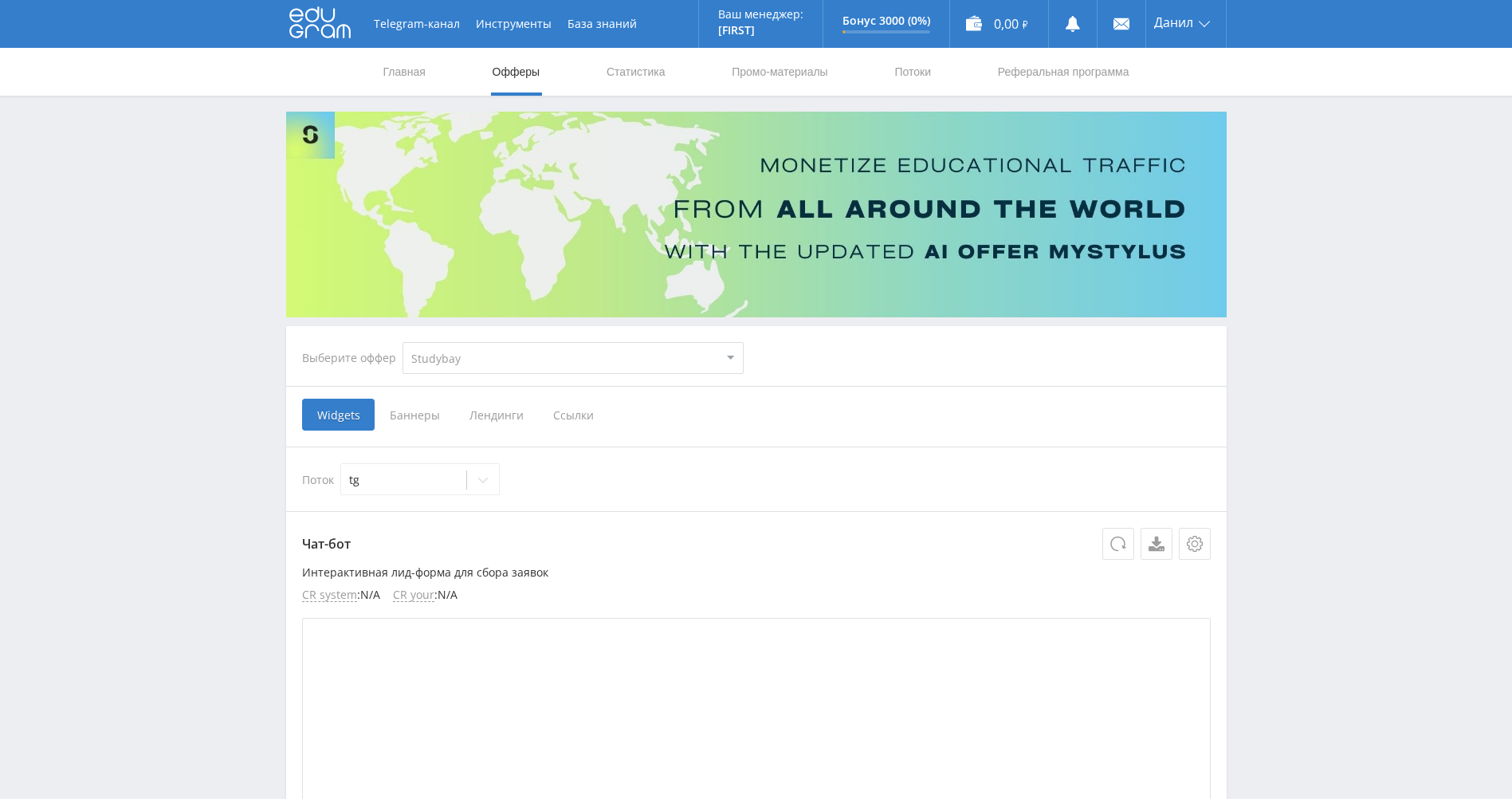 click on "MyStylus MyStylus - Revshare Кампус AI Studybay Автор24 Studybay Brazil Study AI (RevShare)" at bounding box center [573, 358] 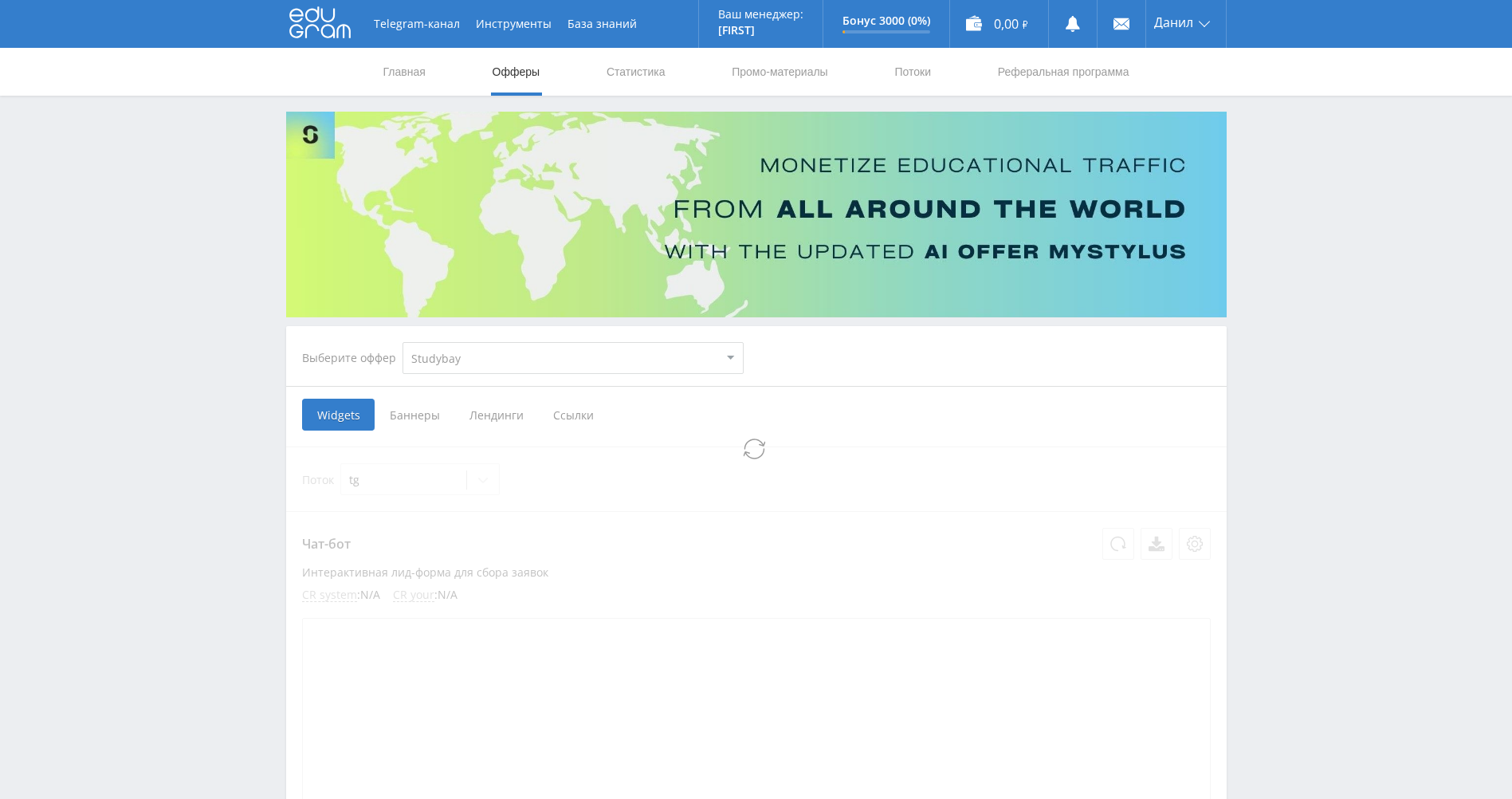 select on "2" 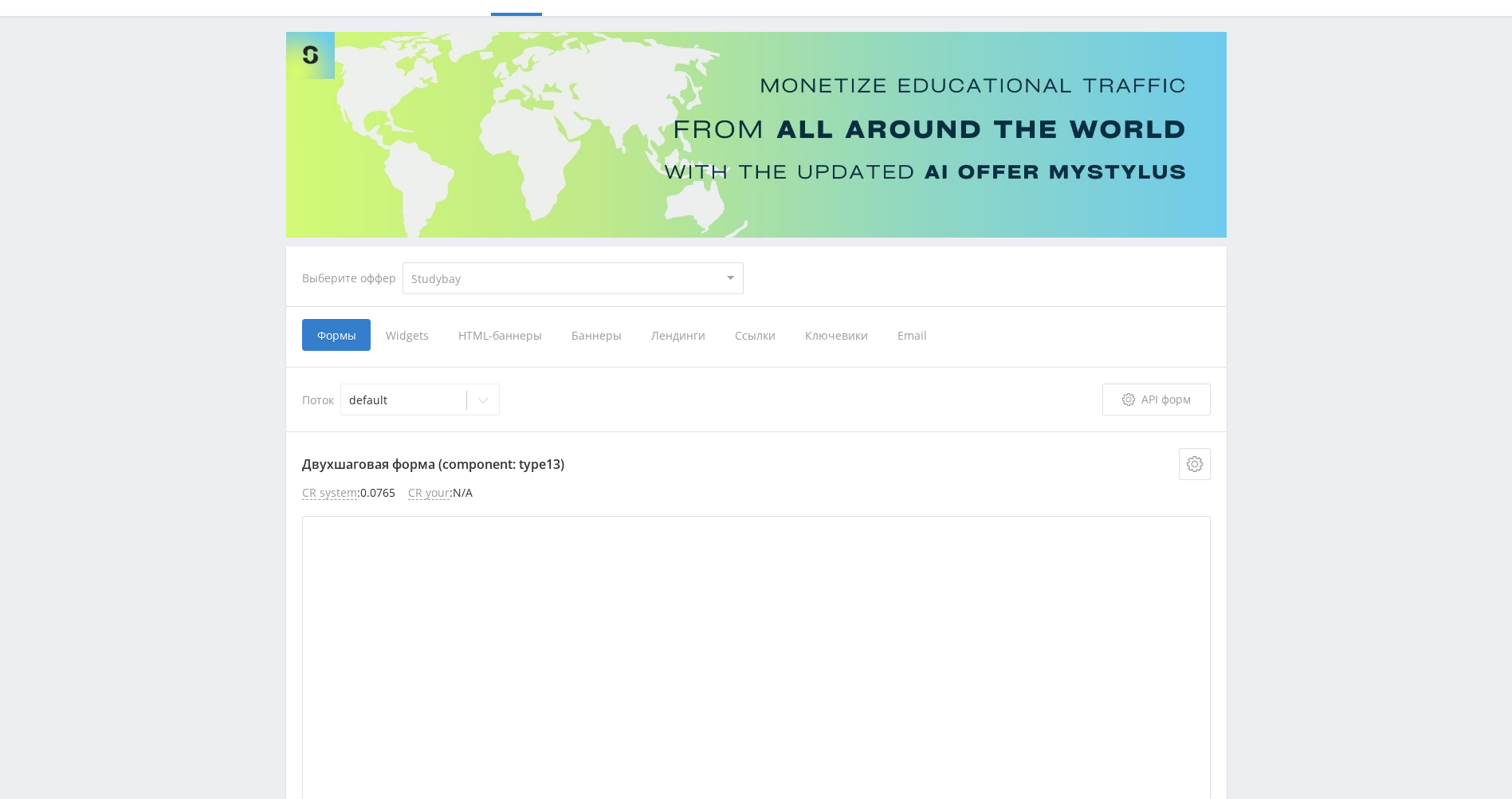 click on "Ссылки" at bounding box center (755, 335) 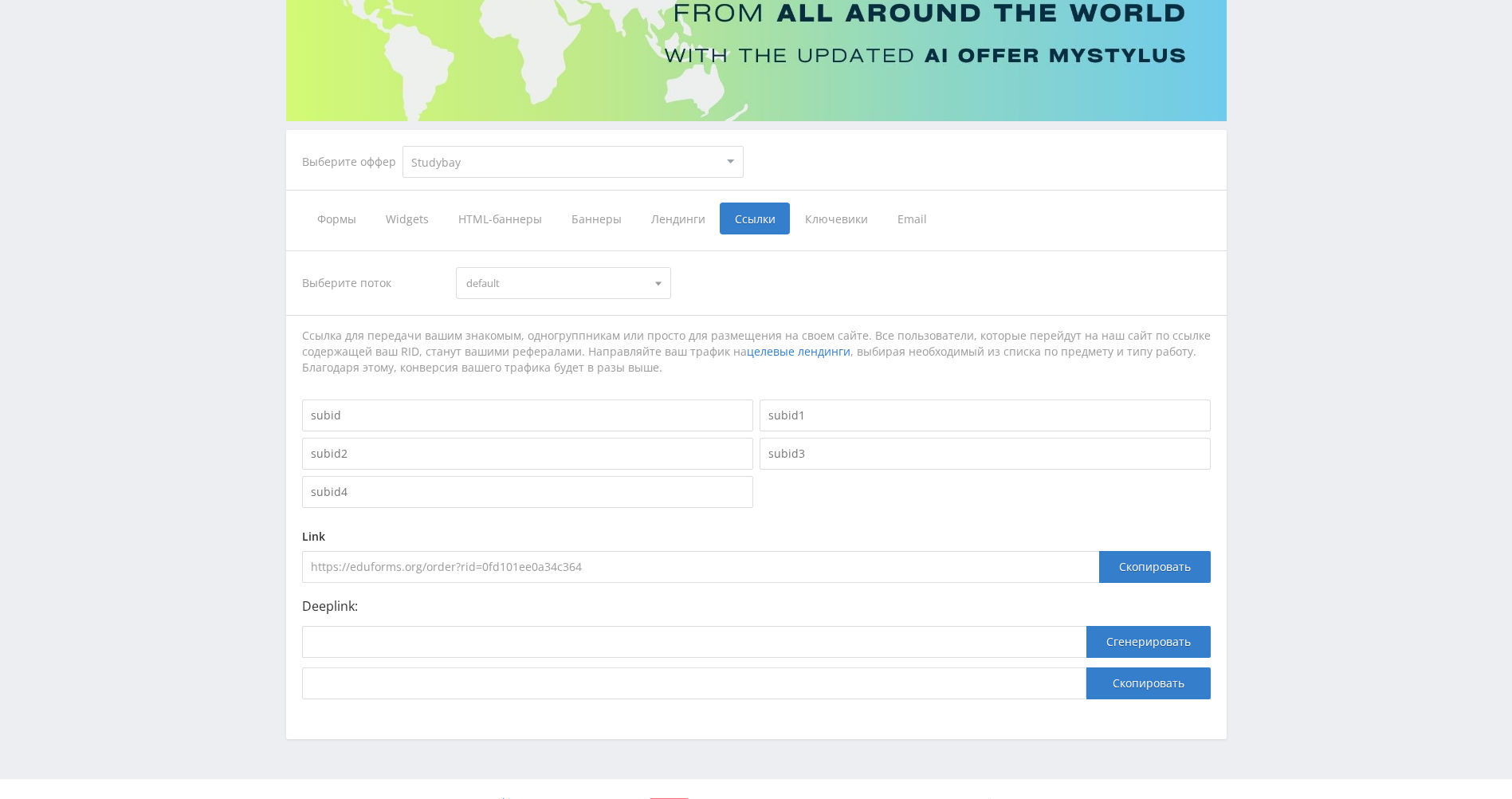 scroll, scrollTop: 65, scrollLeft: 0, axis: vertical 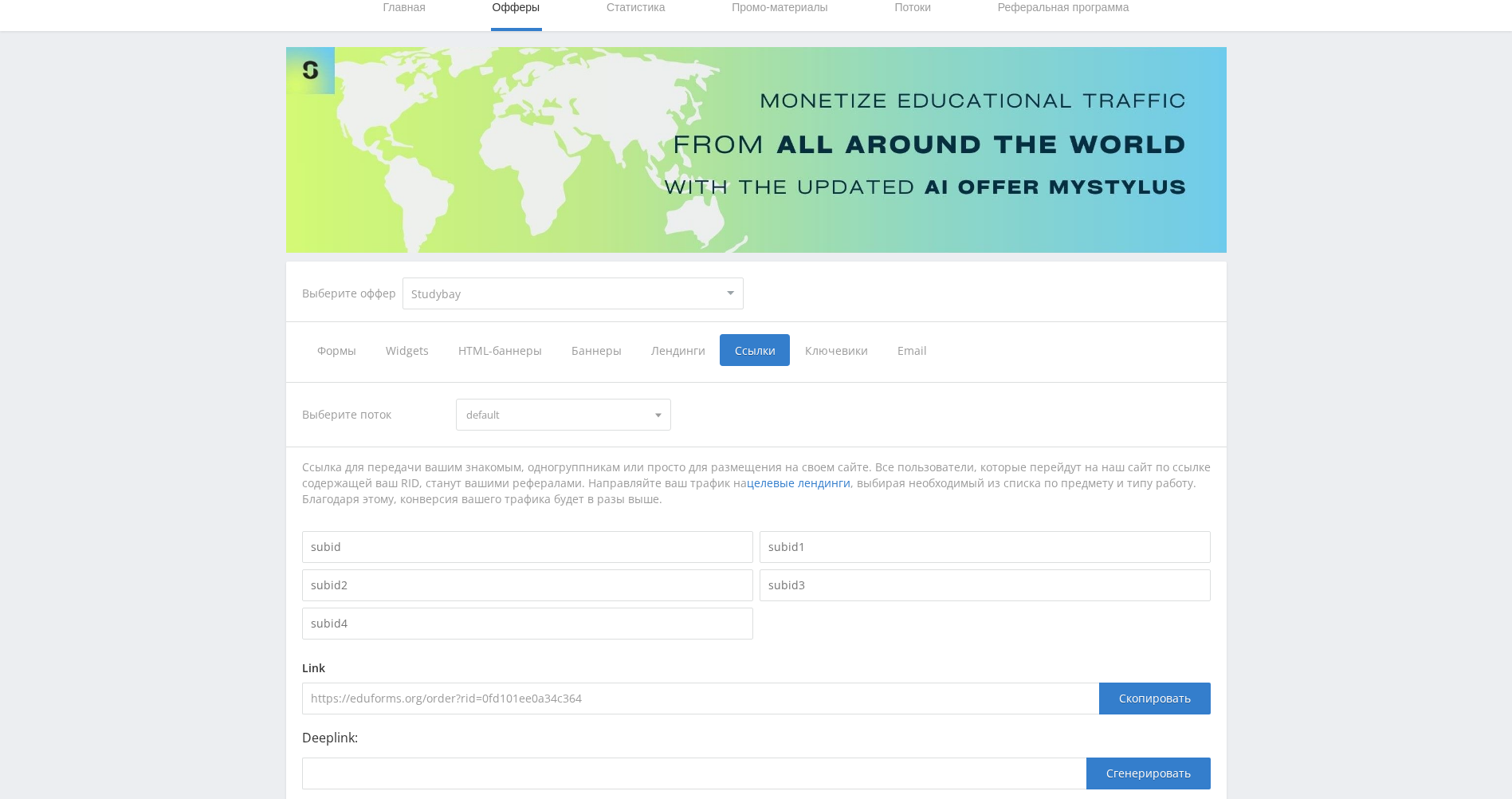 click on "целевые лендинги" at bounding box center [799, 482] 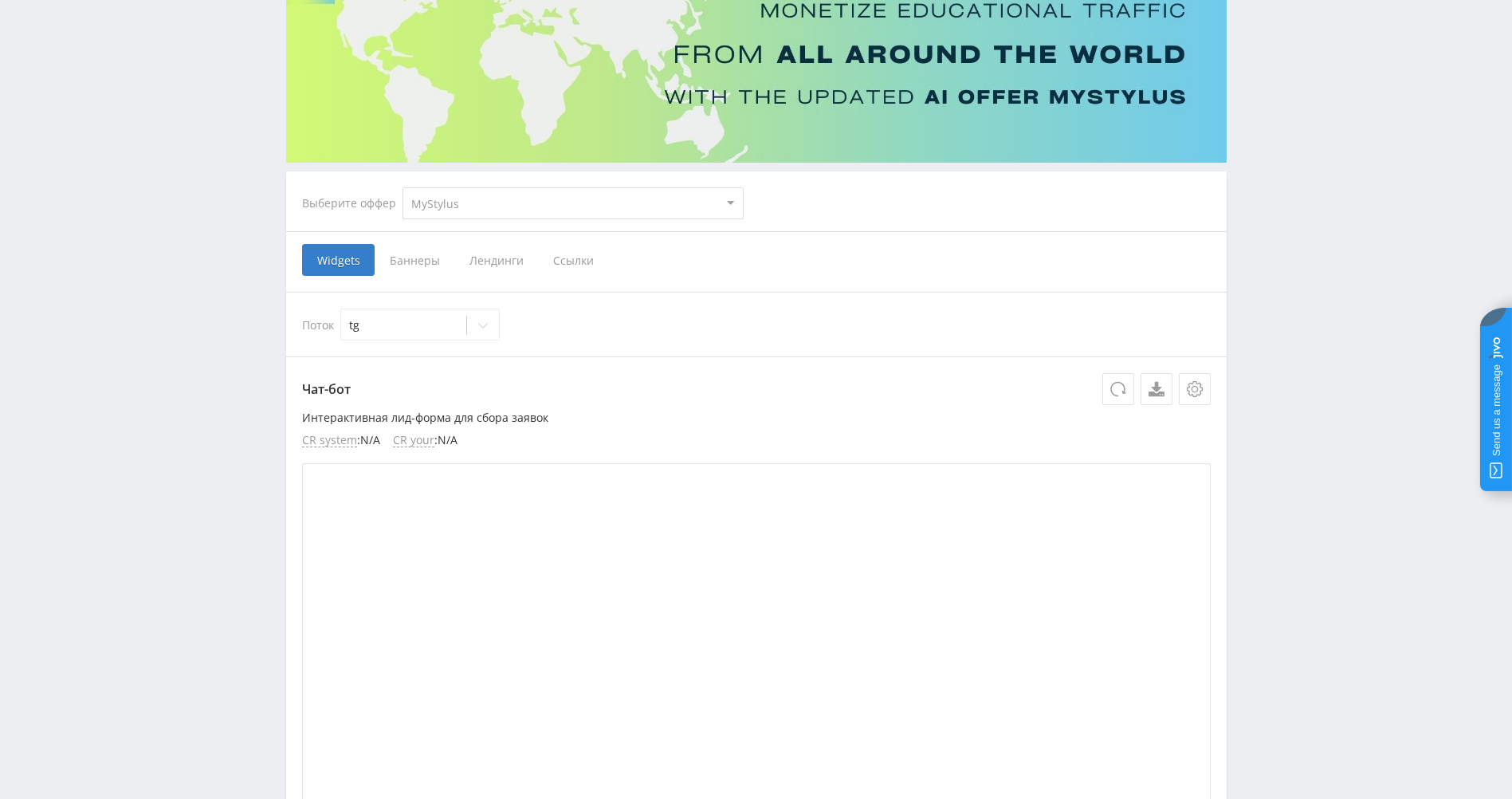 scroll, scrollTop: 239, scrollLeft: 0, axis: vertical 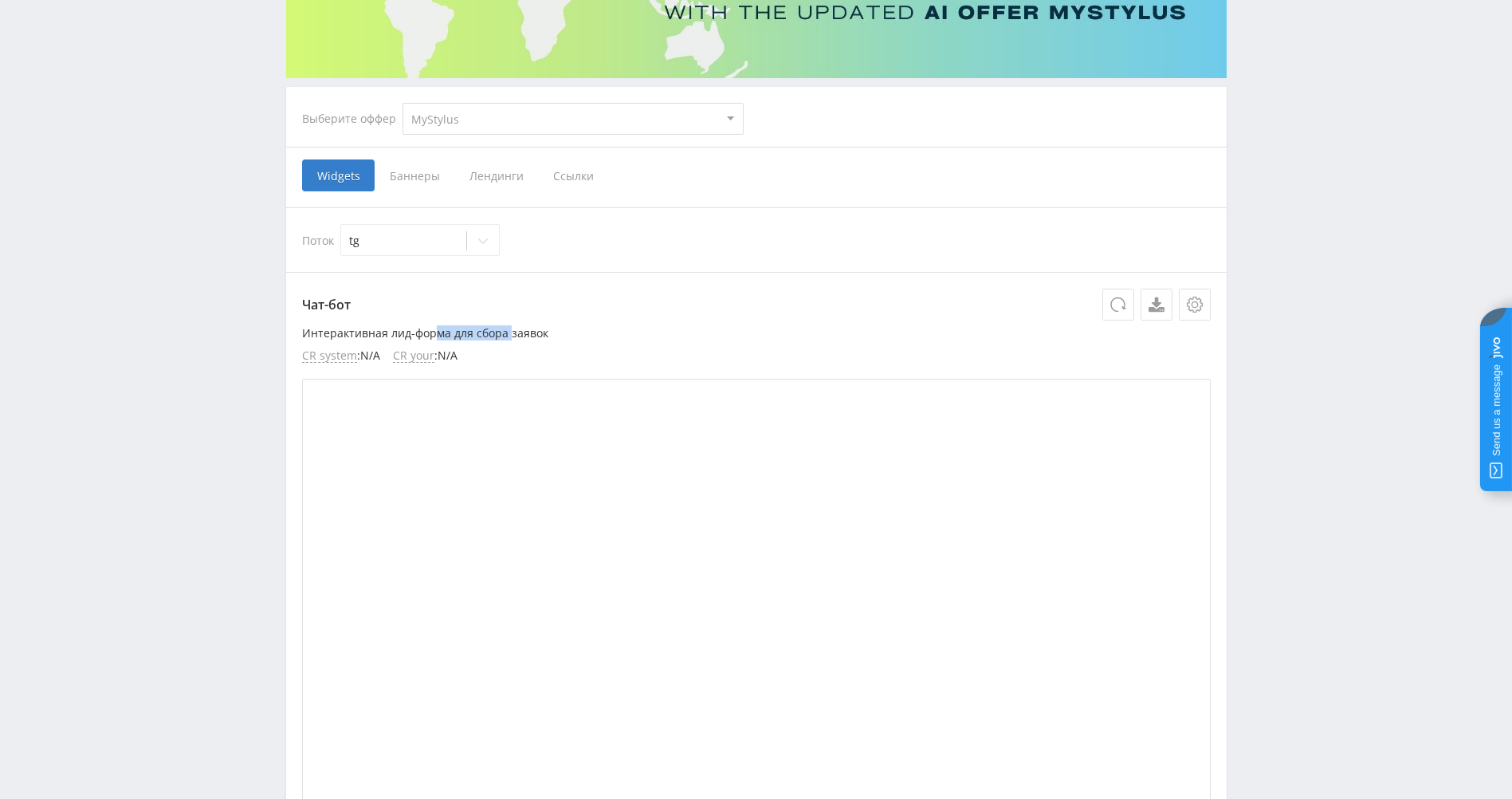 drag, startPoint x: 507, startPoint y: 337, endPoint x: 431, endPoint y: 336, distance: 76.006579 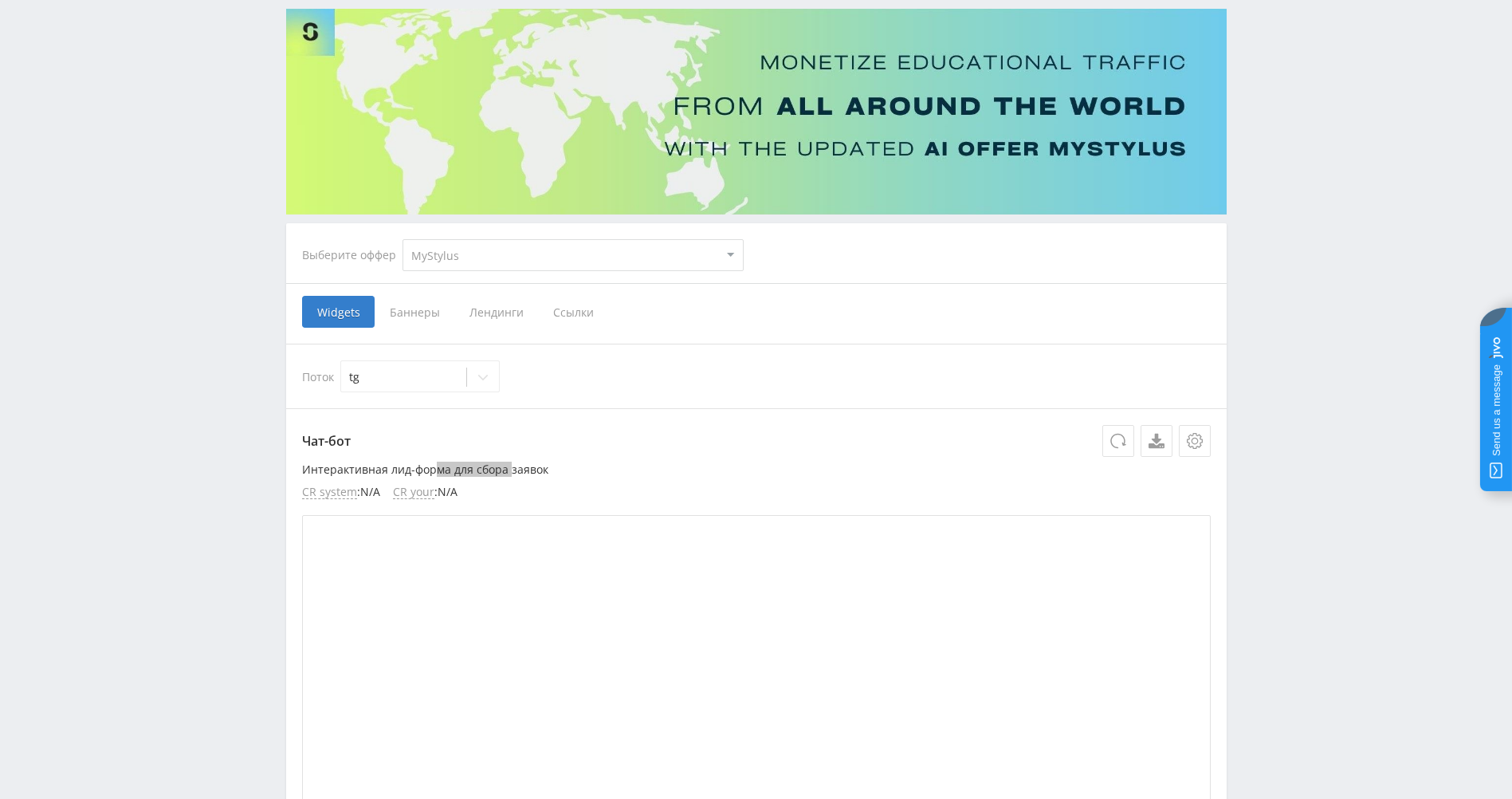 scroll, scrollTop: 80, scrollLeft: 0, axis: vertical 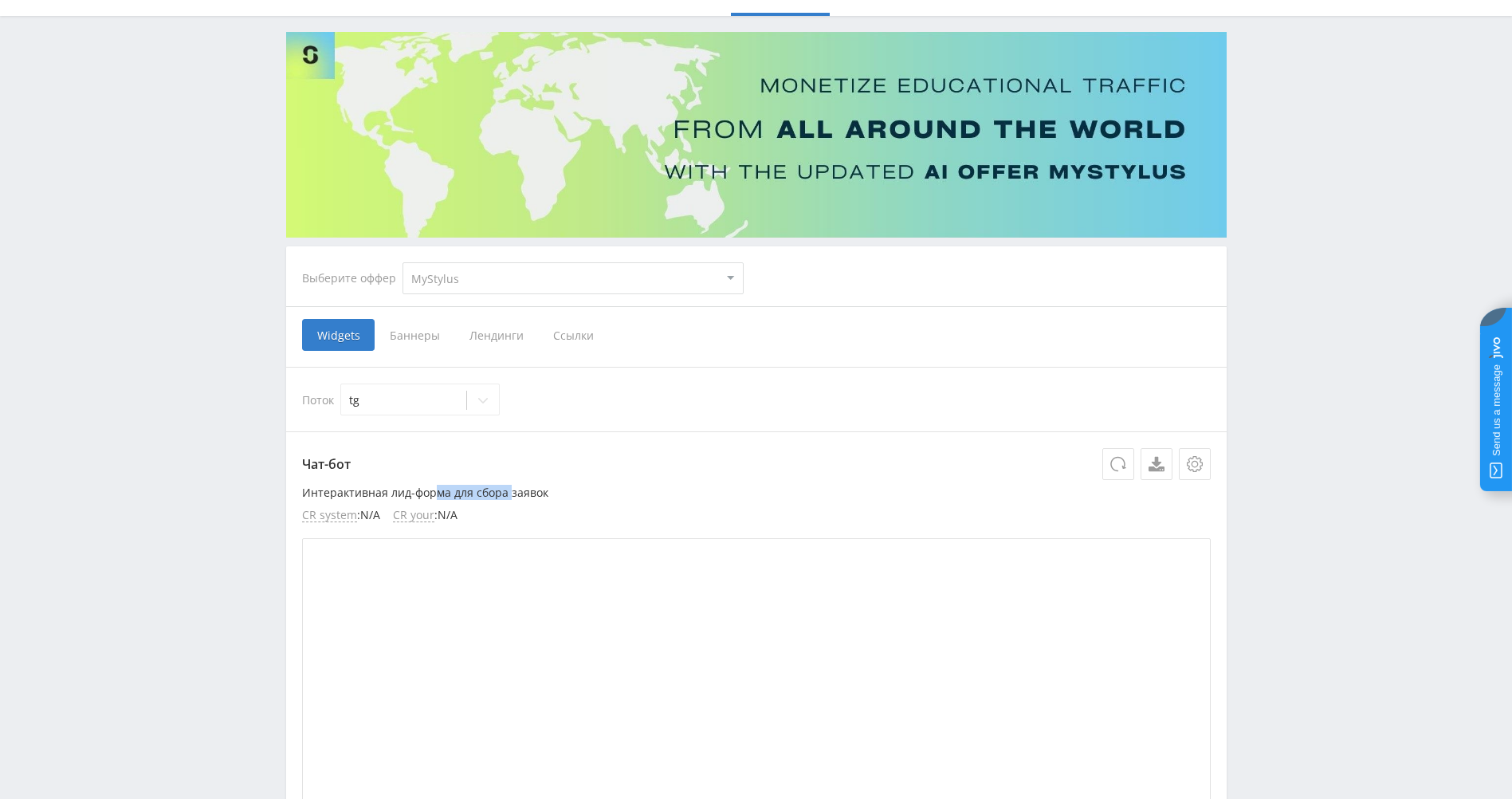click on "Баннеры" at bounding box center (414, 335) 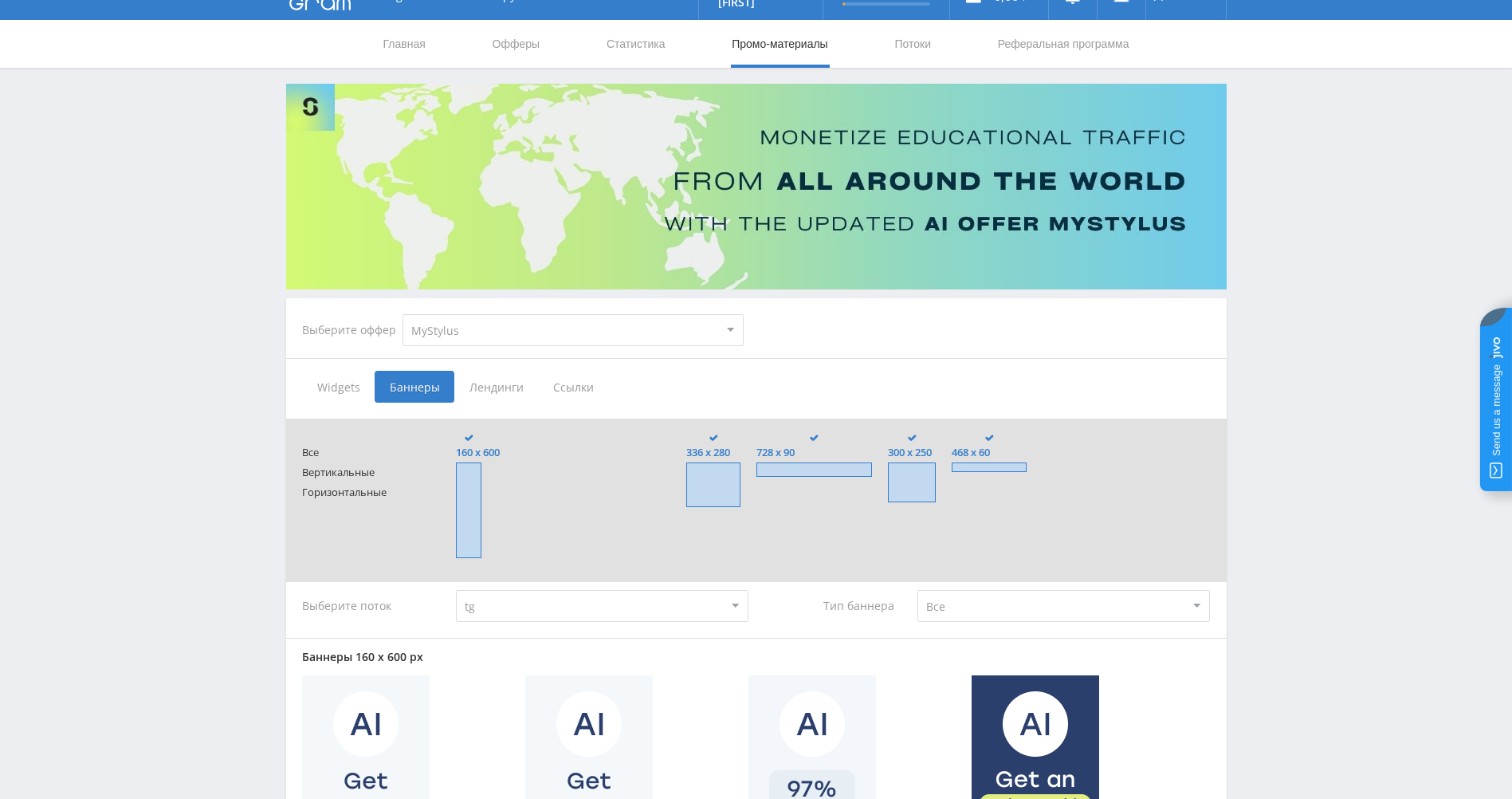 scroll, scrollTop: 0, scrollLeft: 0, axis: both 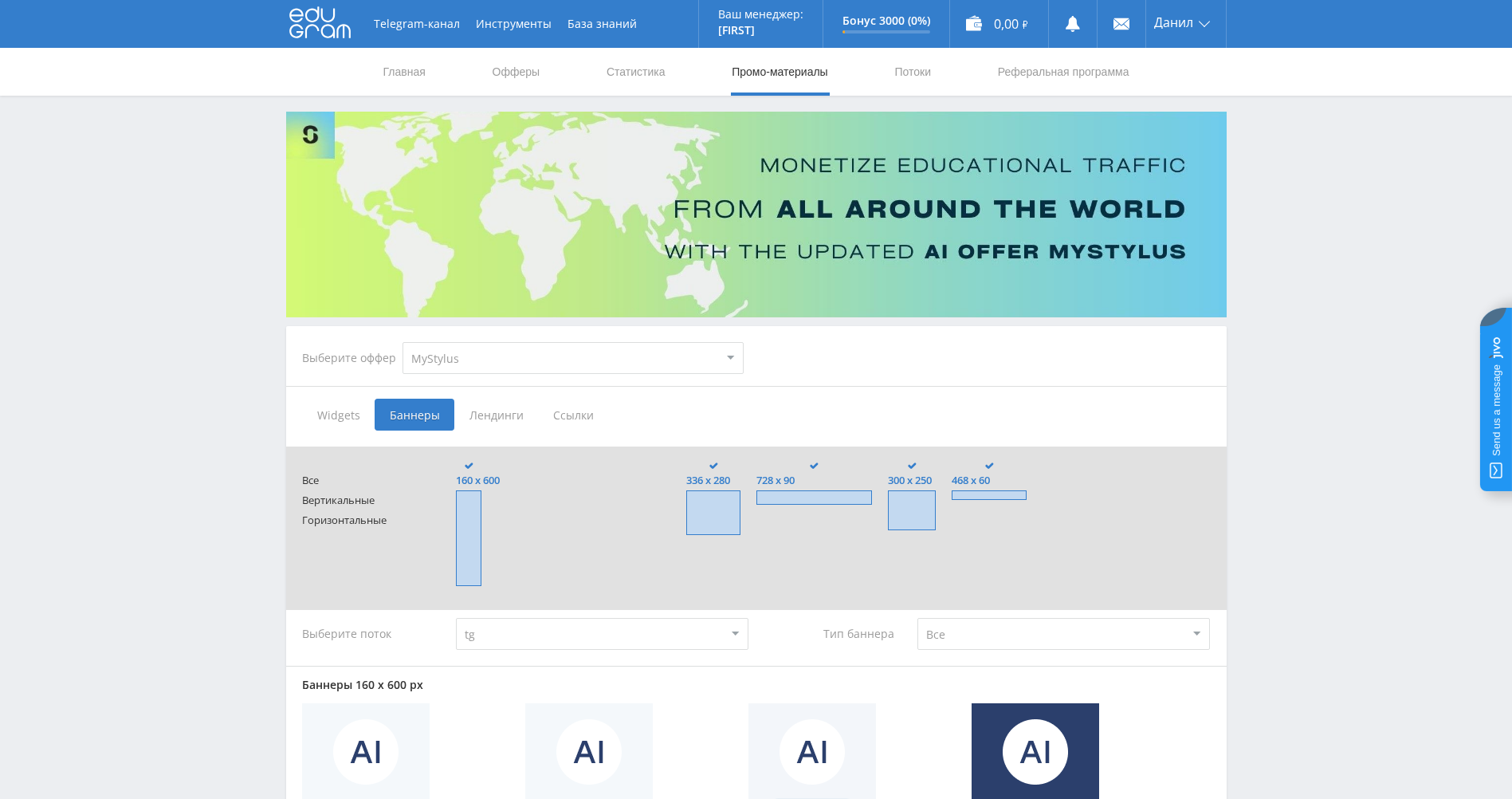 click on "Лендинги" at bounding box center (496, 415) 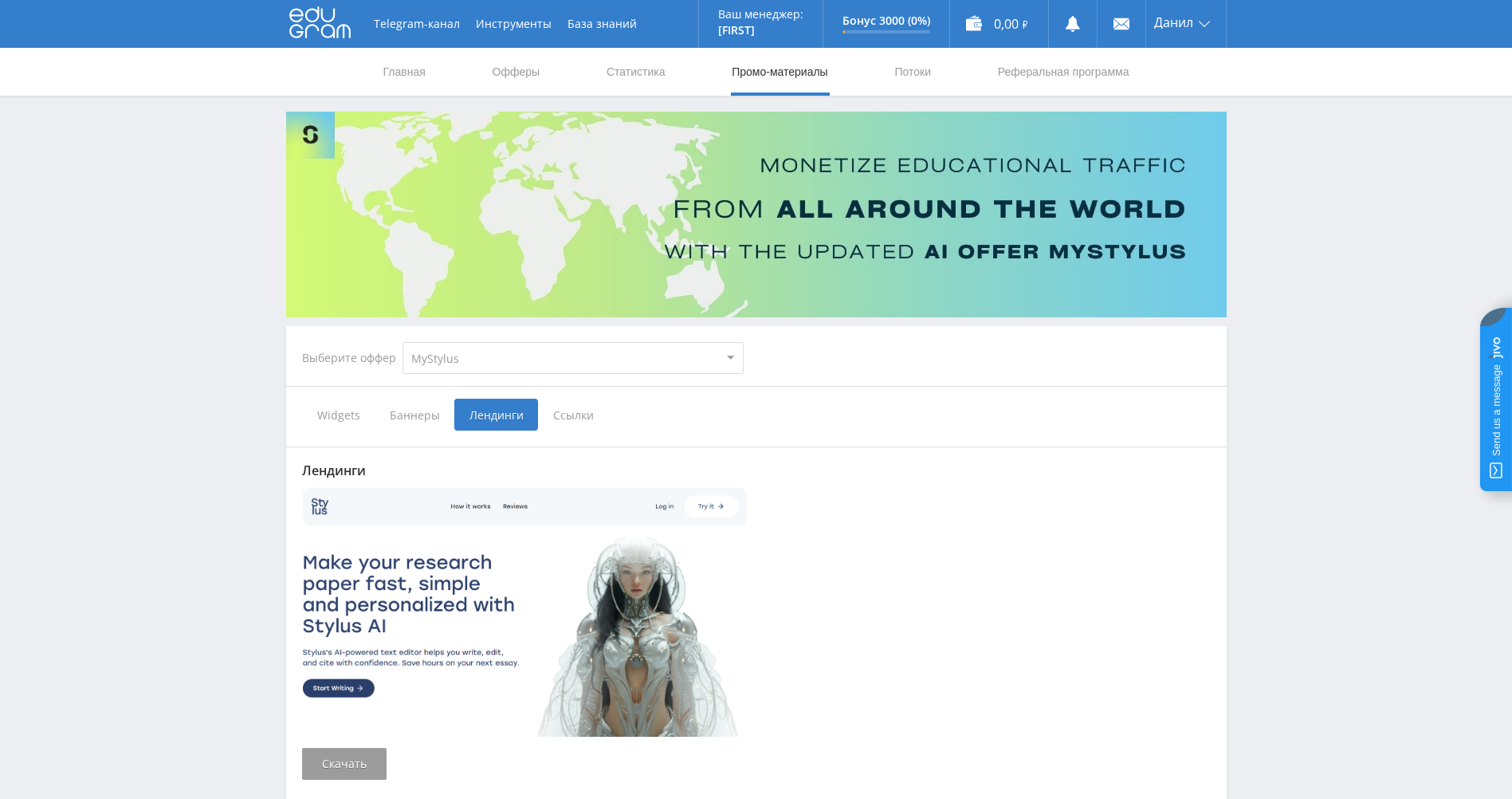click on "Ссылки" at bounding box center [573, 415] 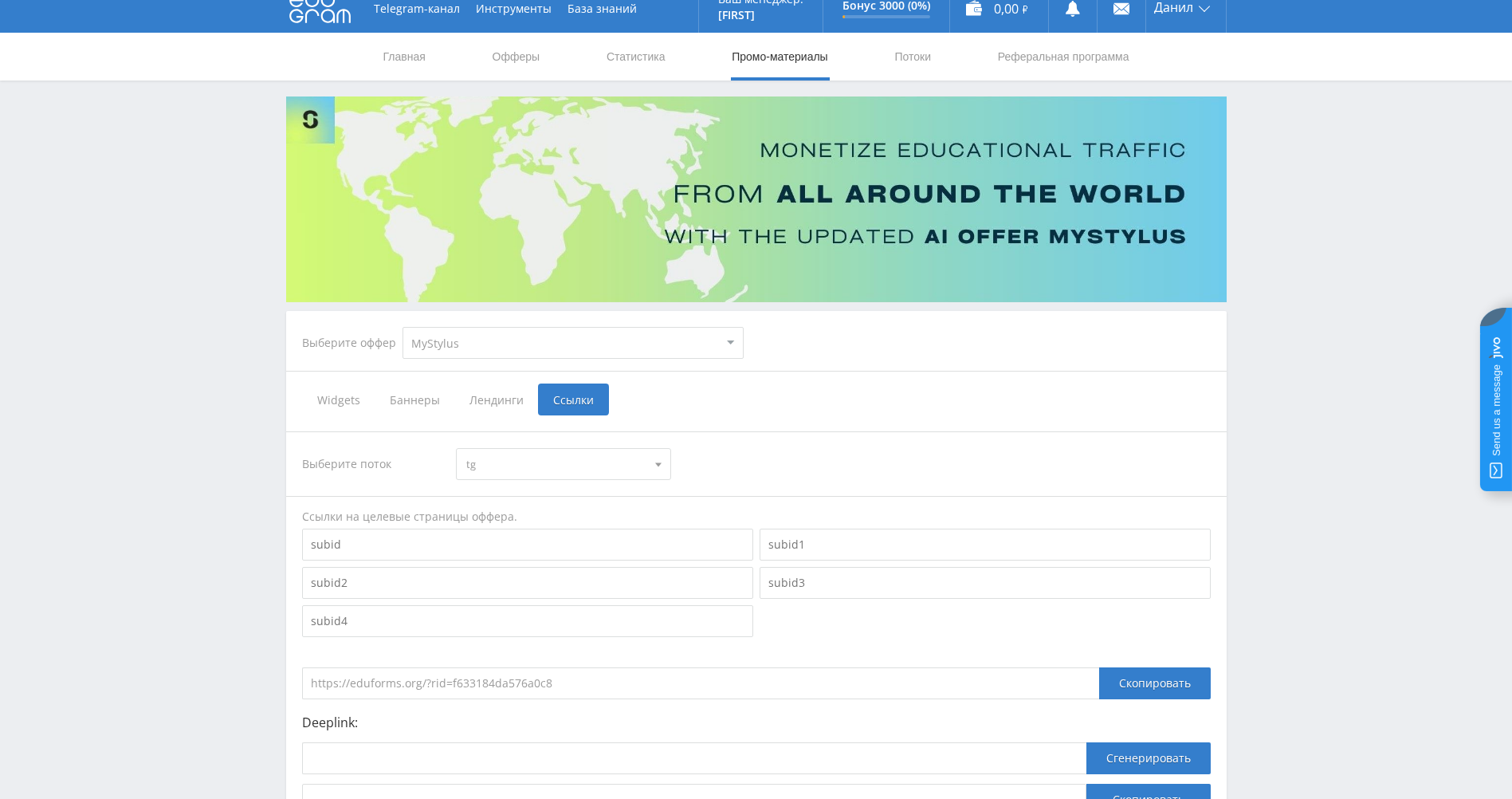 scroll, scrollTop: 0, scrollLeft: 0, axis: both 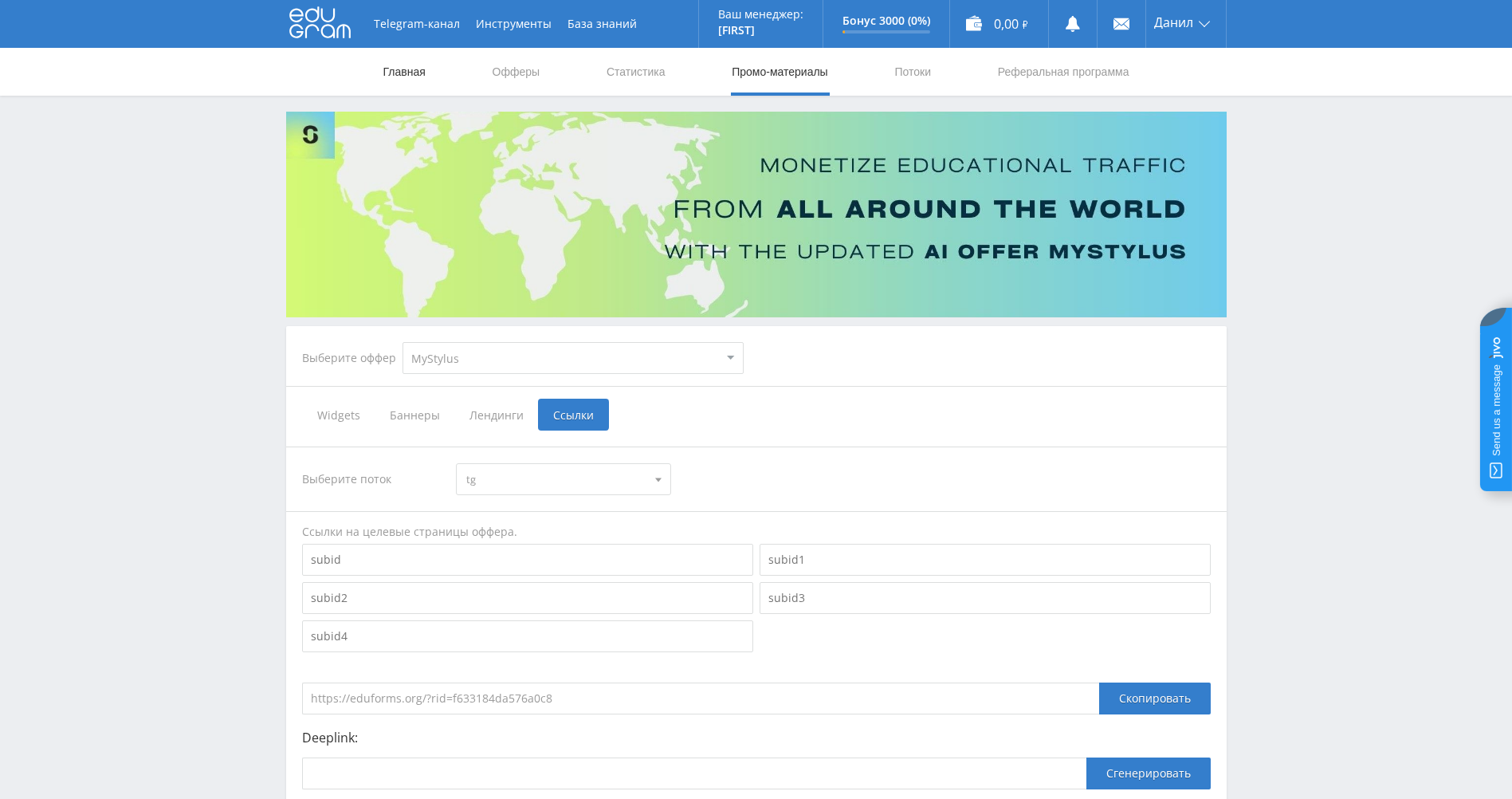 drag, startPoint x: 406, startPoint y: 73, endPoint x: 413, endPoint y: 82, distance: 11 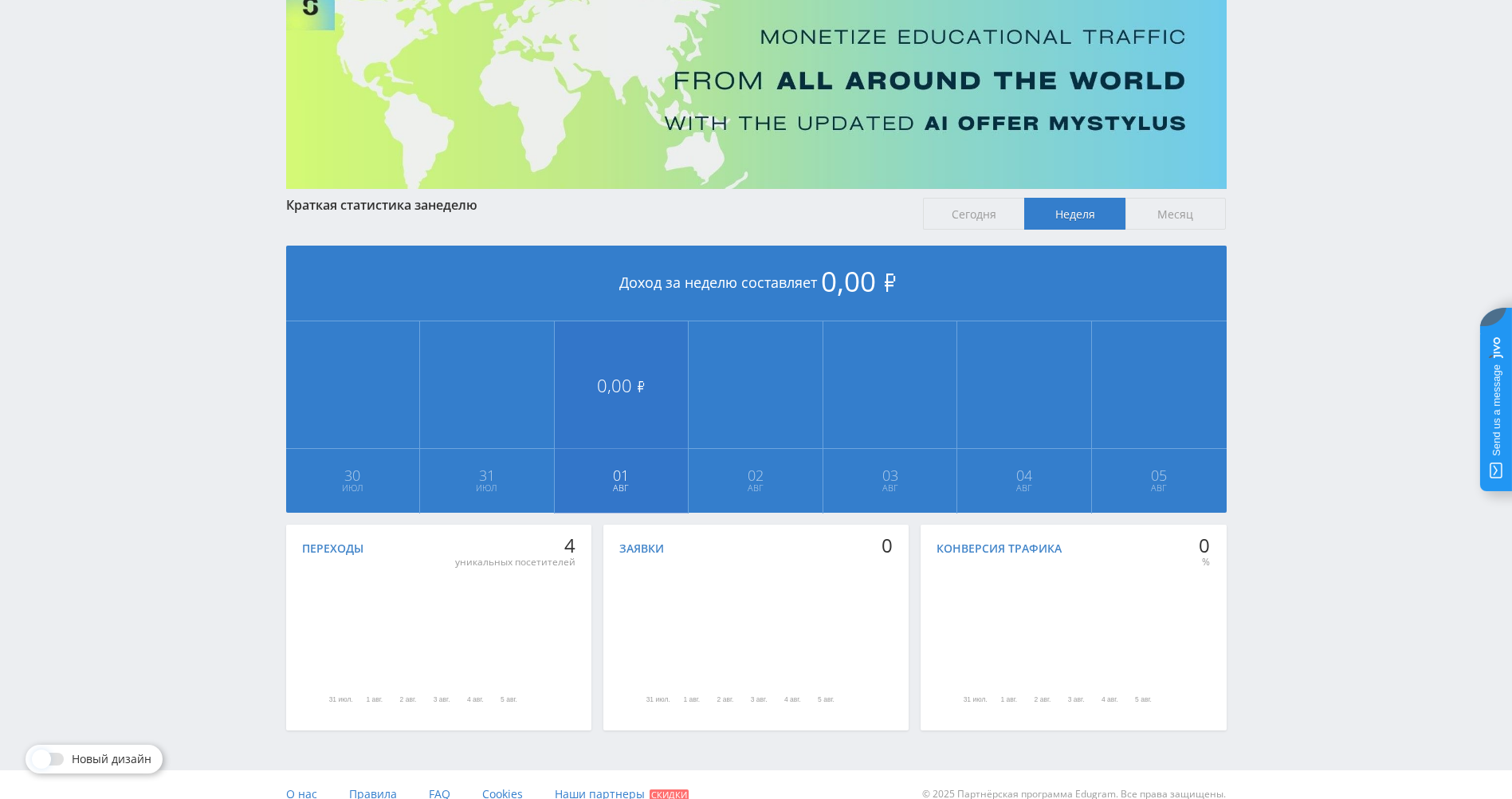 scroll, scrollTop: 148, scrollLeft: 0, axis: vertical 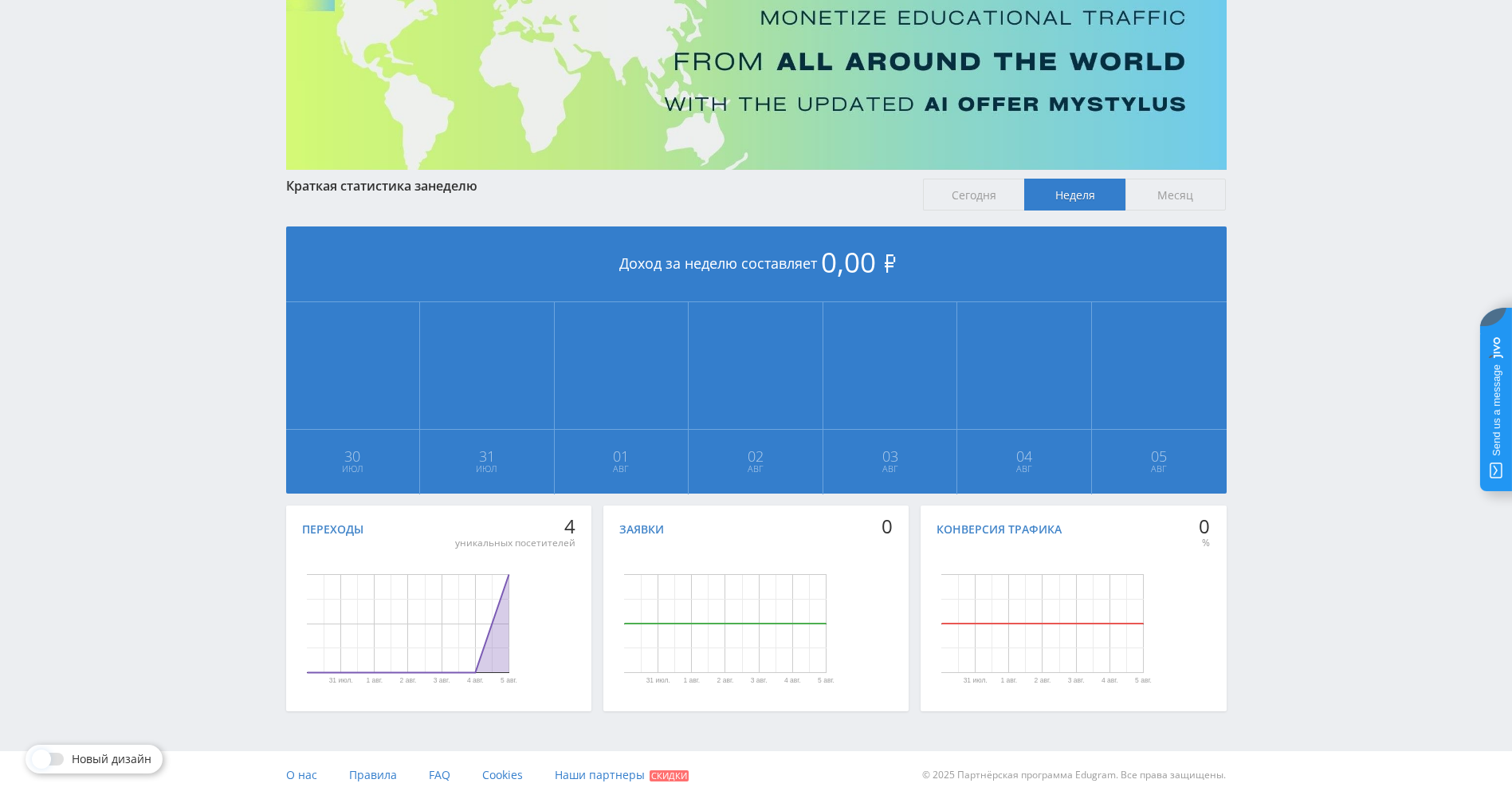 drag, startPoint x: 587, startPoint y: 539, endPoint x: 509, endPoint y: 553, distance: 79.24645 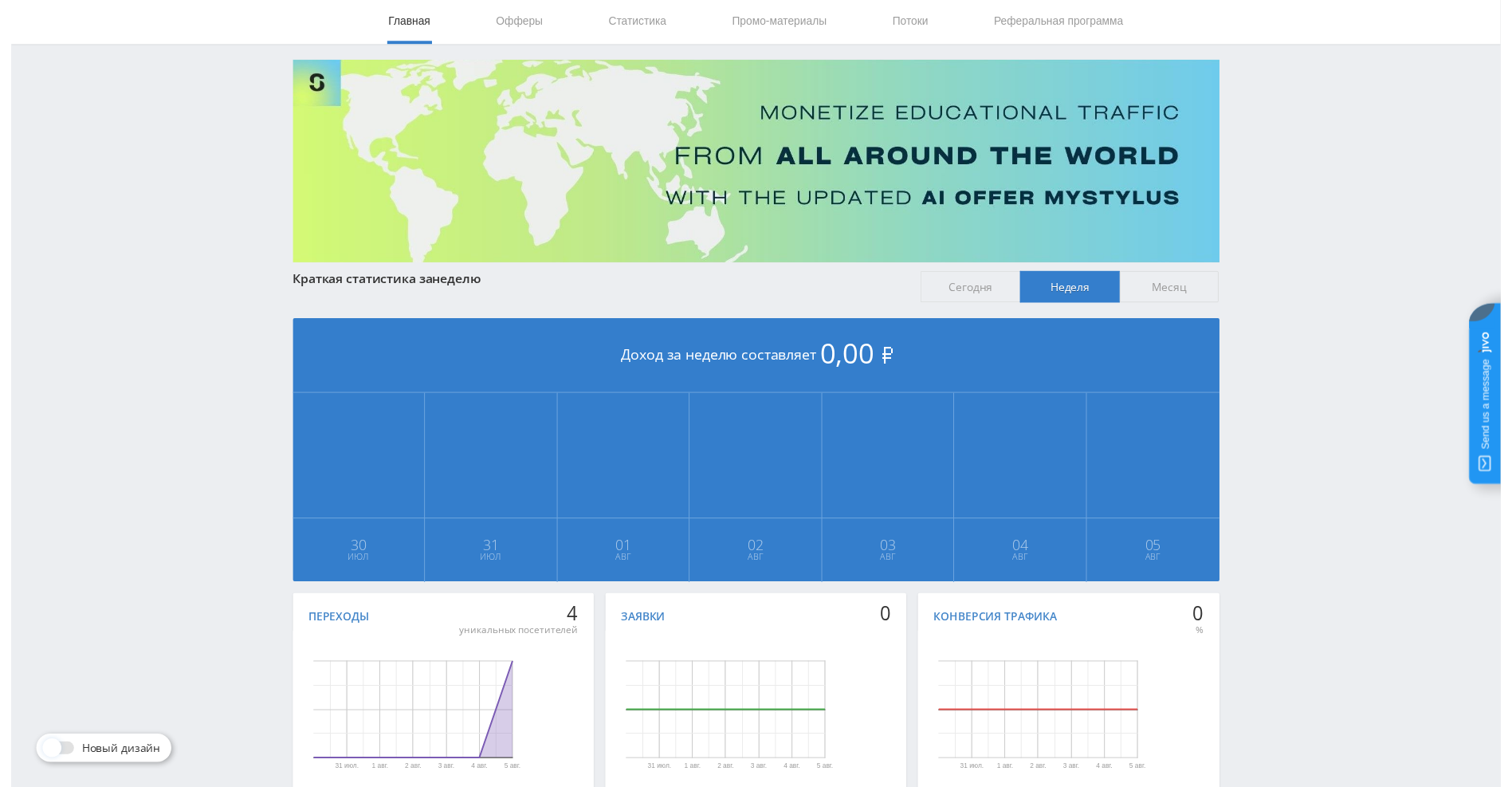 scroll, scrollTop: 0, scrollLeft: 0, axis: both 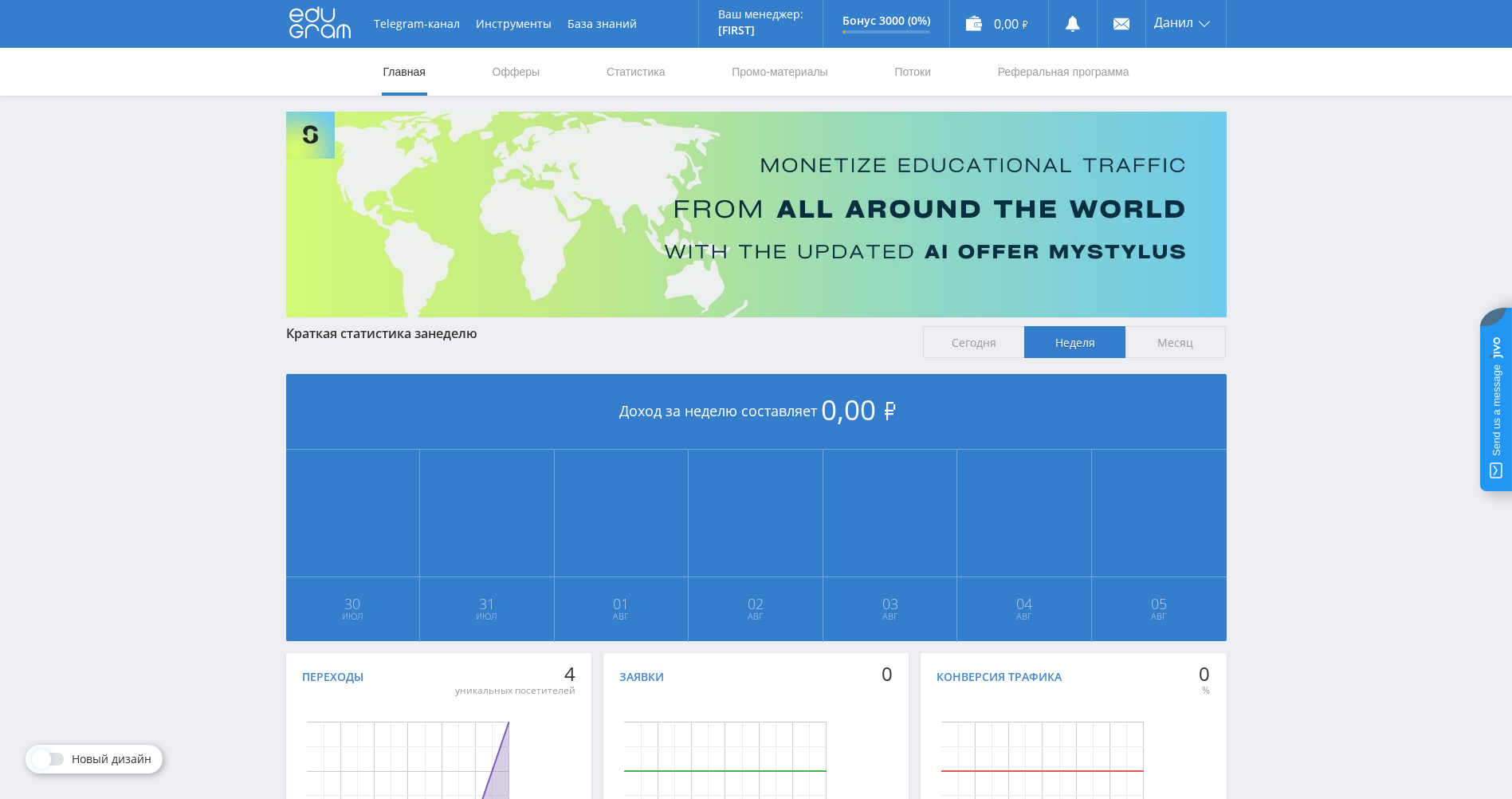 click on "Месяц" at bounding box center [1176, 342] 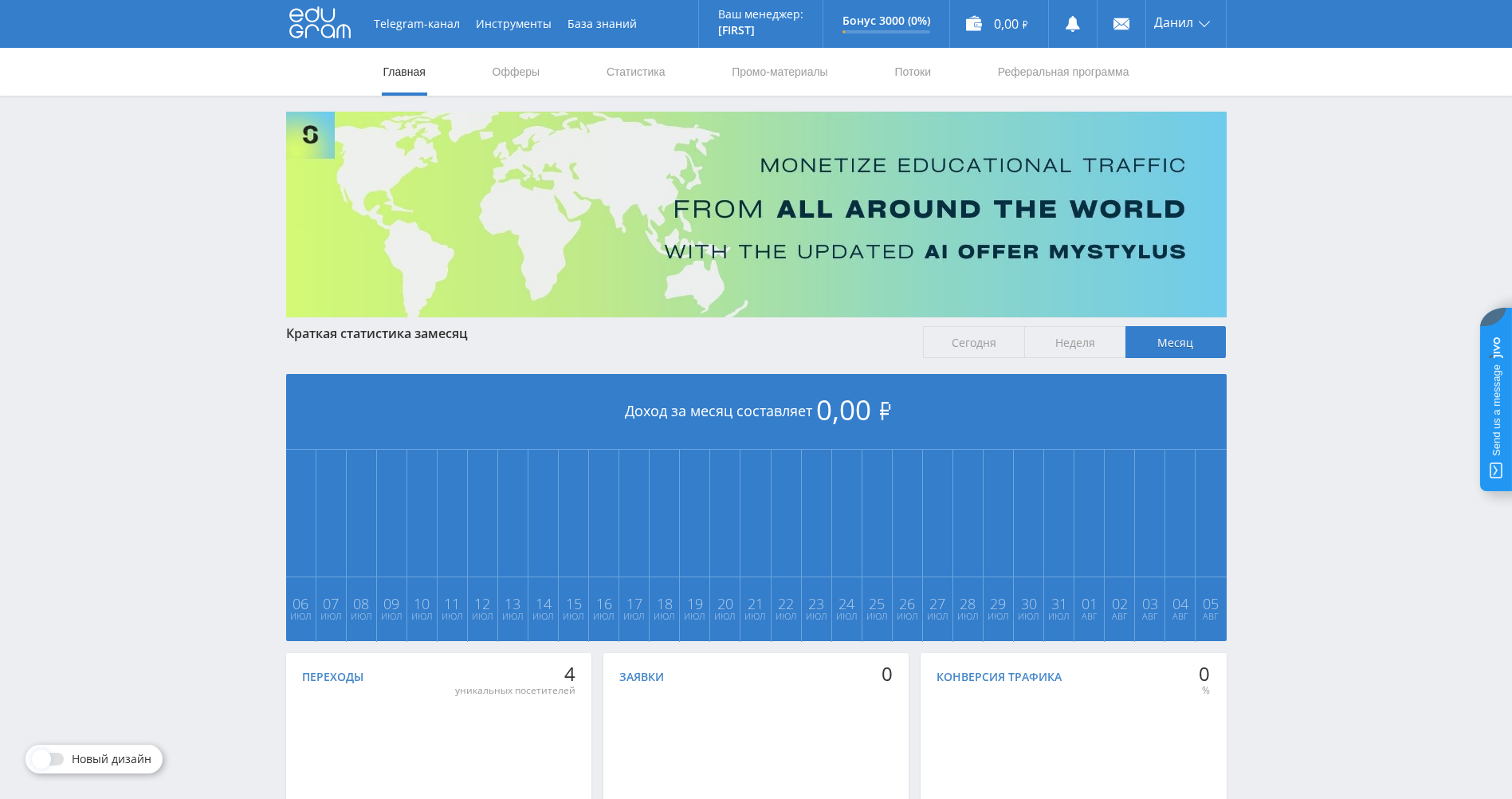 click on "Сегодня" at bounding box center [973, 342] 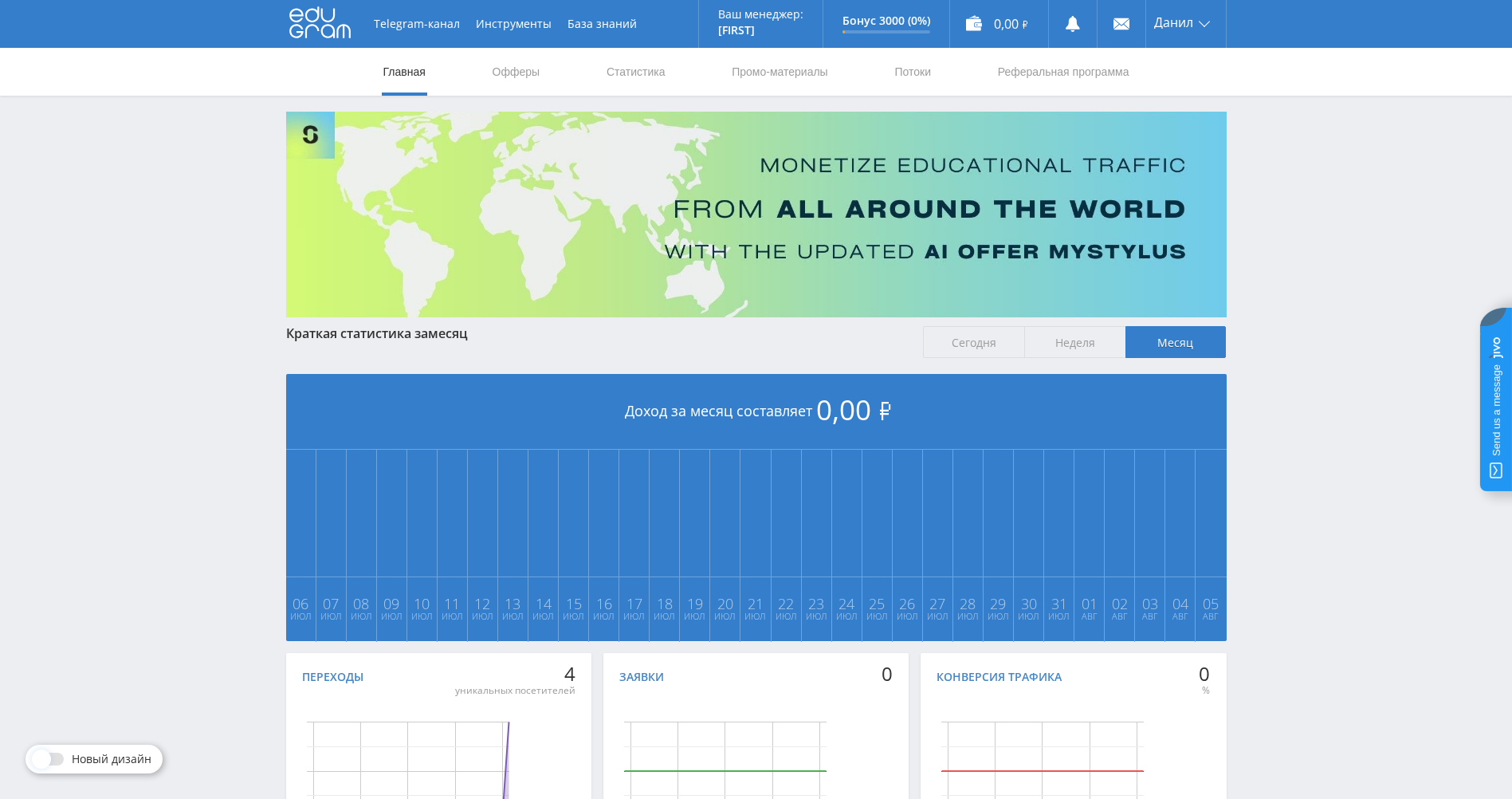 click on "Сегодня" at bounding box center (0, 0) 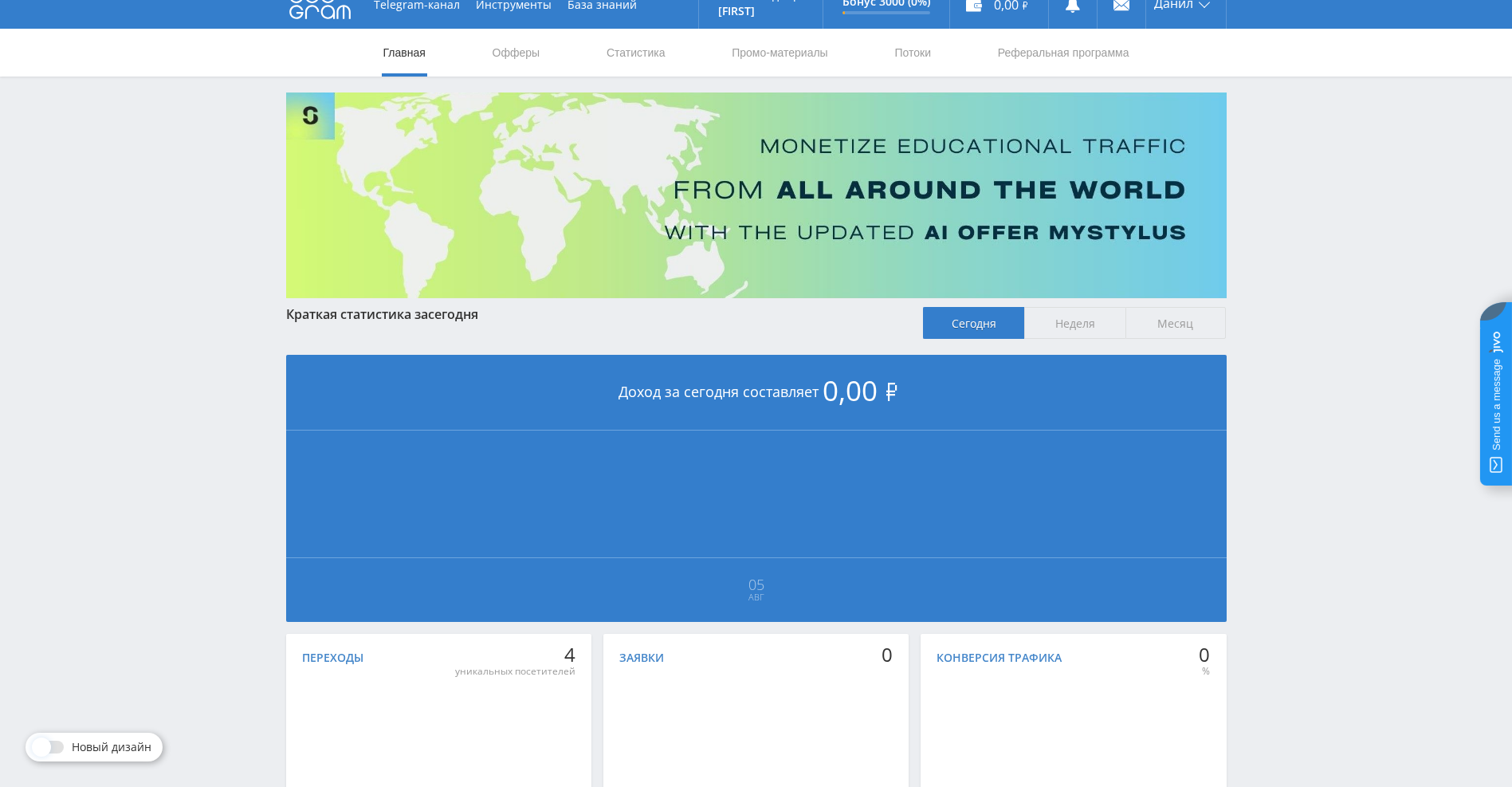scroll, scrollTop: 0, scrollLeft: 0, axis: both 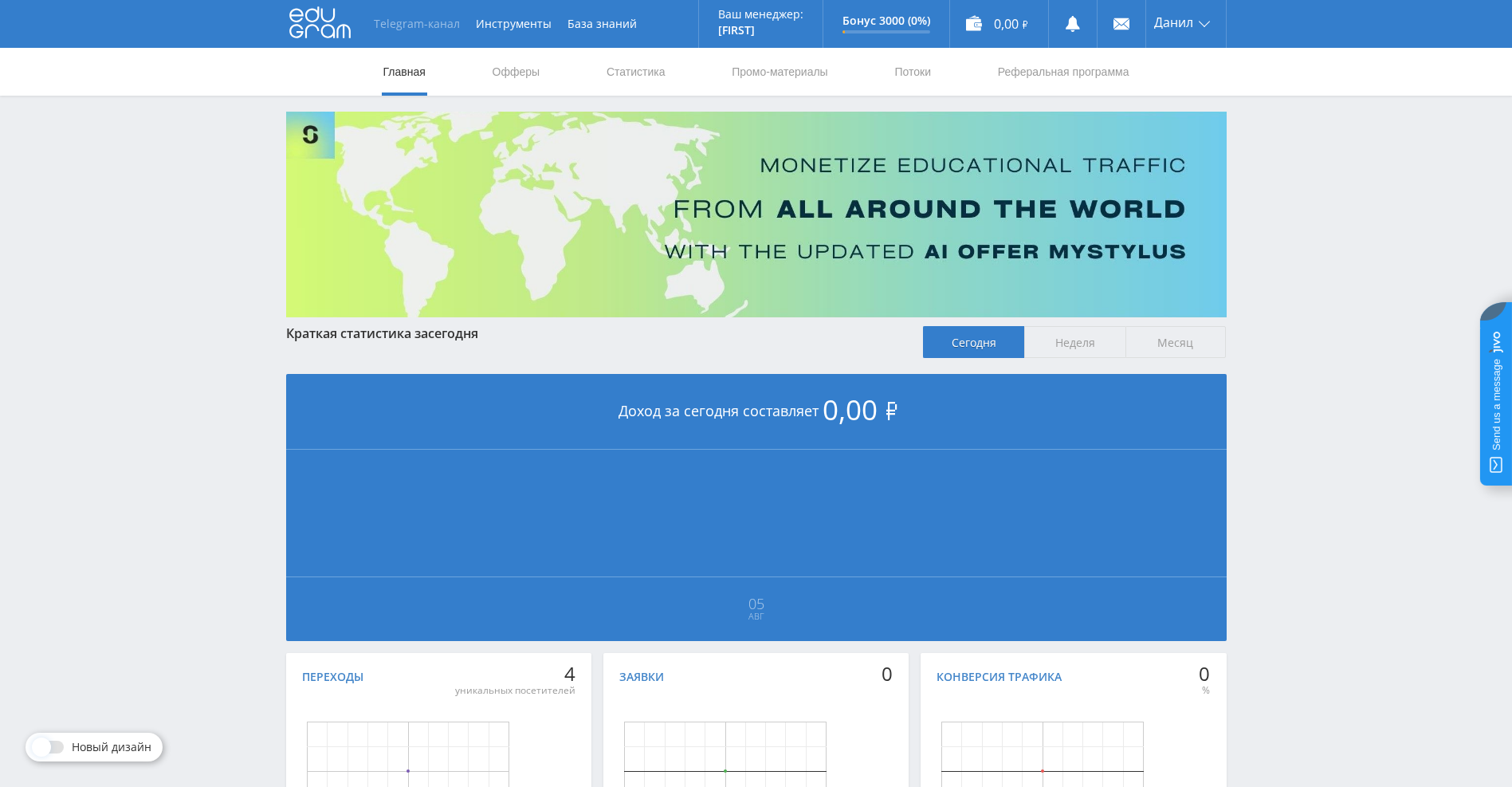 click on "Telegram-канал" at bounding box center [417, 24] 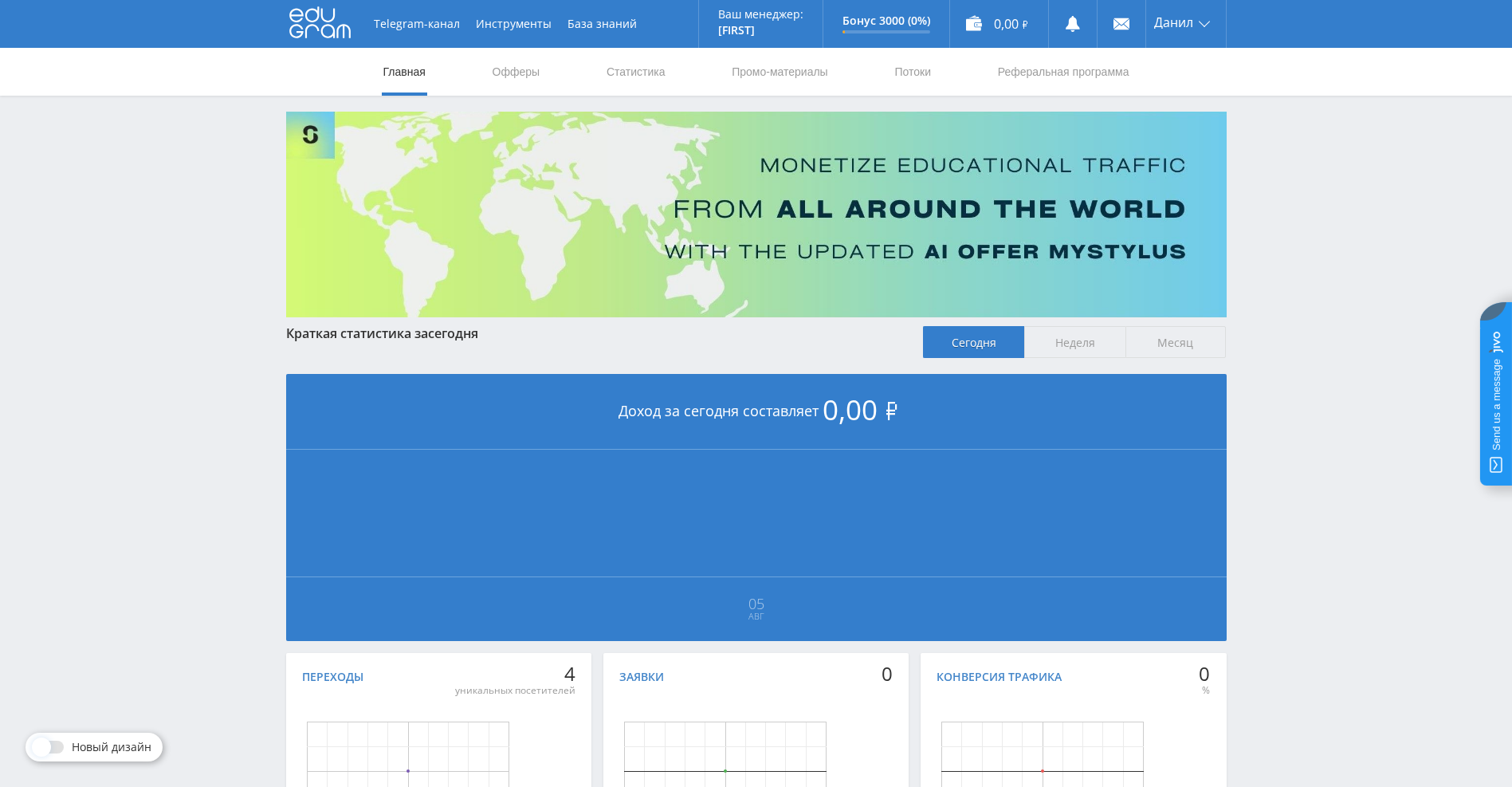 drag, startPoint x: 322, startPoint y: 16, endPoint x: 341, endPoint y: 42, distance: 32.202484 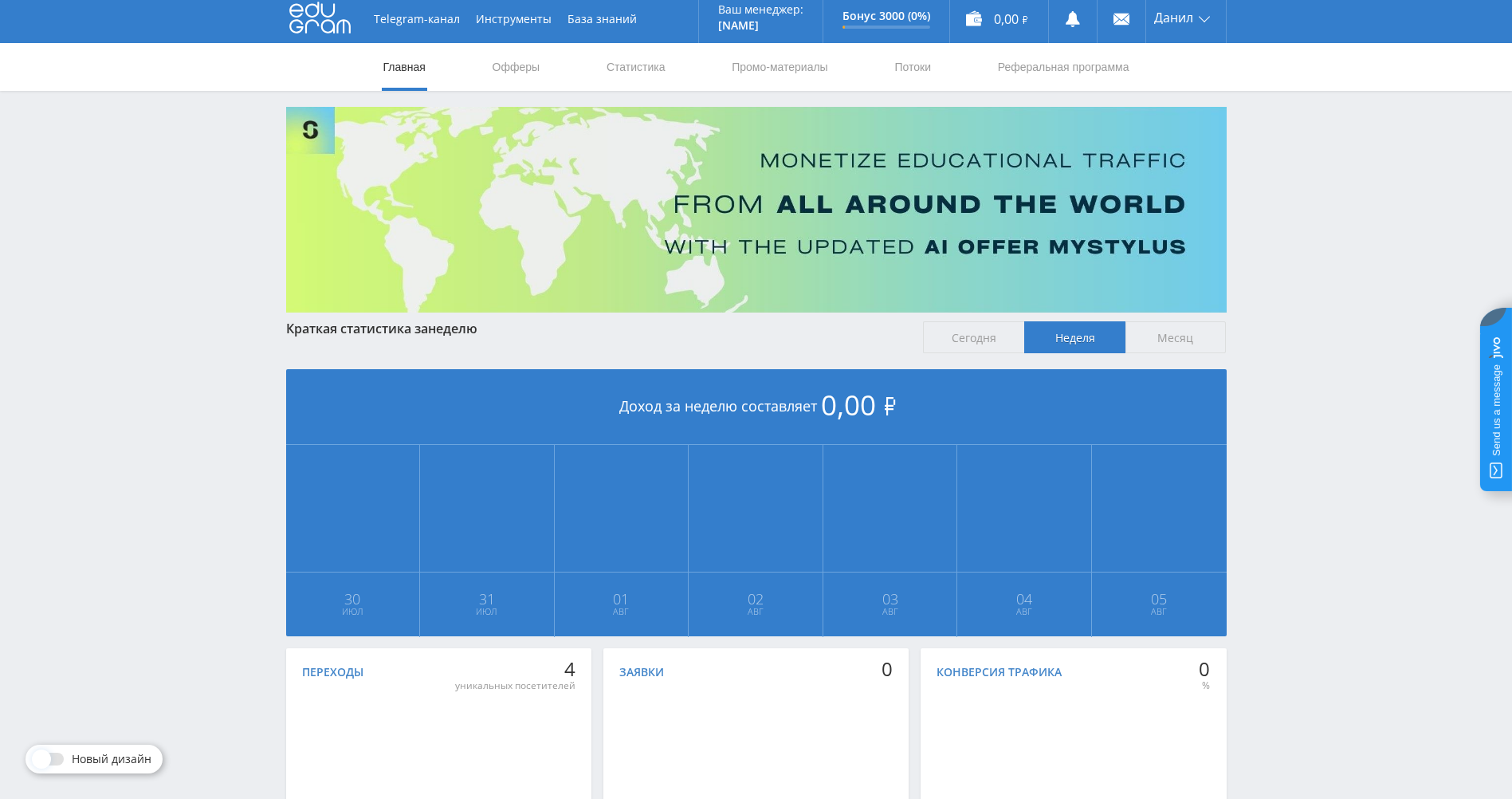 scroll, scrollTop: 0, scrollLeft: 0, axis: both 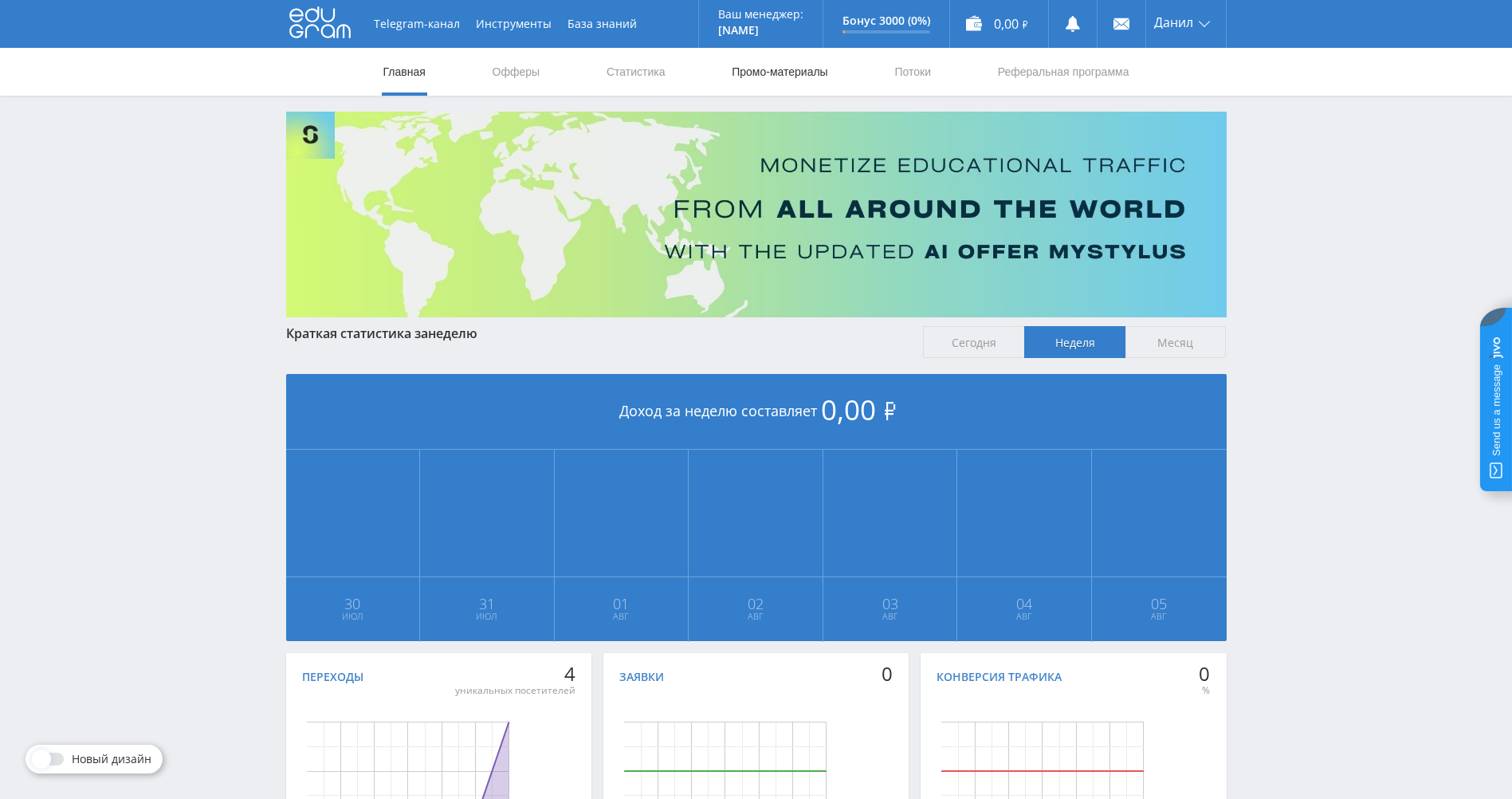 click on "Промо-материалы" at bounding box center [780, 72] 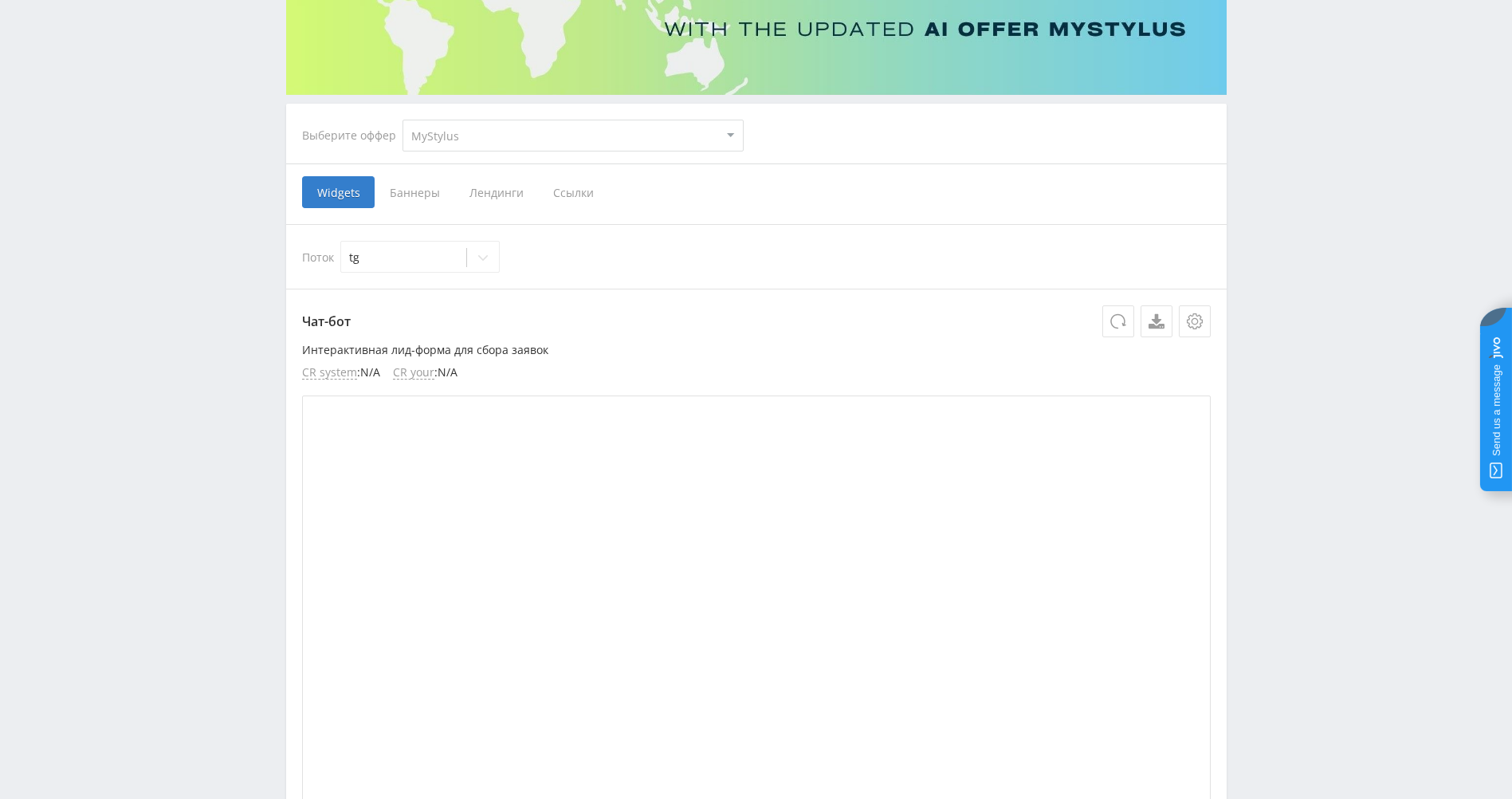 scroll, scrollTop: 159, scrollLeft: 0, axis: vertical 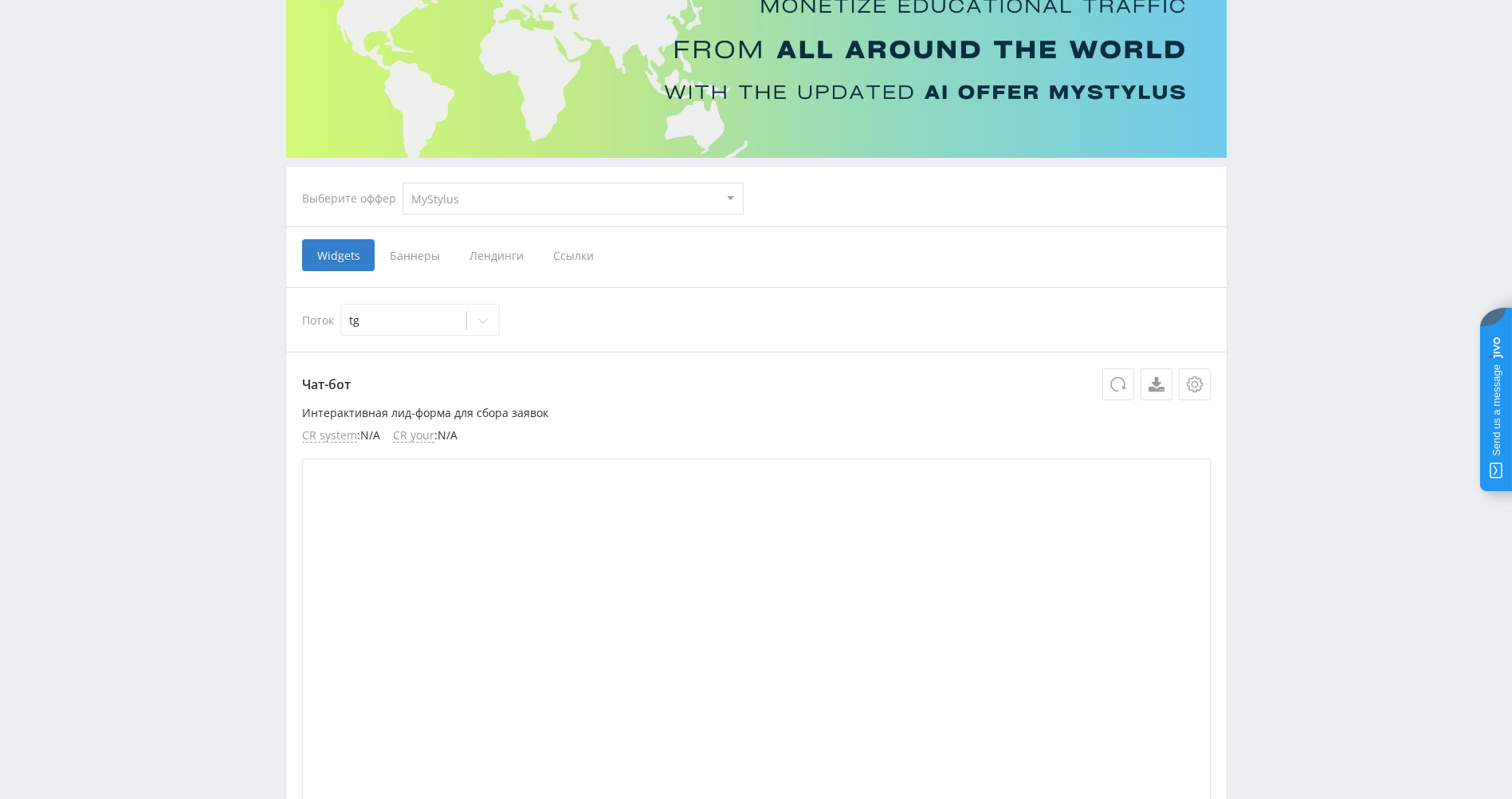 click on "Баннеры" at bounding box center [414, 255] 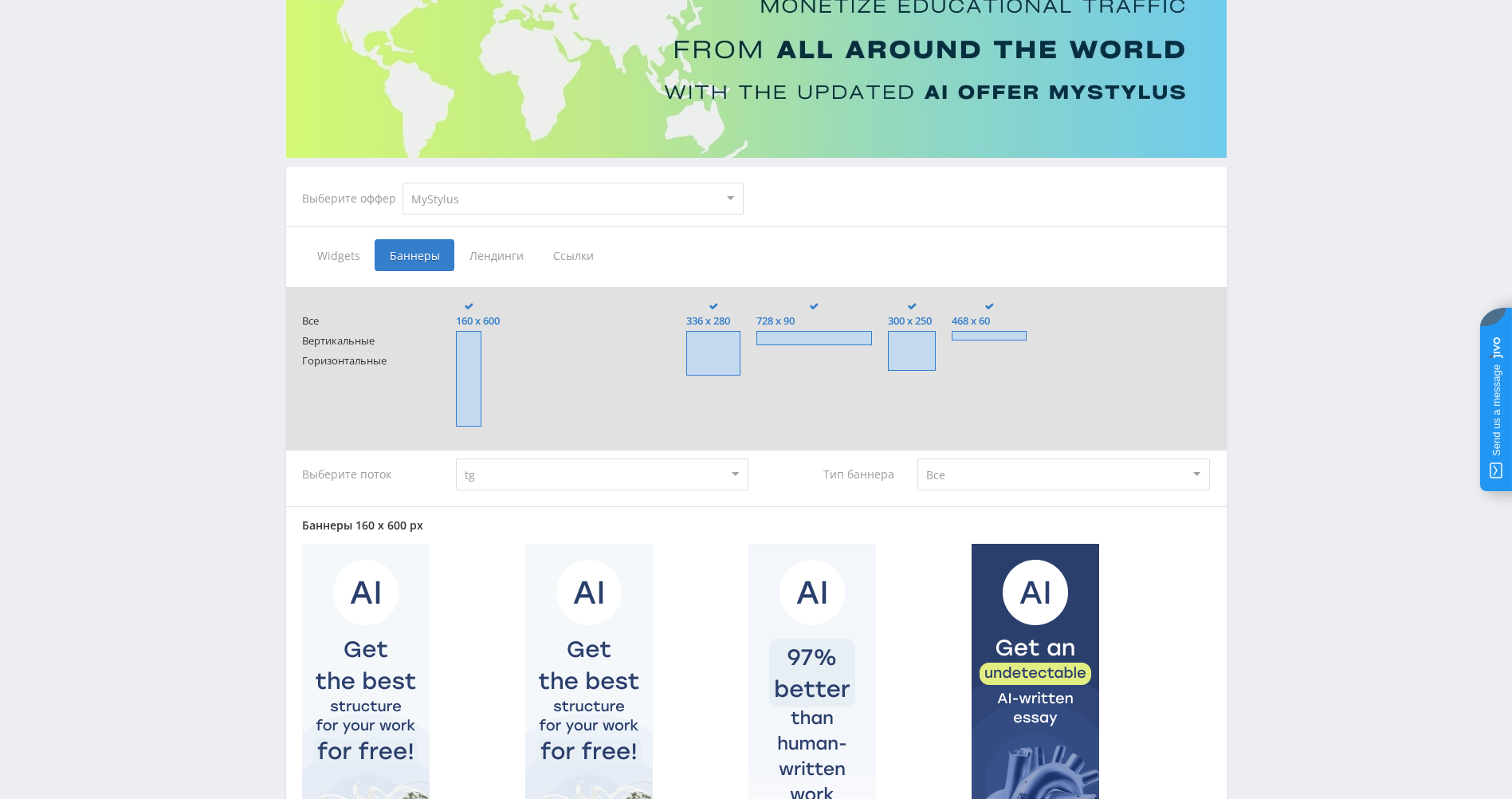 click on "MyStylus MyStylus - Revshare Кампус AI Studybay Автор24 Studybay Brazil Study AI (RevShare)" at bounding box center [573, 199] 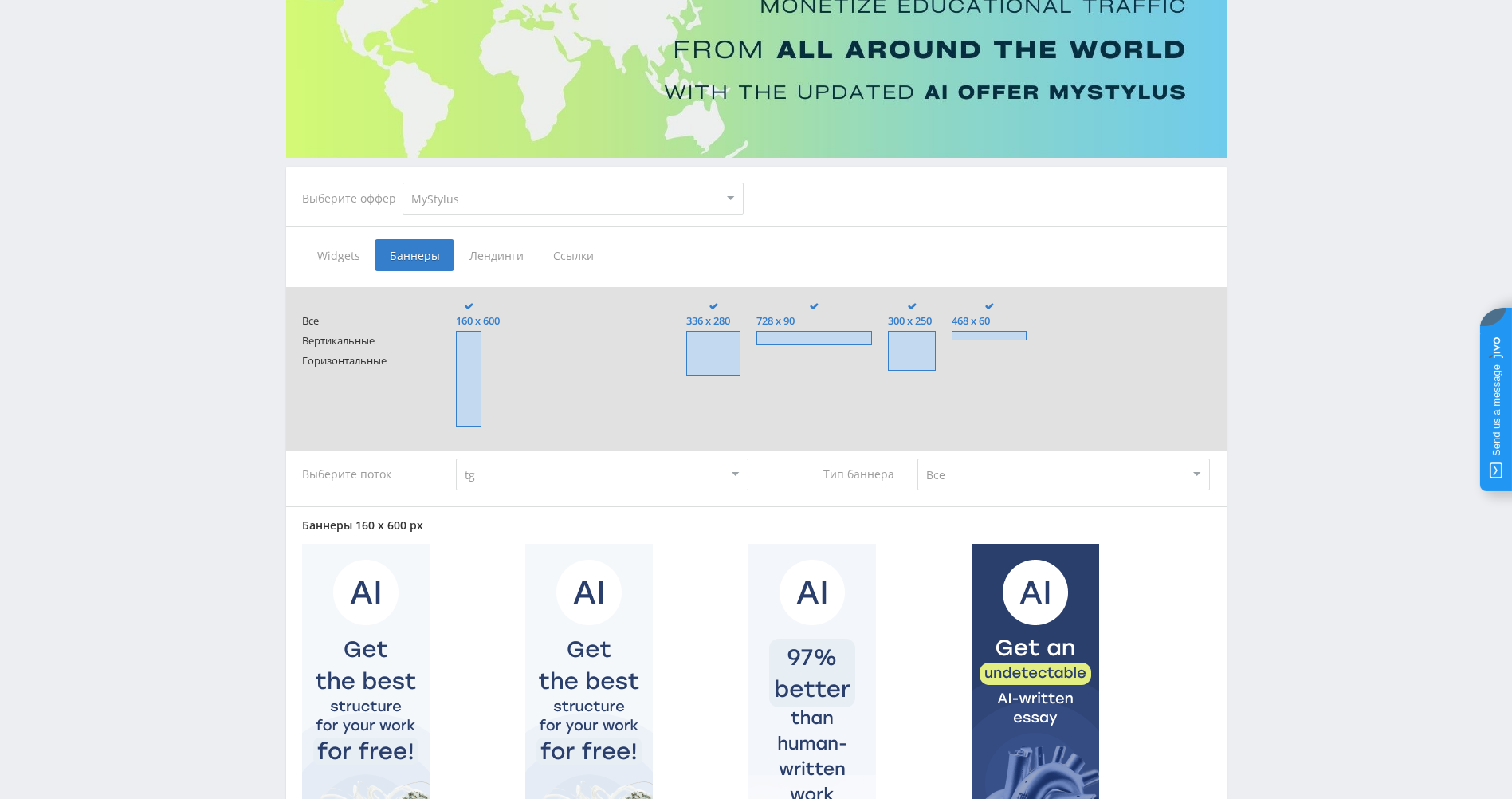 select on "341" 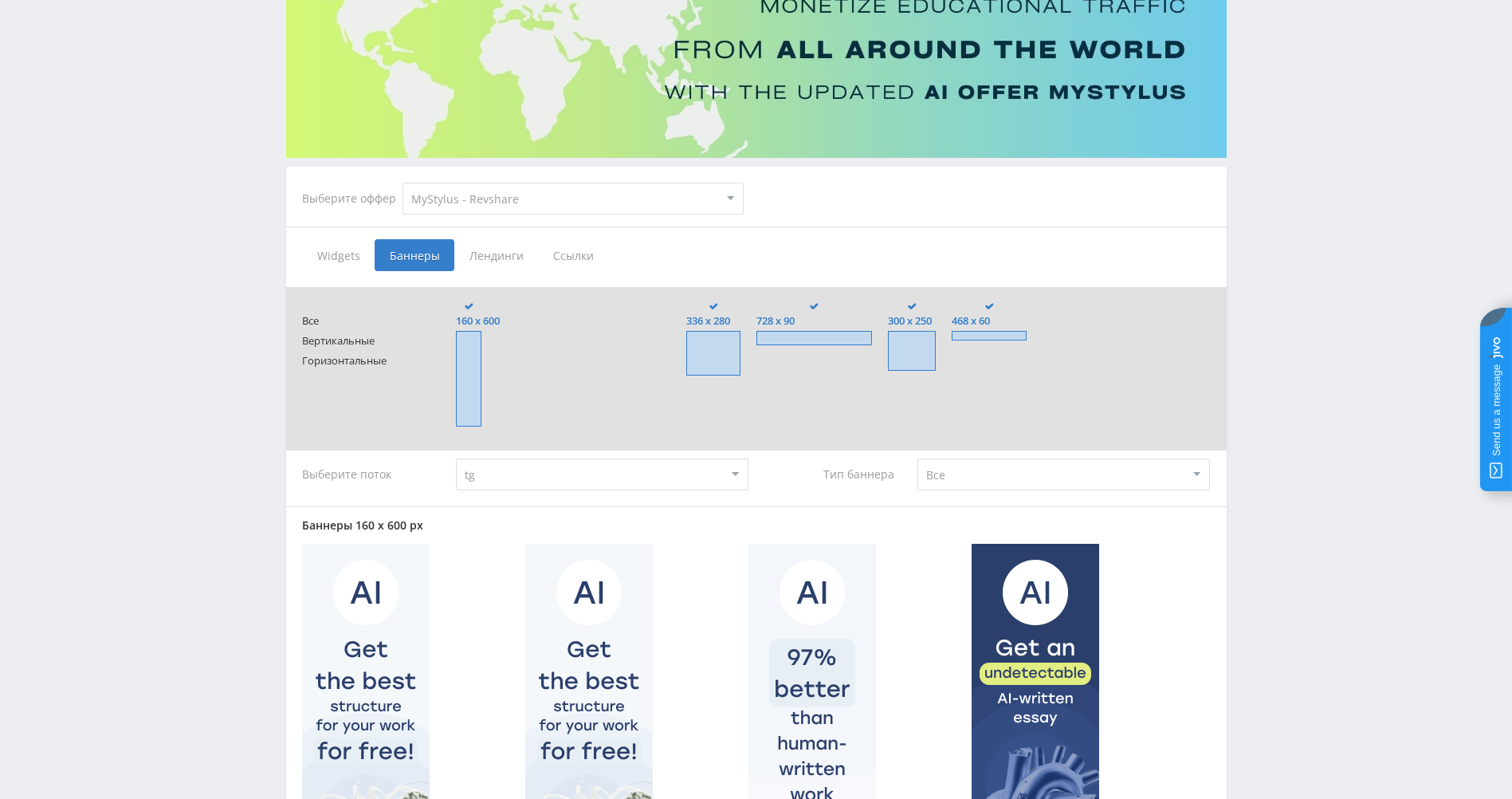 click on "MyStylus MyStylus - Revshare Кампус AI Studybay Автор24 Studybay Brazil Study AI (RevShare)" at bounding box center [573, 199] 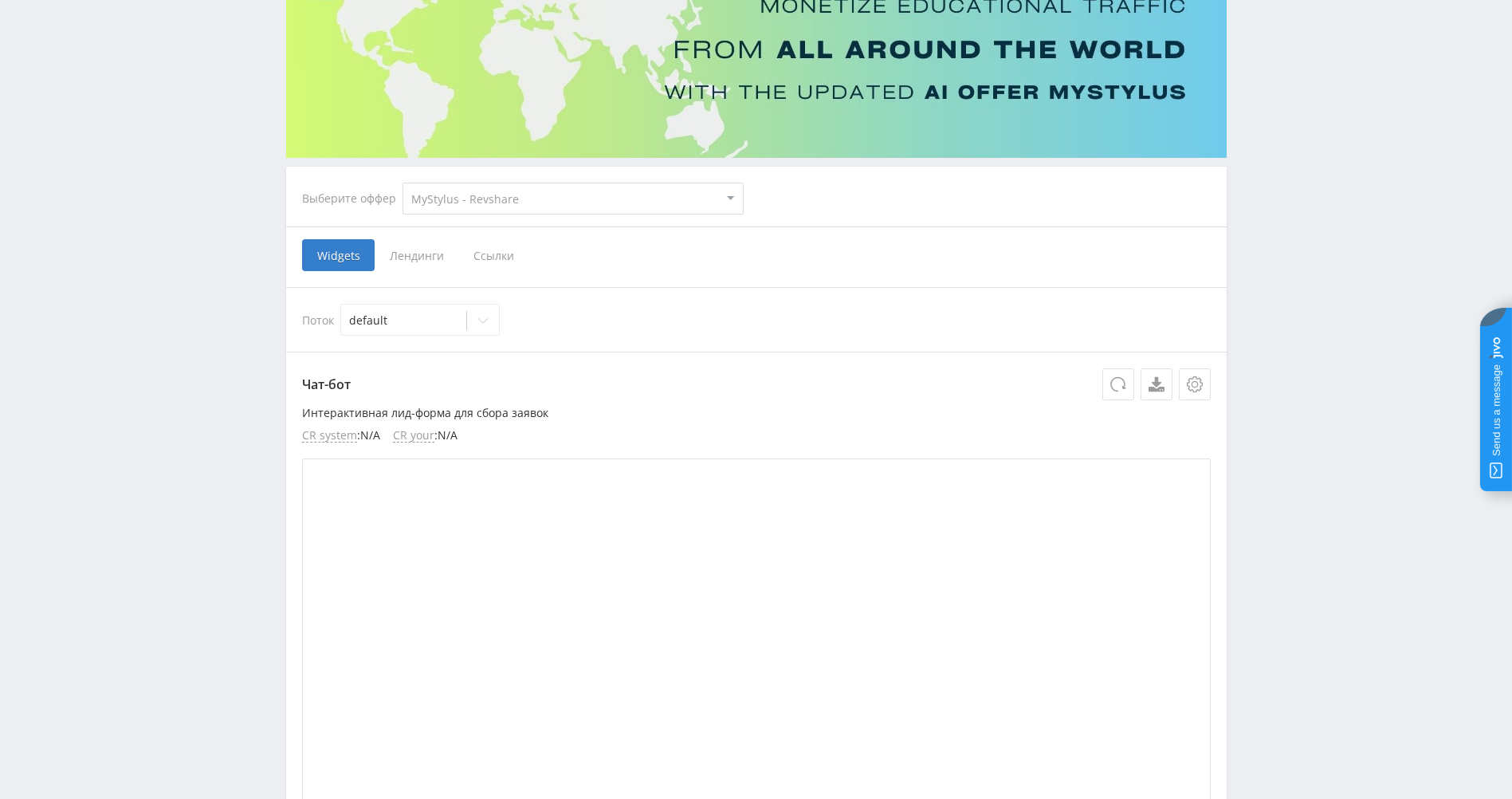 scroll, scrollTop: 0, scrollLeft: 0, axis: both 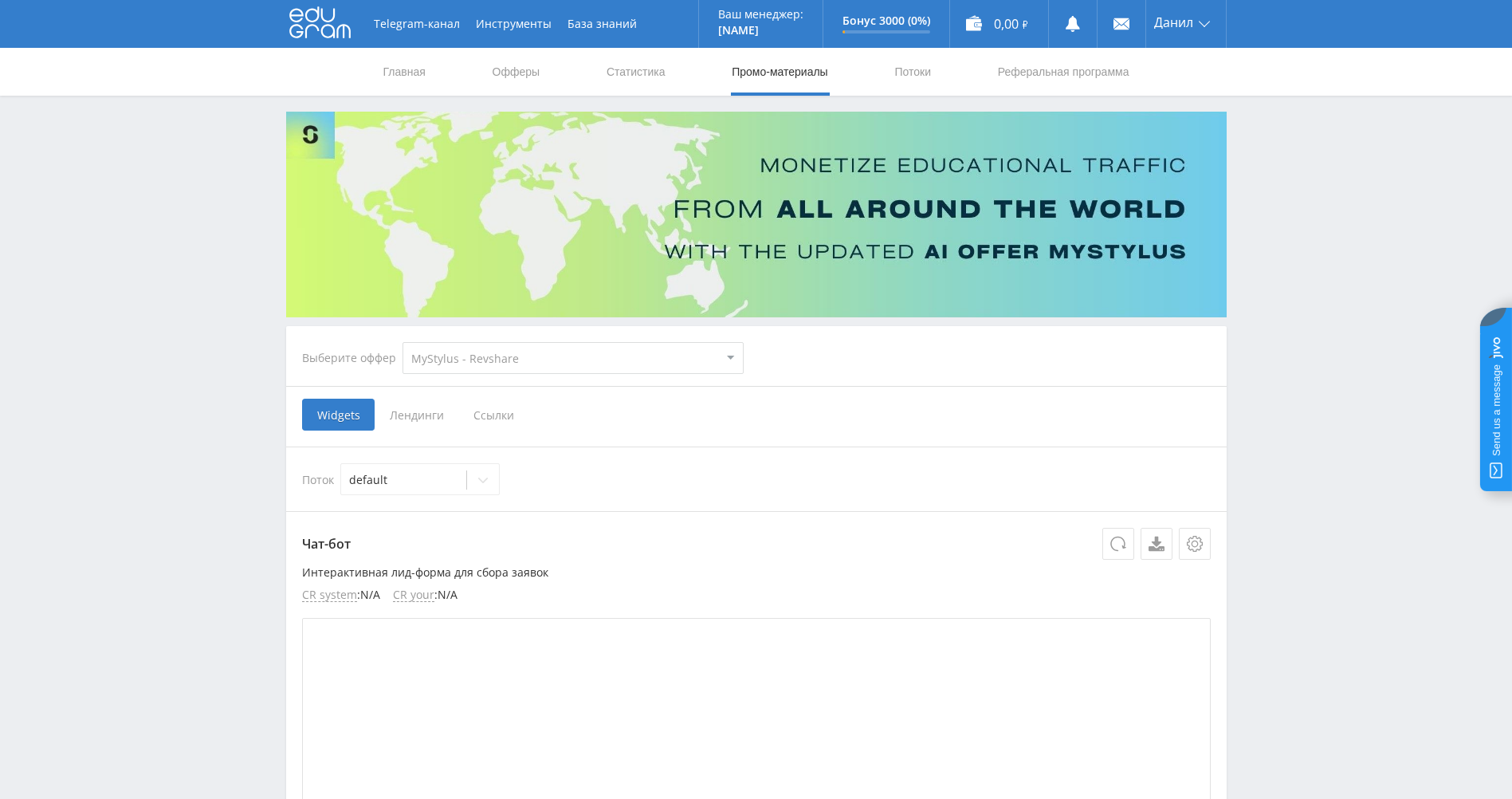 click on "Лендинги" at bounding box center (416, 415) 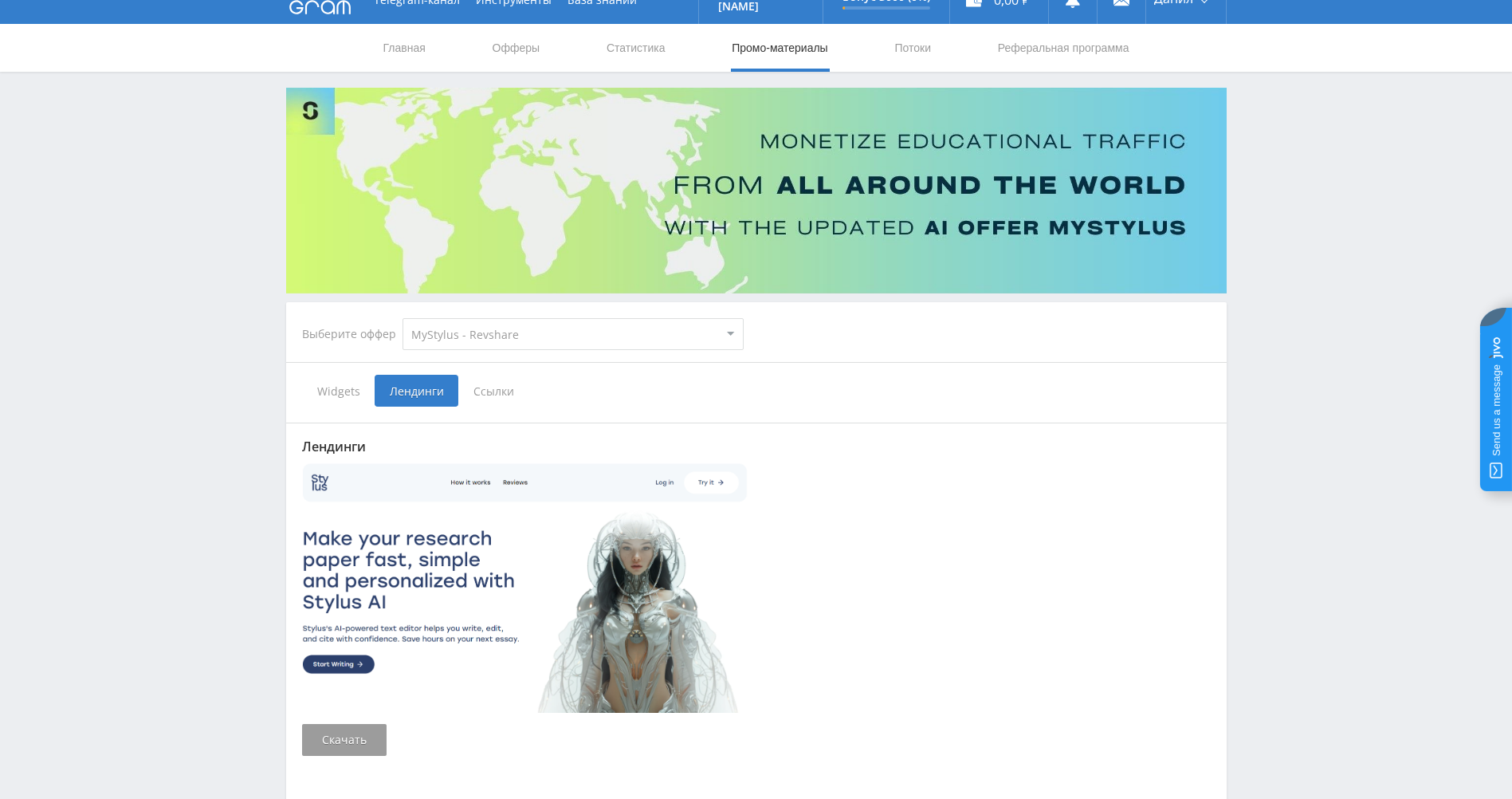 scroll, scrollTop: 0, scrollLeft: 0, axis: both 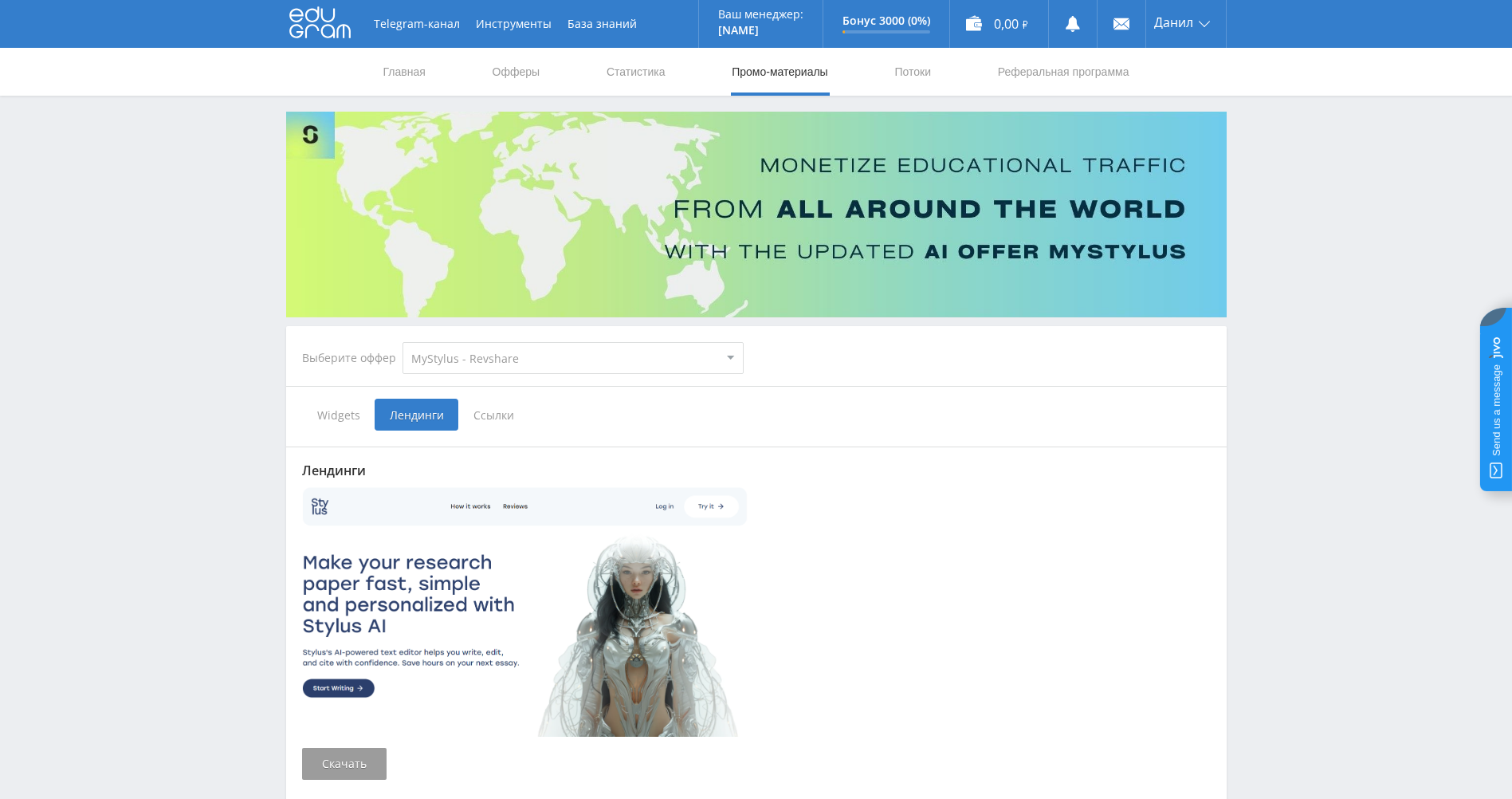 click on "MyStylus MyStylus - Revshare Кампус AI Studybay Автор24 Studybay Brazil Study AI (RevShare)" at bounding box center (573, 358) 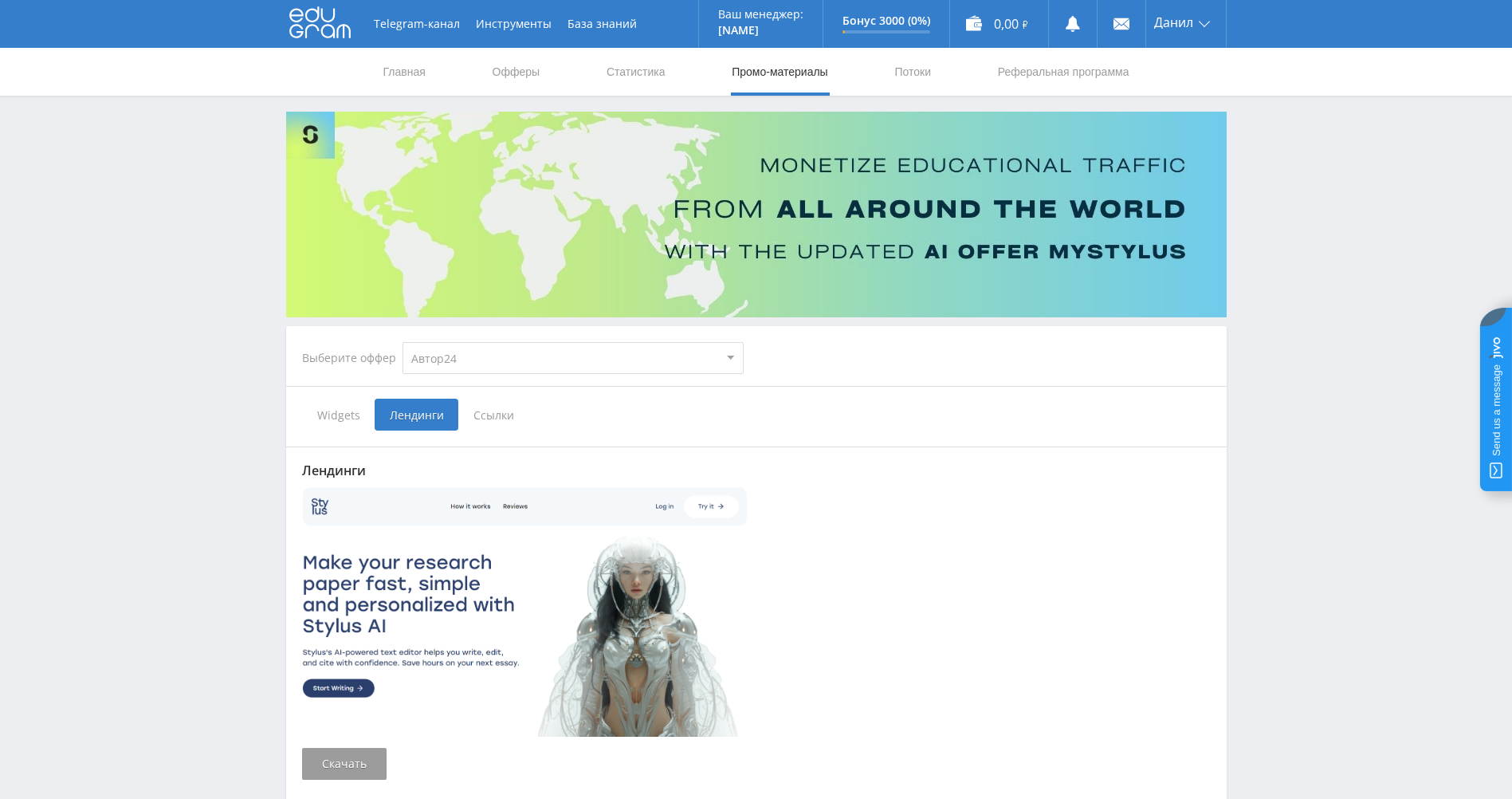 click on "MyStylus MyStylus - Revshare Кампус AI Studybay Автор24 Studybay Brazil Study AI (RevShare)" at bounding box center [573, 358] 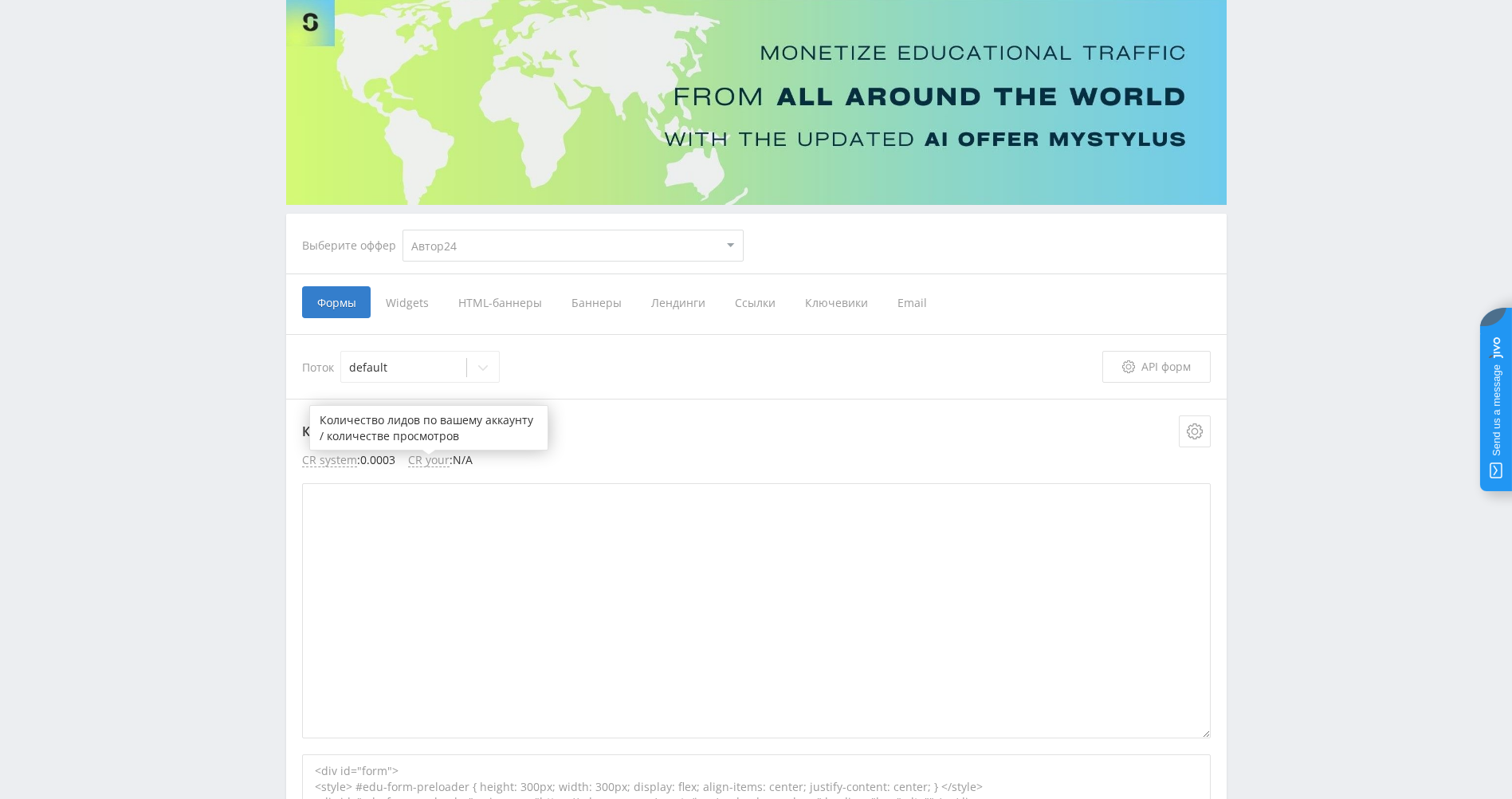 scroll, scrollTop: 80, scrollLeft: 0, axis: vertical 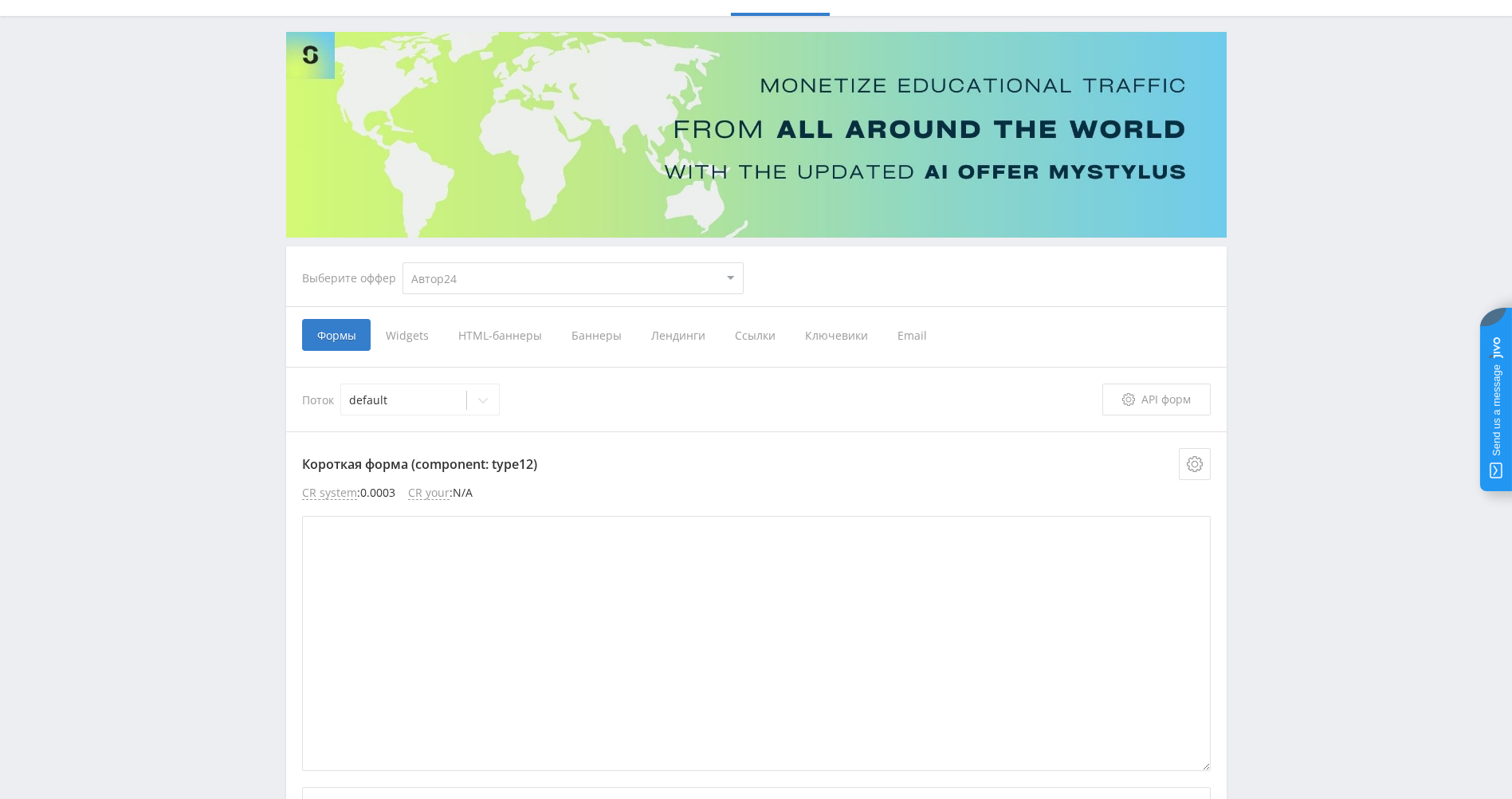 click on "HTML-баннеры" at bounding box center (500, 335) 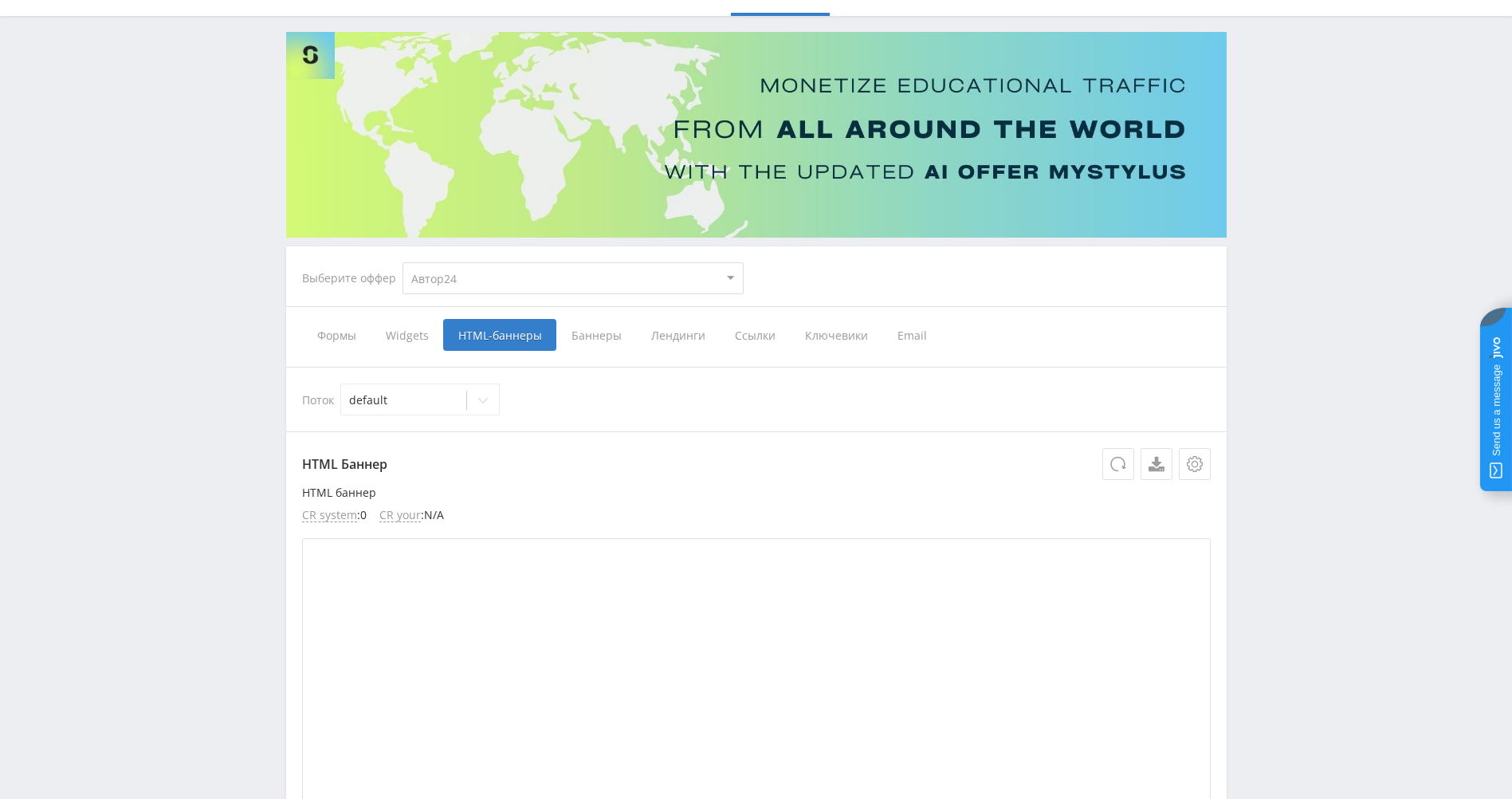 click on "Widgets" at bounding box center (406, 335) 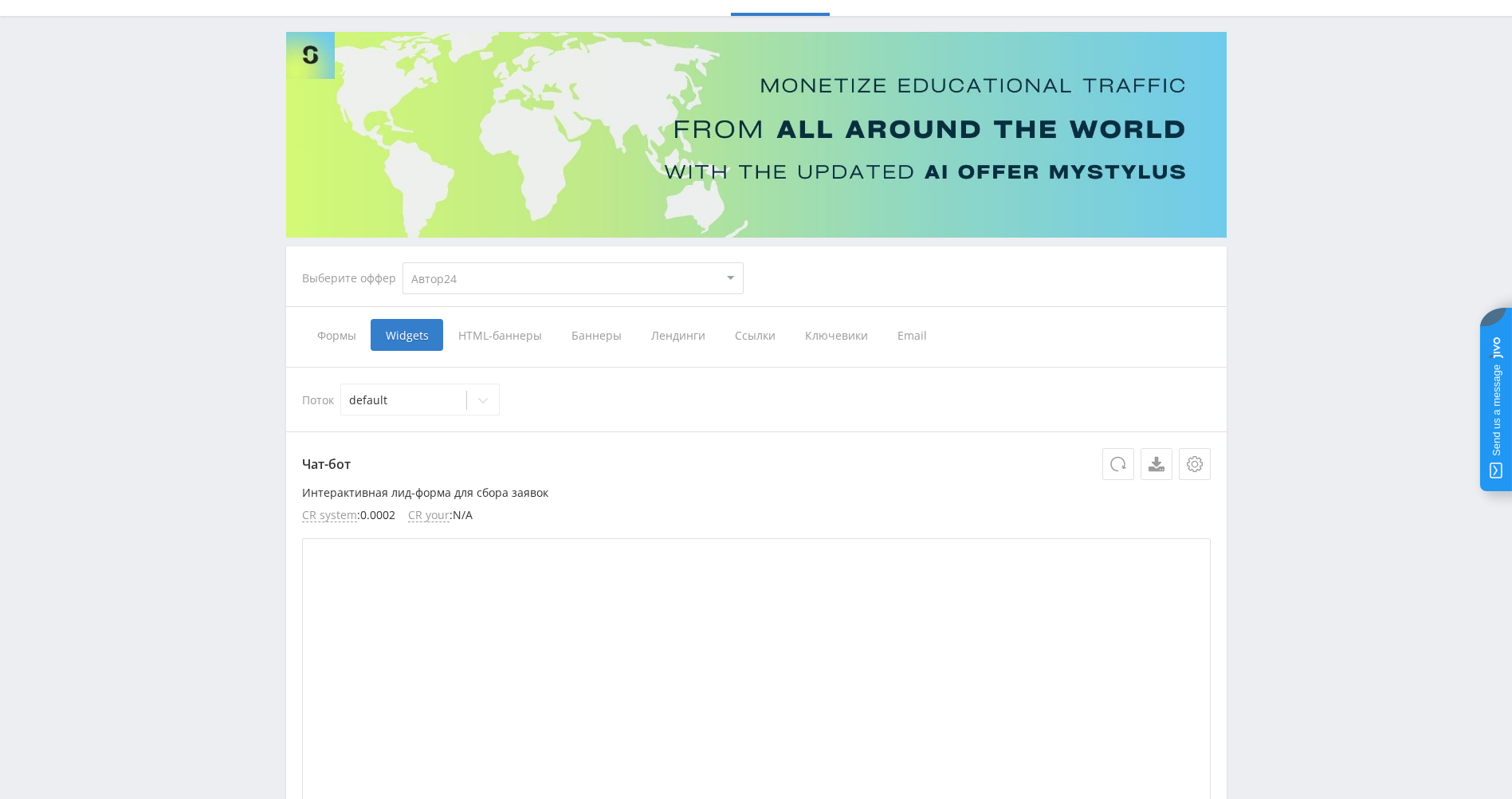 click on "Баннеры" at bounding box center (596, 335) 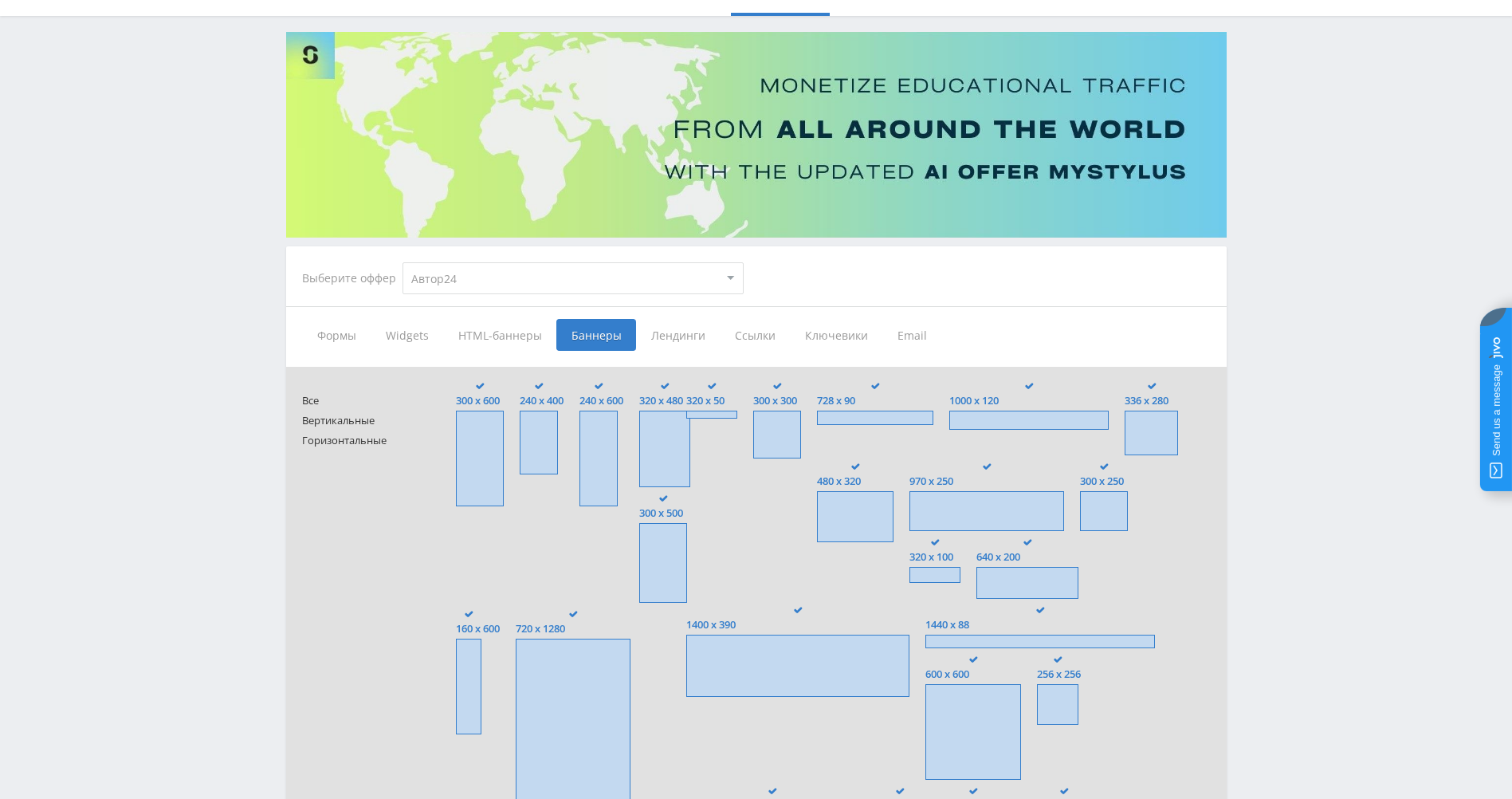 click on "Лендинги" at bounding box center (677, 335) 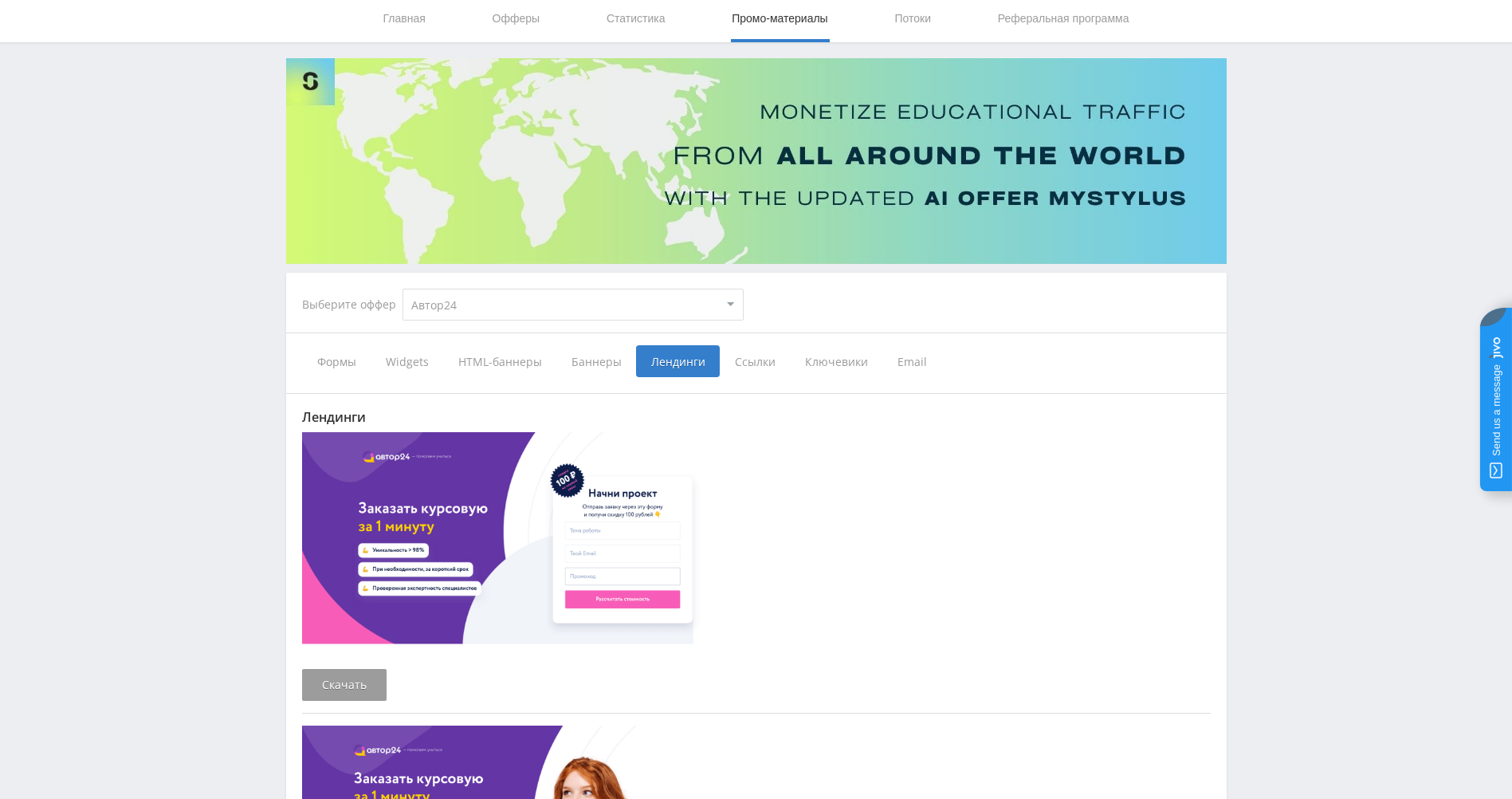 scroll, scrollTop: 0, scrollLeft: 0, axis: both 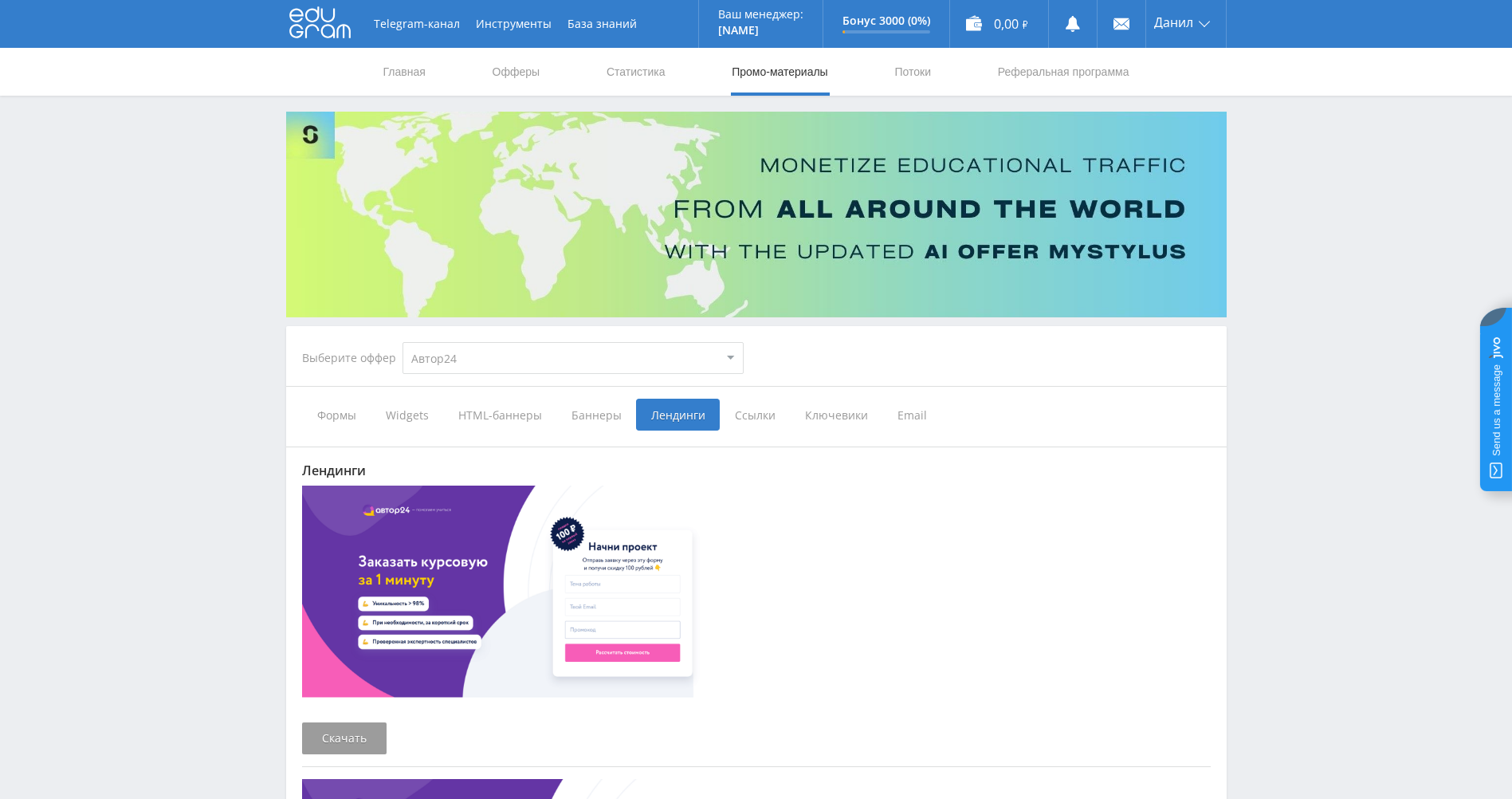 click on "Ссылки" at bounding box center (755, 415) 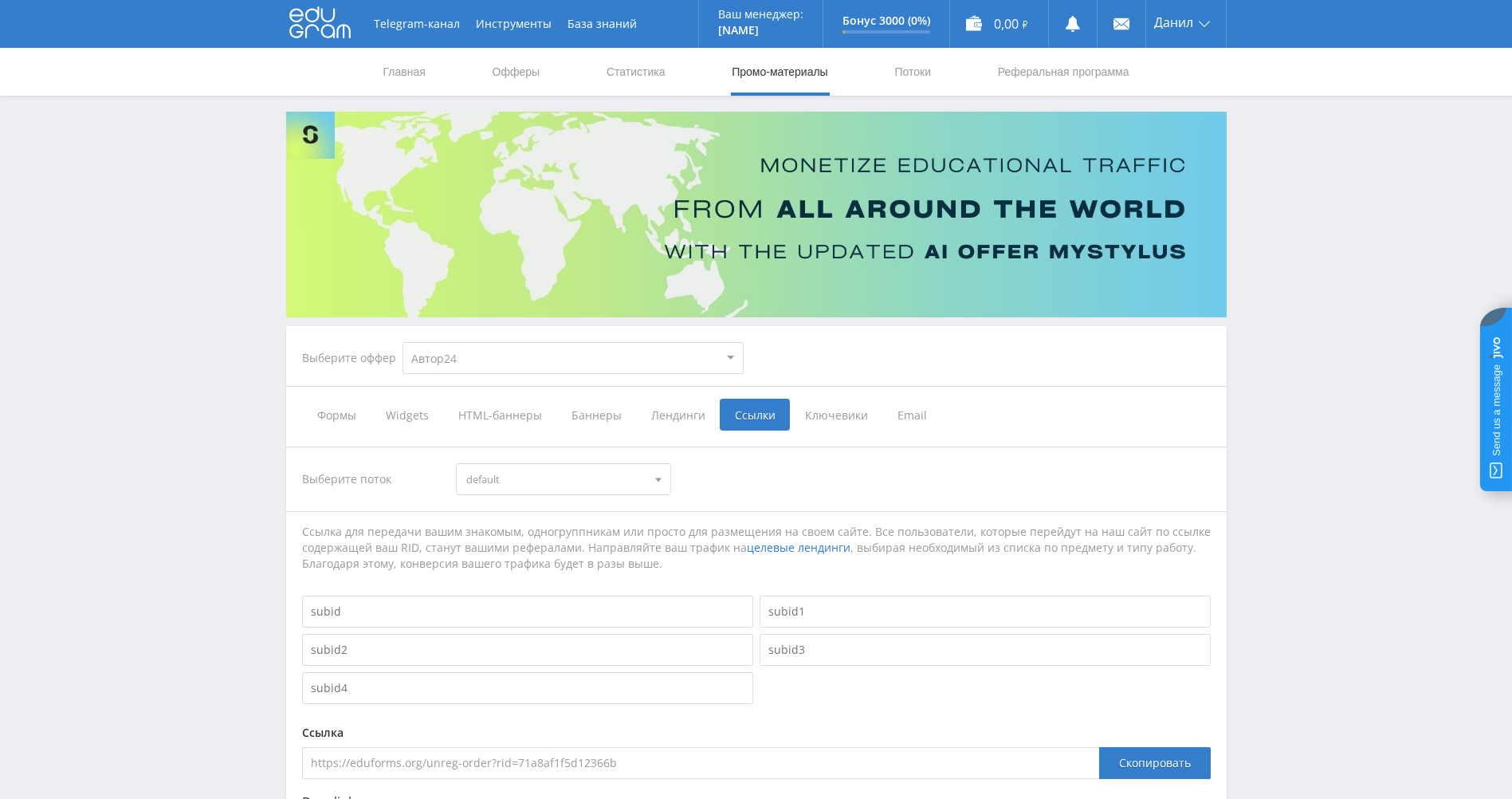 click on "Ключевики" at bounding box center (836, 415) 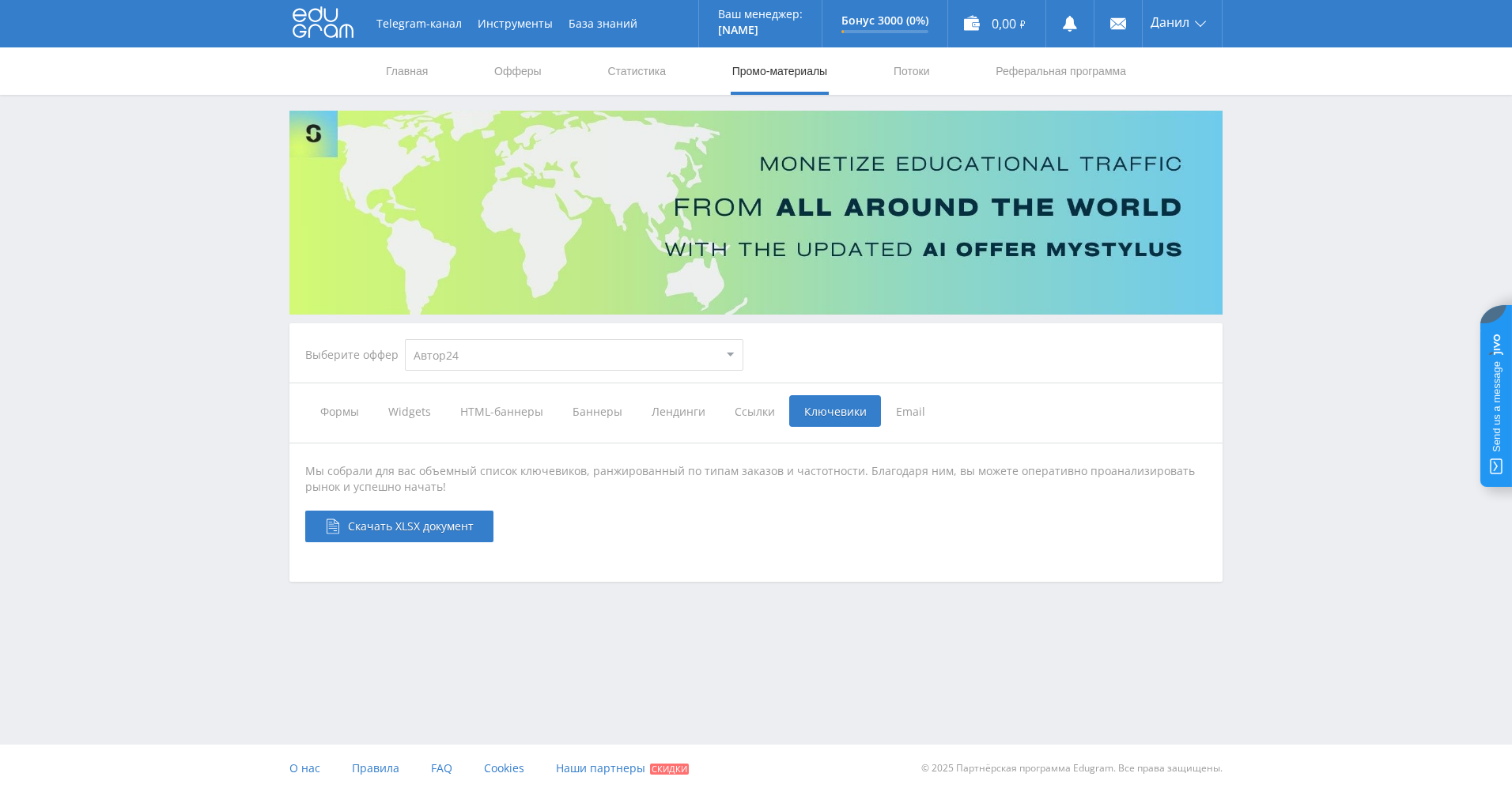 click on "Email" at bounding box center [910, 411] 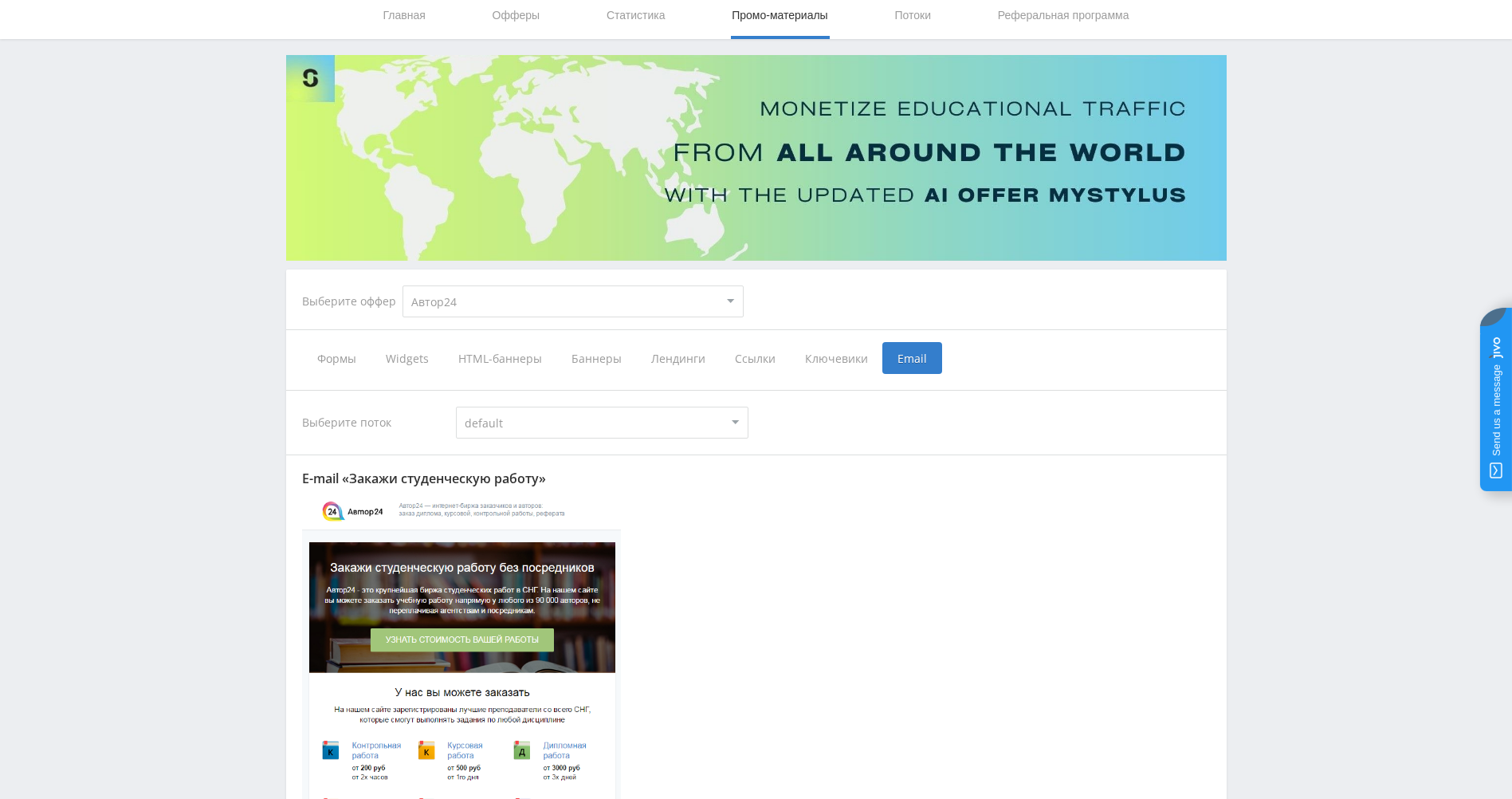 scroll, scrollTop: 0, scrollLeft: 0, axis: both 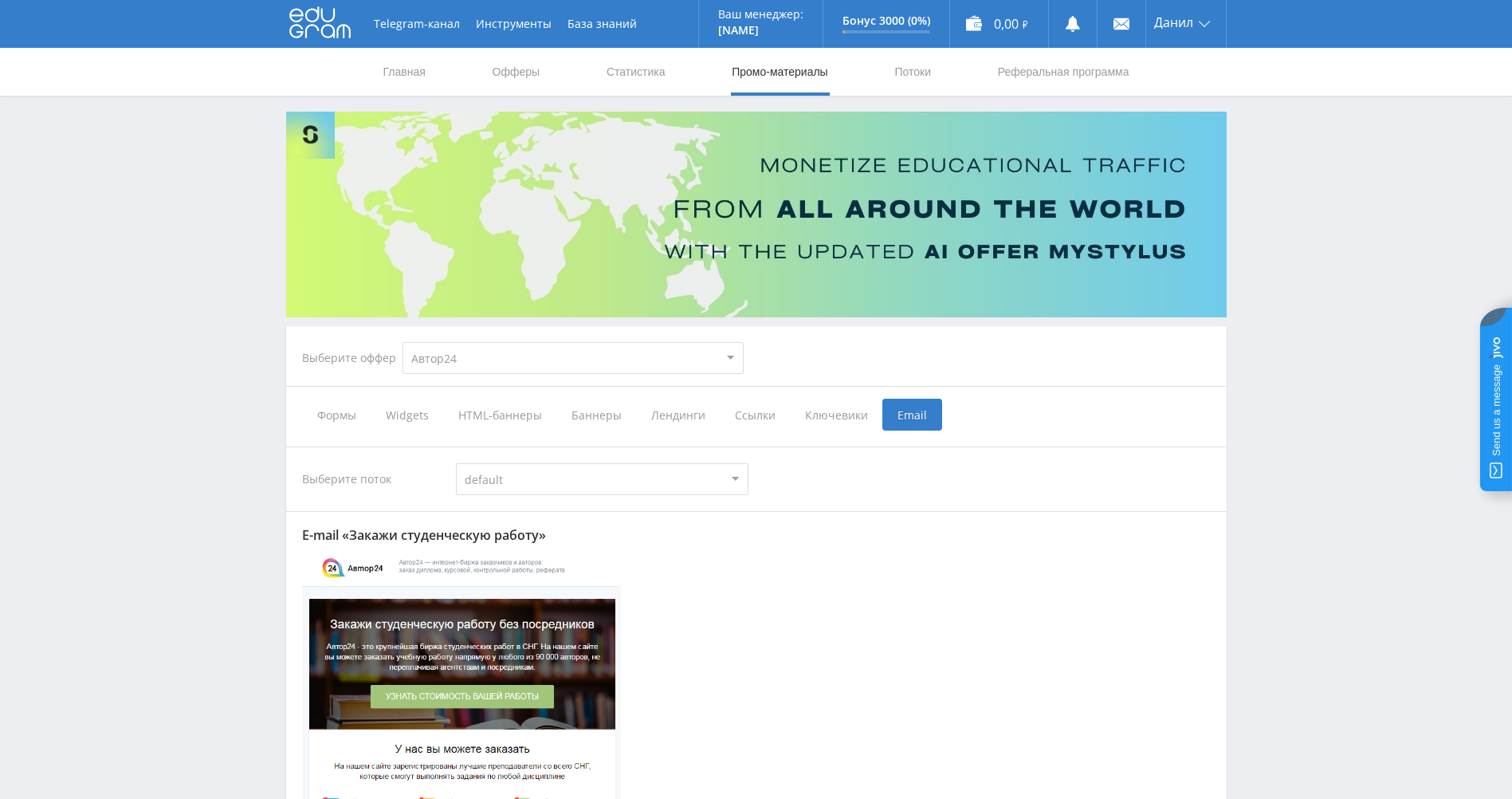 click on "Выберите оффер" at bounding box center (352, 358) 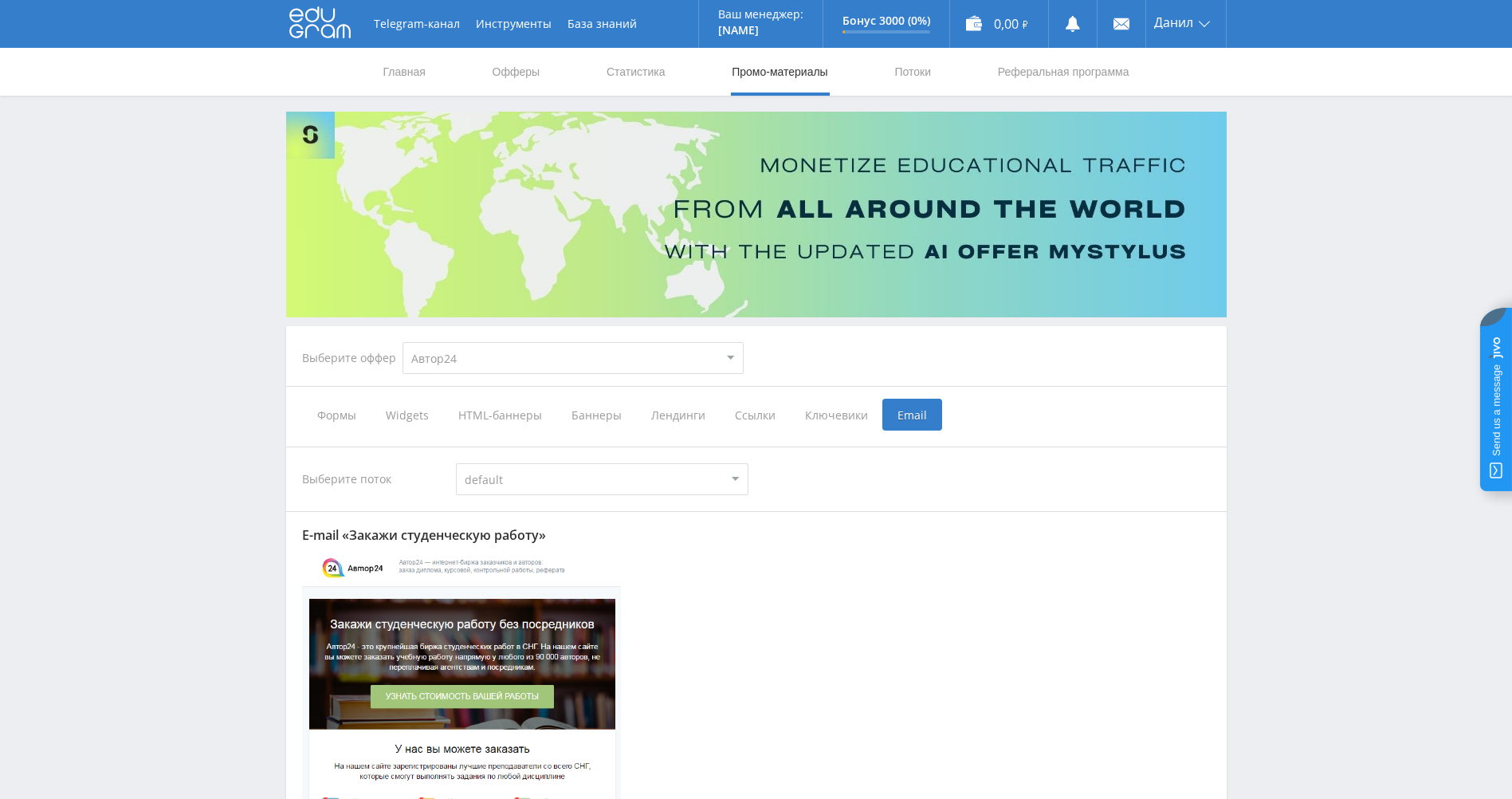 click on "MyStylus MyStylus - Revshare Кампус AI Studybay Автор24 Studybay Brazil Study AI (RevShare)" at bounding box center (573, 358) 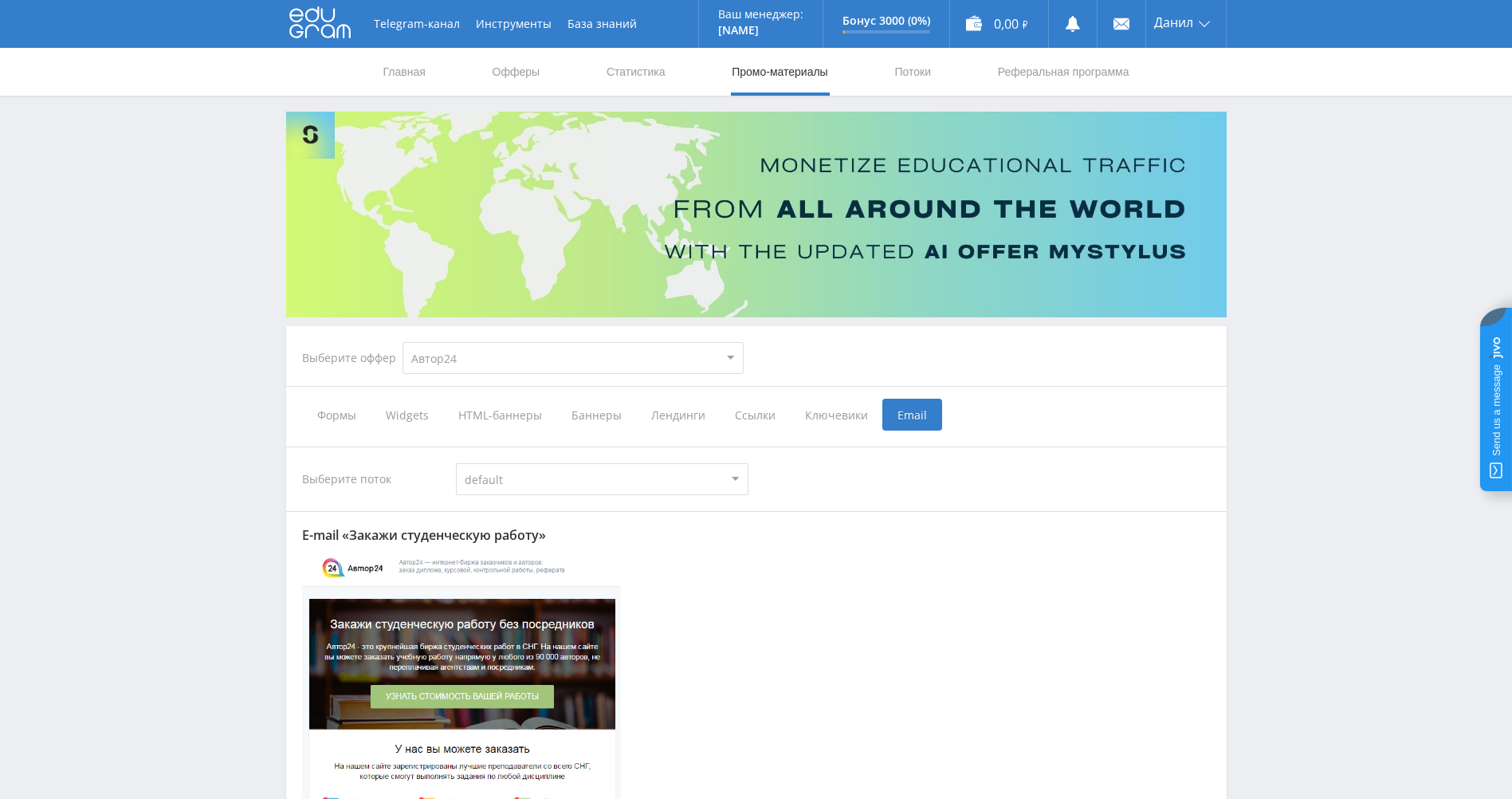 click on "MyStylus MyStylus - Revshare Кампус AI Studybay Автор24 Studybay Brazil Study AI (RevShare)" at bounding box center [573, 358] 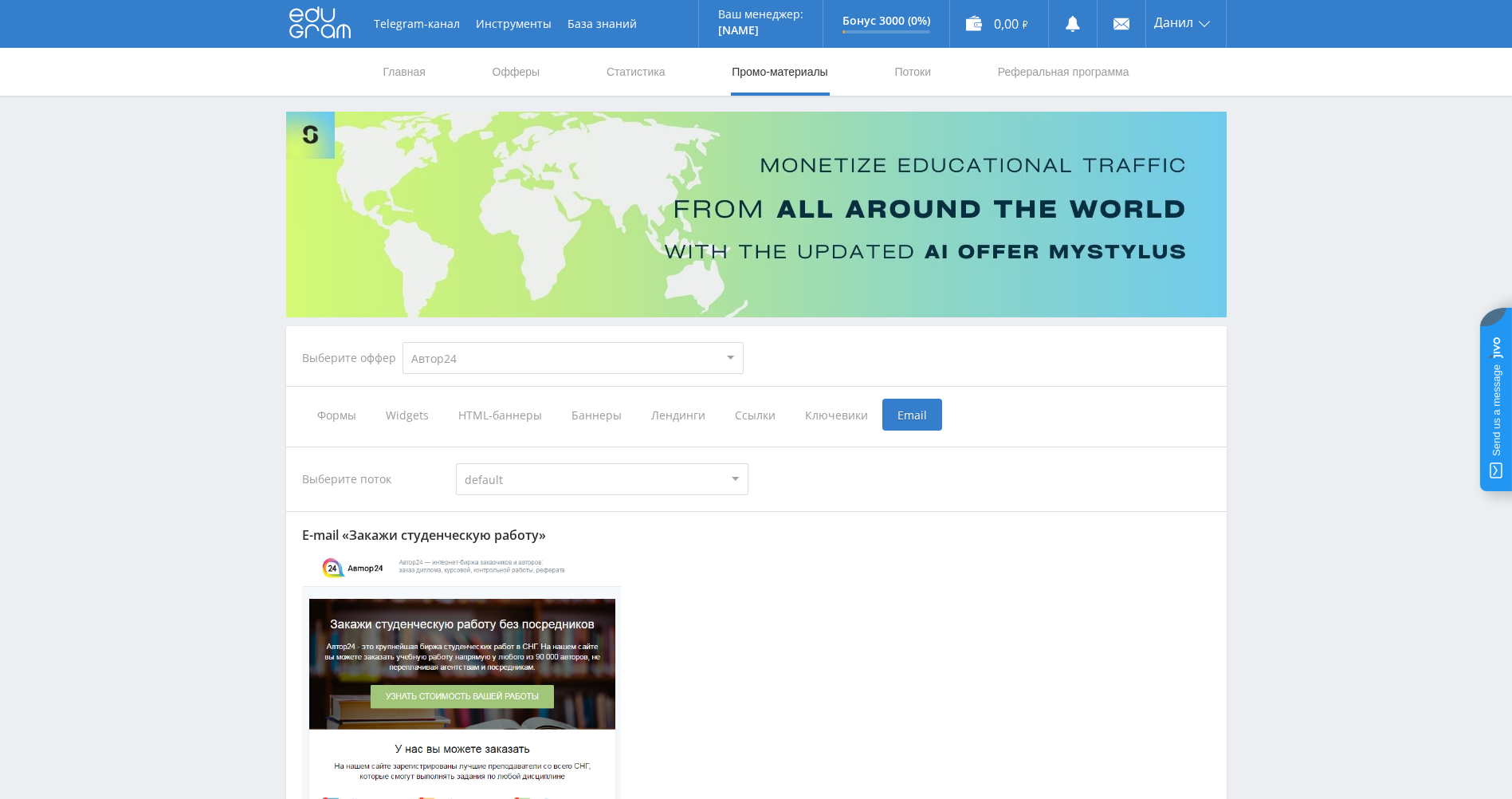 select on "340" 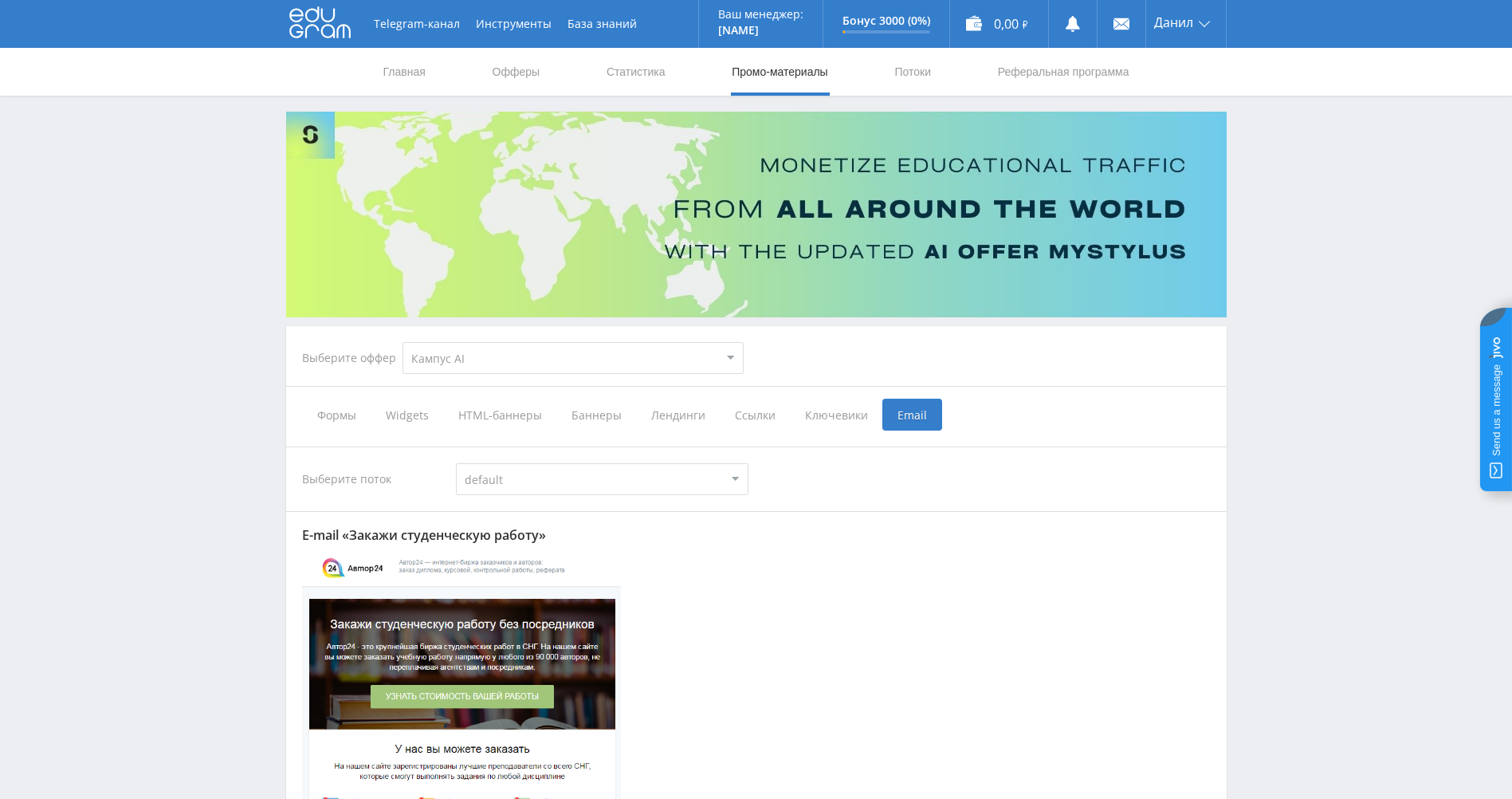 click on "MyStylus MyStylus - Revshare Кампус AI Studybay Автор24 Studybay Brazil Study AI (RevShare)" at bounding box center (573, 358) 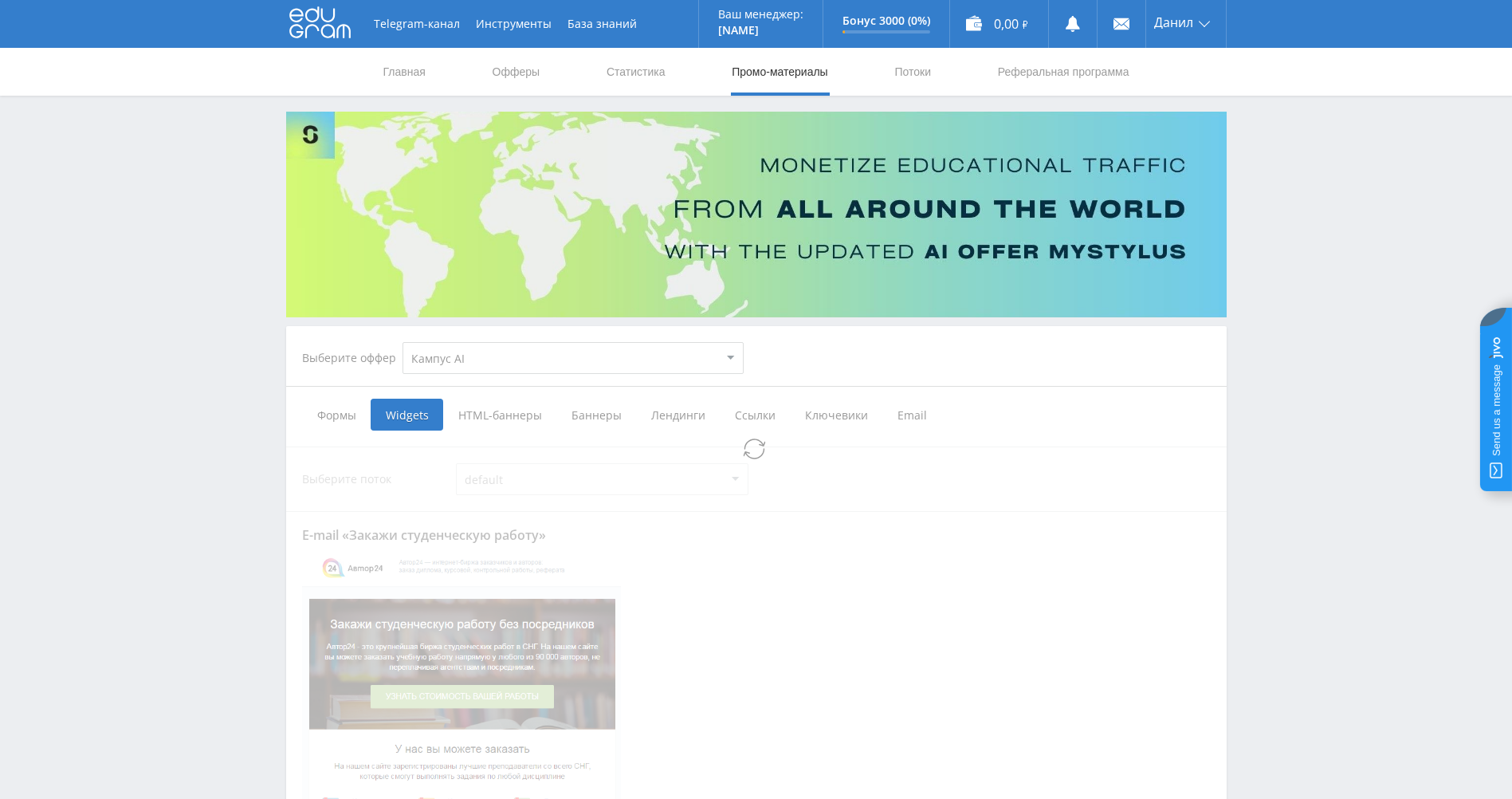 select on "340" 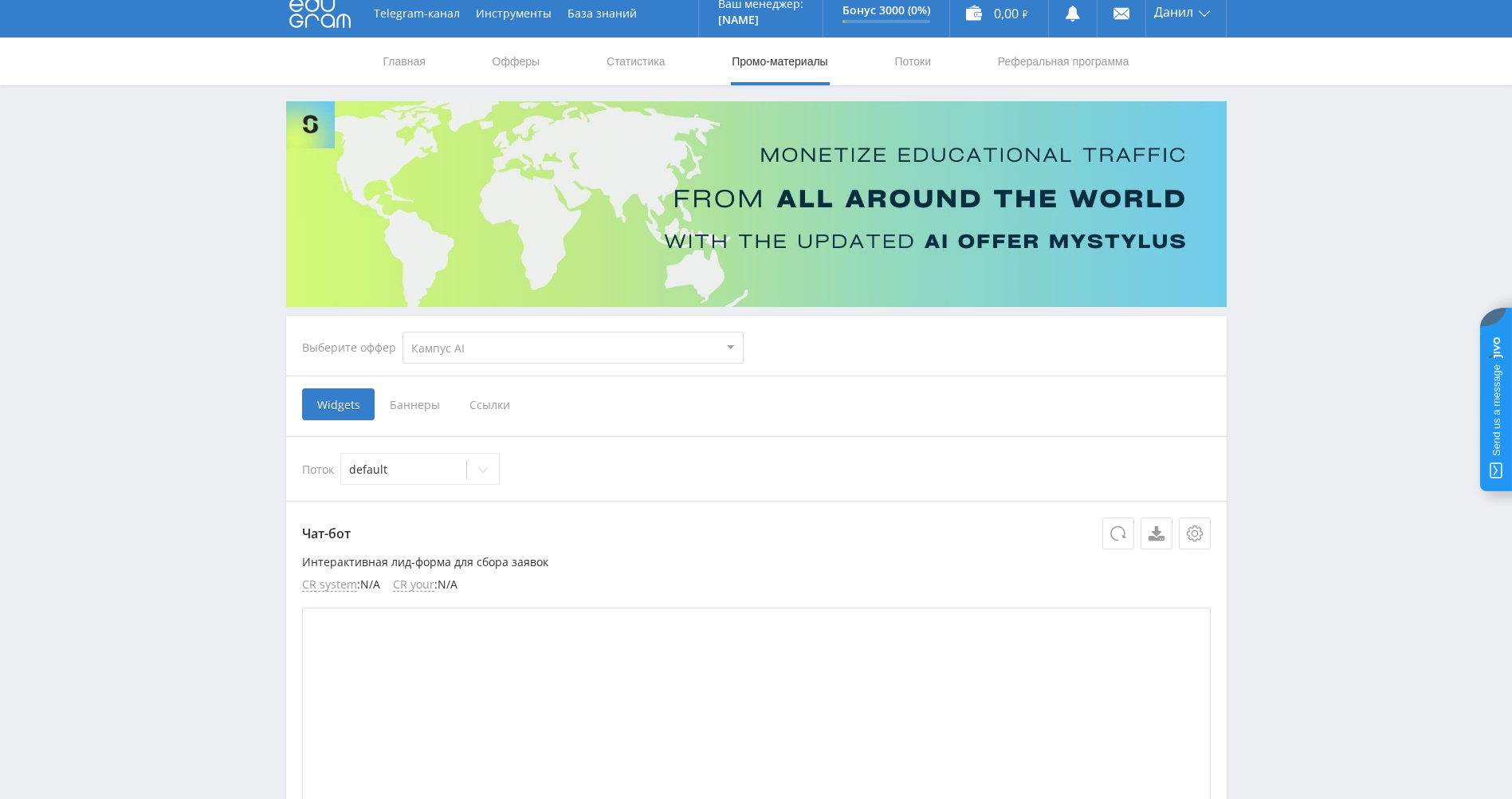 scroll, scrollTop: 80, scrollLeft: 0, axis: vertical 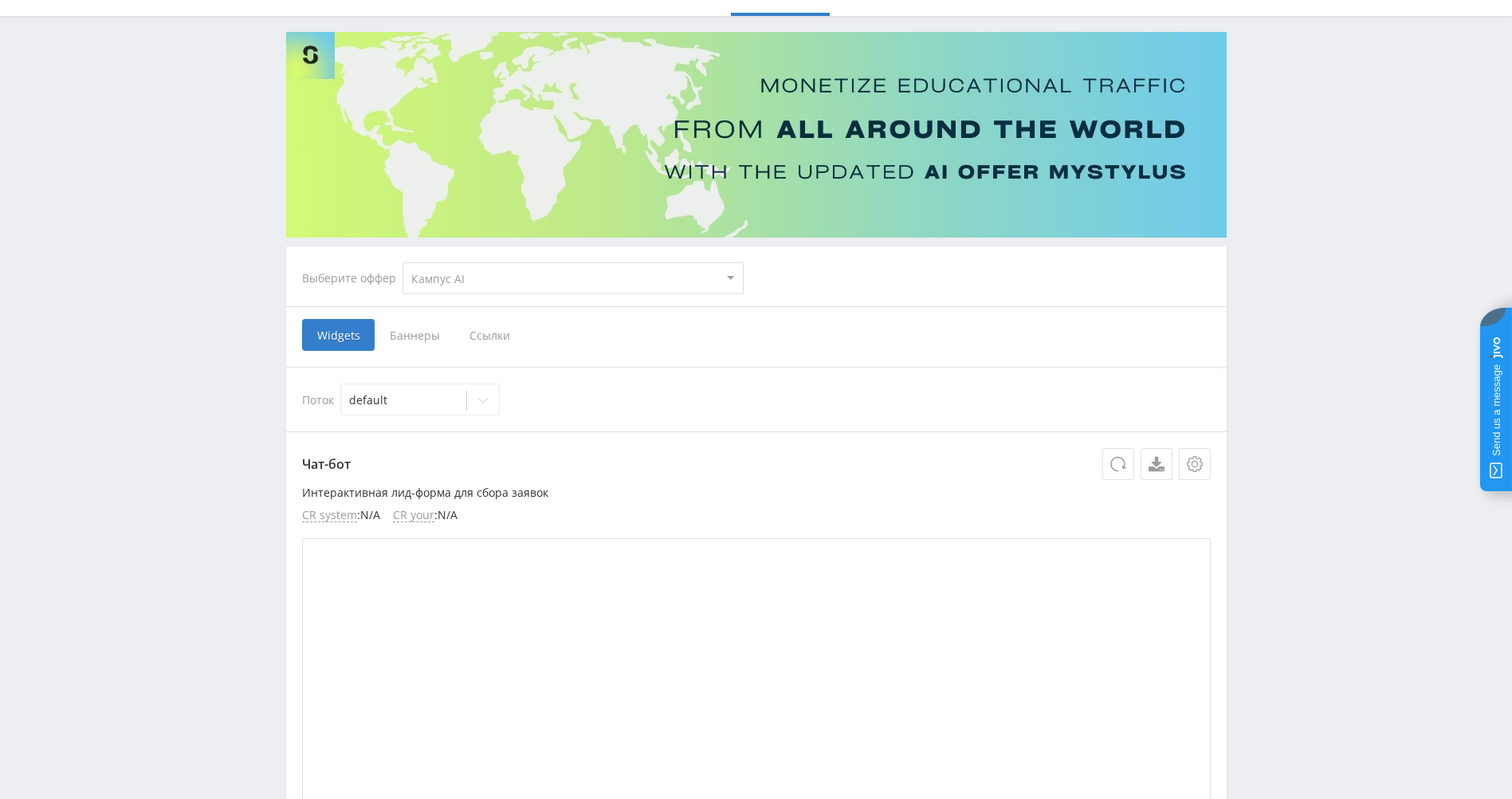 click on "Баннеры" at bounding box center [414, 335] 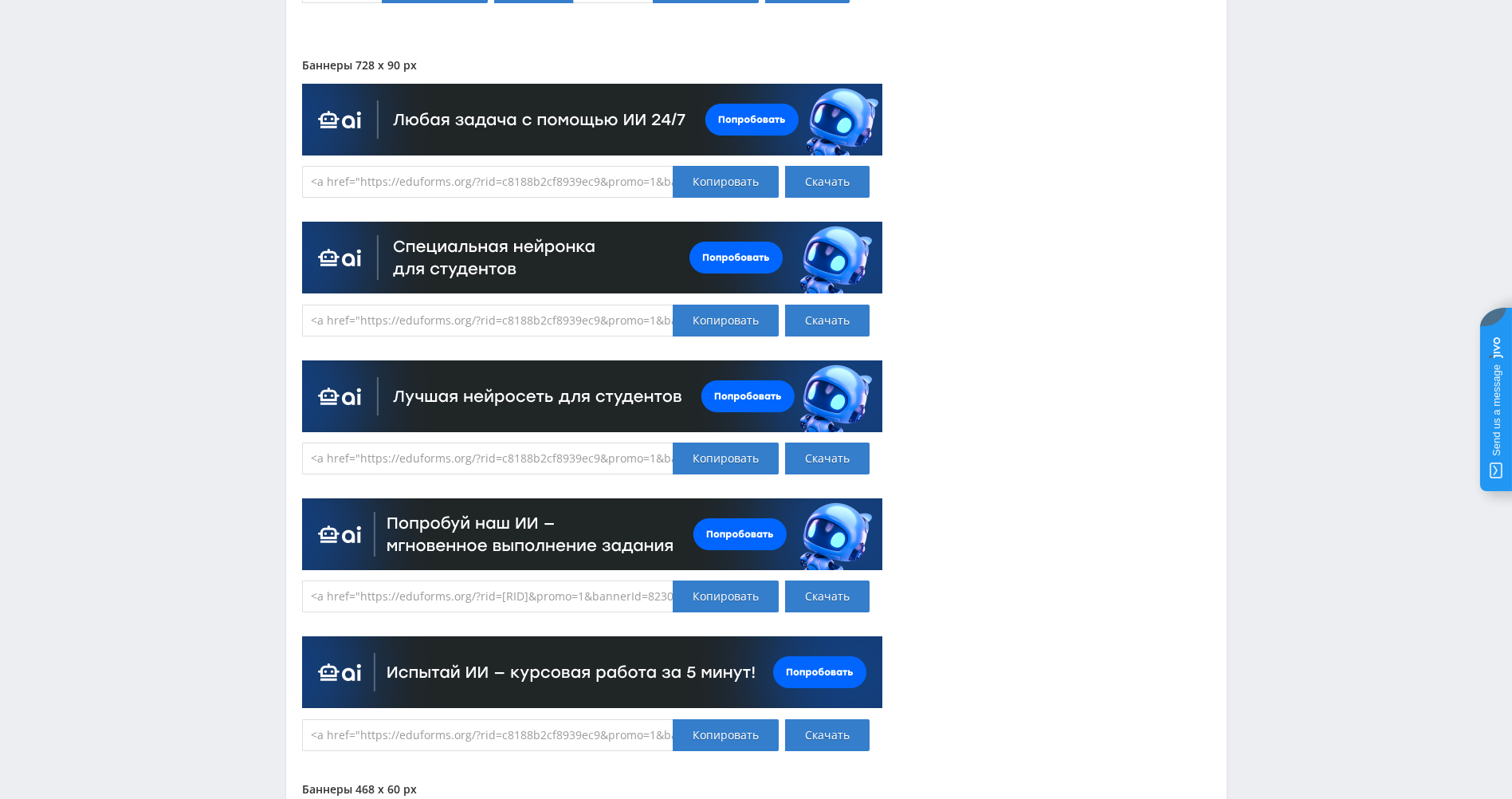 scroll, scrollTop: 1276, scrollLeft: 0, axis: vertical 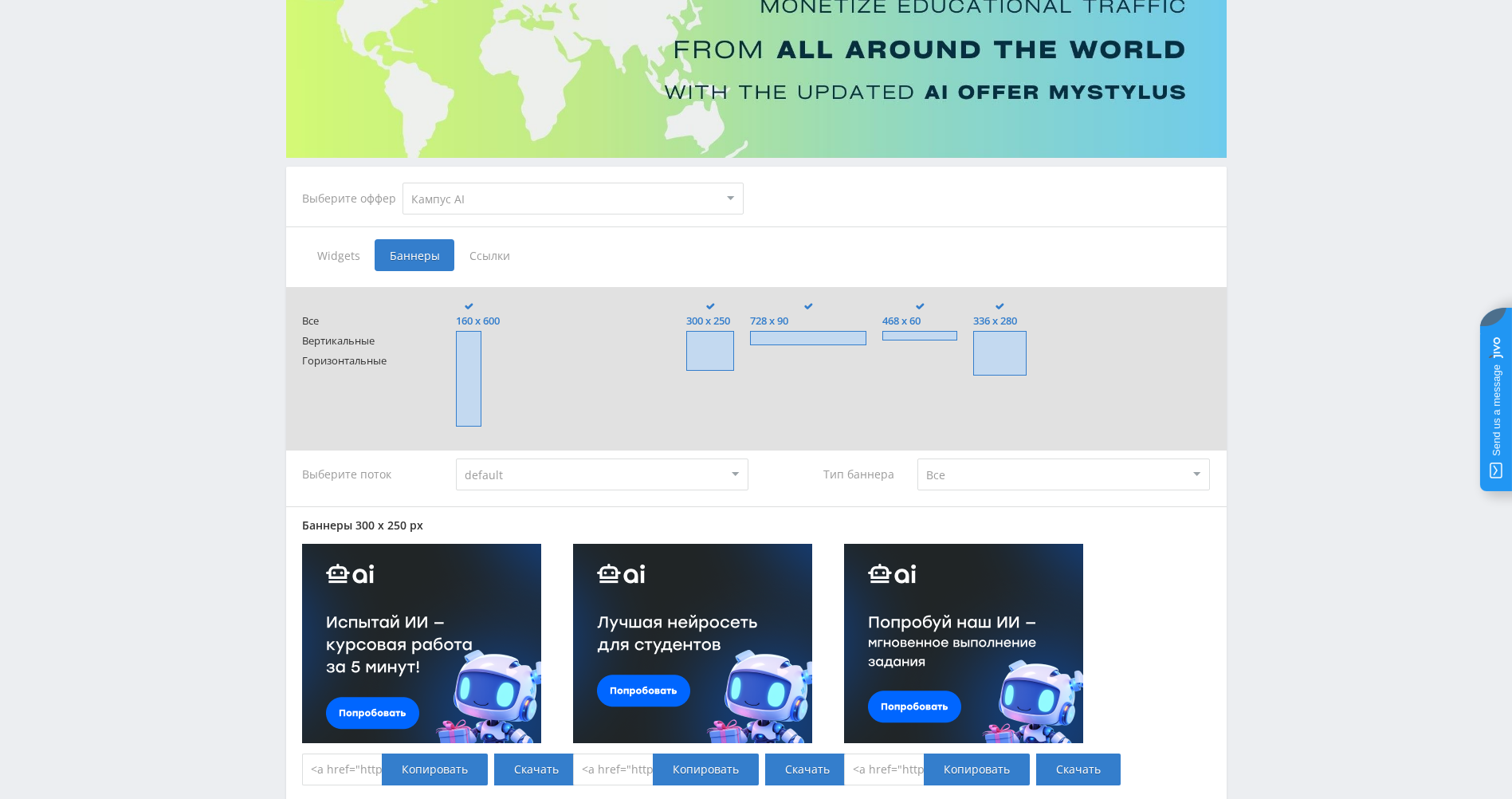 click on "Ссылки" at bounding box center [489, 255] 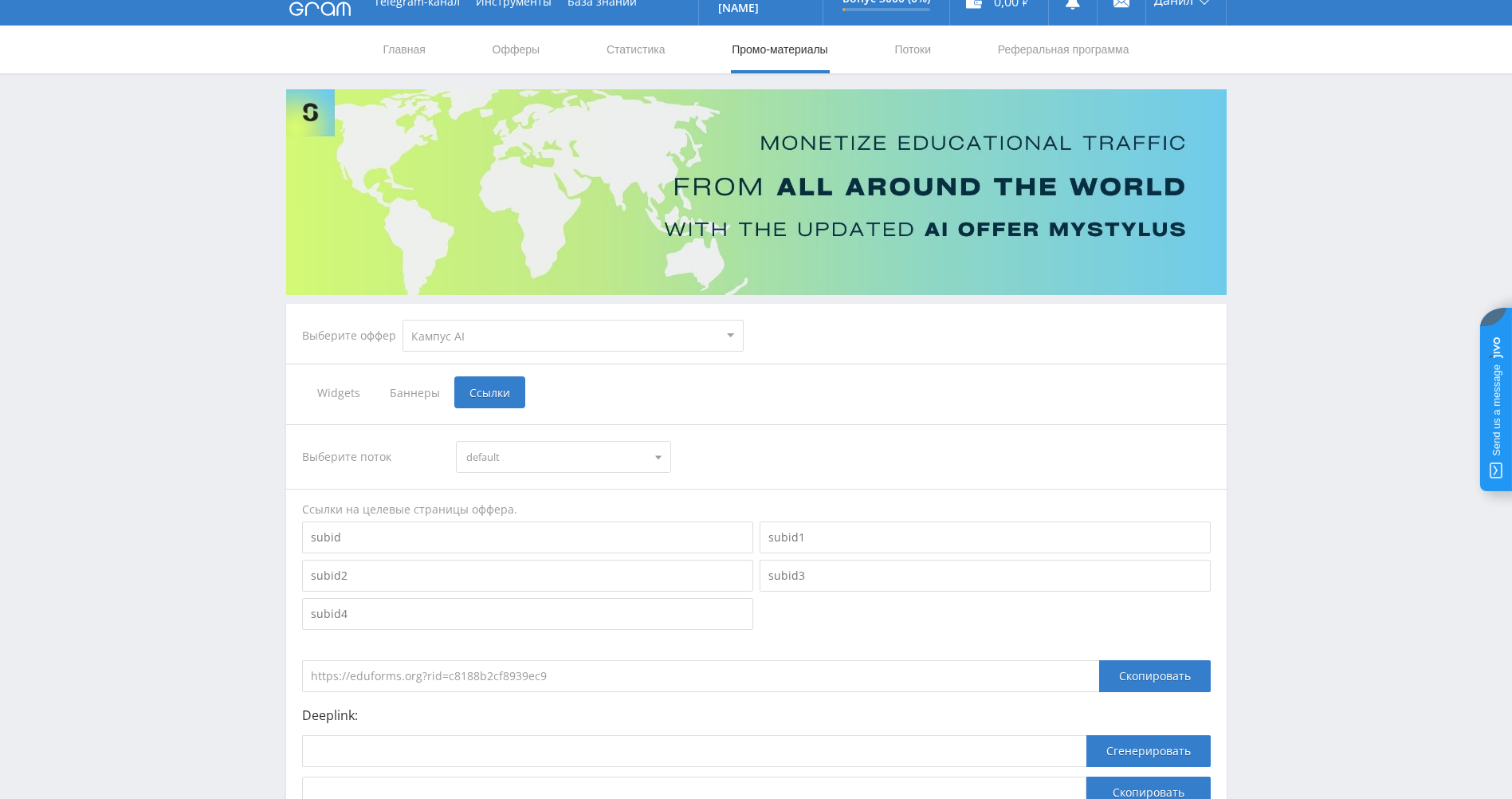 scroll, scrollTop: 0, scrollLeft: 0, axis: both 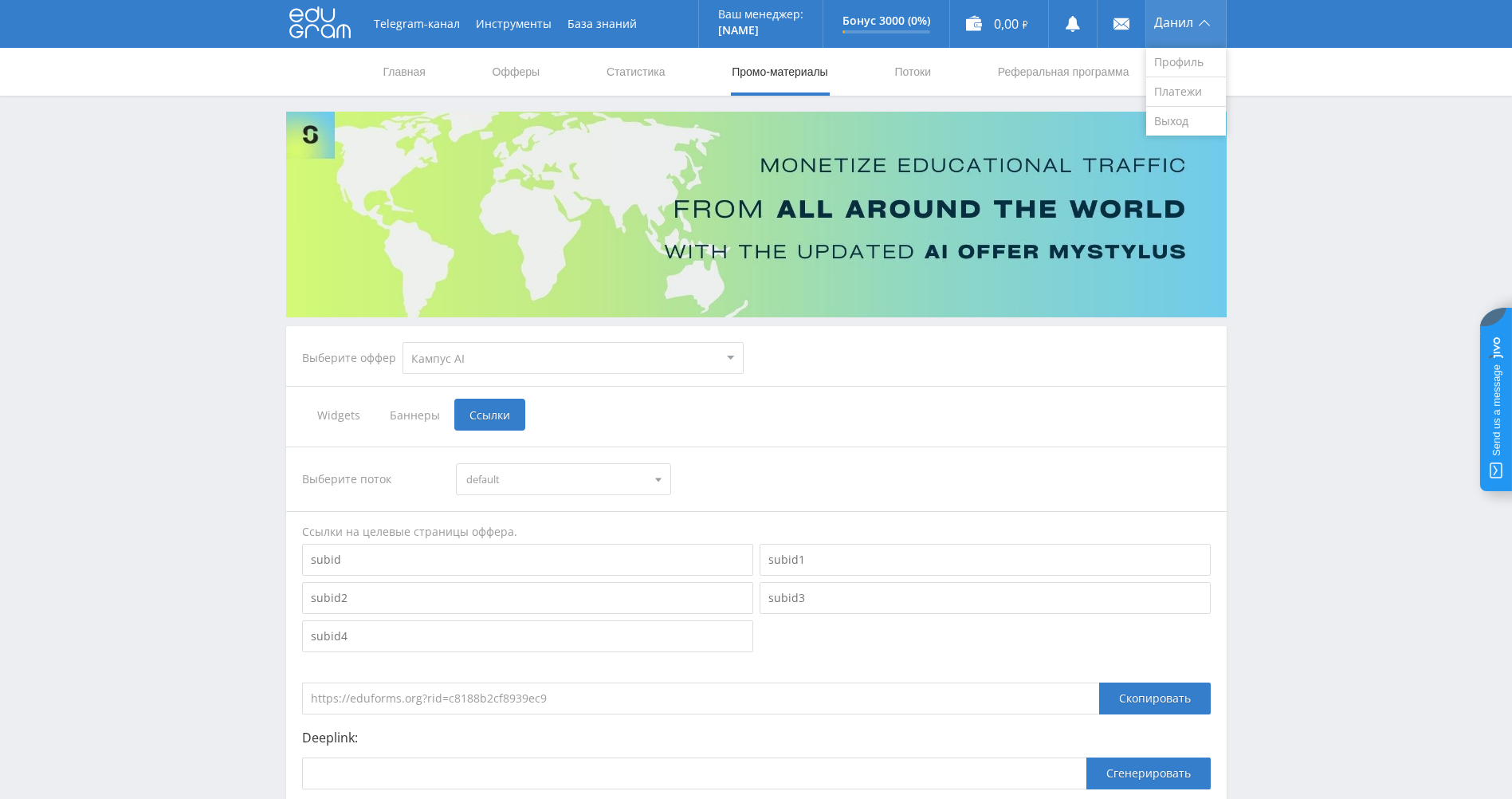 click on "Данил" at bounding box center (1186, 24) 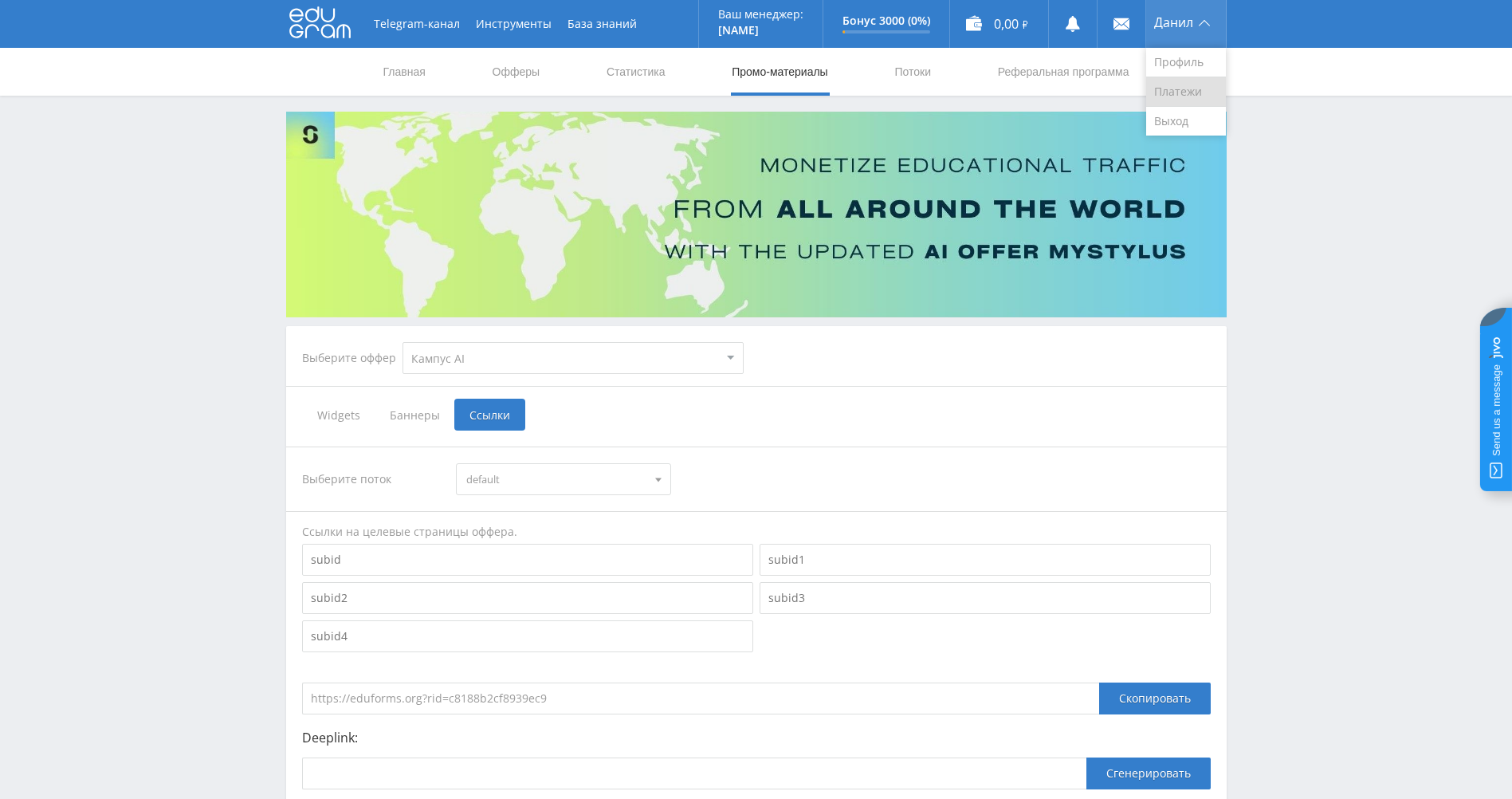 click on "Платежи" at bounding box center [1186, 92] 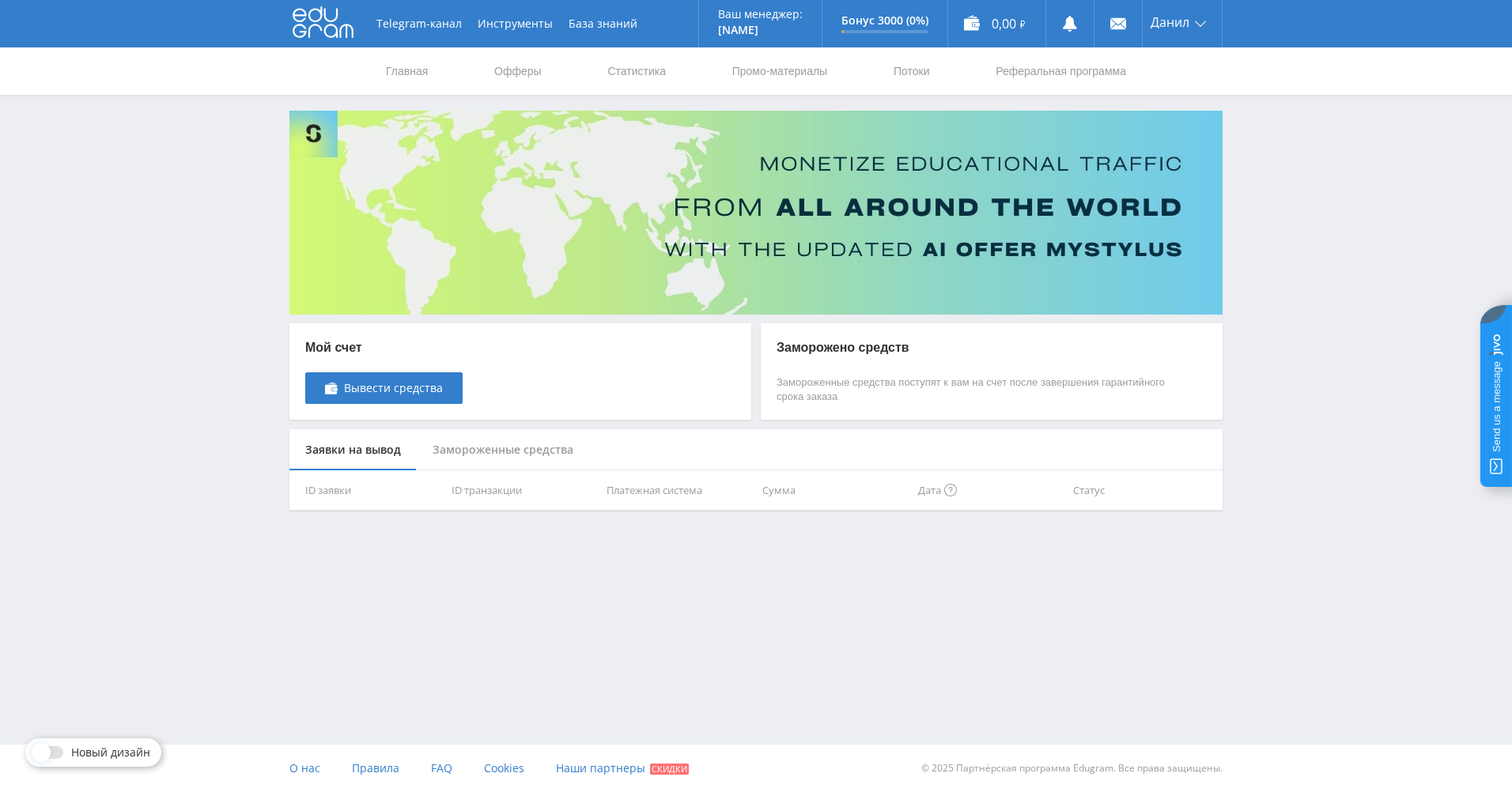 scroll, scrollTop: 0, scrollLeft: 0, axis: both 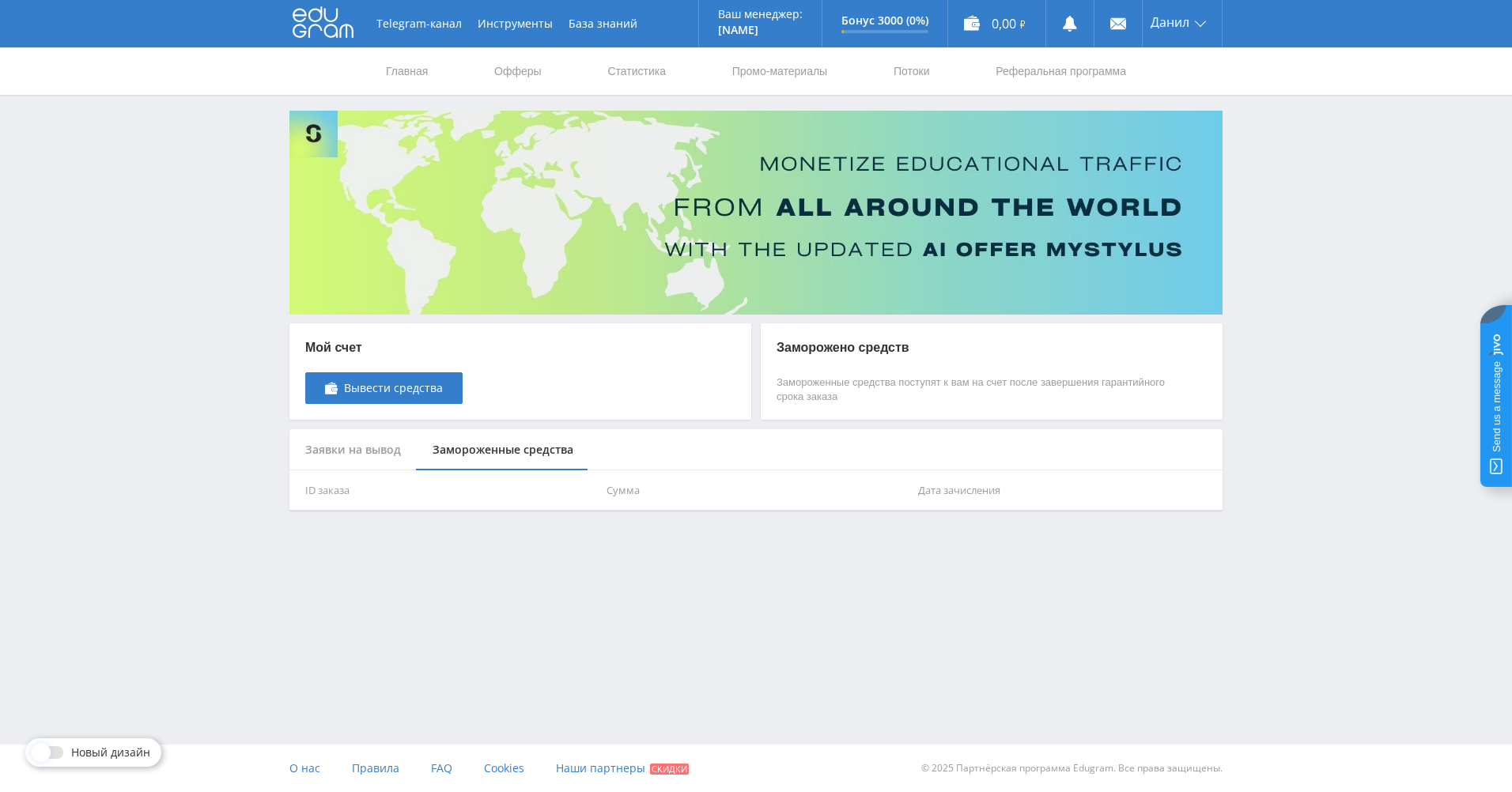 click on "Заявки на вывод" at bounding box center [353, 450] 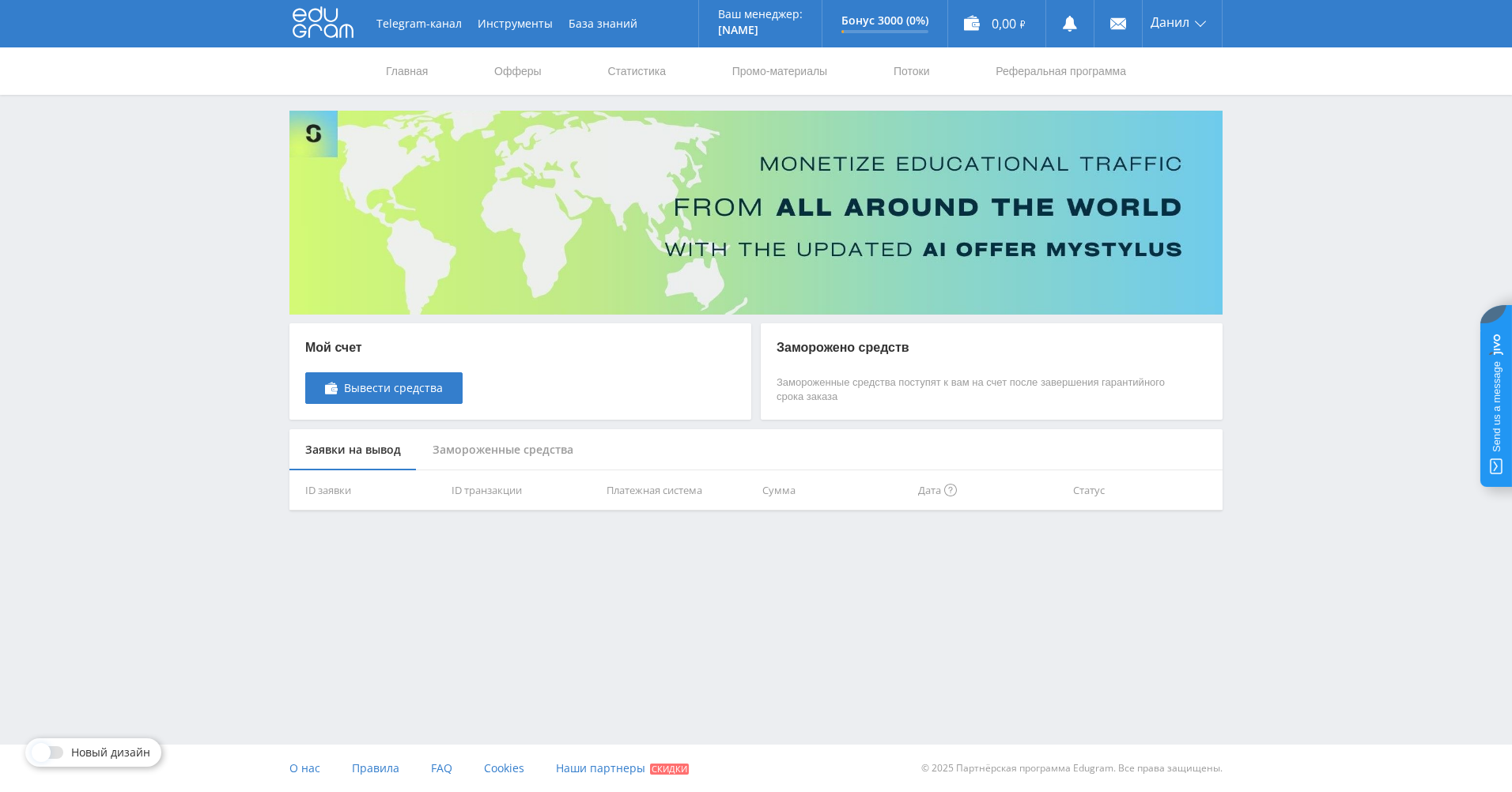 click on "Заморожено средств Замороженные средства поступят к вам на счет после завершения гарантийного срока заказа" at bounding box center [992, 371] 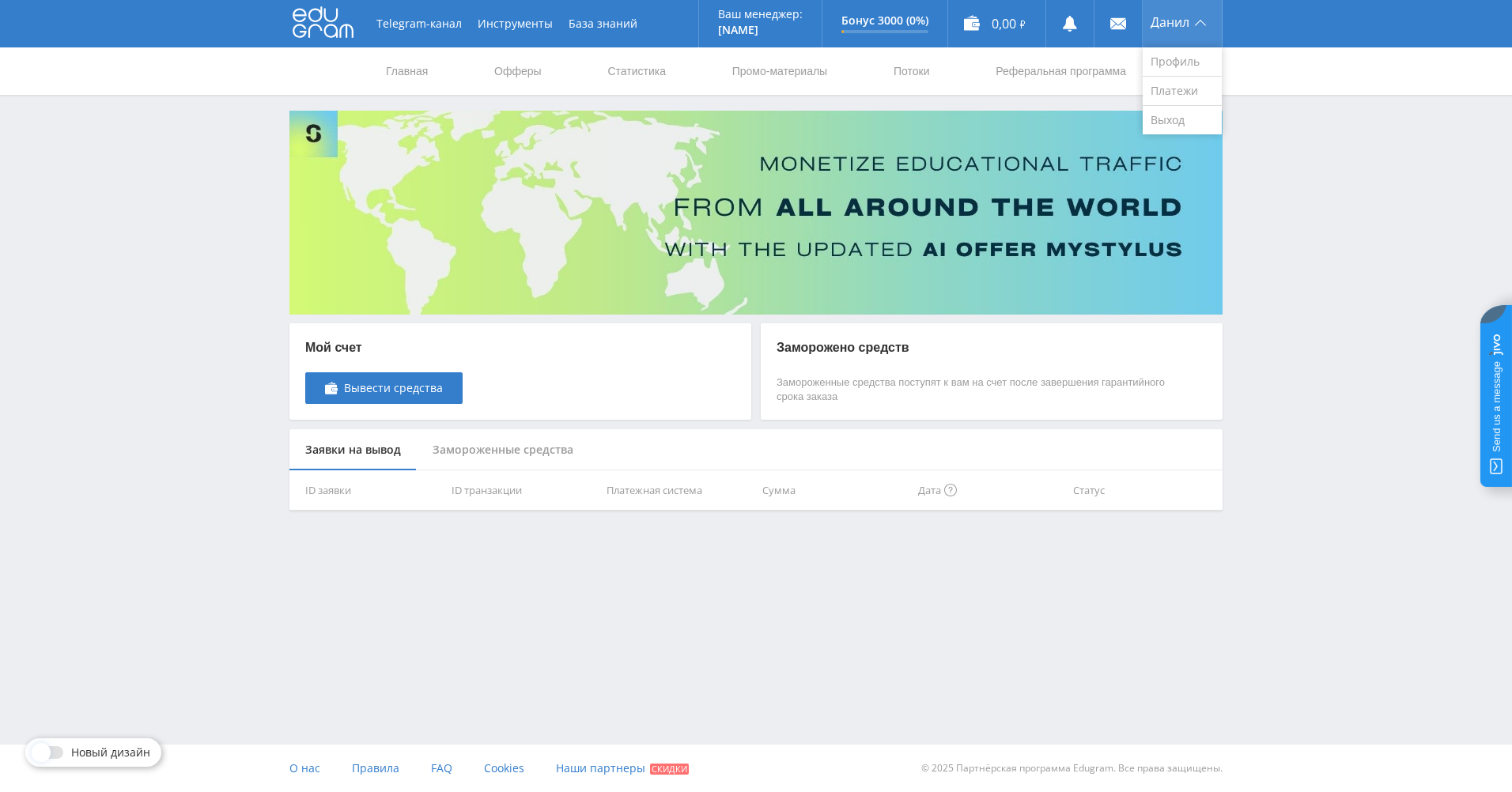click on "Данил" at bounding box center [1182, 24] 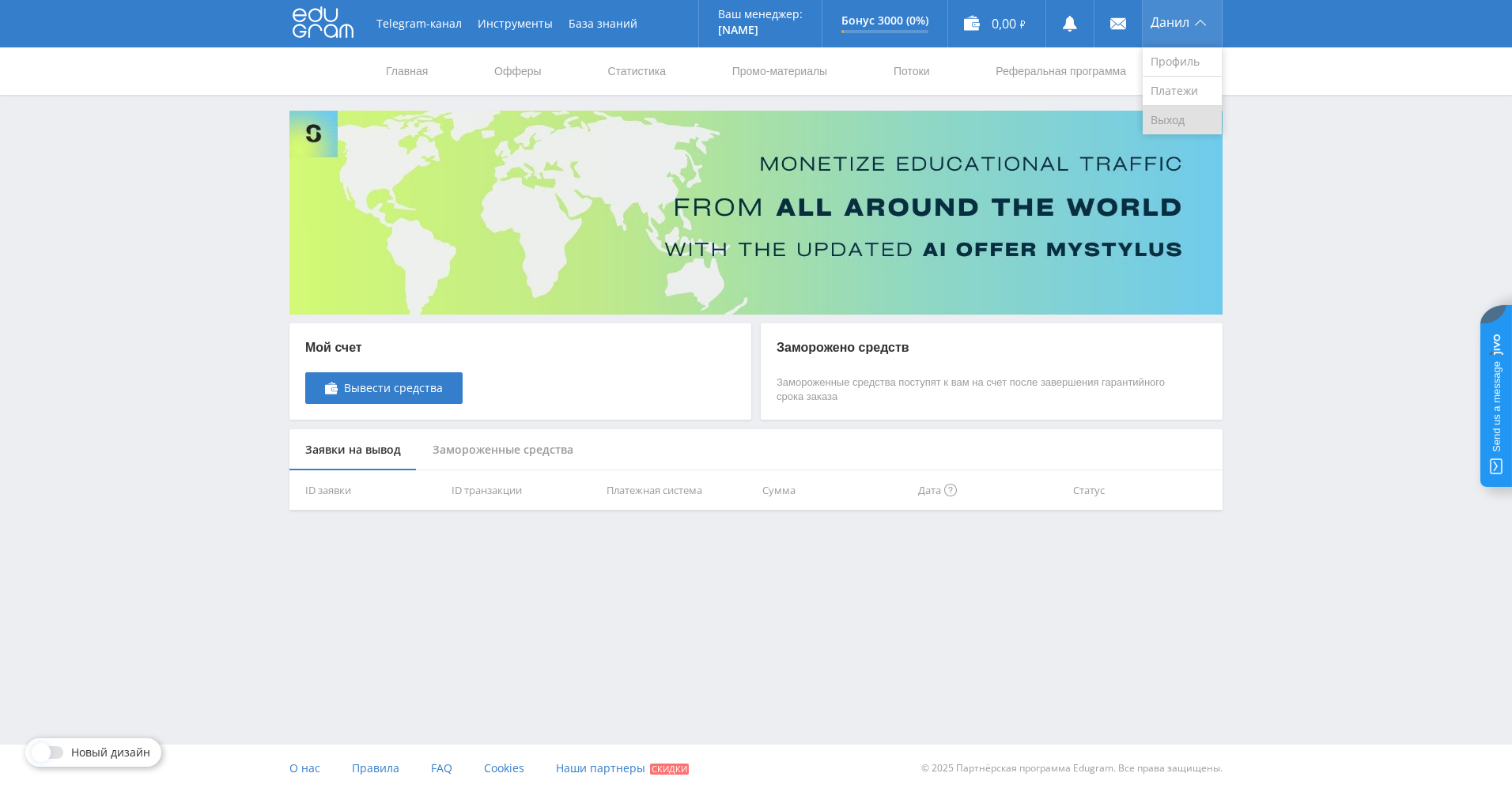 click on "Выход" at bounding box center (1182, 120) 